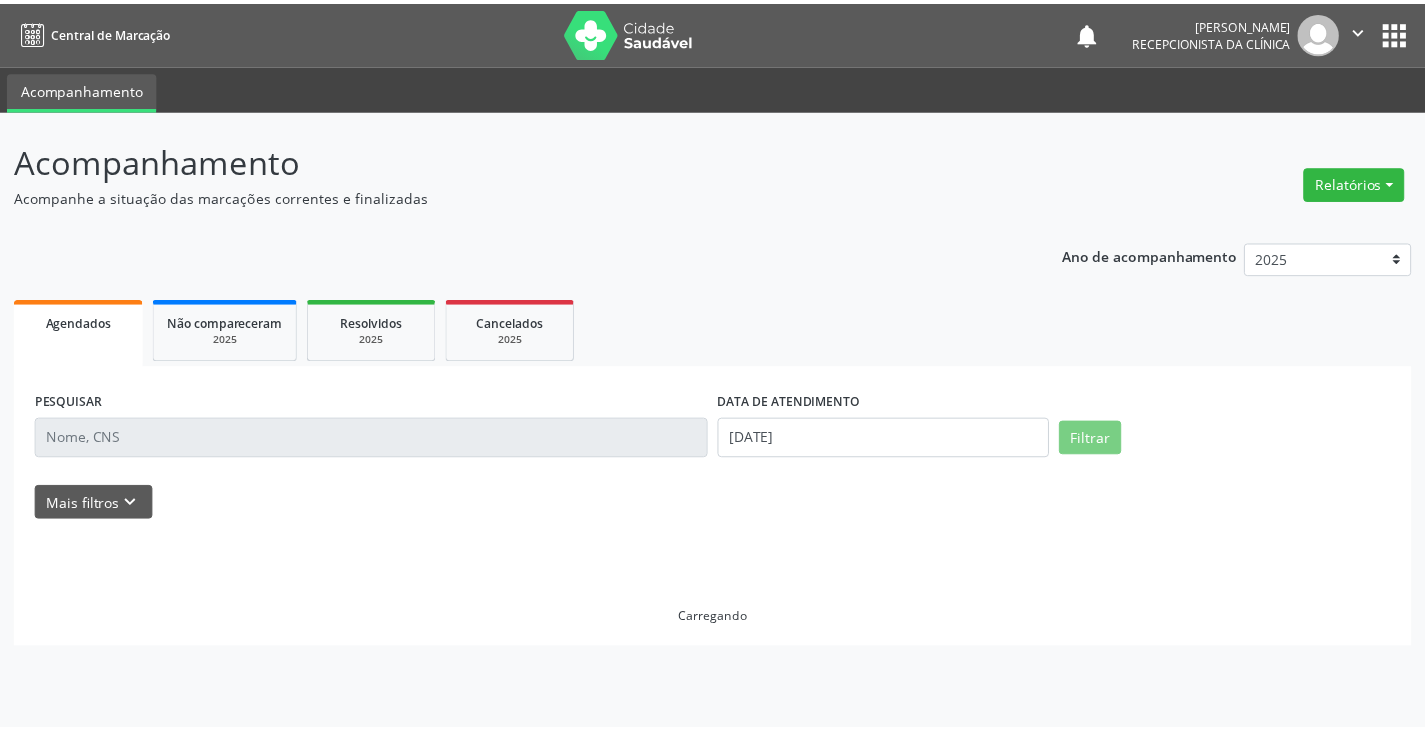 scroll, scrollTop: 0, scrollLeft: 0, axis: both 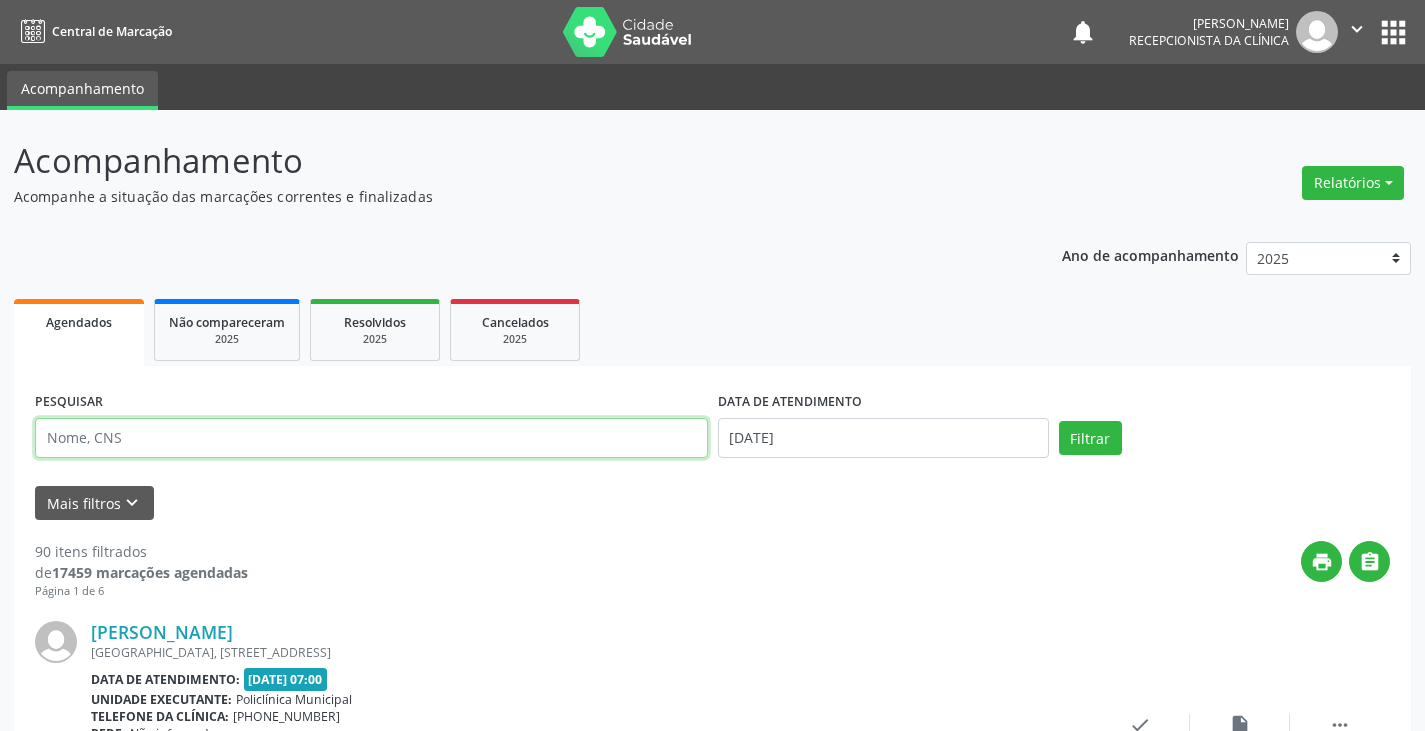 click at bounding box center (371, 438) 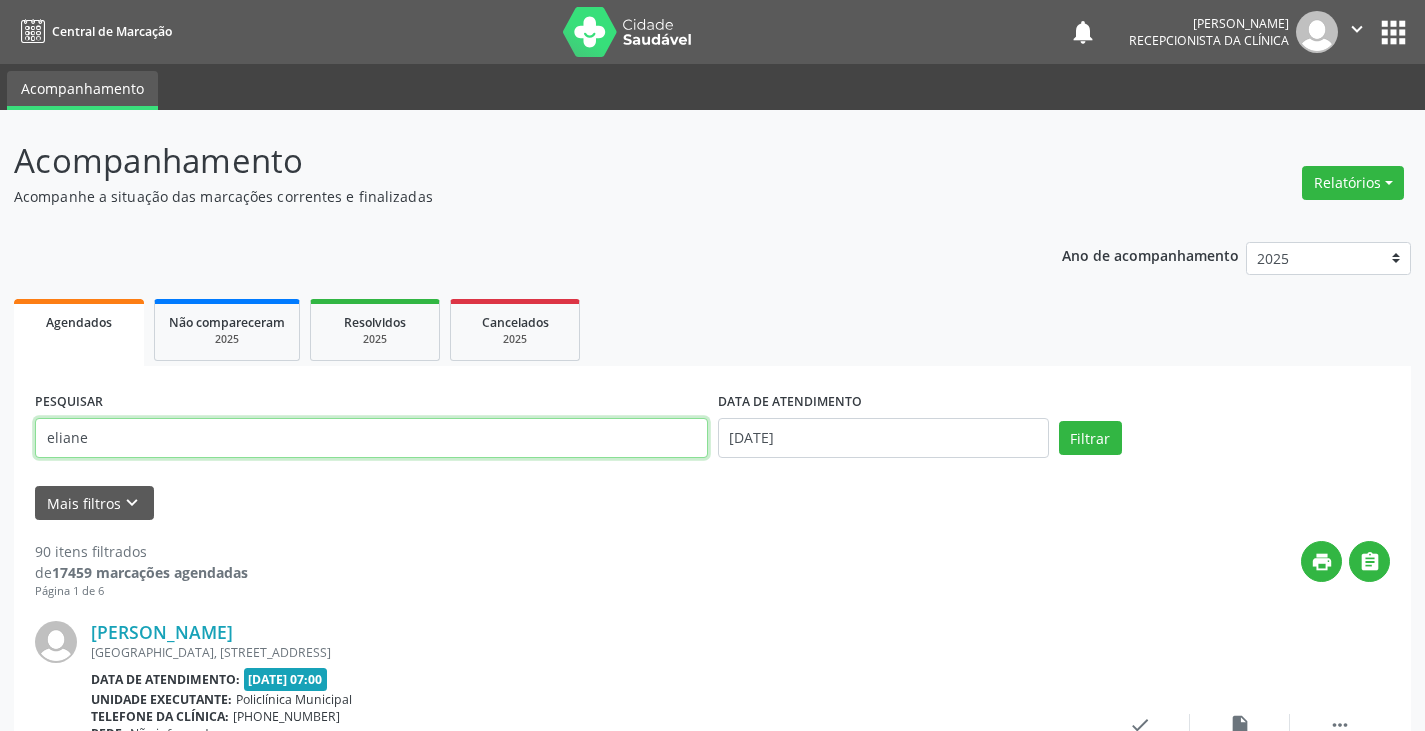 type on "eliane" 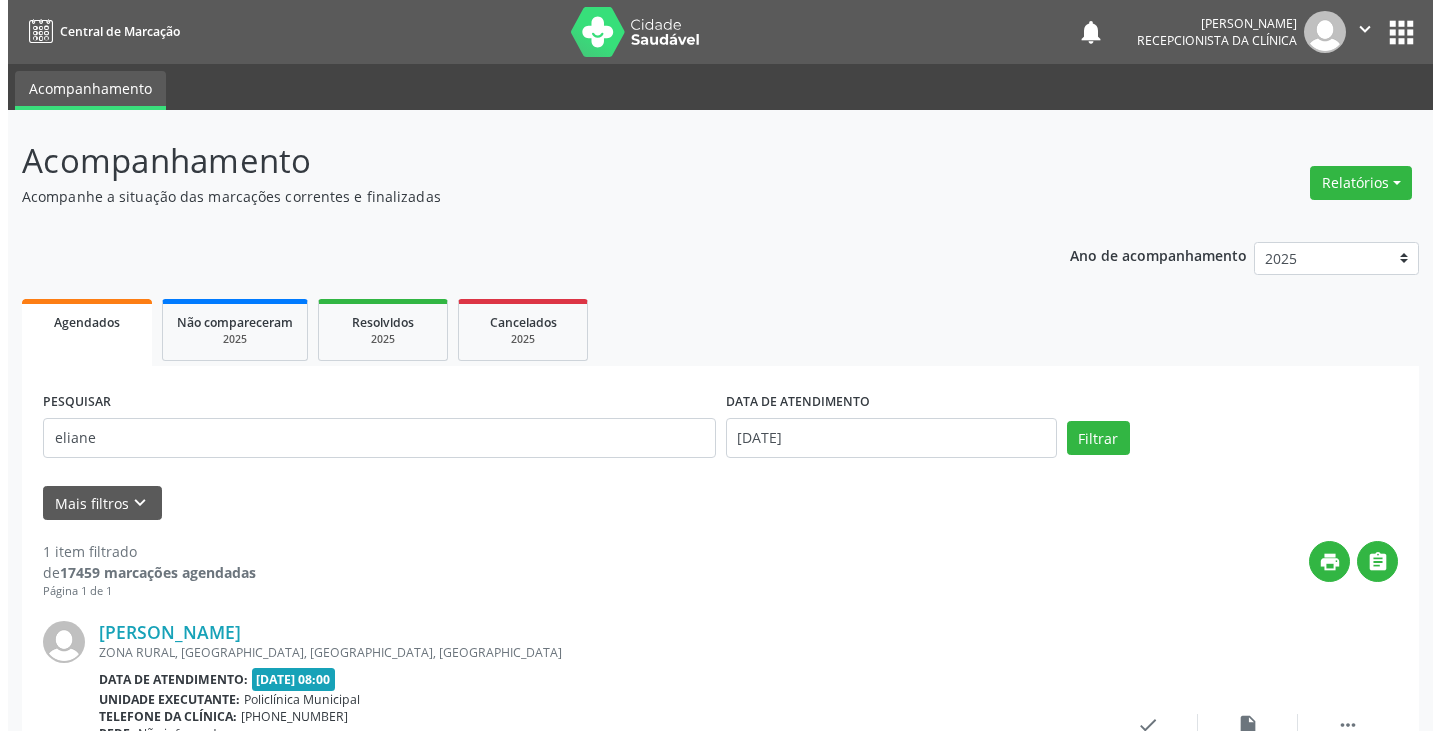 scroll, scrollTop: 174, scrollLeft: 0, axis: vertical 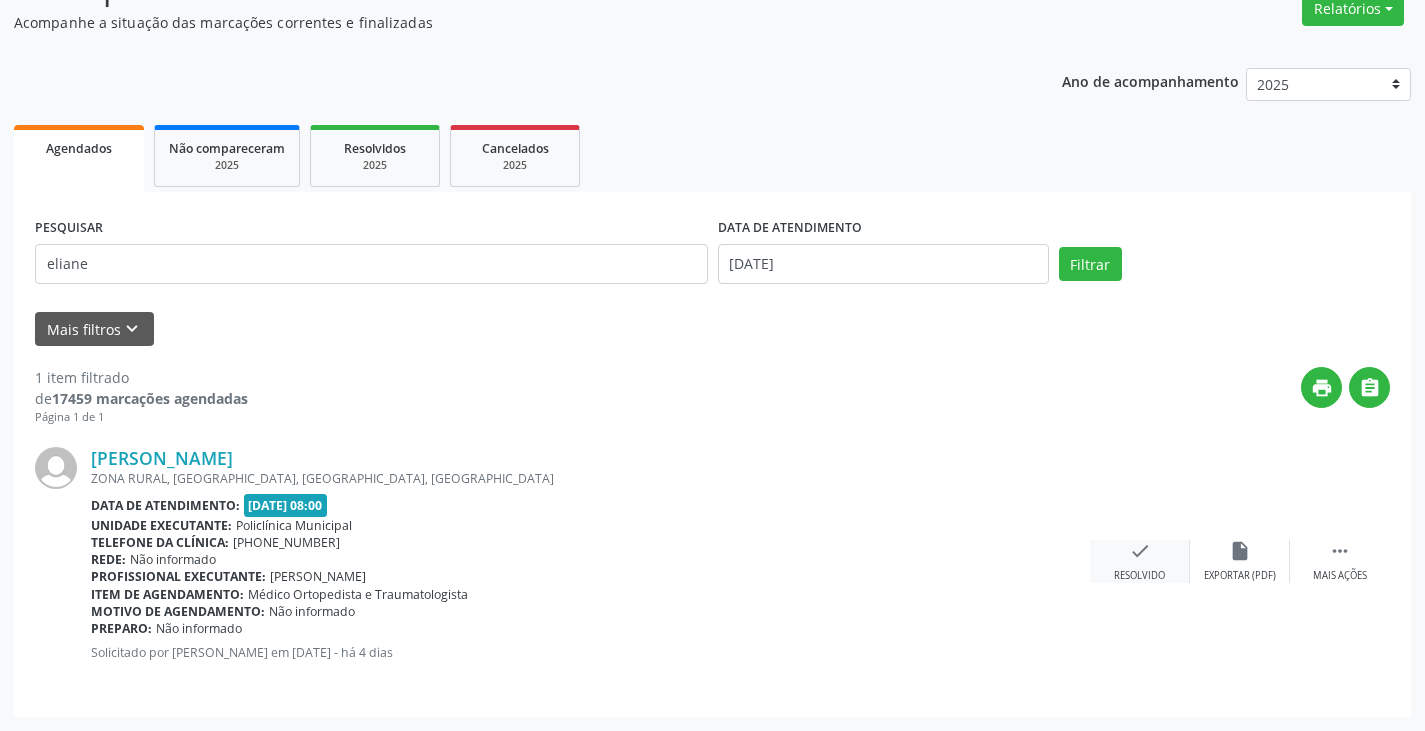 click on "check" at bounding box center [1140, 551] 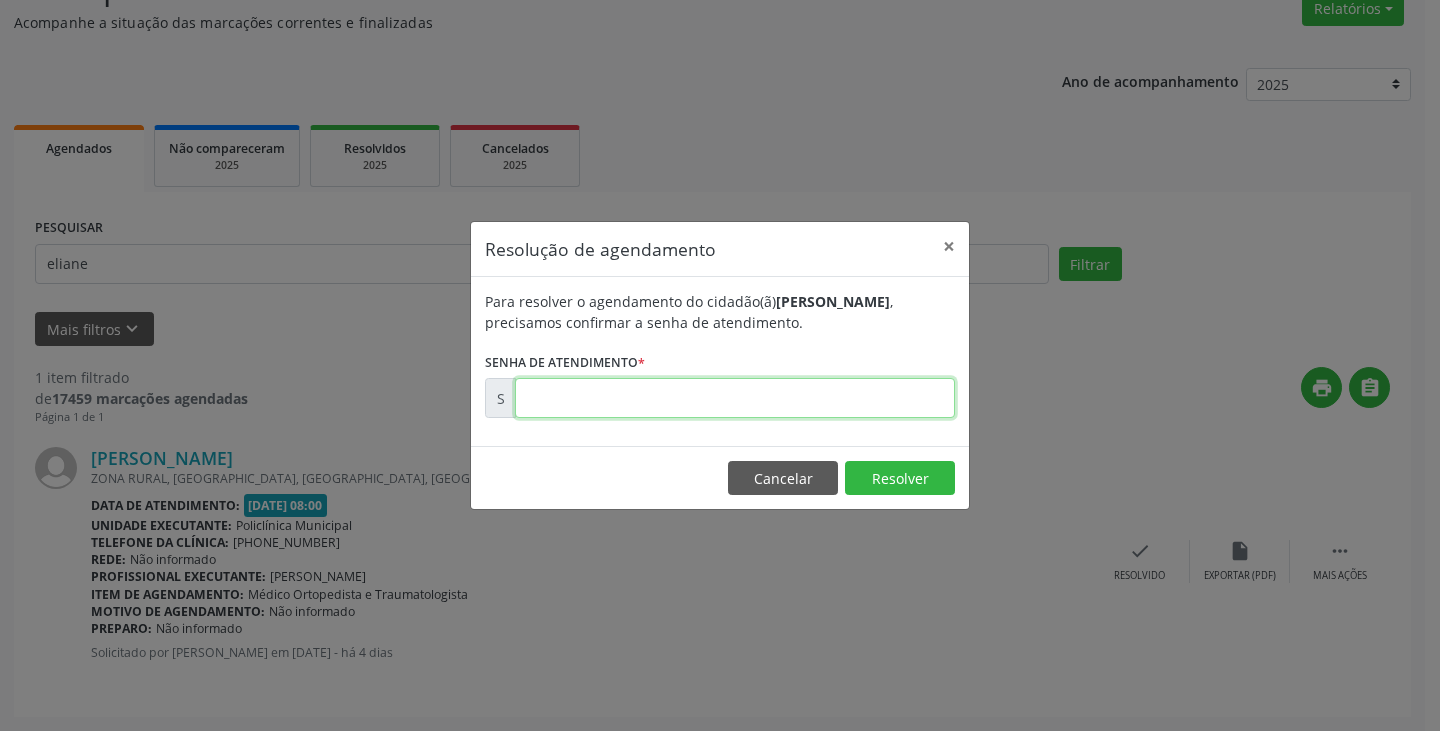 click at bounding box center (735, 398) 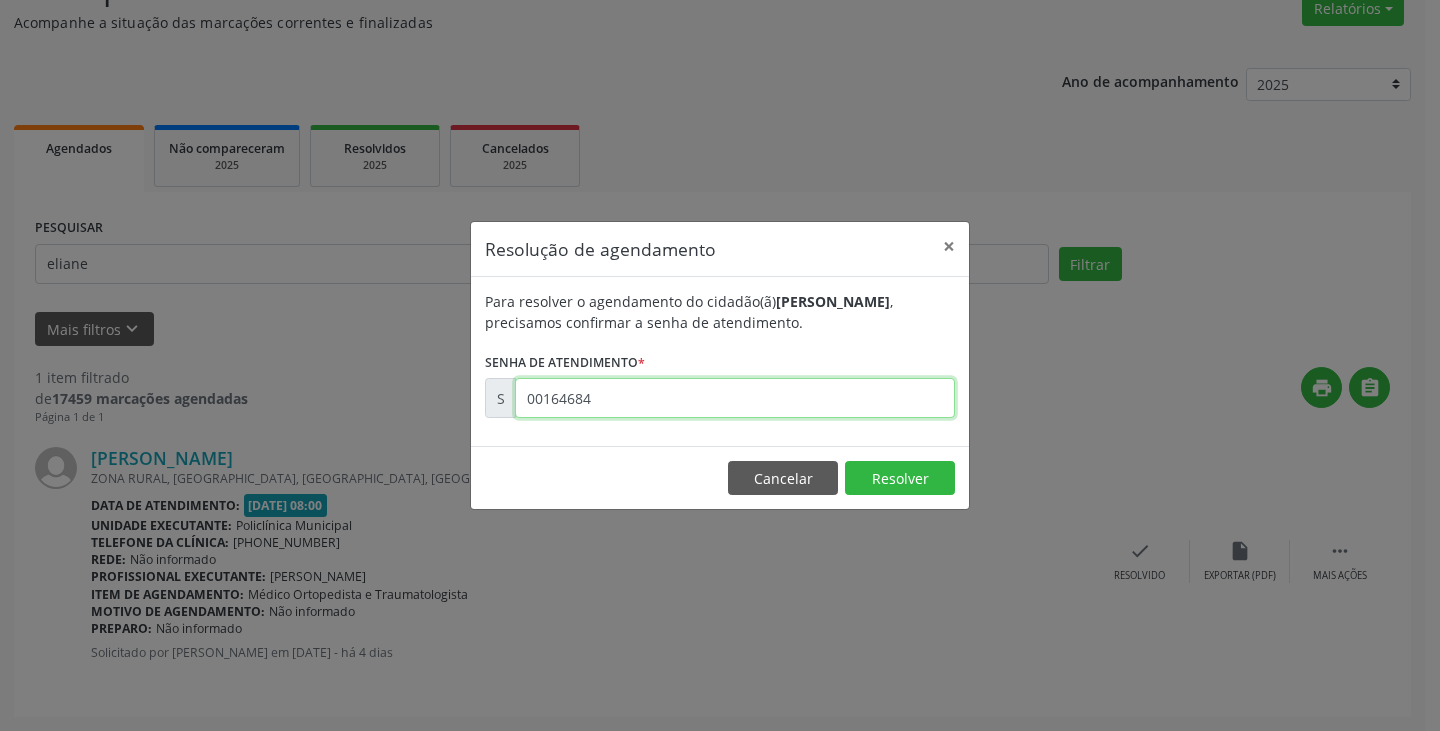 type on "00164684" 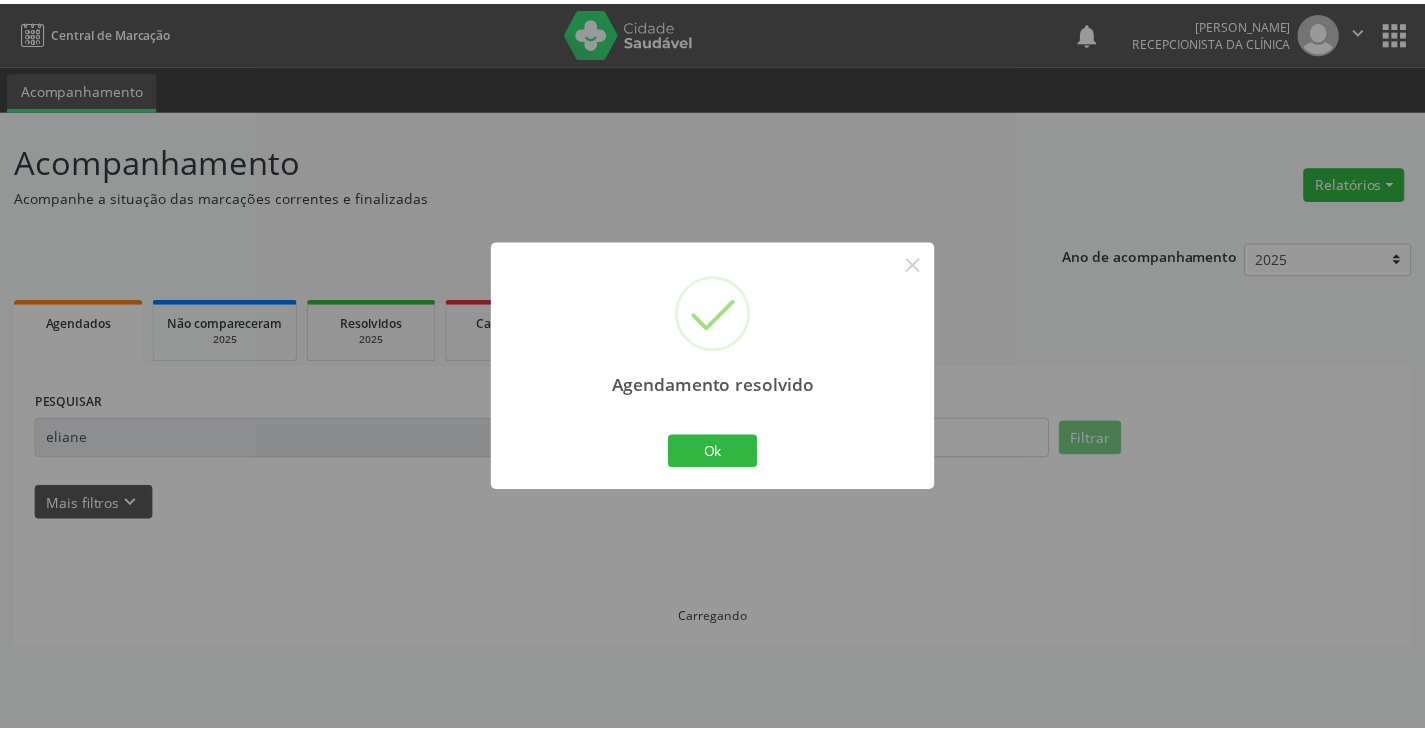 scroll, scrollTop: 0, scrollLeft: 0, axis: both 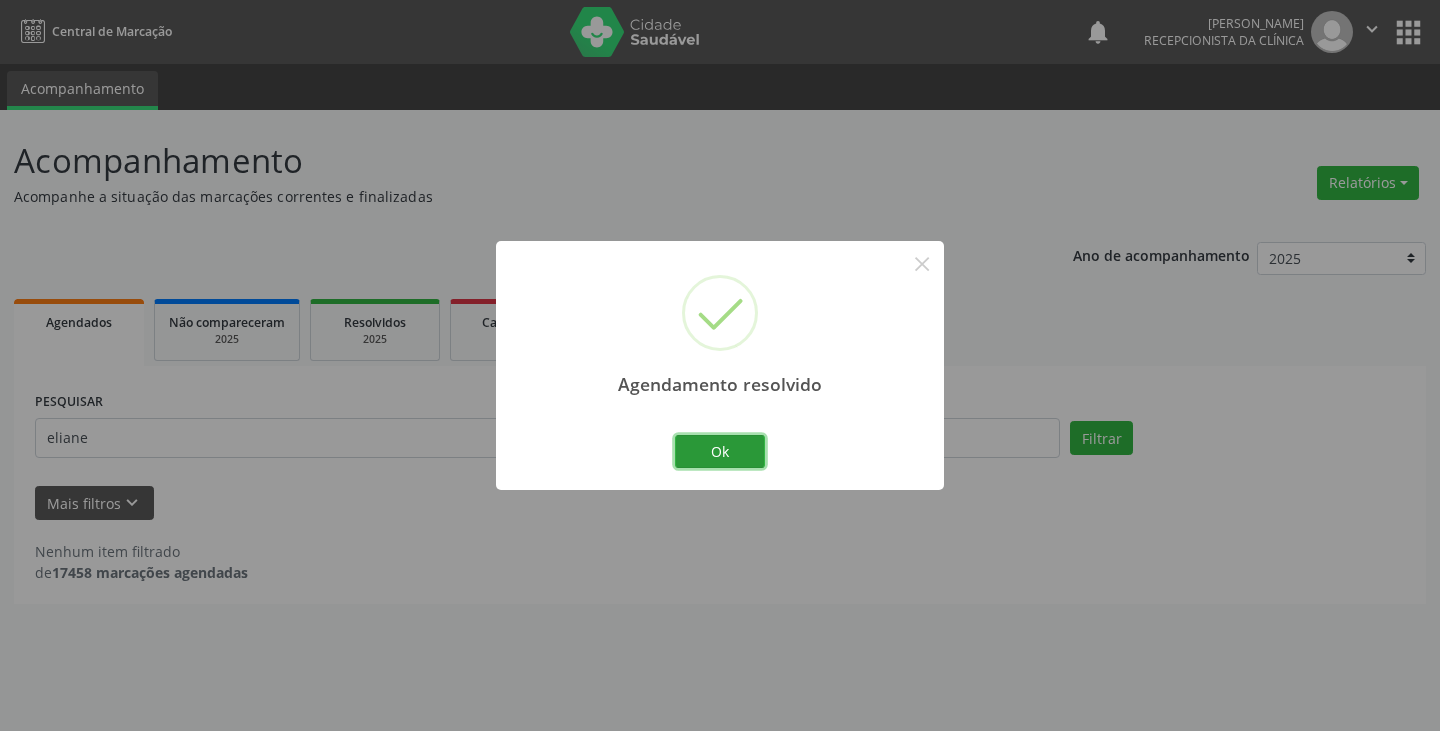 drag, startPoint x: 740, startPoint y: 456, endPoint x: 700, endPoint y: 450, distance: 40.4475 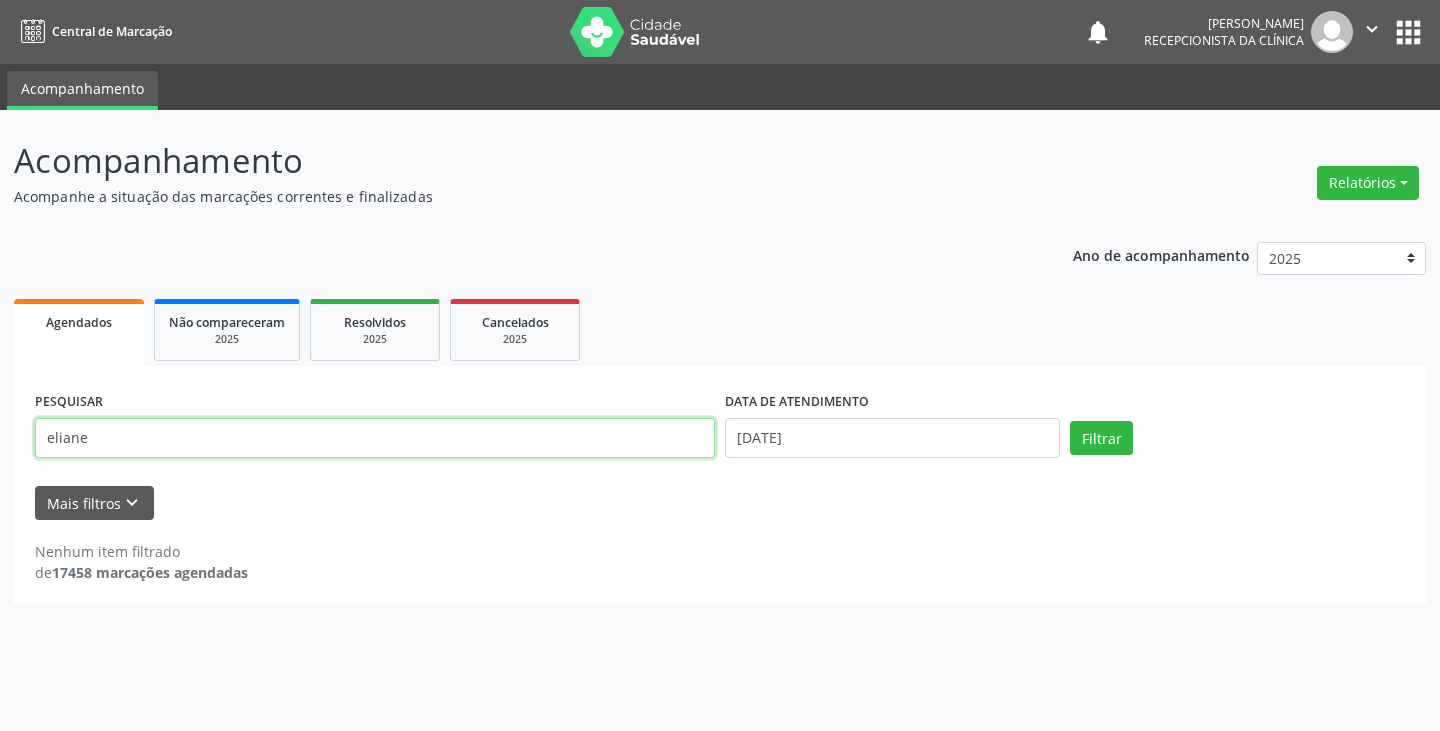 click on "eliane" at bounding box center (375, 438) 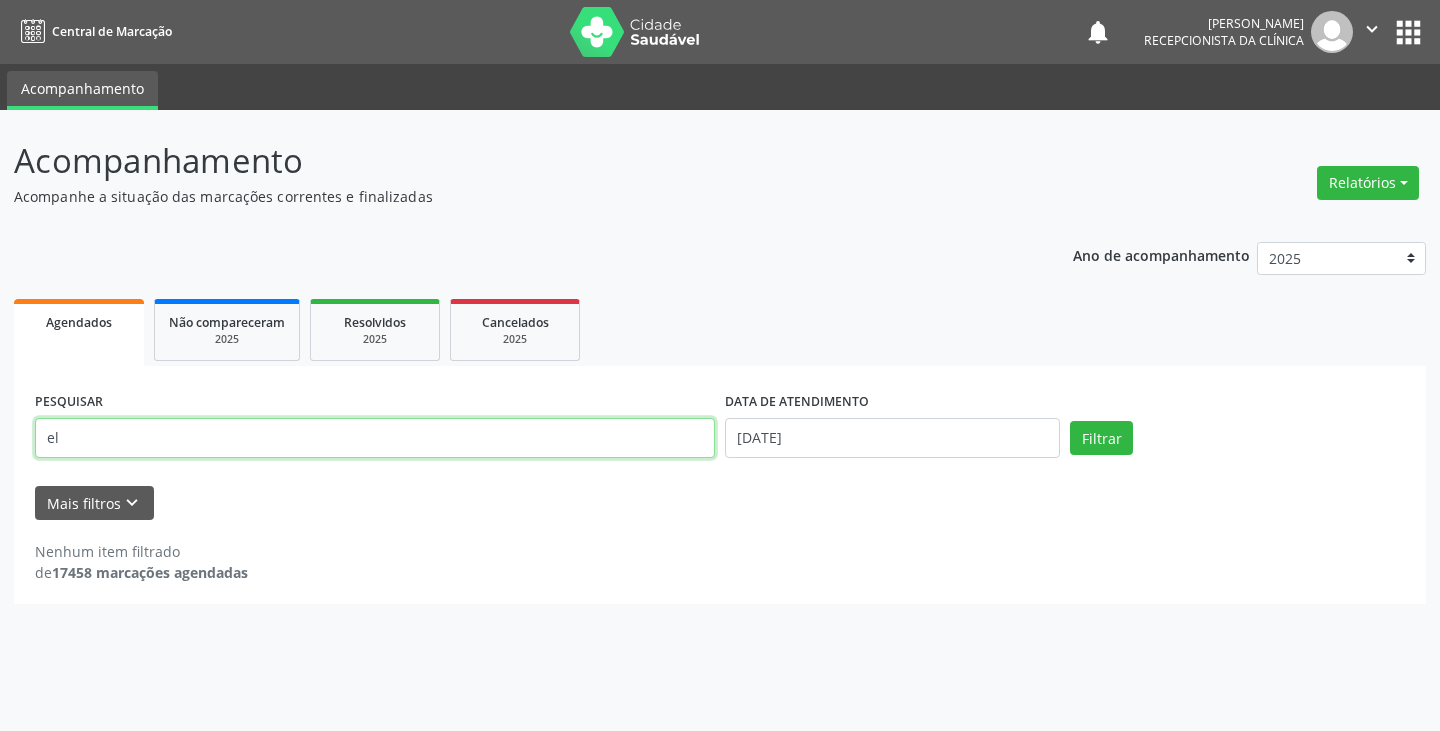 type on "e" 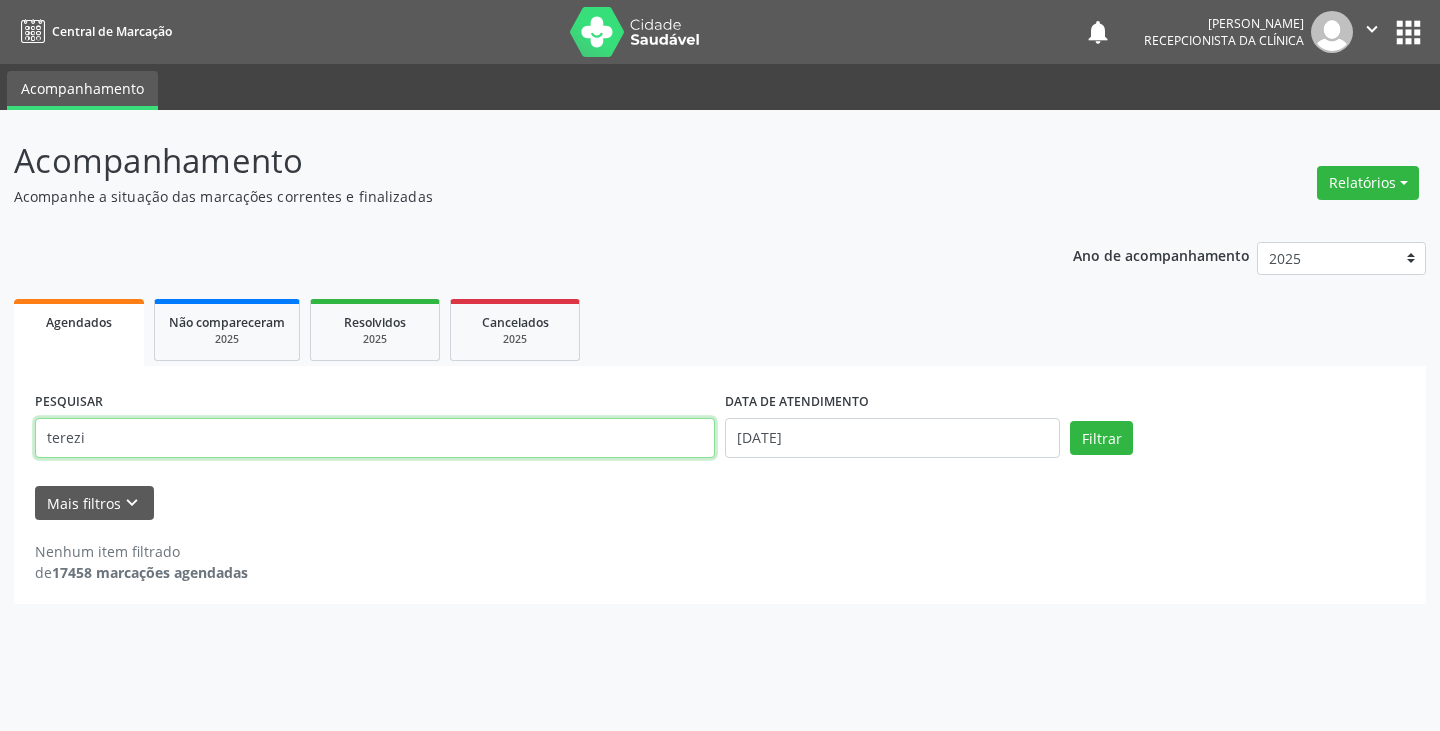 type on "terezi" 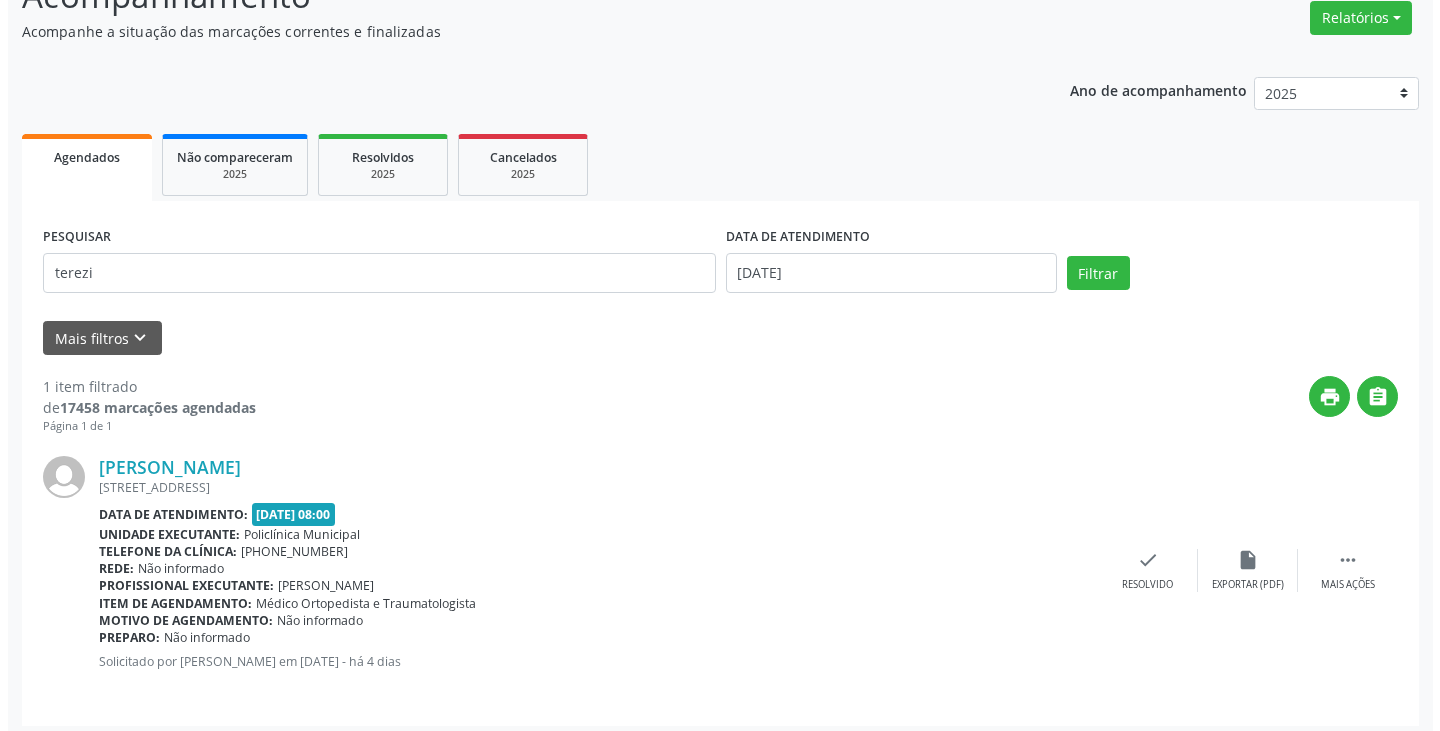 scroll, scrollTop: 174, scrollLeft: 0, axis: vertical 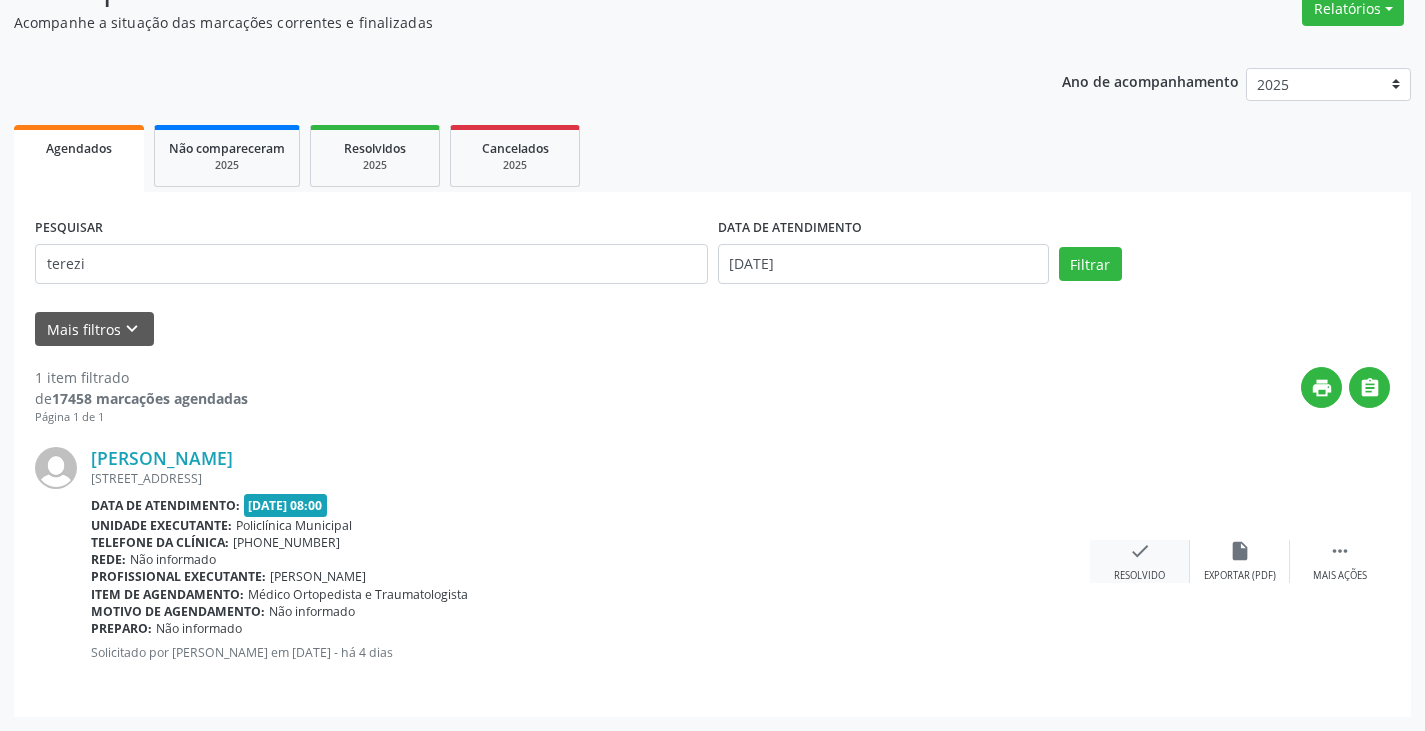 click on "check" at bounding box center [1140, 551] 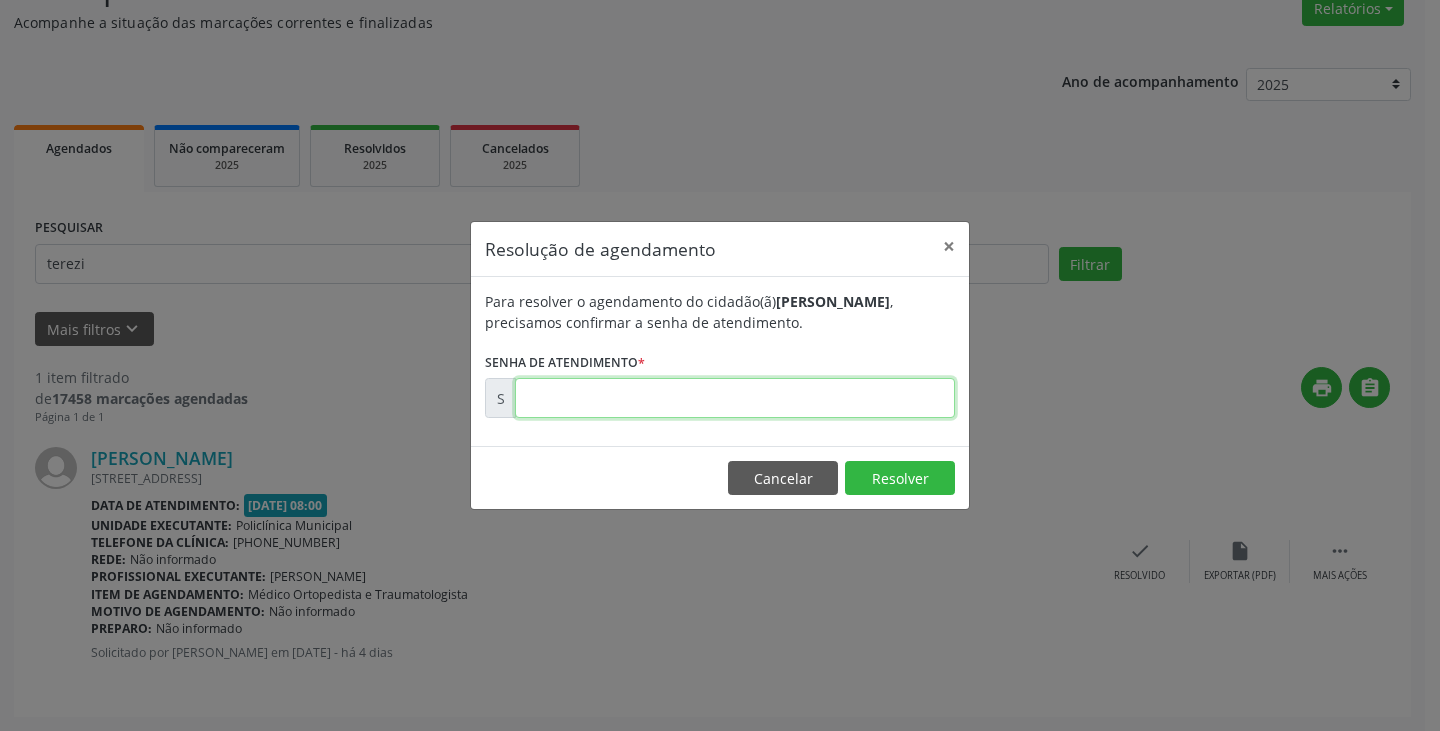 click at bounding box center [735, 398] 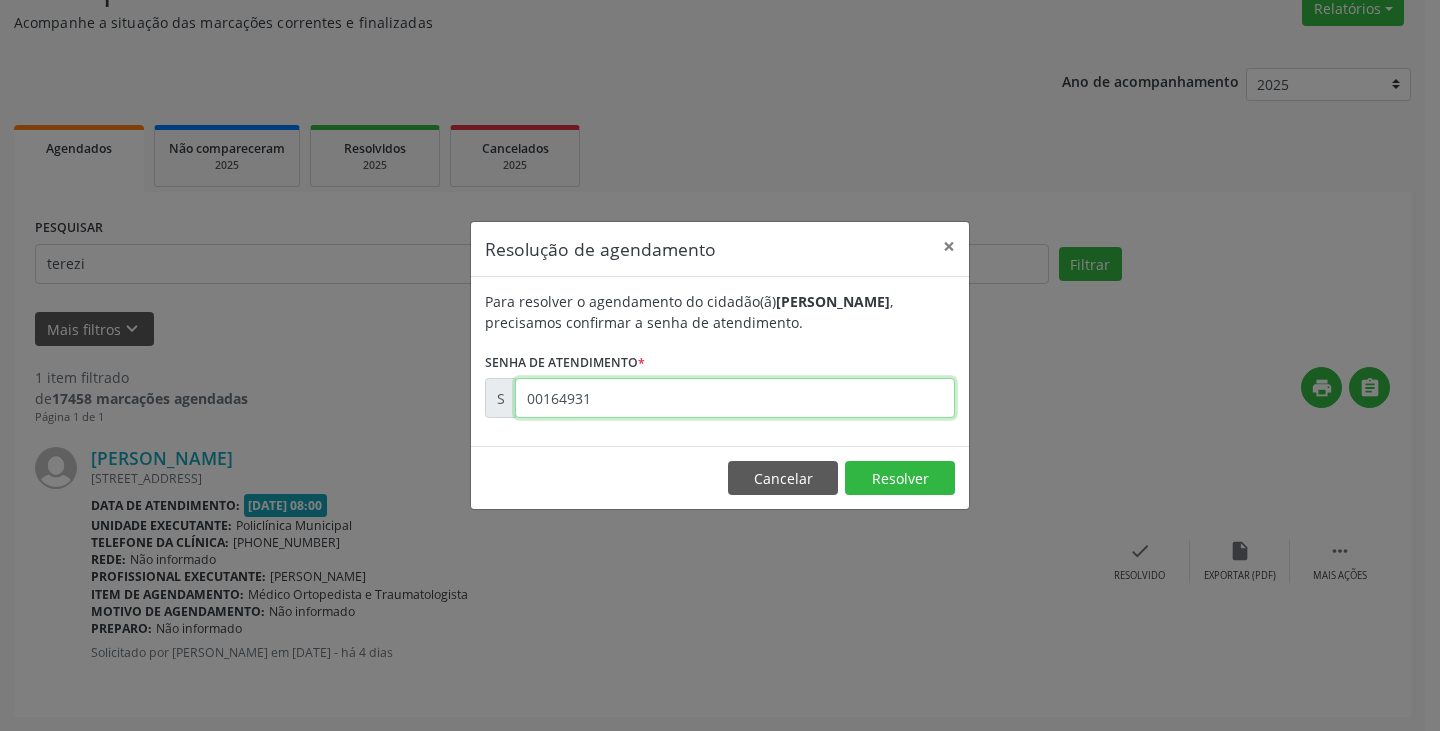 type on "00164931" 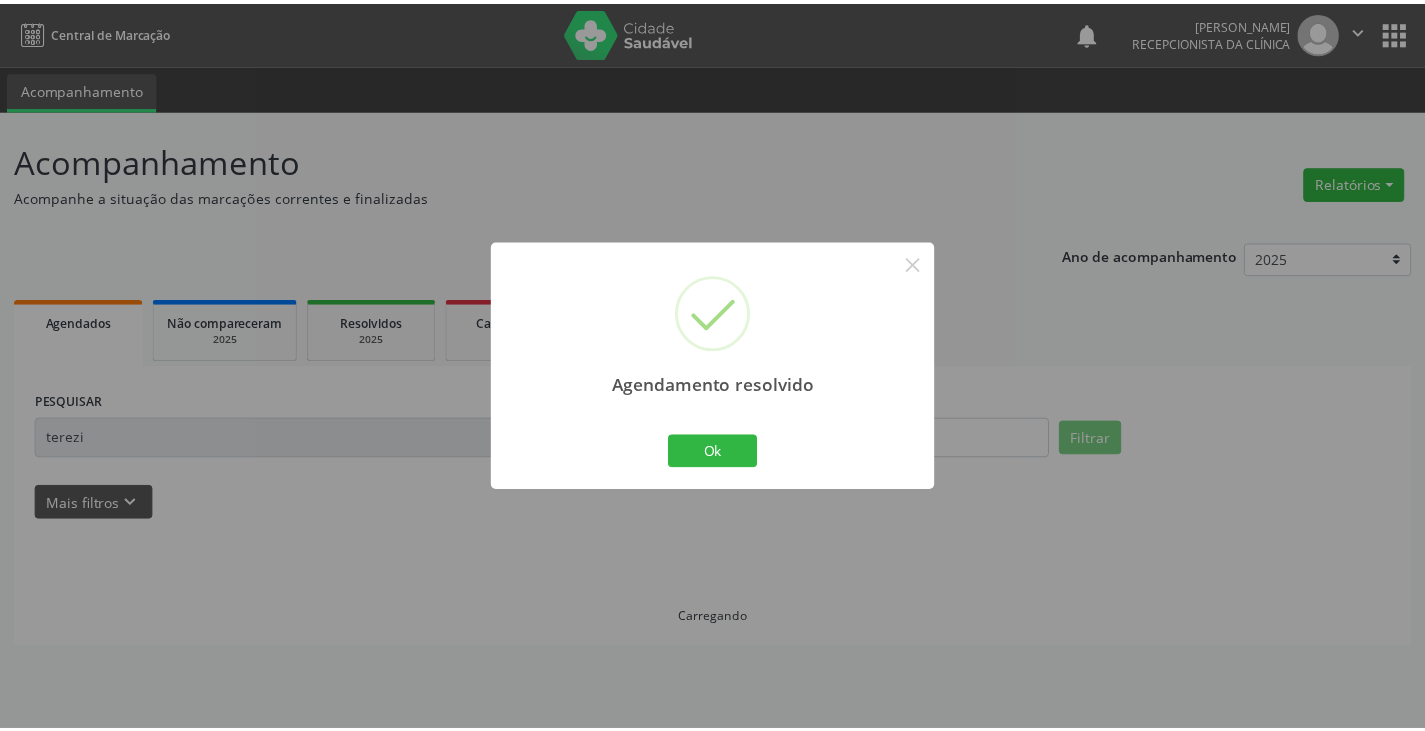 scroll, scrollTop: 0, scrollLeft: 0, axis: both 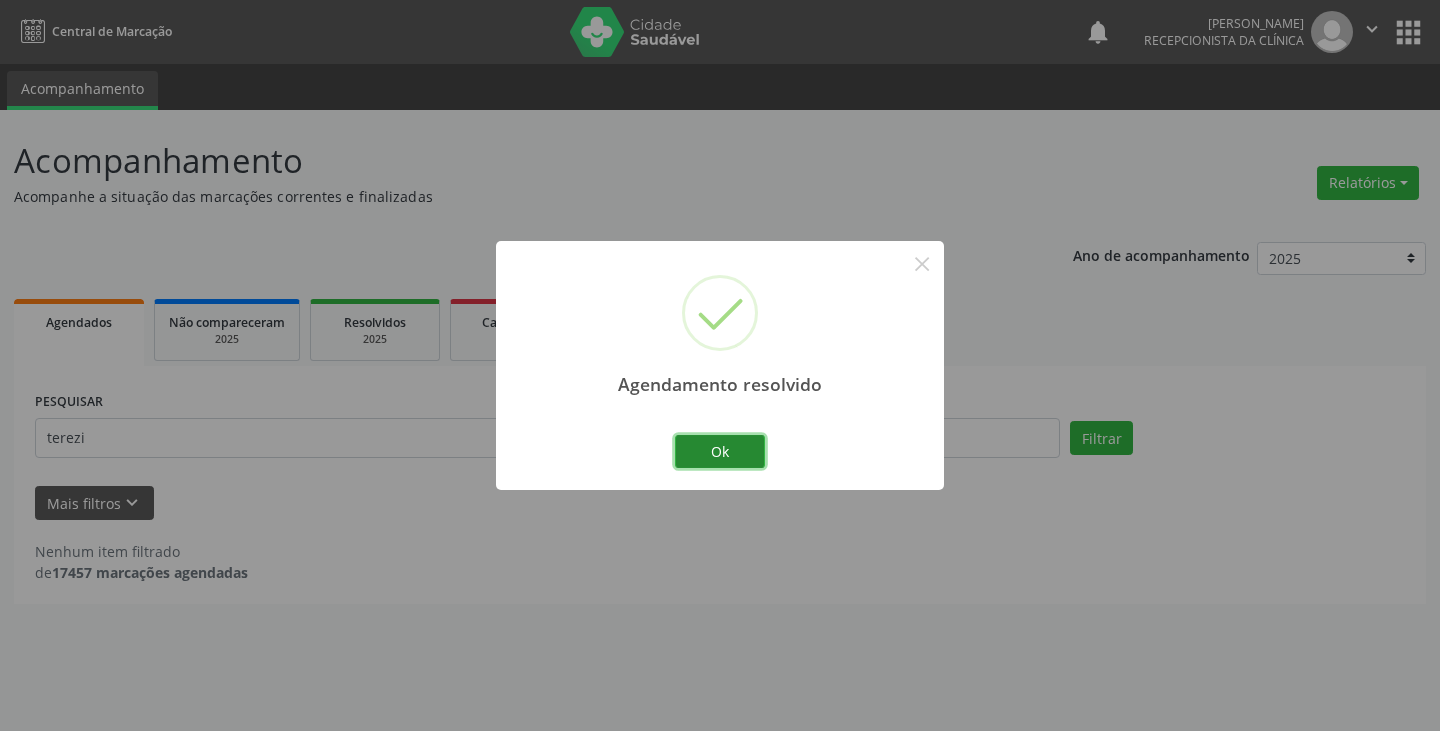 click on "Ok" at bounding box center (720, 452) 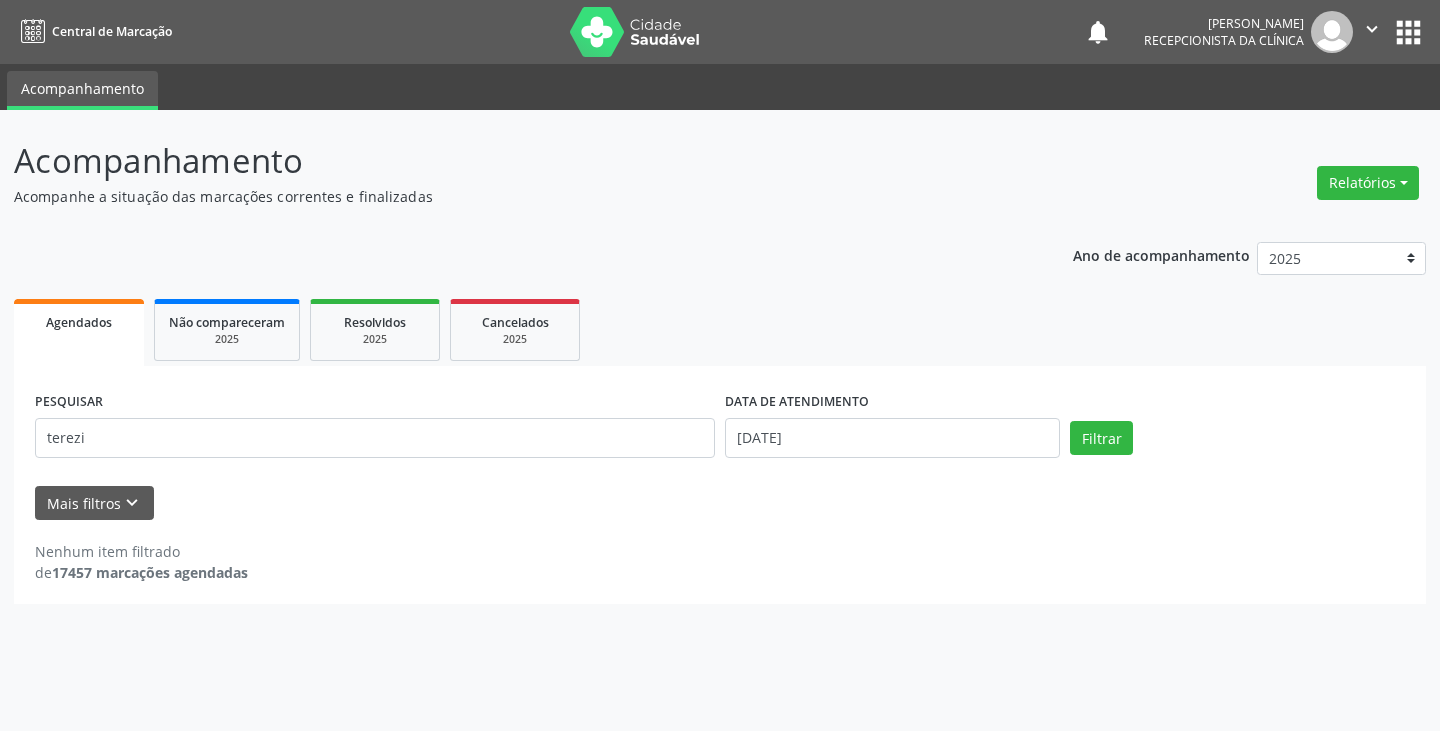 click on "PESQUISAR
terezi" at bounding box center [375, 429] 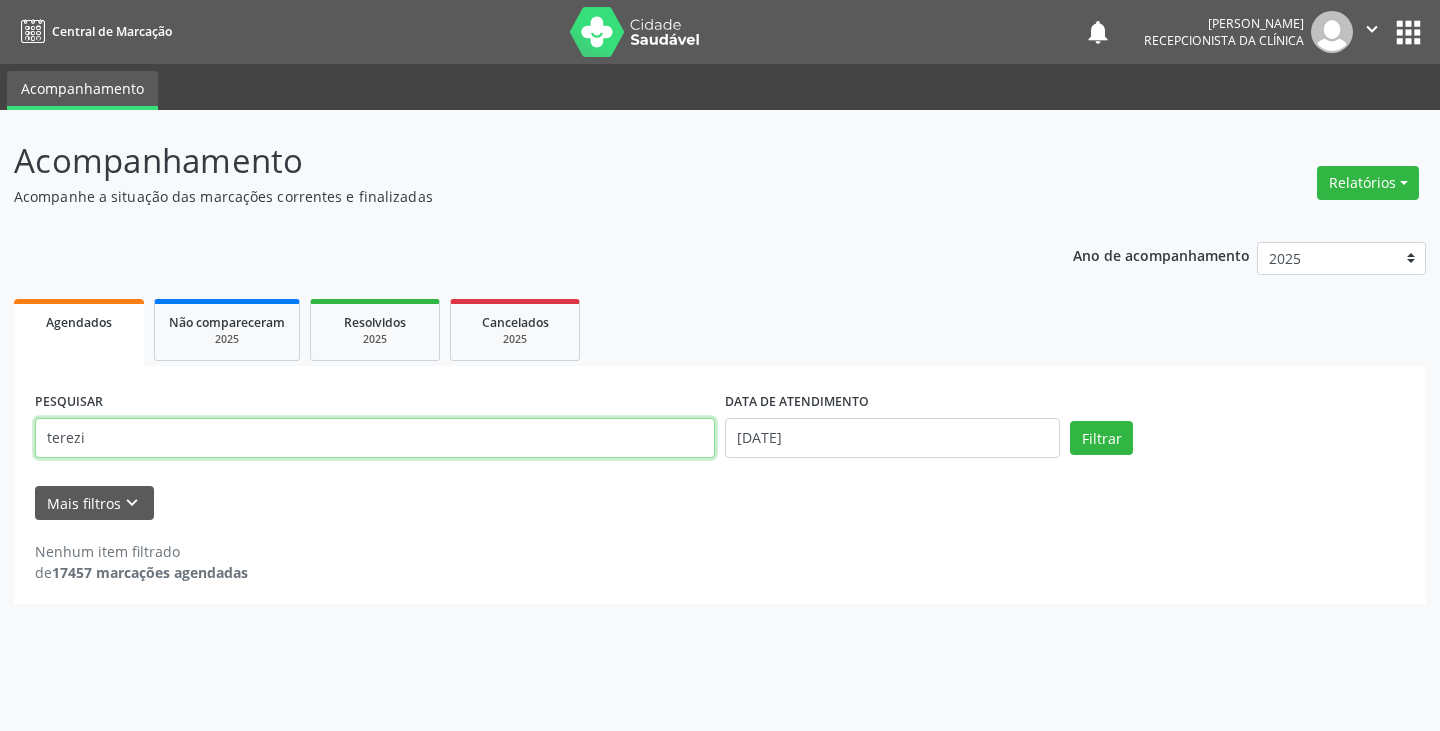 click on "terezi" at bounding box center (375, 438) 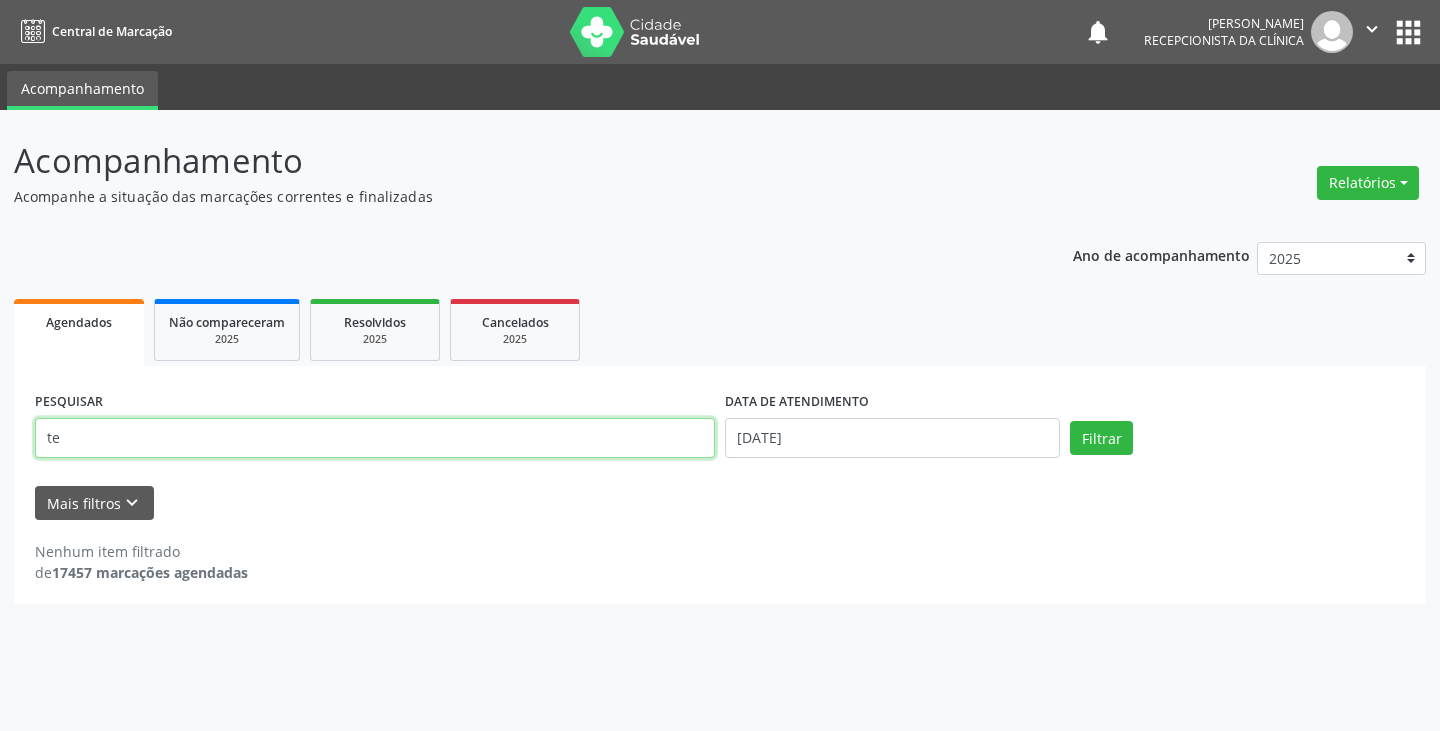 type on "t" 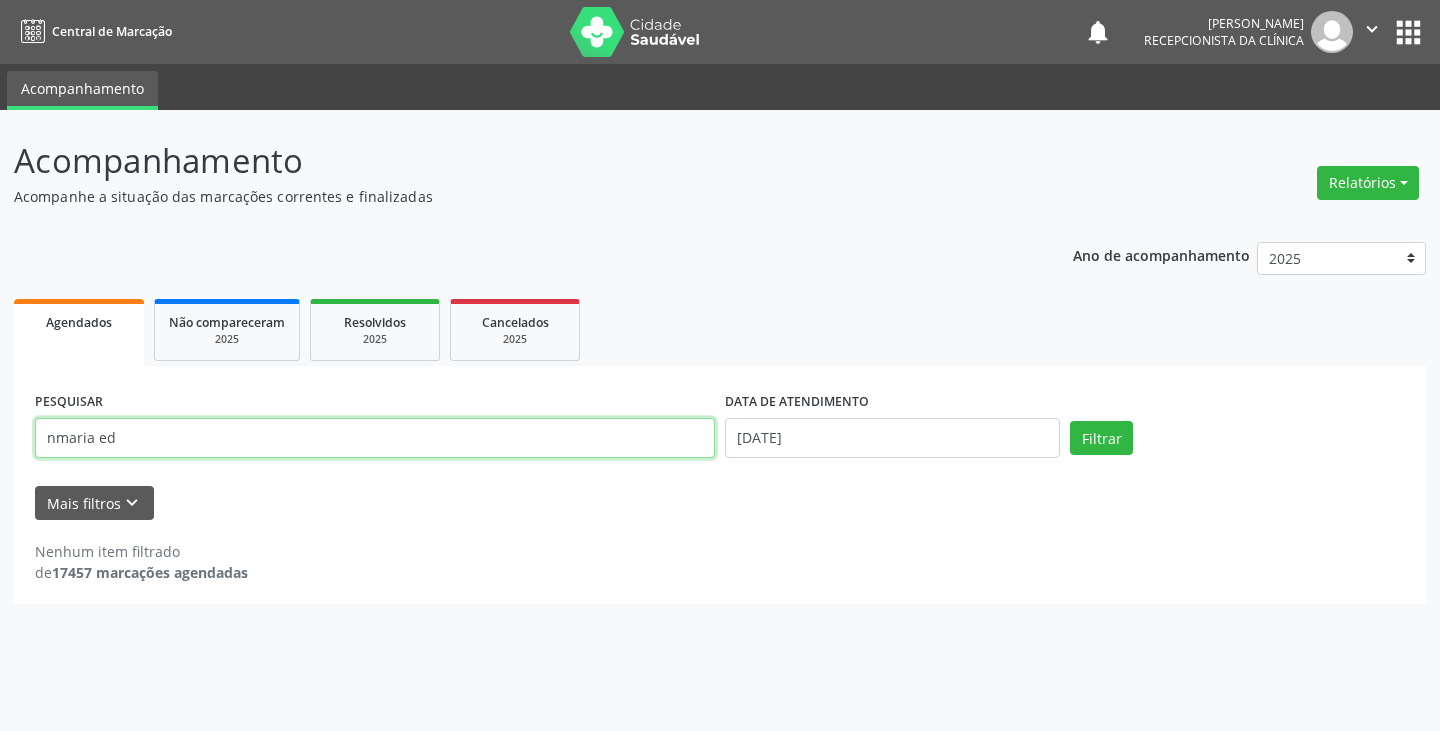 click on "Filtrar" at bounding box center [1101, 438] 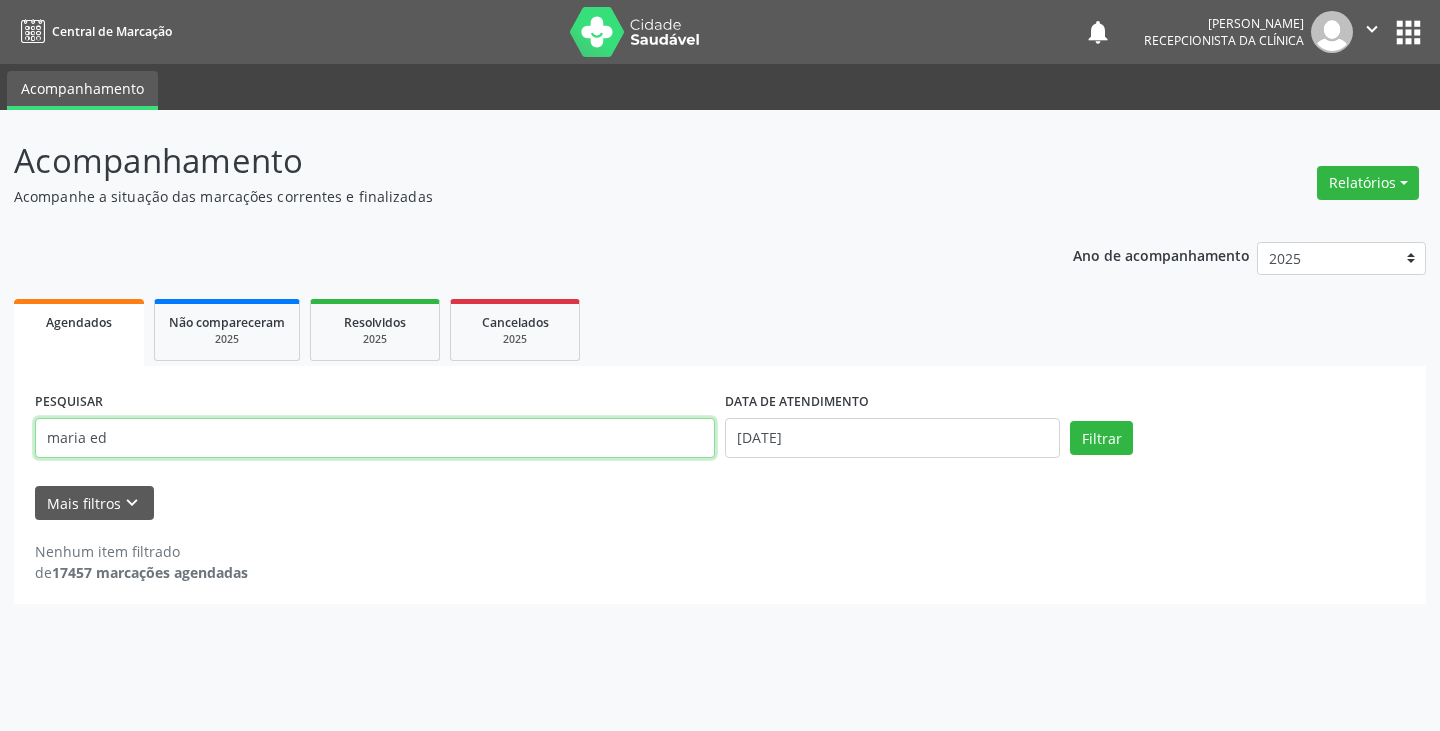 type on "maria ed" 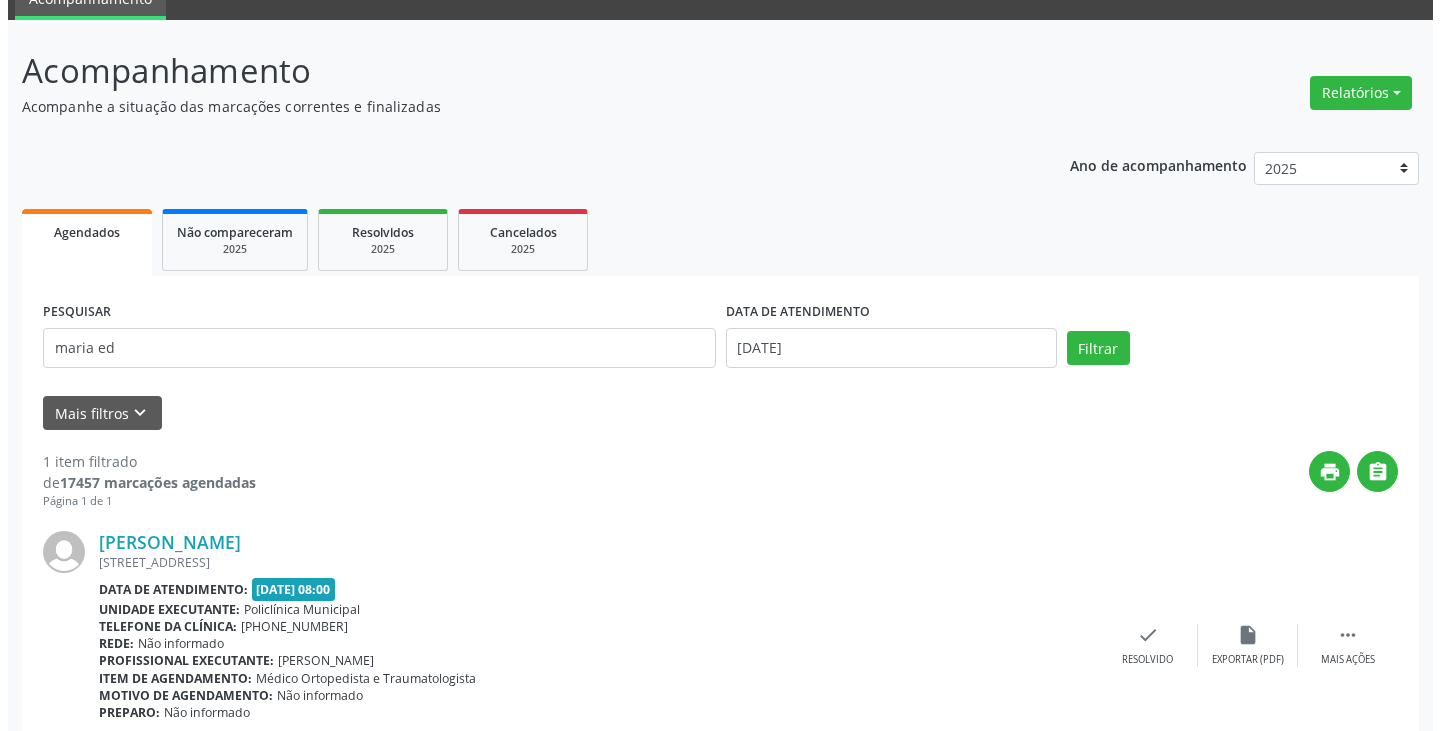 scroll, scrollTop: 174, scrollLeft: 0, axis: vertical 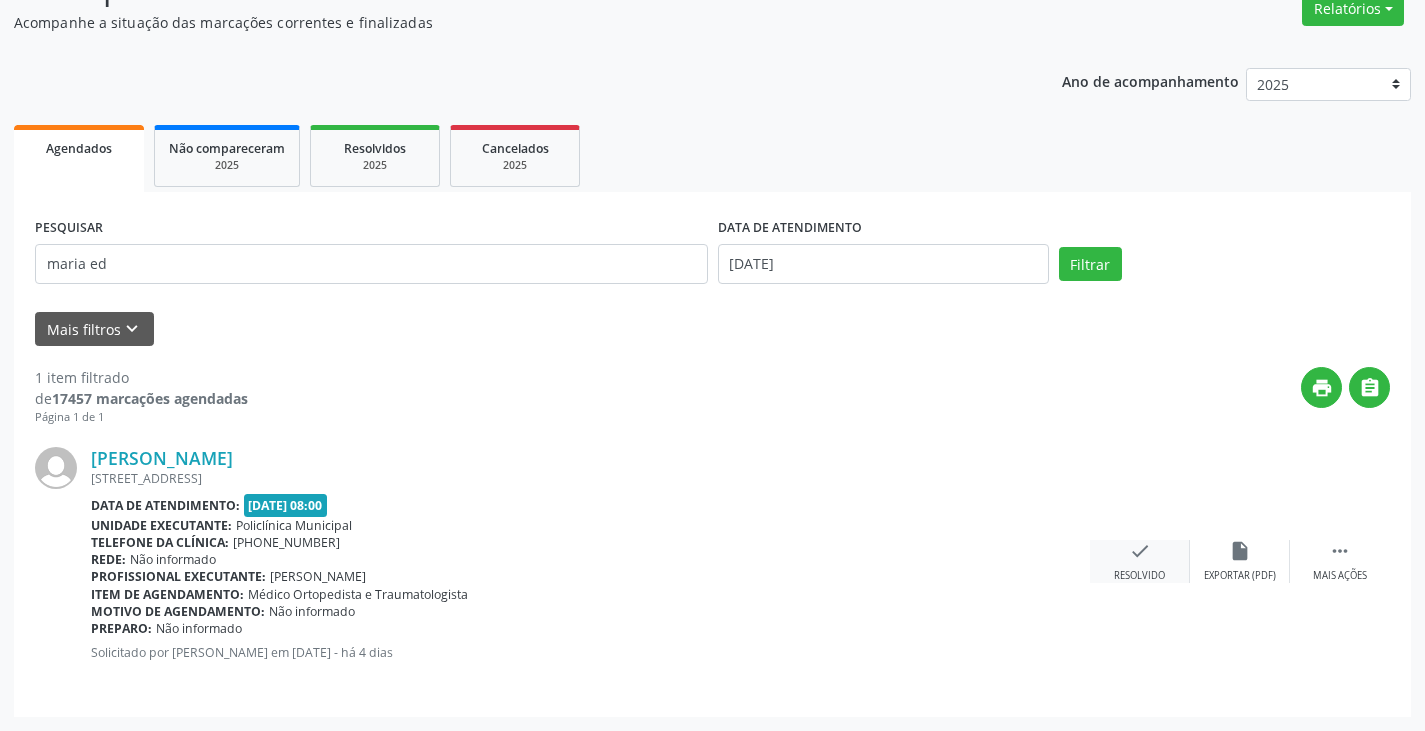 click on "check
Resolvido" at bounding box center [1140, 561] 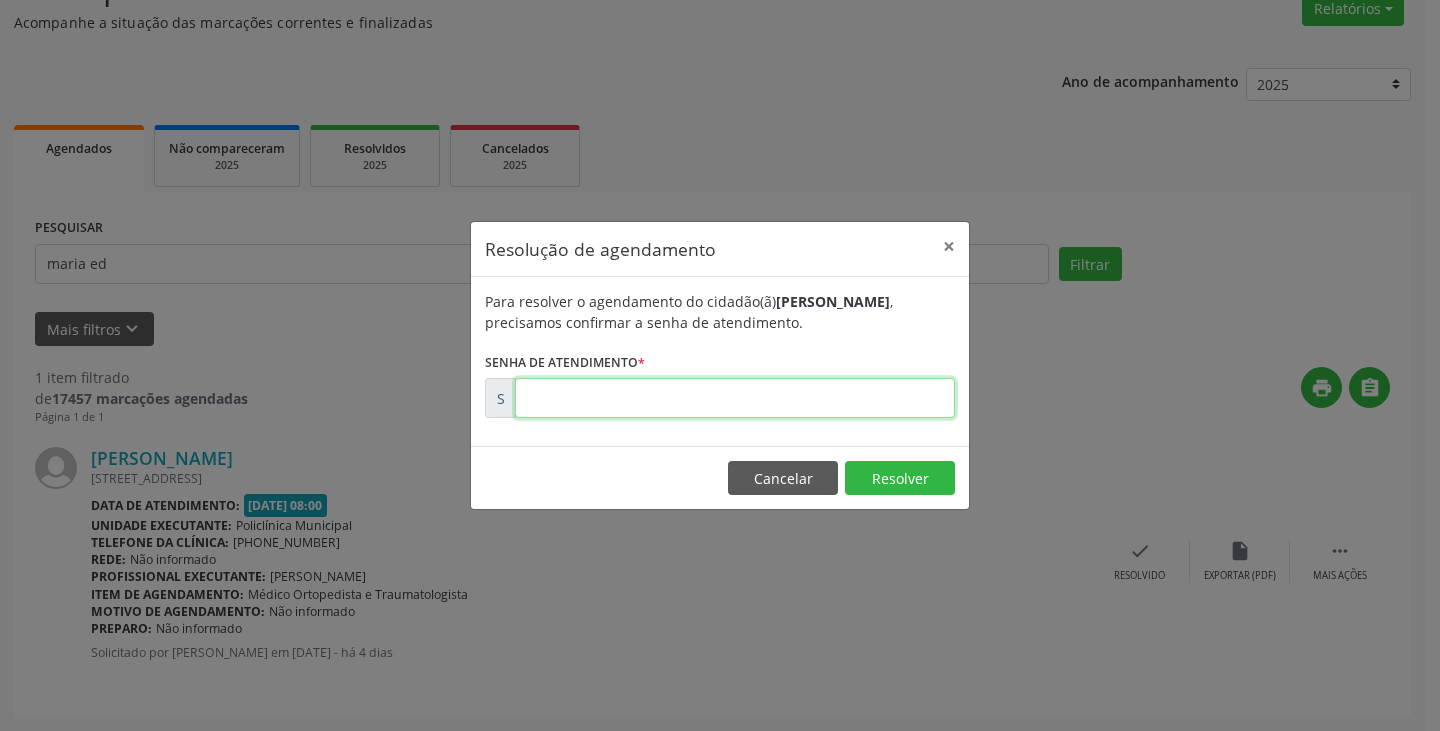 click at bounding box center [735, 398] 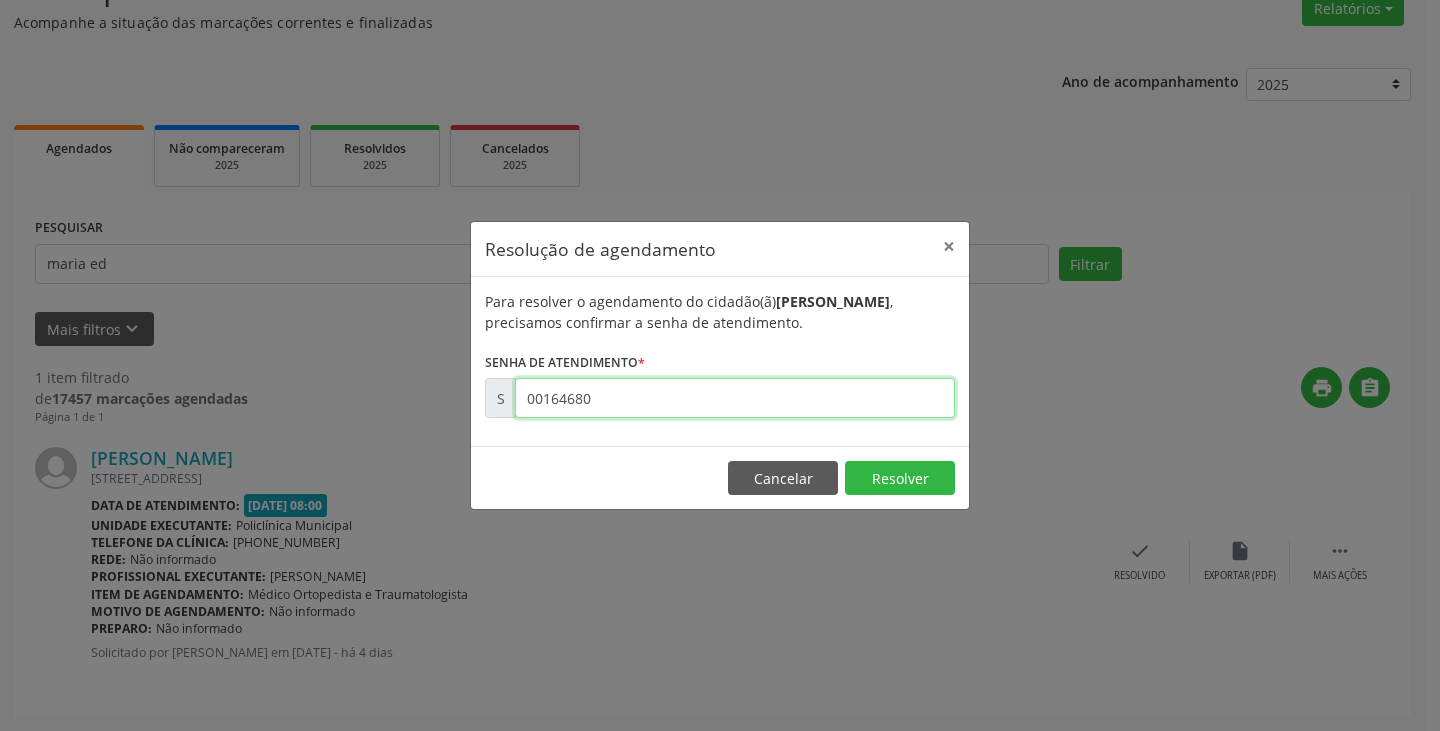 type on "00164680" 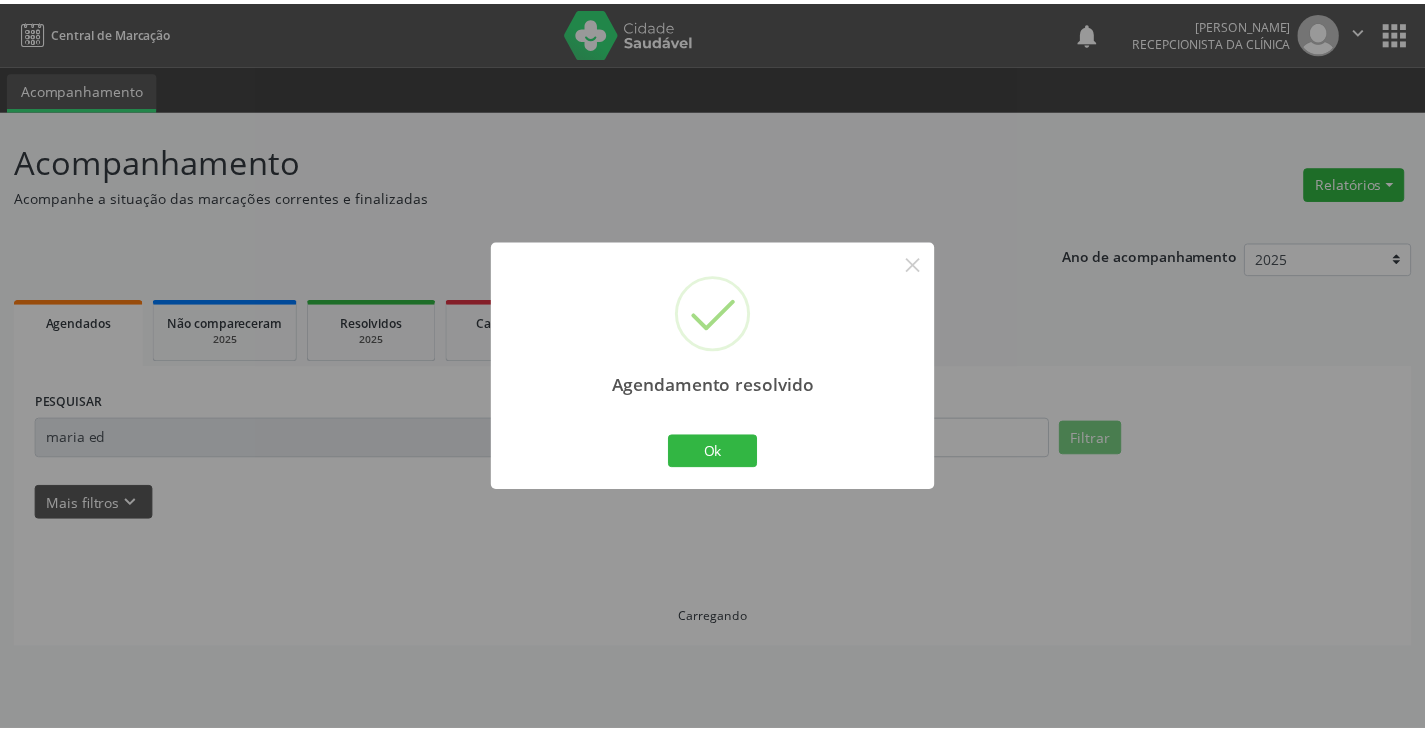 scroll, scrollTop: 0, scrollLeft: 0, axis: both 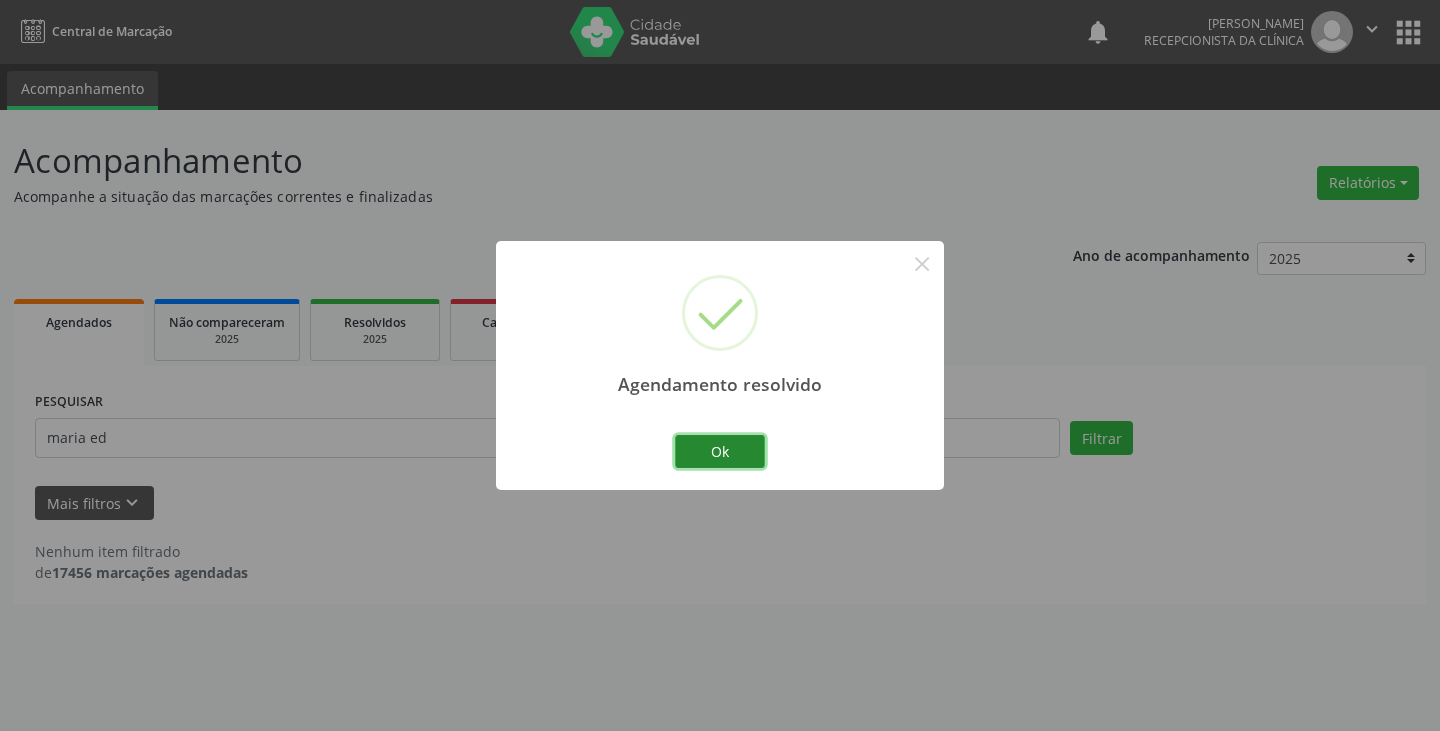 click on "Ok" at bounding box center (720, 452) 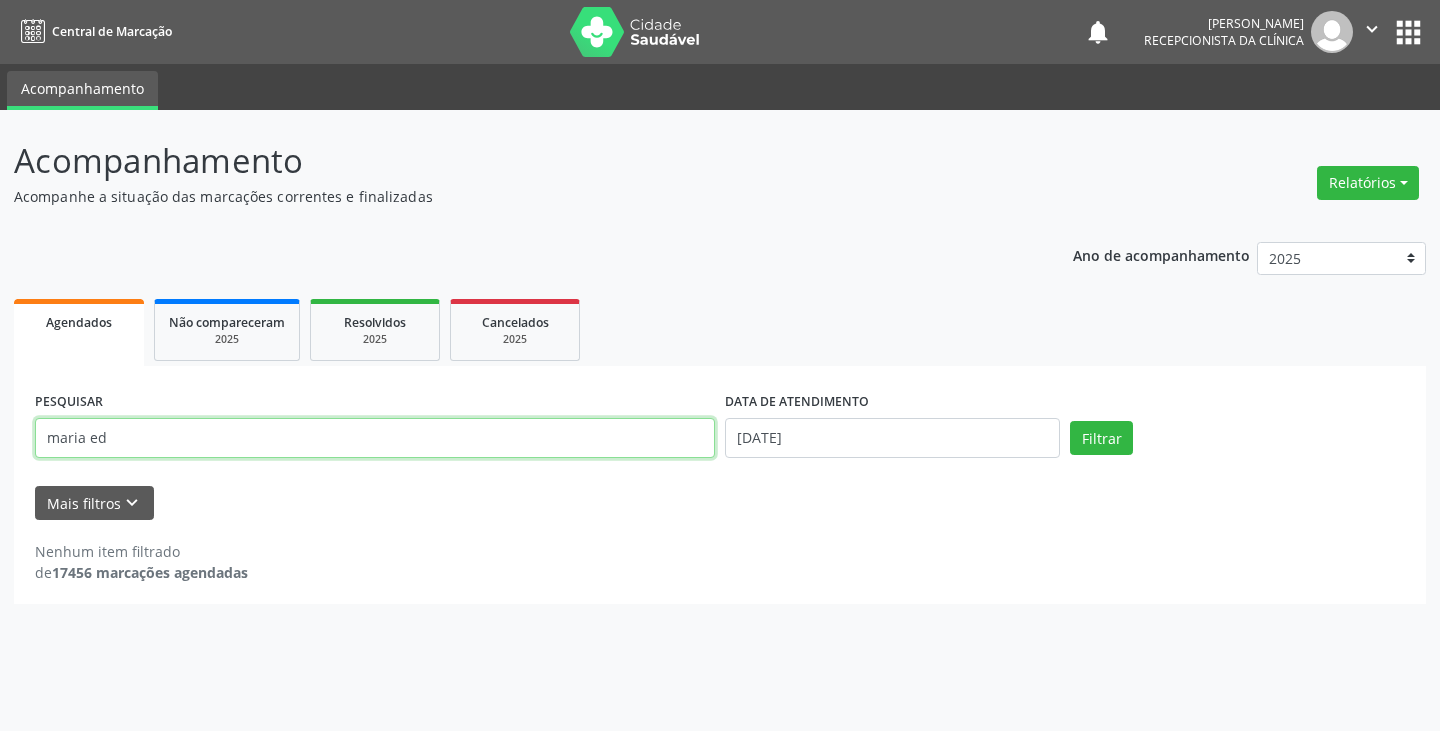 click on "maria ed" at bounding box center (375, 438) 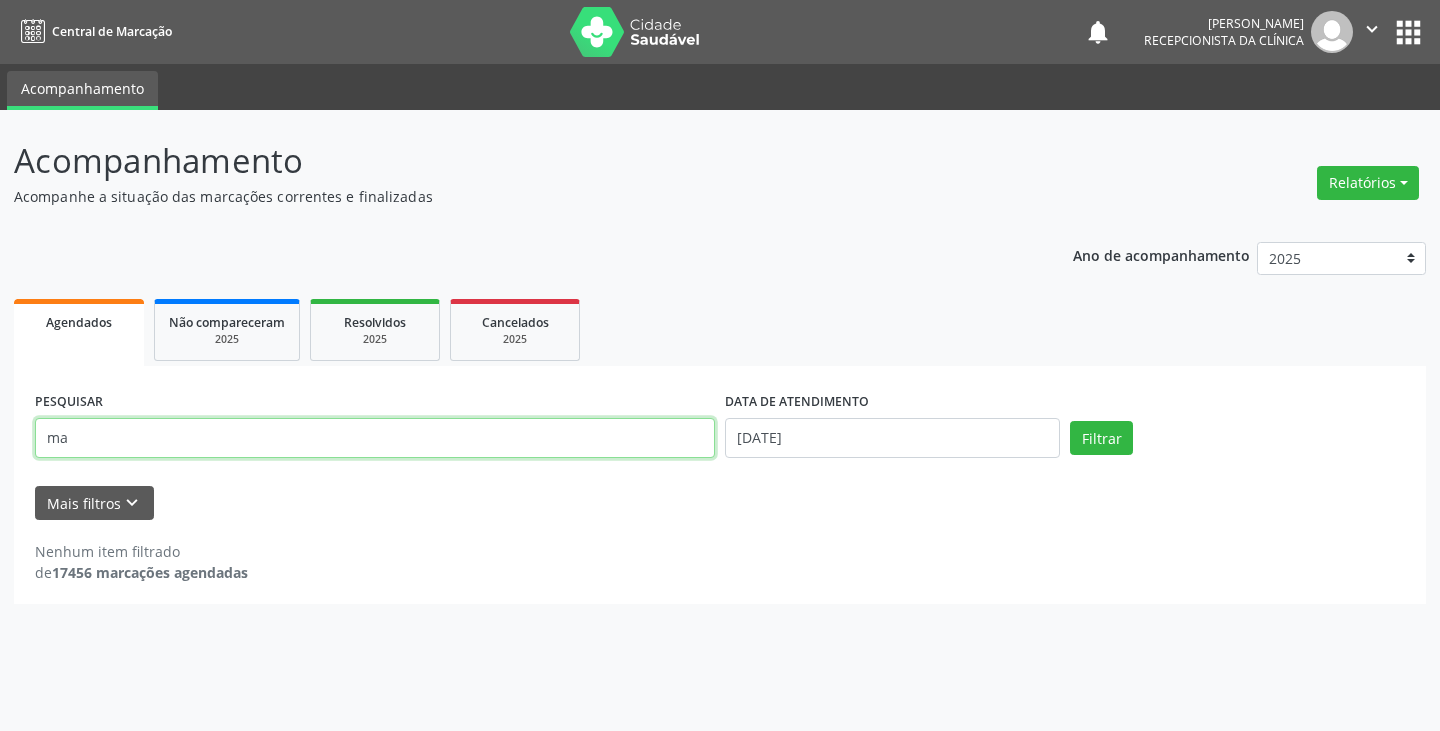 type on "m" 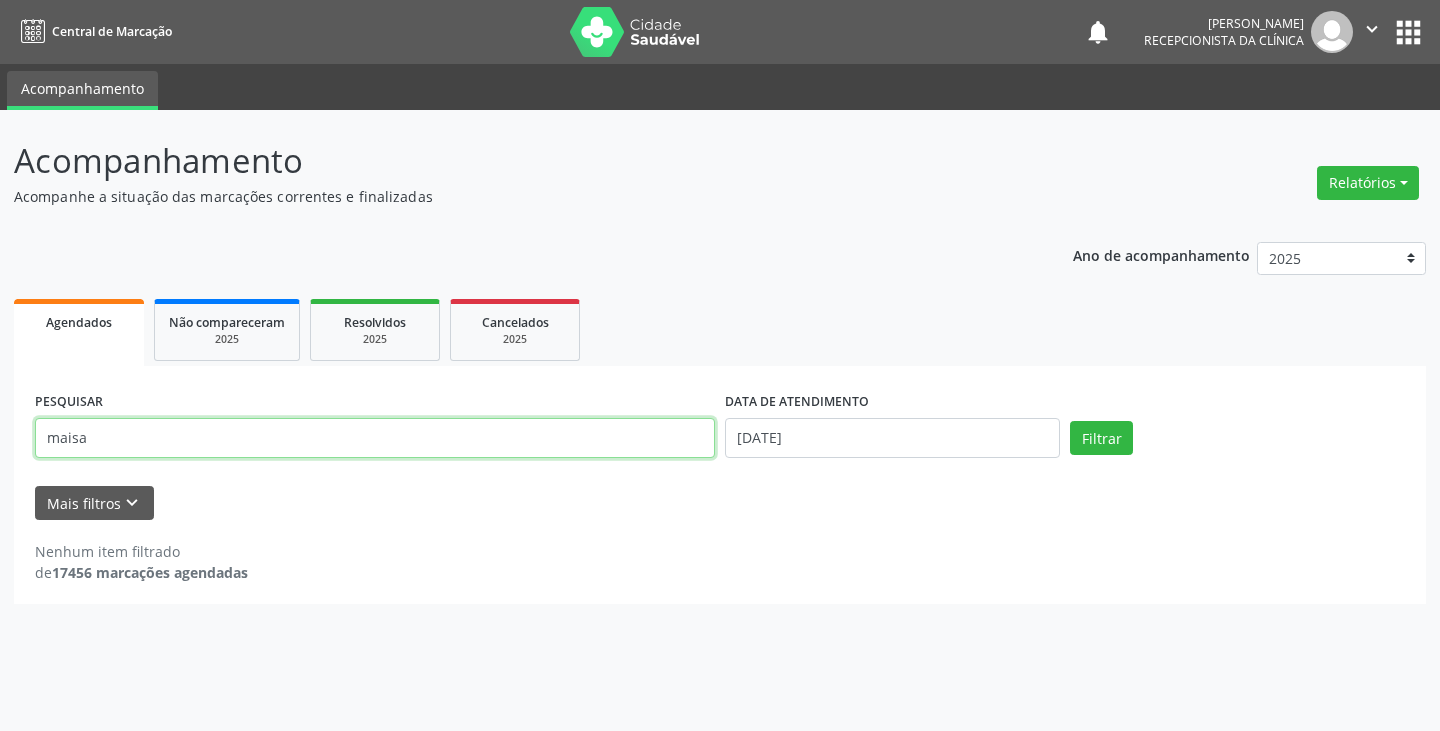 type on "maisa" 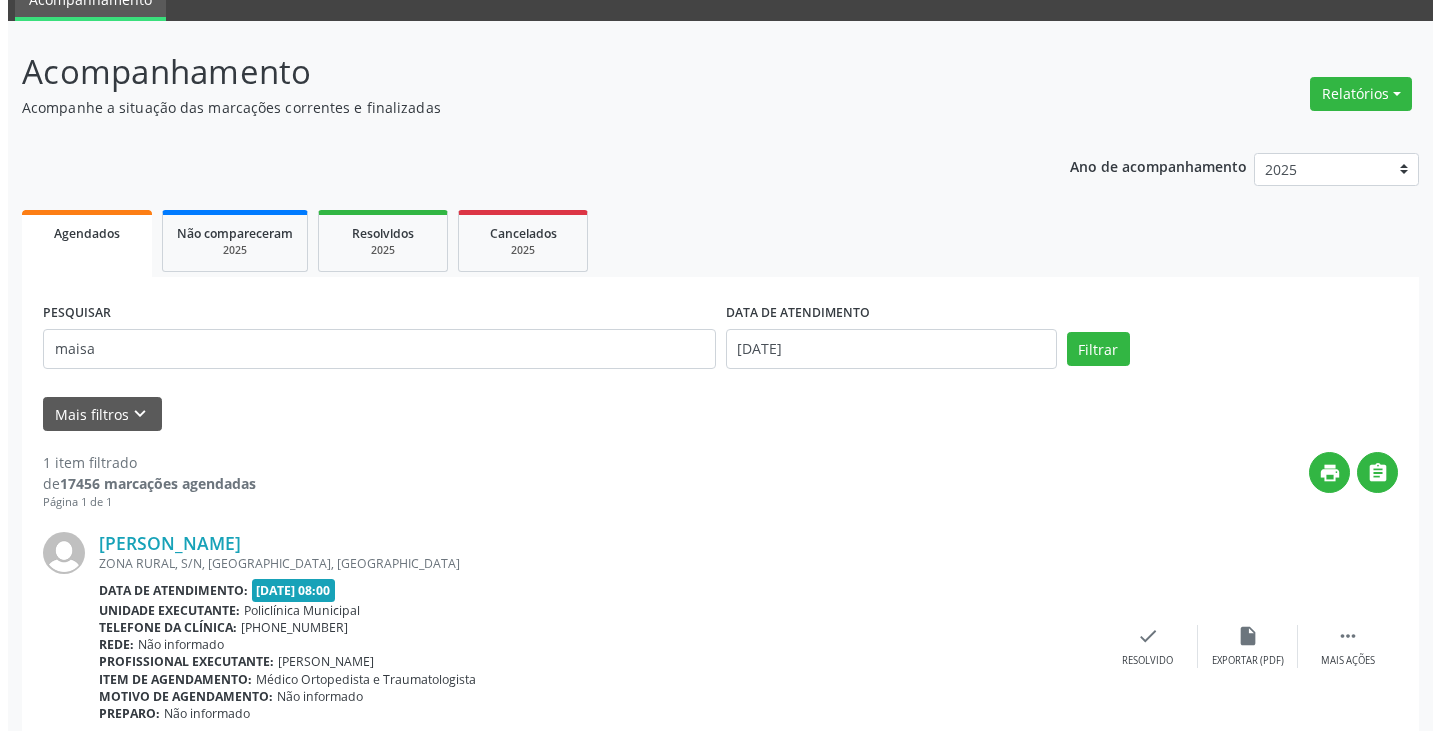 scroll, scrollTop: 174, scrollLeft: 0, axis: vertical 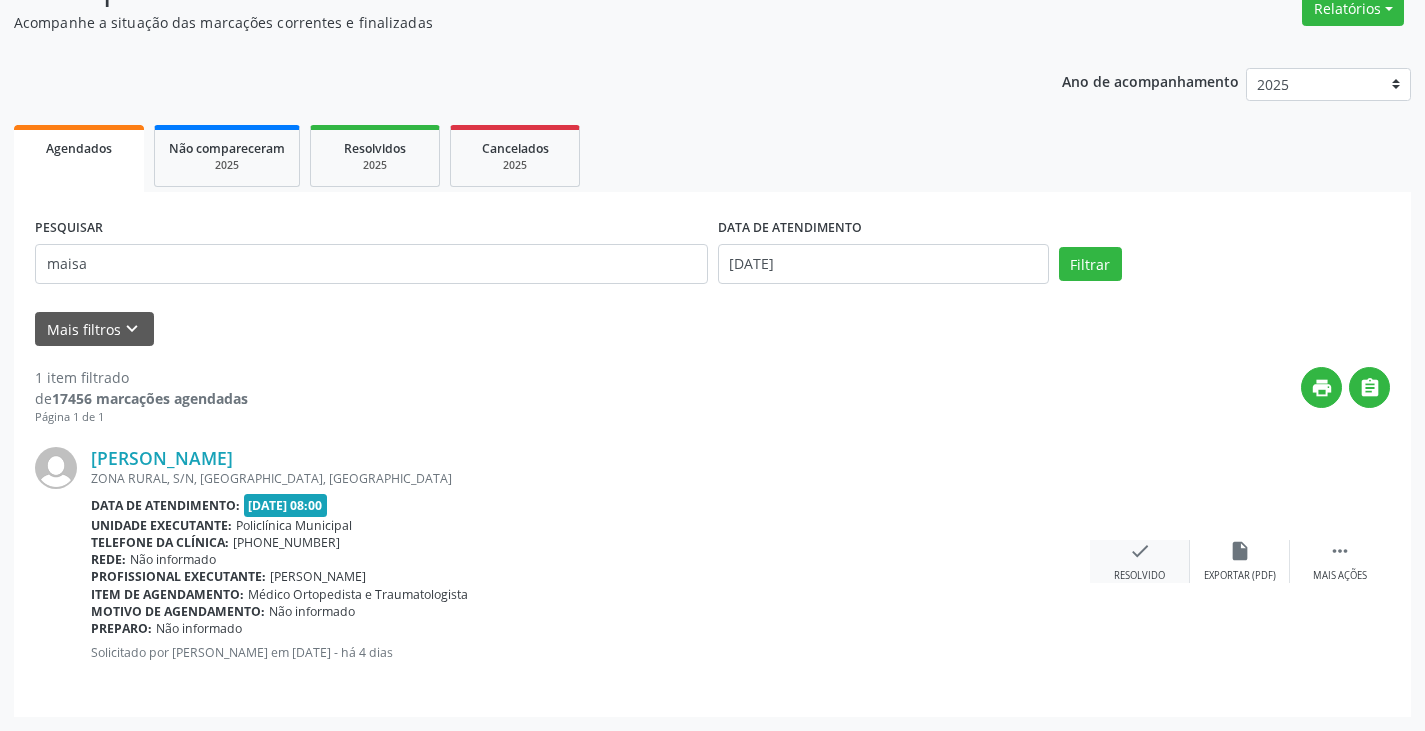 click on "check
Resolvido" at bounding box center (1140, 561) 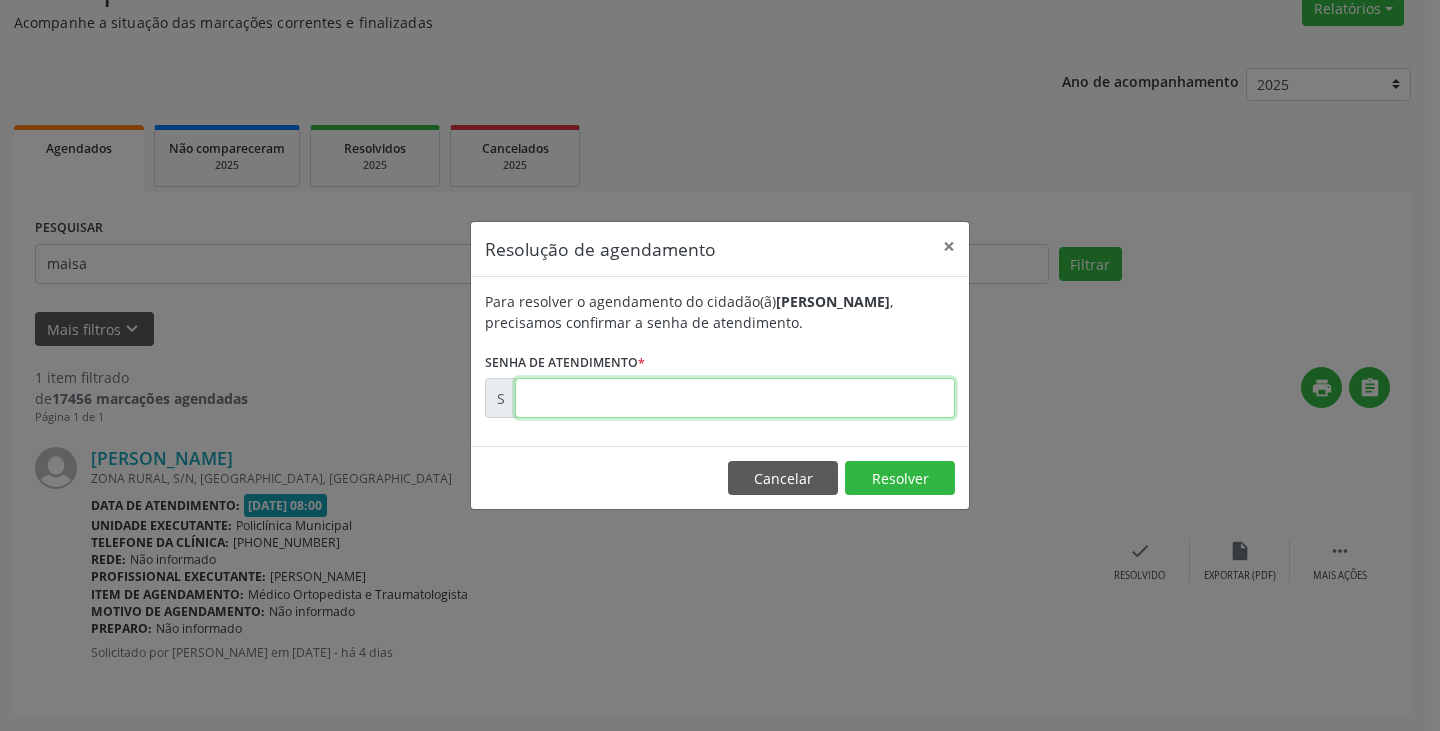 click at bounding box center [735, 398] 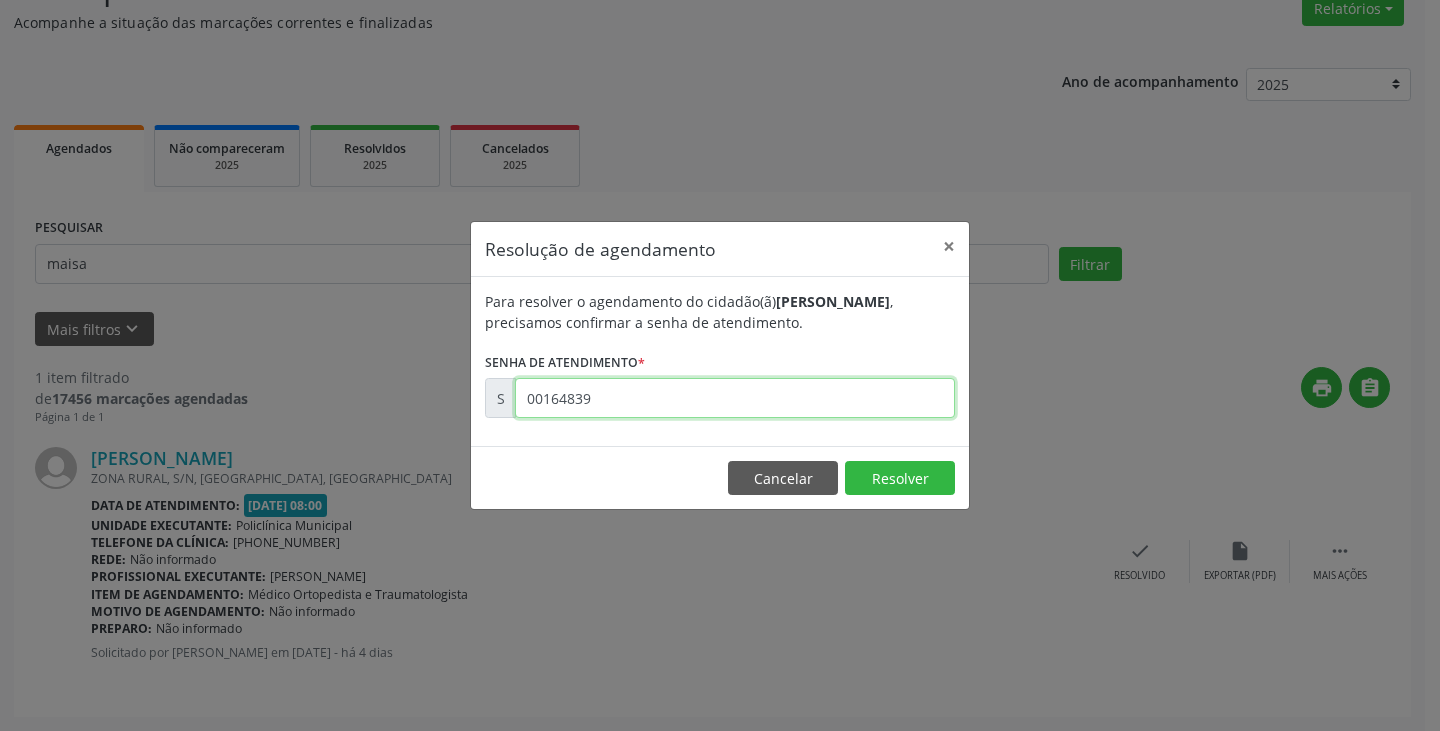 type on "00164839" 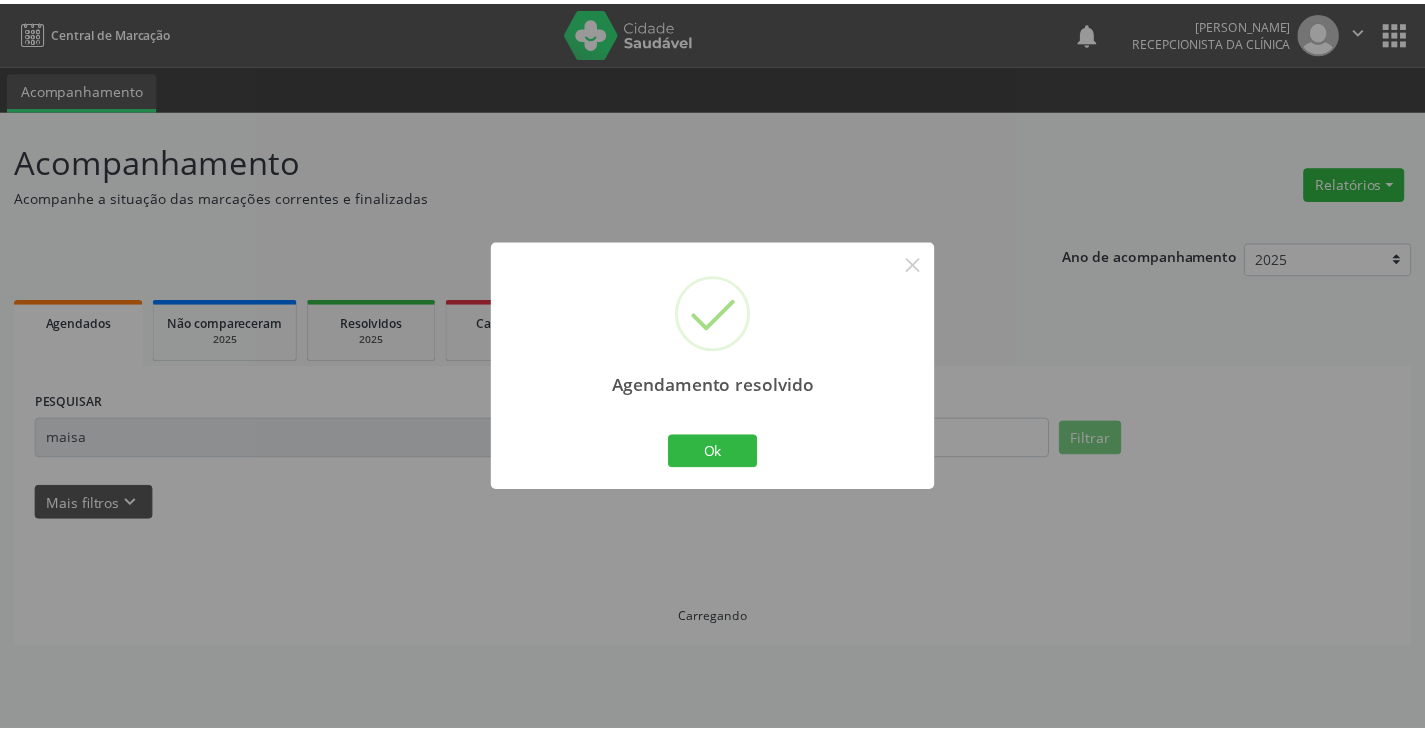 scroll, scrollTop: 0, scrollLeft: 0, axis: both 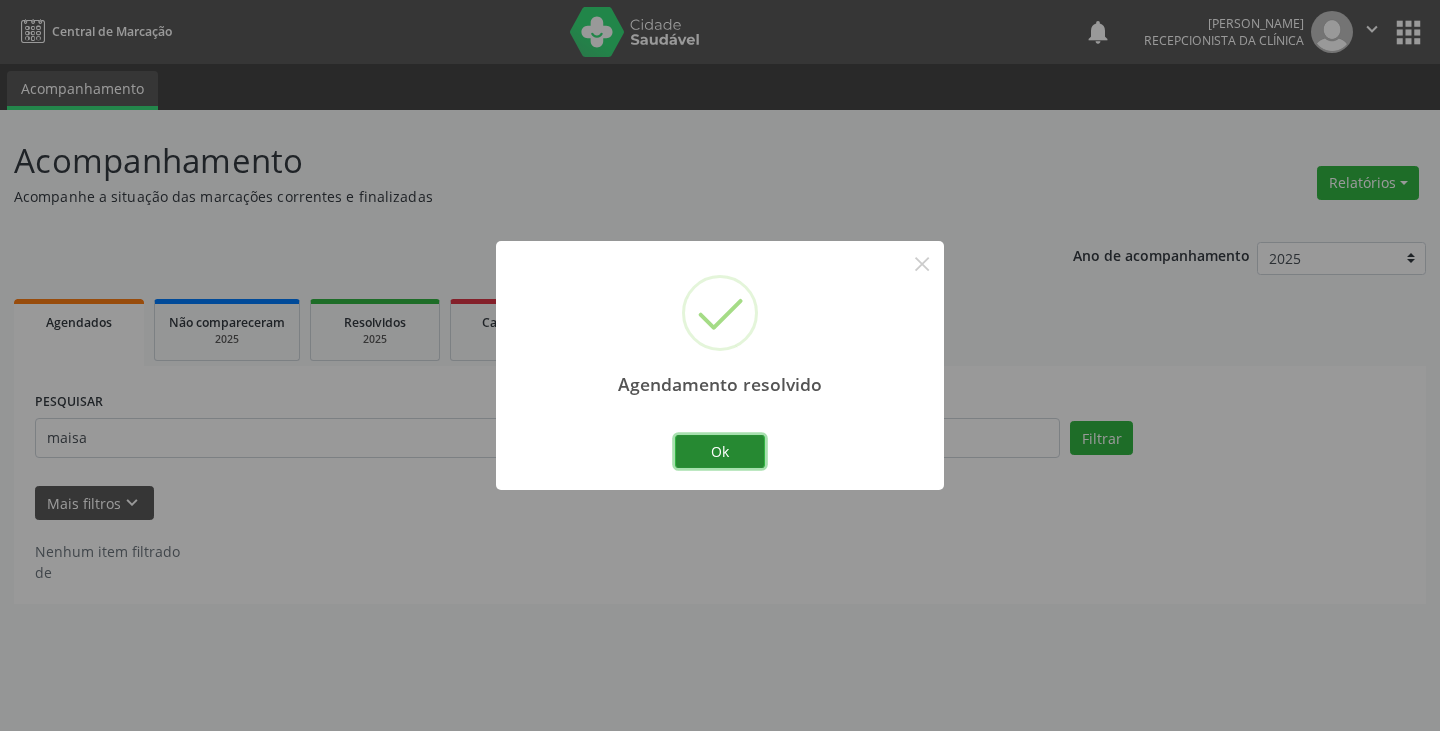 click on "Ok" at bounding box center [720, 452] 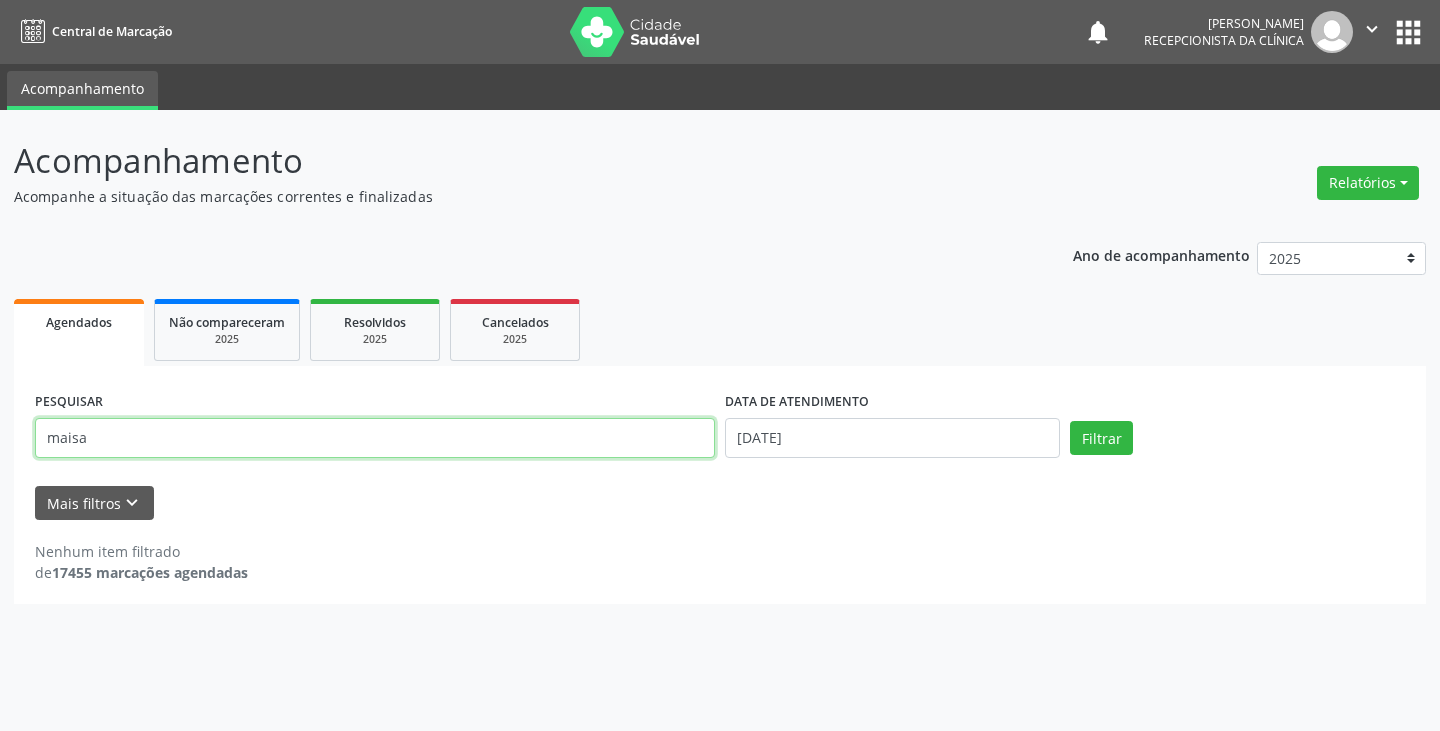 click on "maisa" at bounding box center (375, 438) 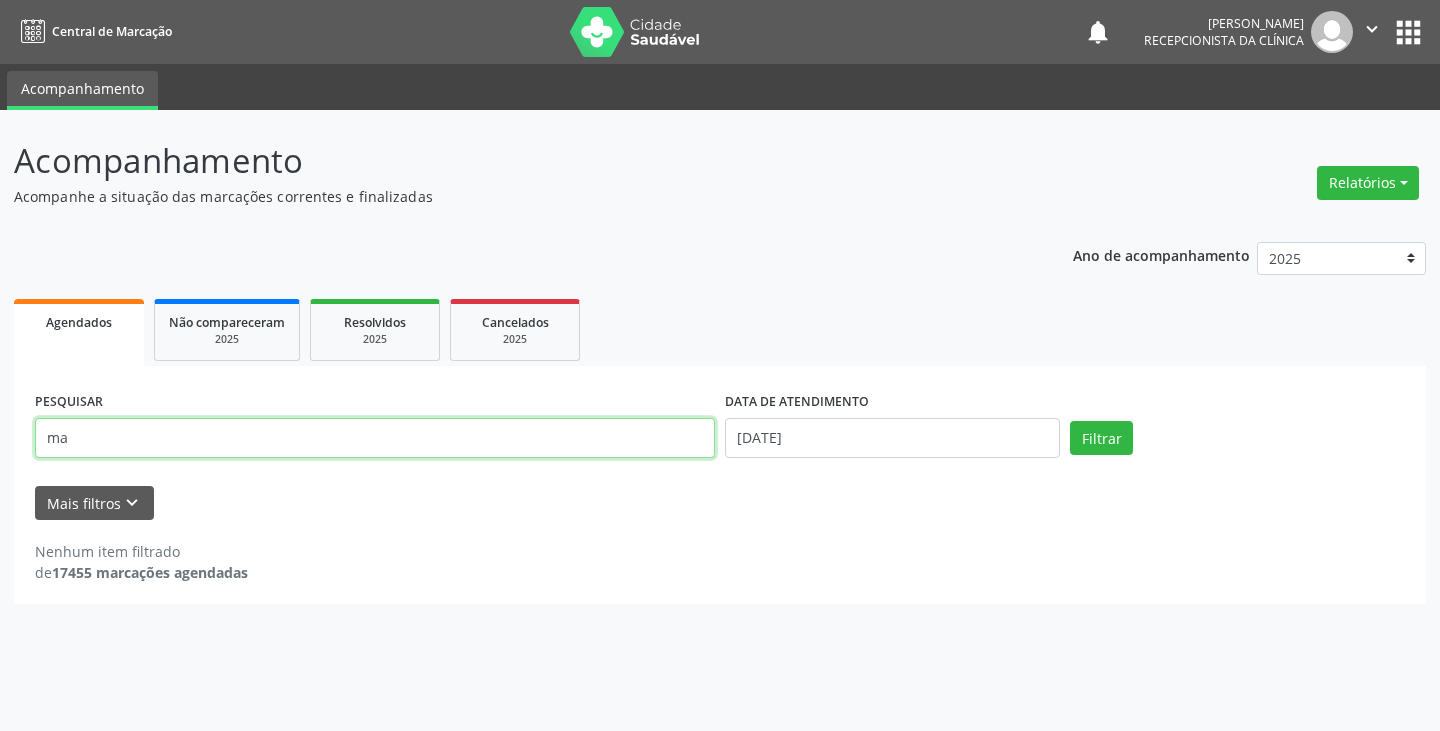 type on "m" 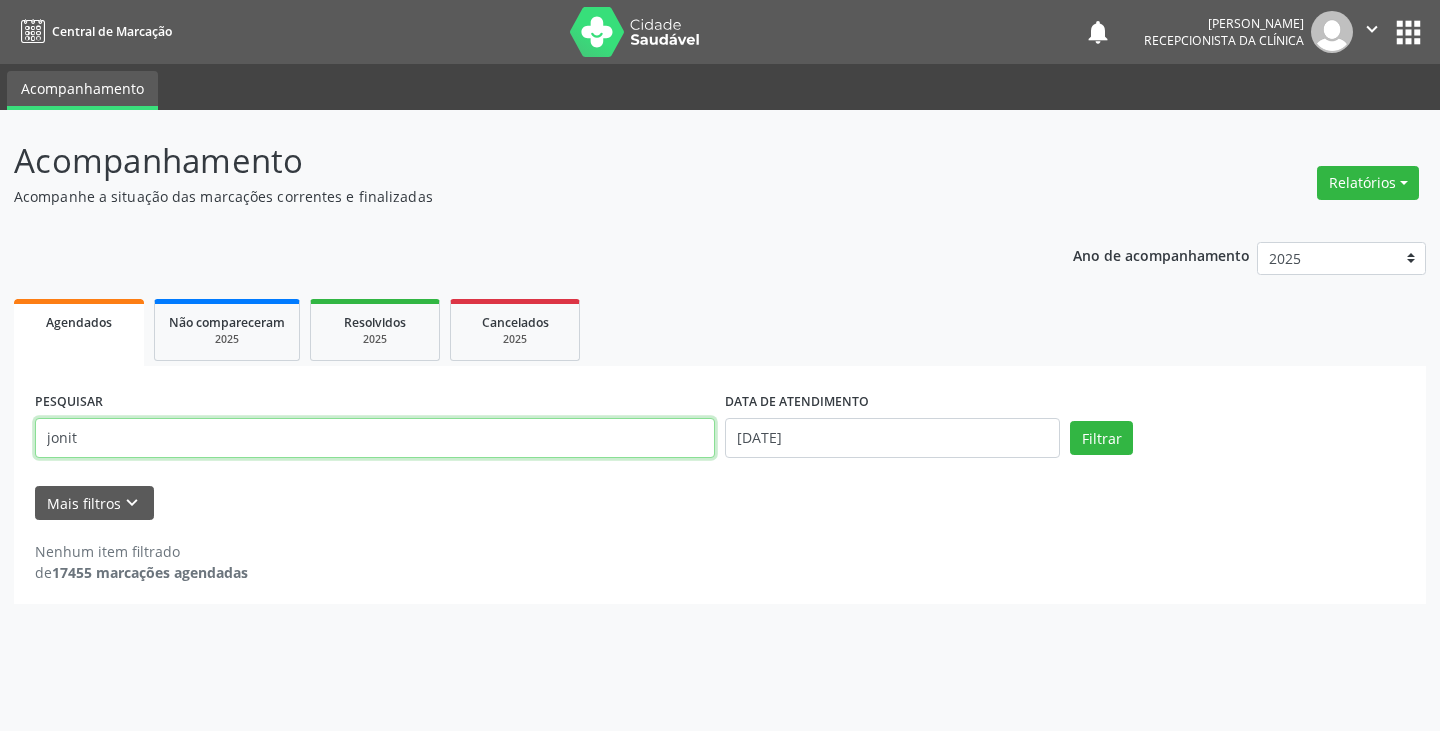 type on "jonit" 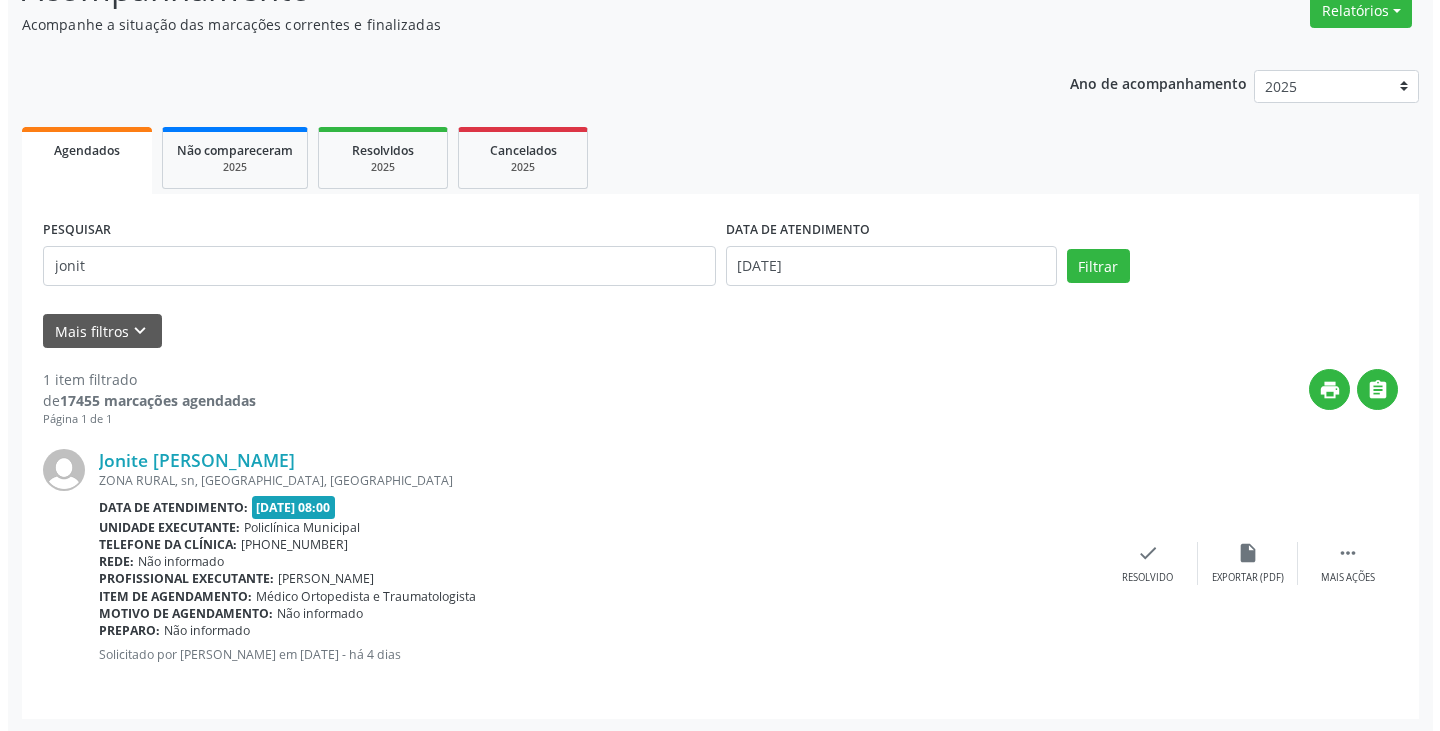 scroll, scrollTop: 174, scrollLeft: 0, axis: vertical 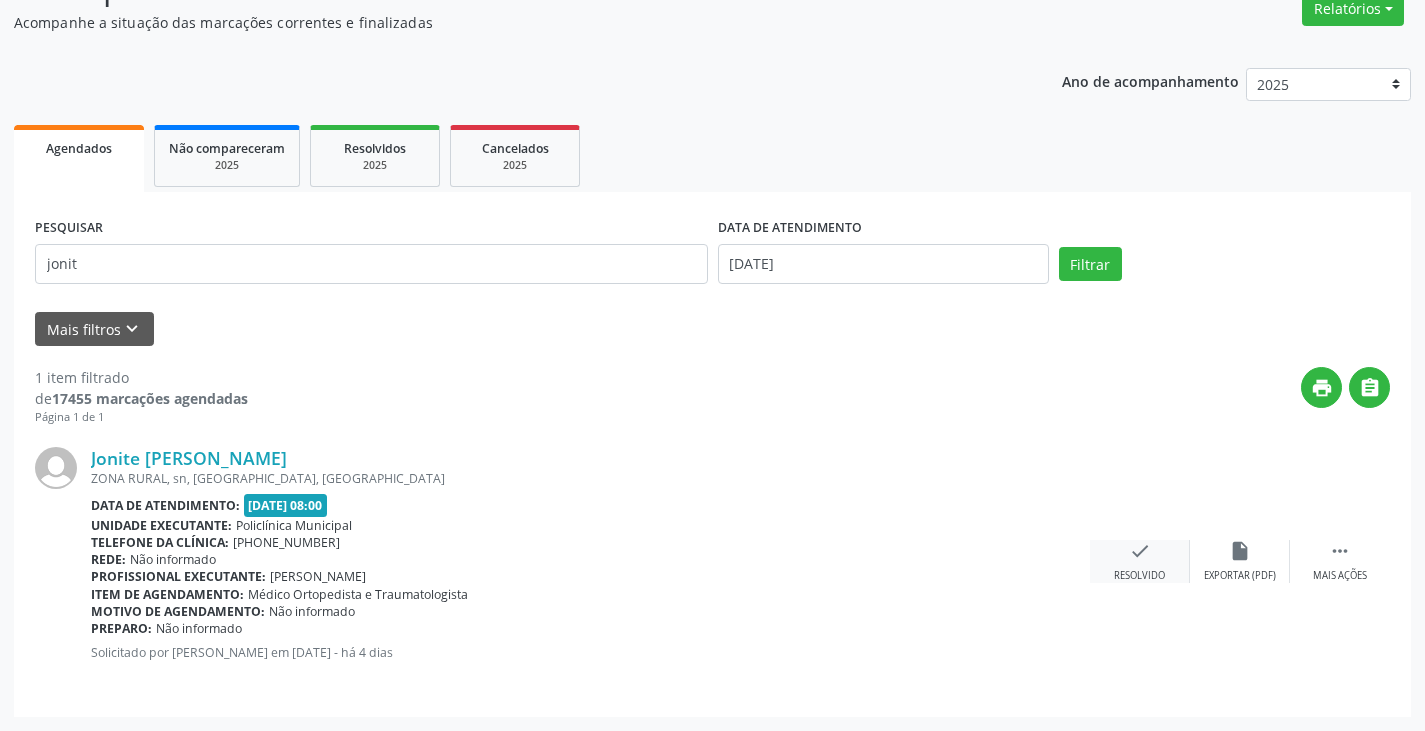 click on "check" at bounding box center [1140, 551] 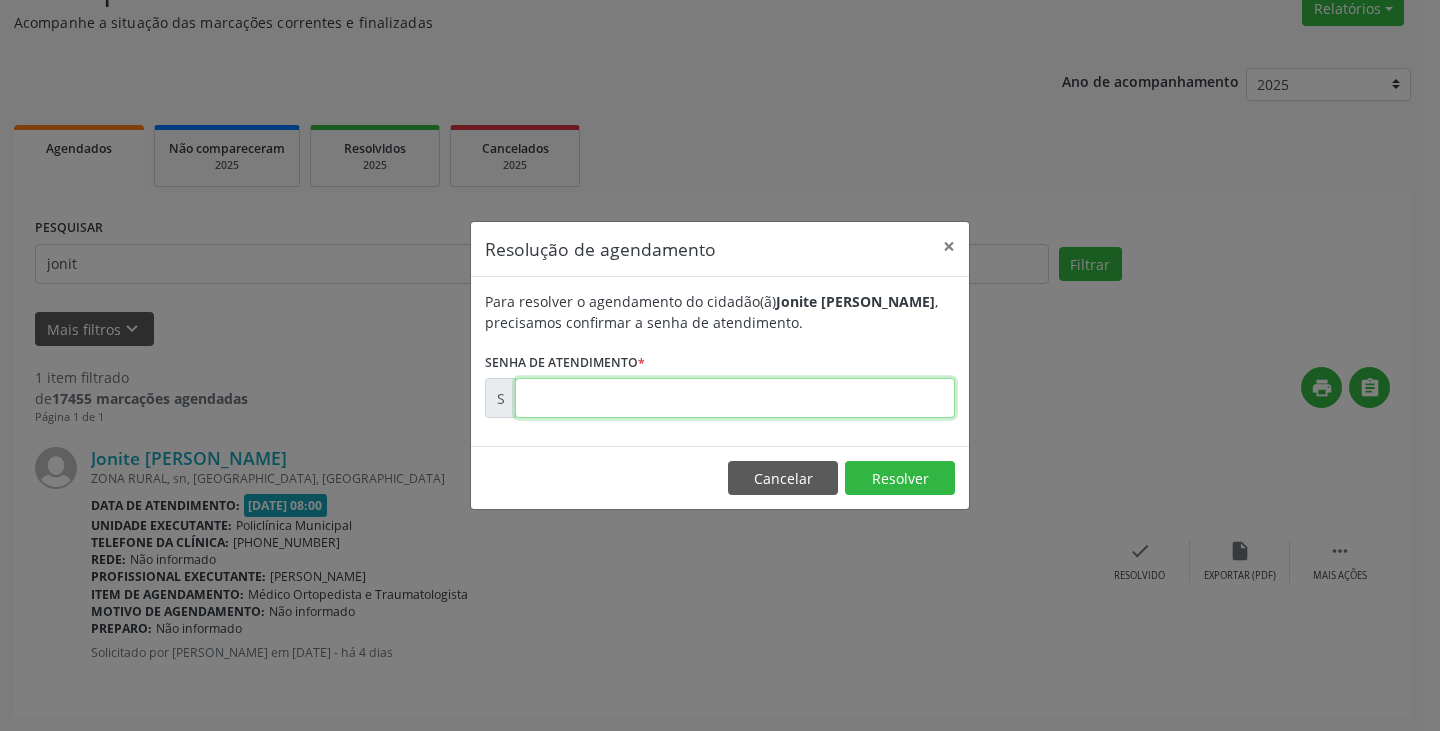 click at bounding box center (735, 398) 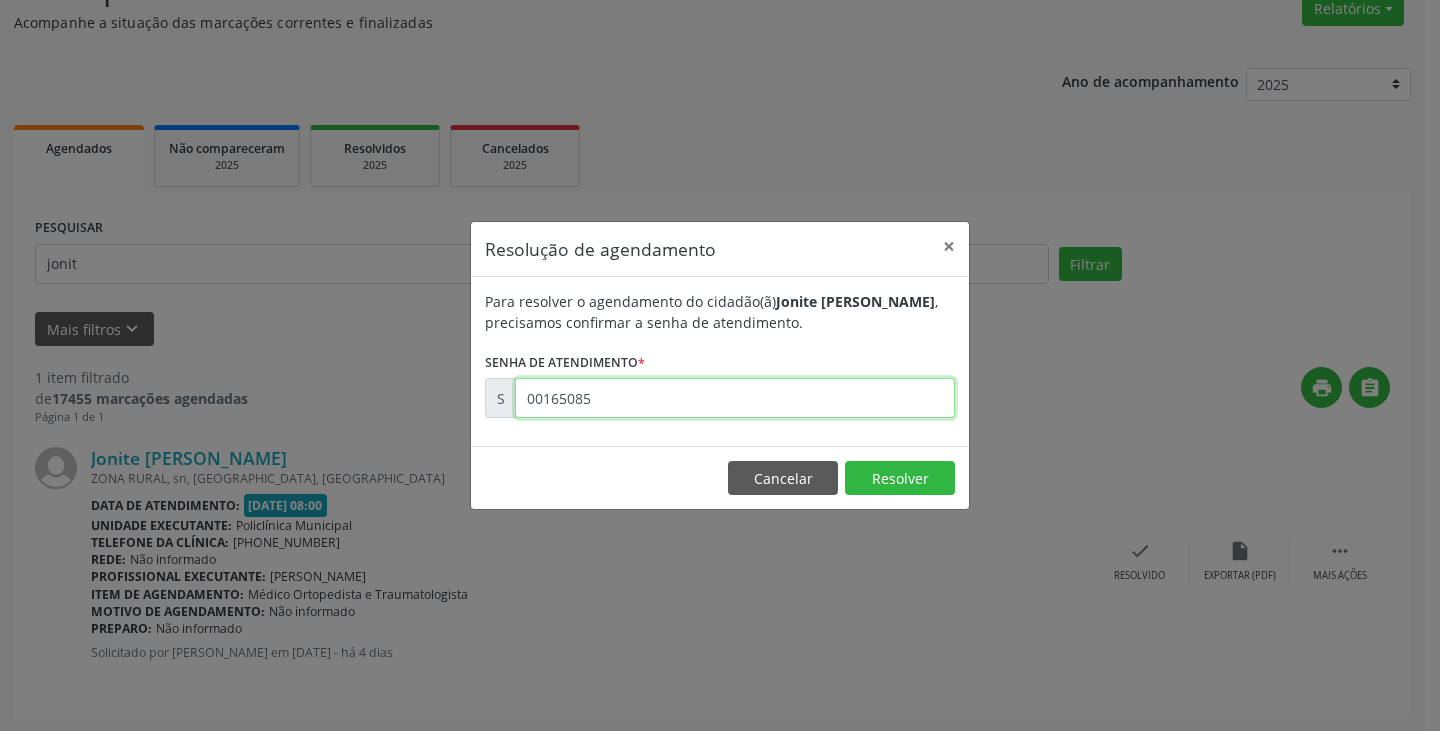type on "00165085" 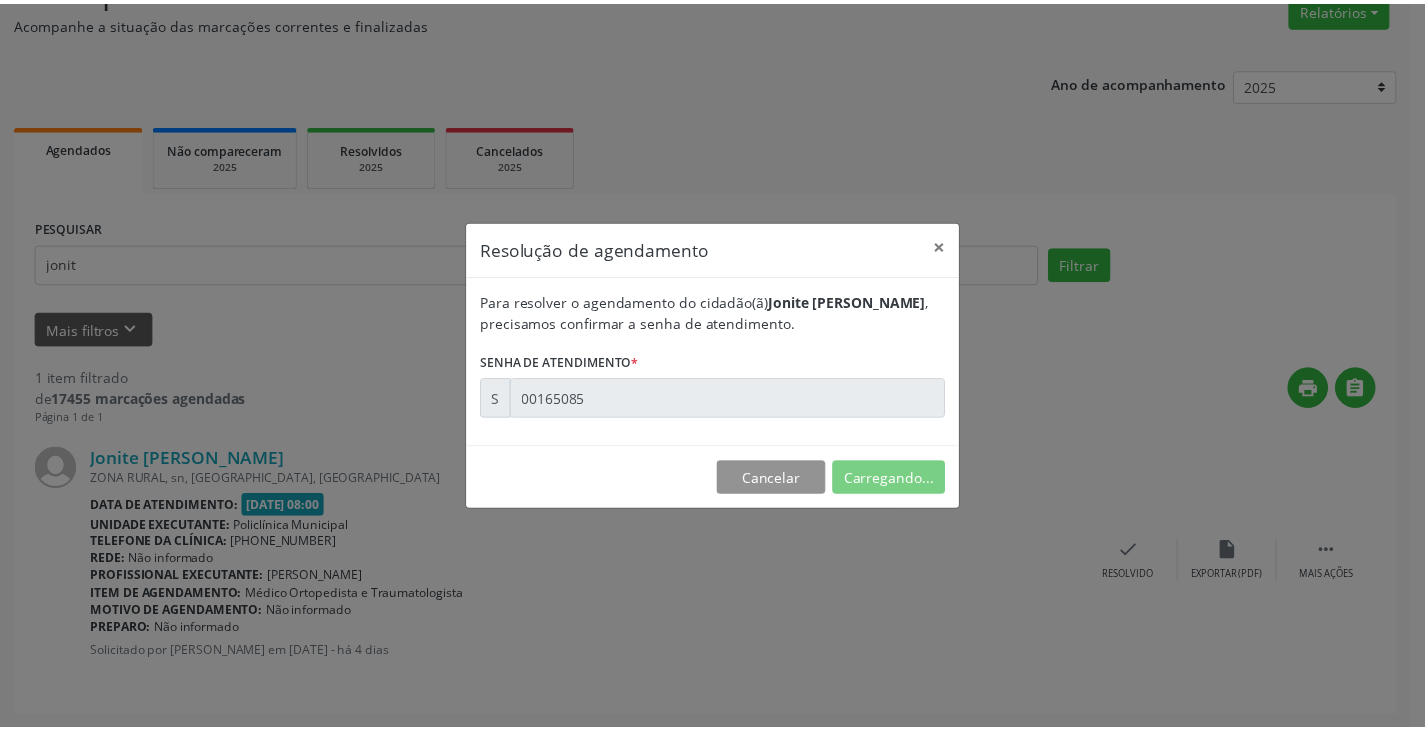 scroll, scrollTop: 0, scrollLeft: 0, axis: both 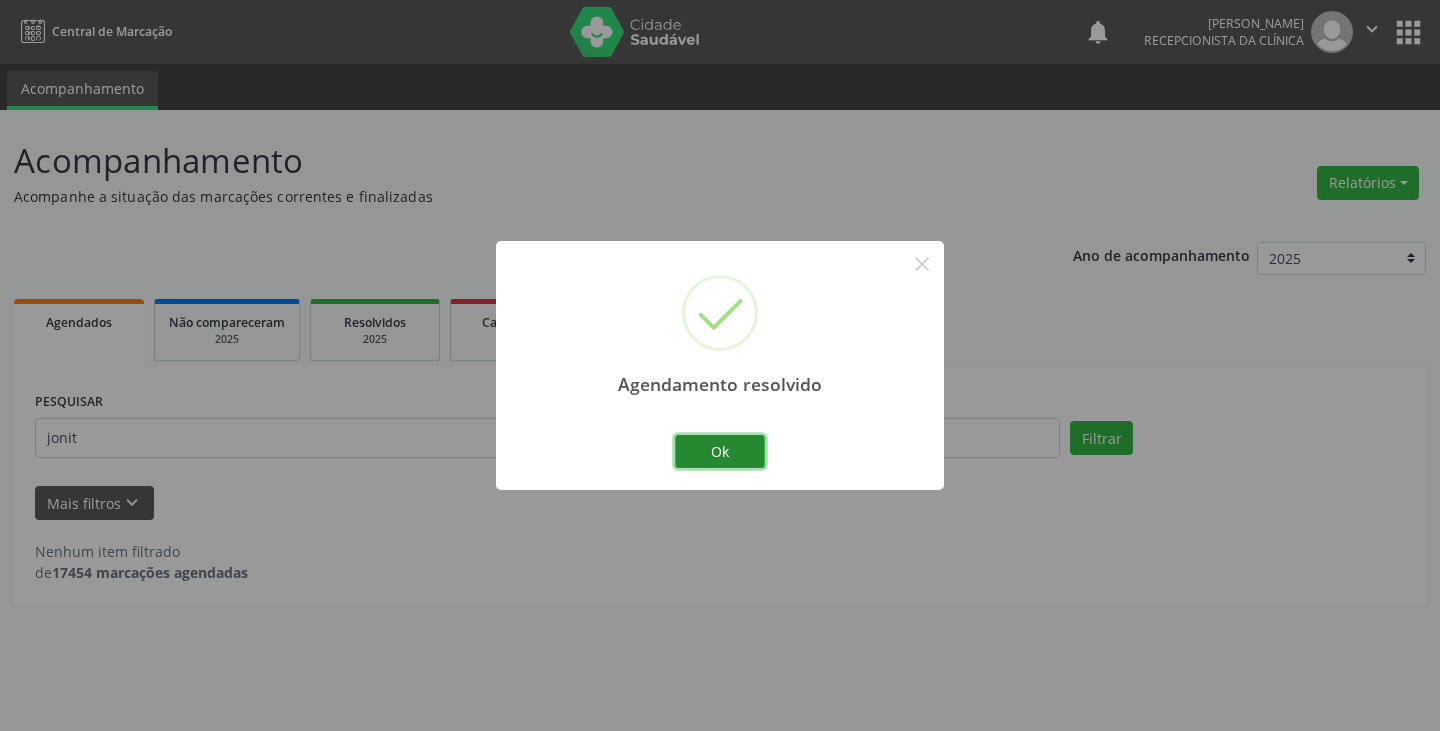 click on "Ok" at bounding box center (720, 452) 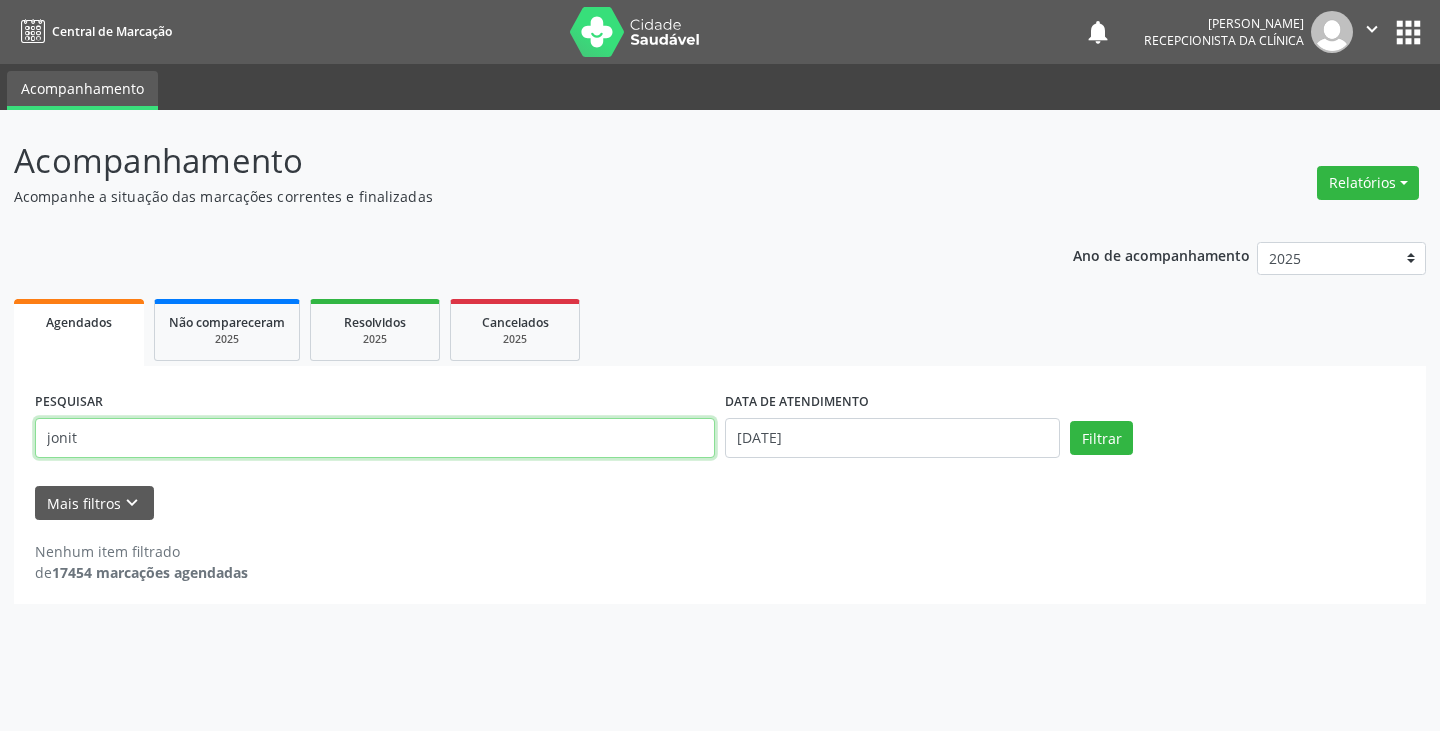 click on "jonit" at bounding box center [375, 438] 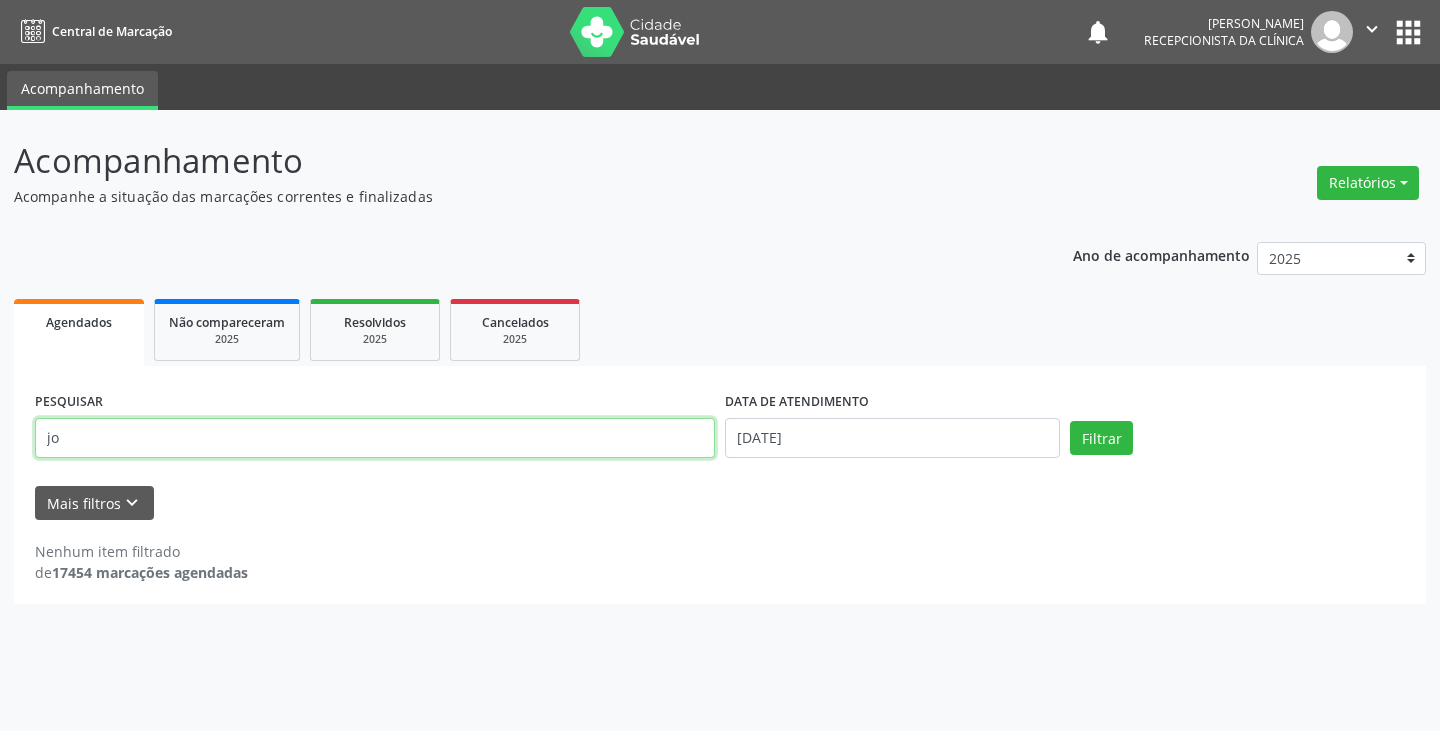 type on "j" 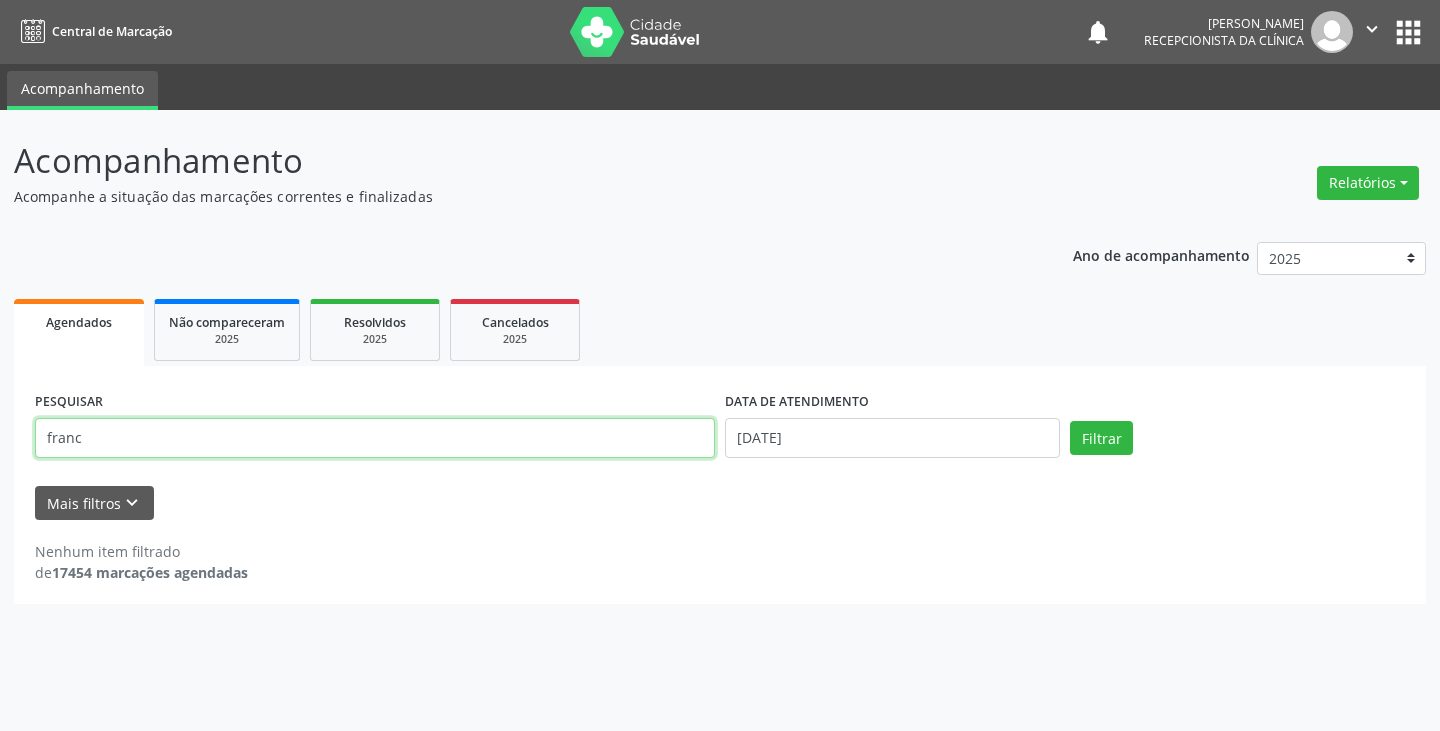 type on "franc" 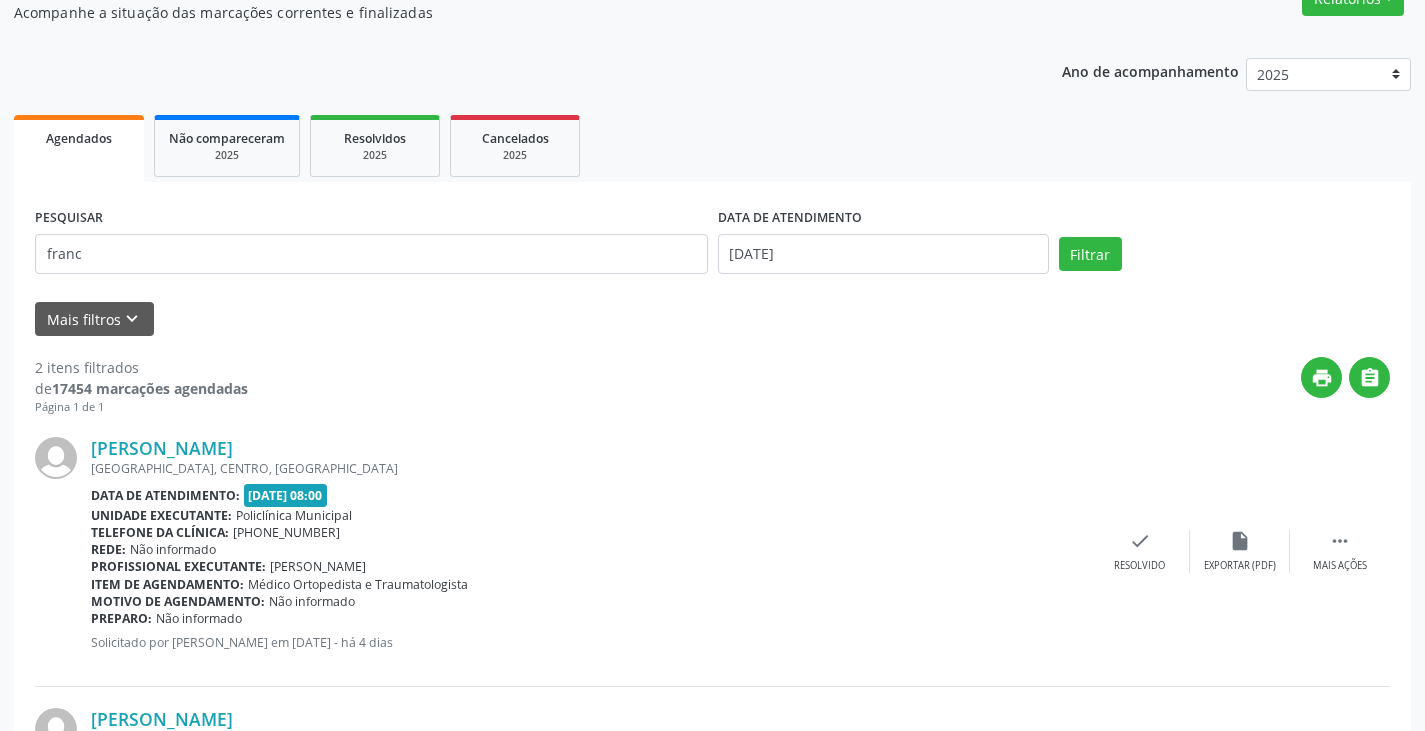 scroll, scrollTop: 200, scrollLeft: 0, axis: vertical 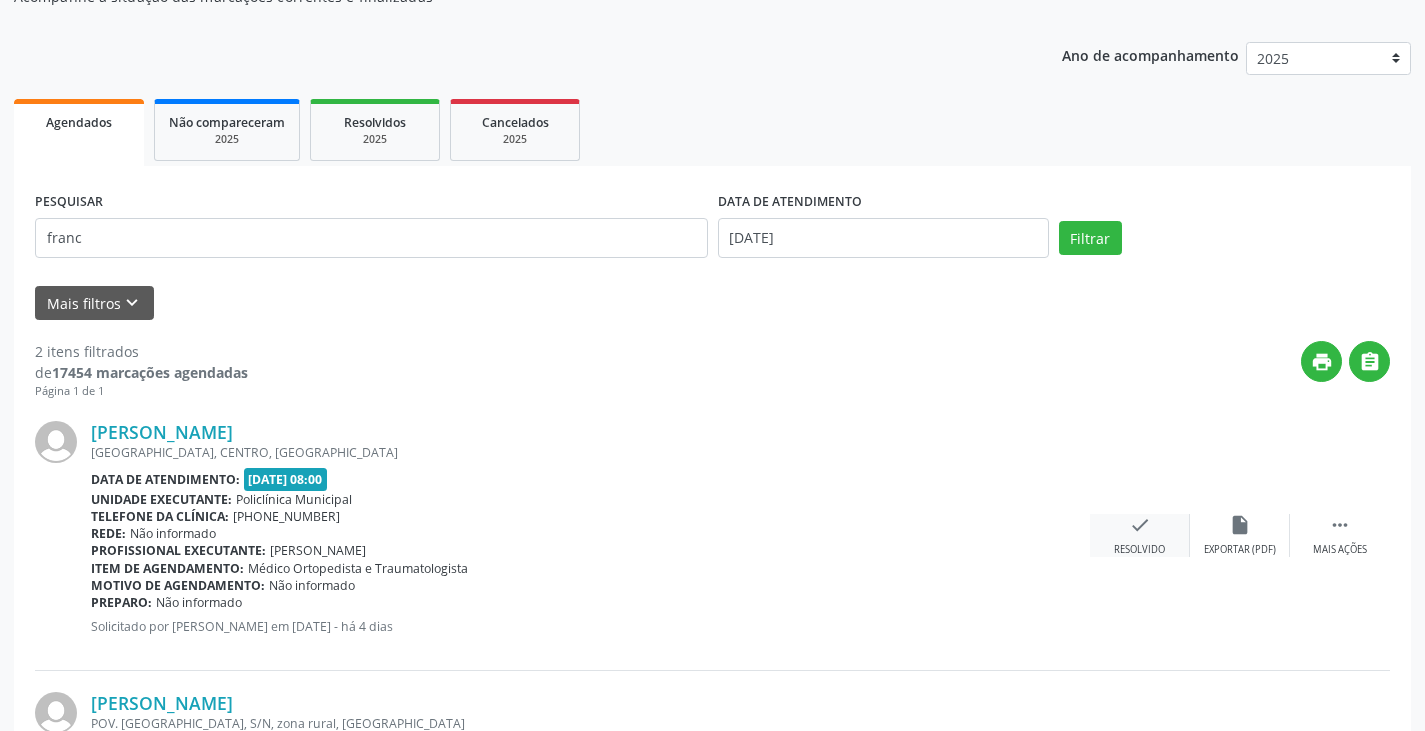 click on "check
Resolvido" at bounding box center (1140, 535) 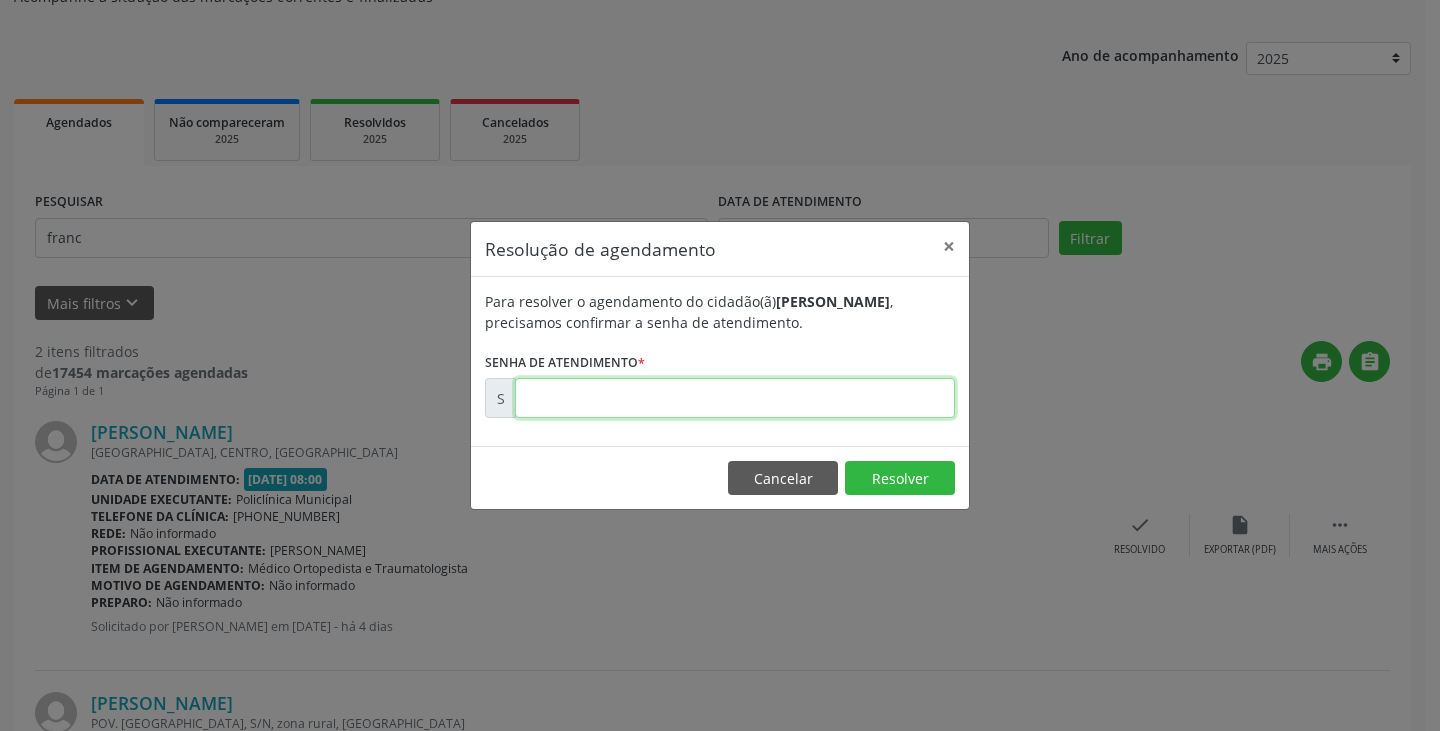 click at bounding box center (735, 398) 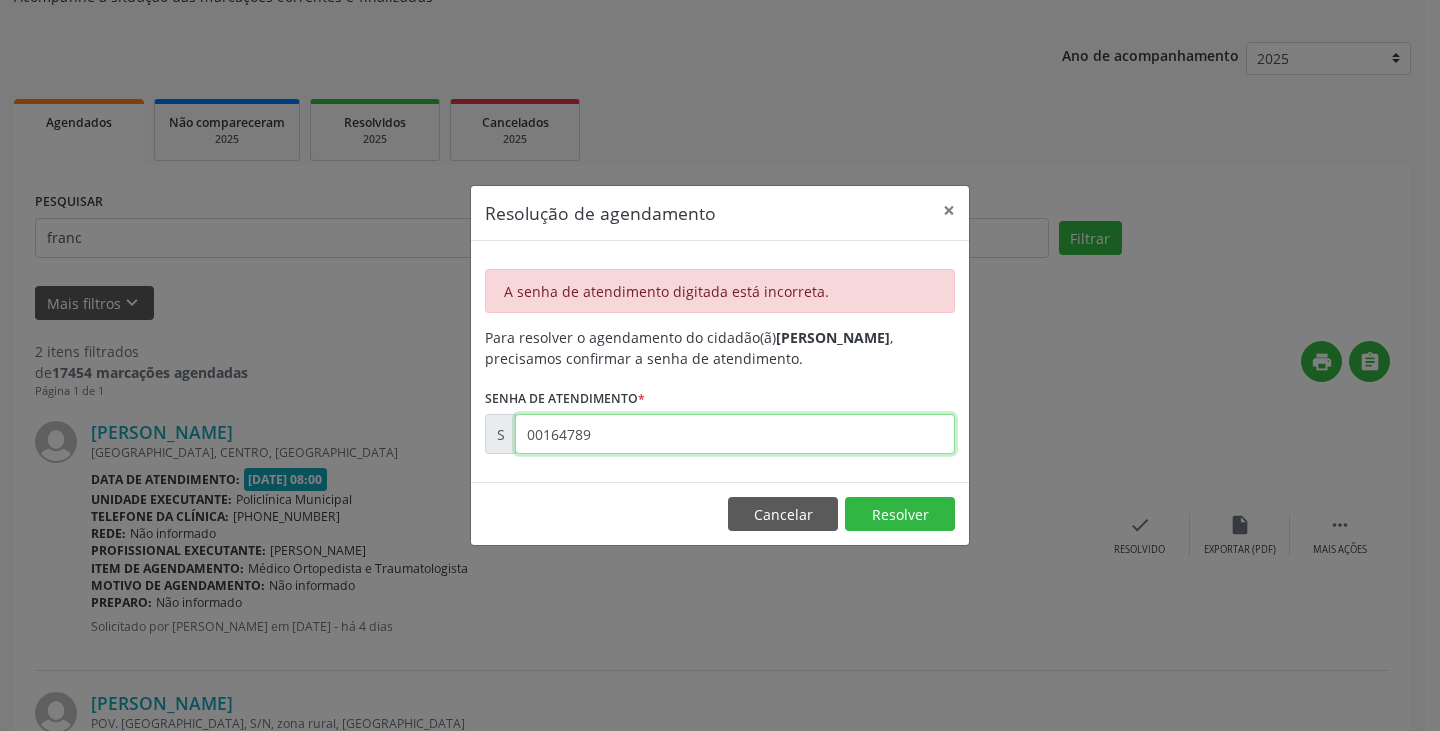 click on "00164789" at bounding box center (735, 434) 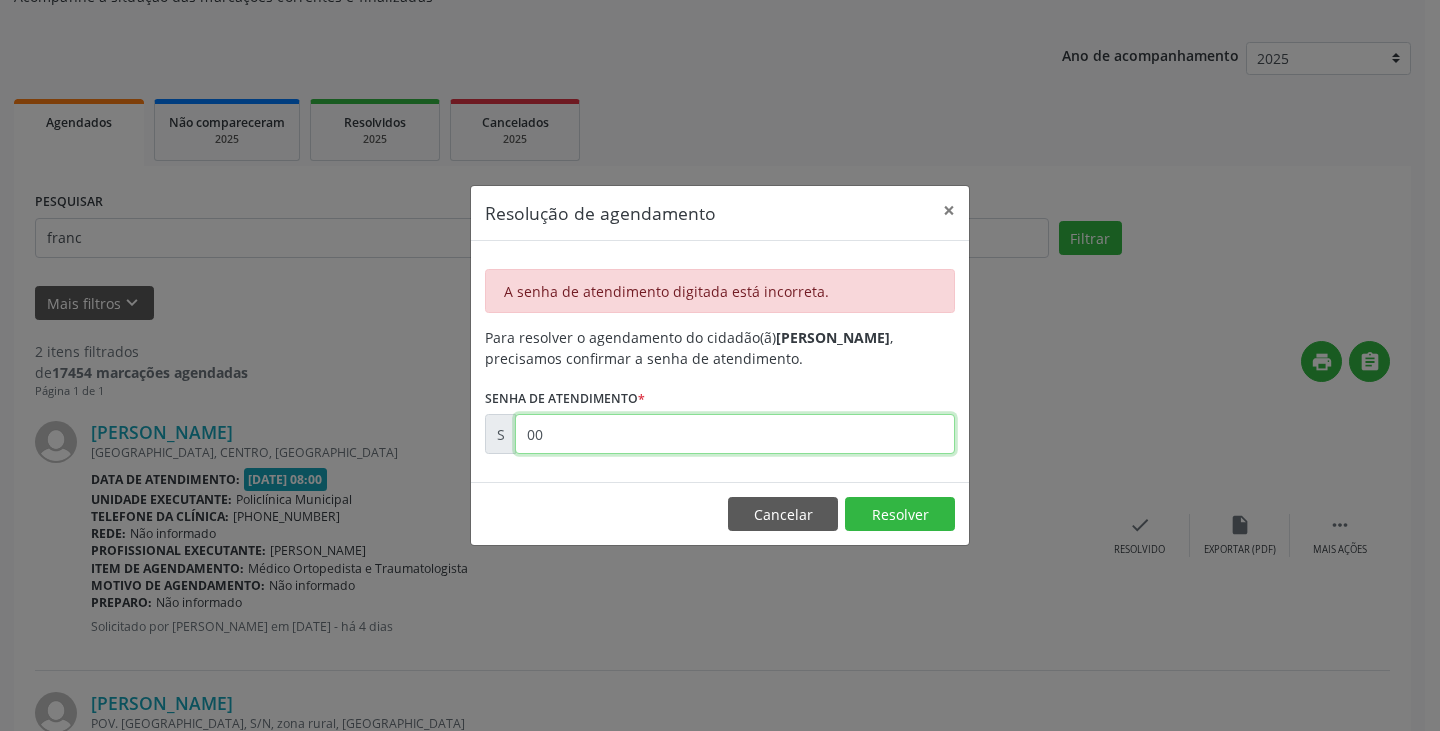 type on "0" 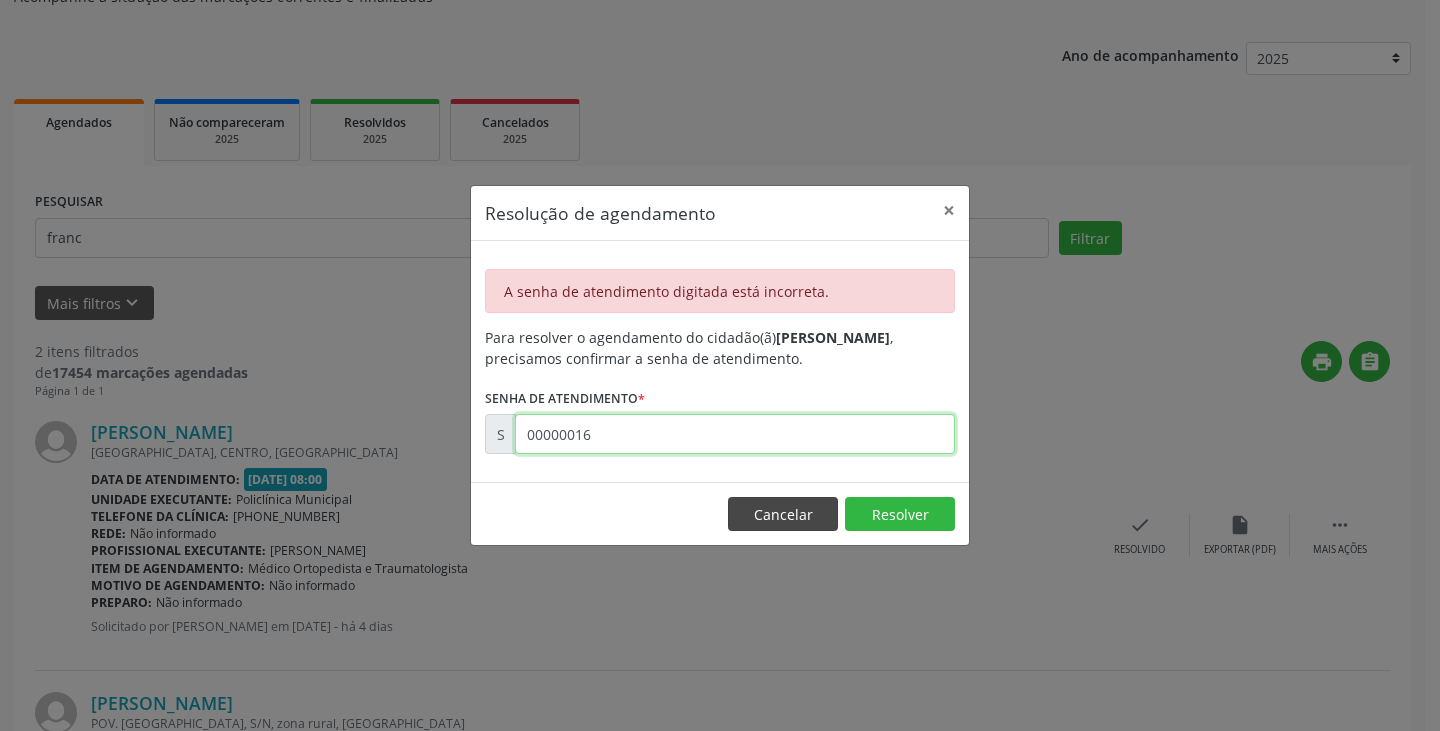 type on "00000016" 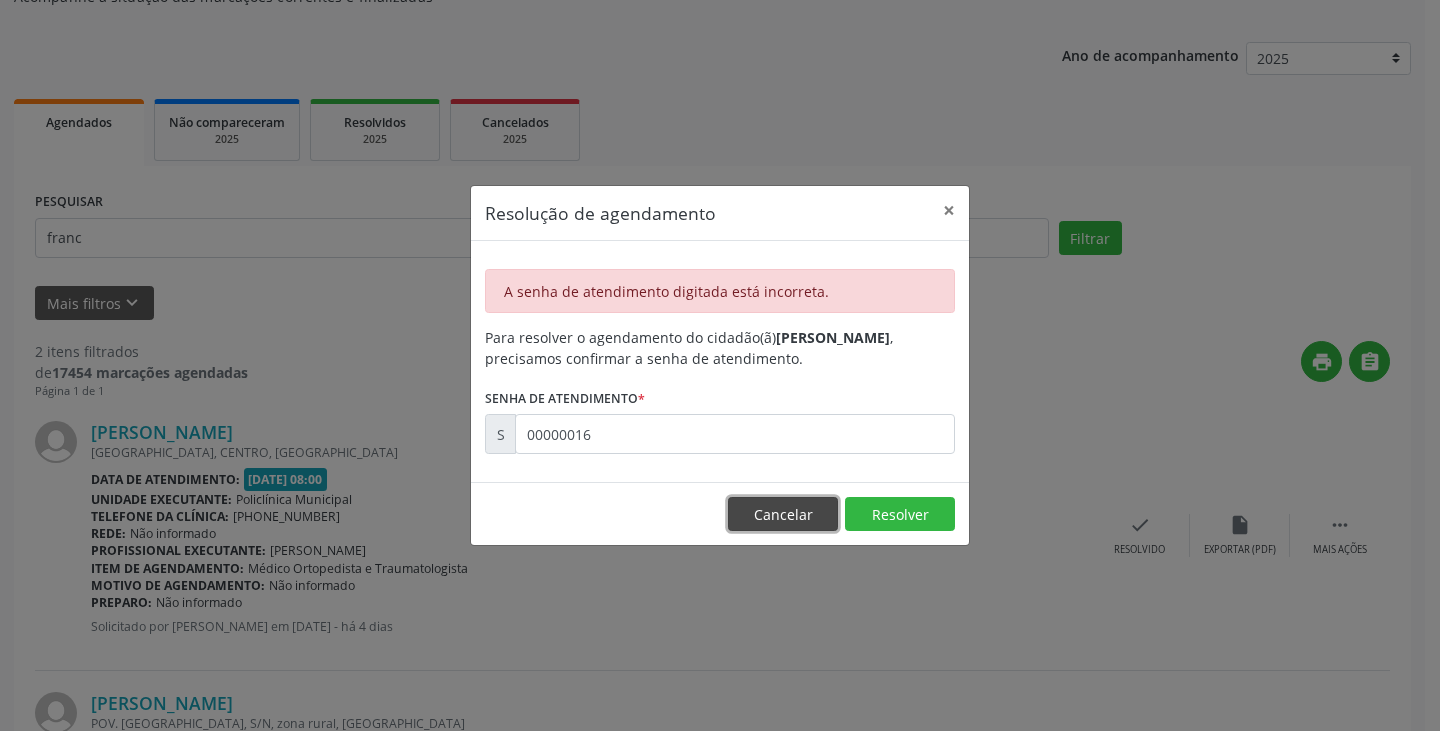 click on "Cancelar" at bounding box center [783, 514] 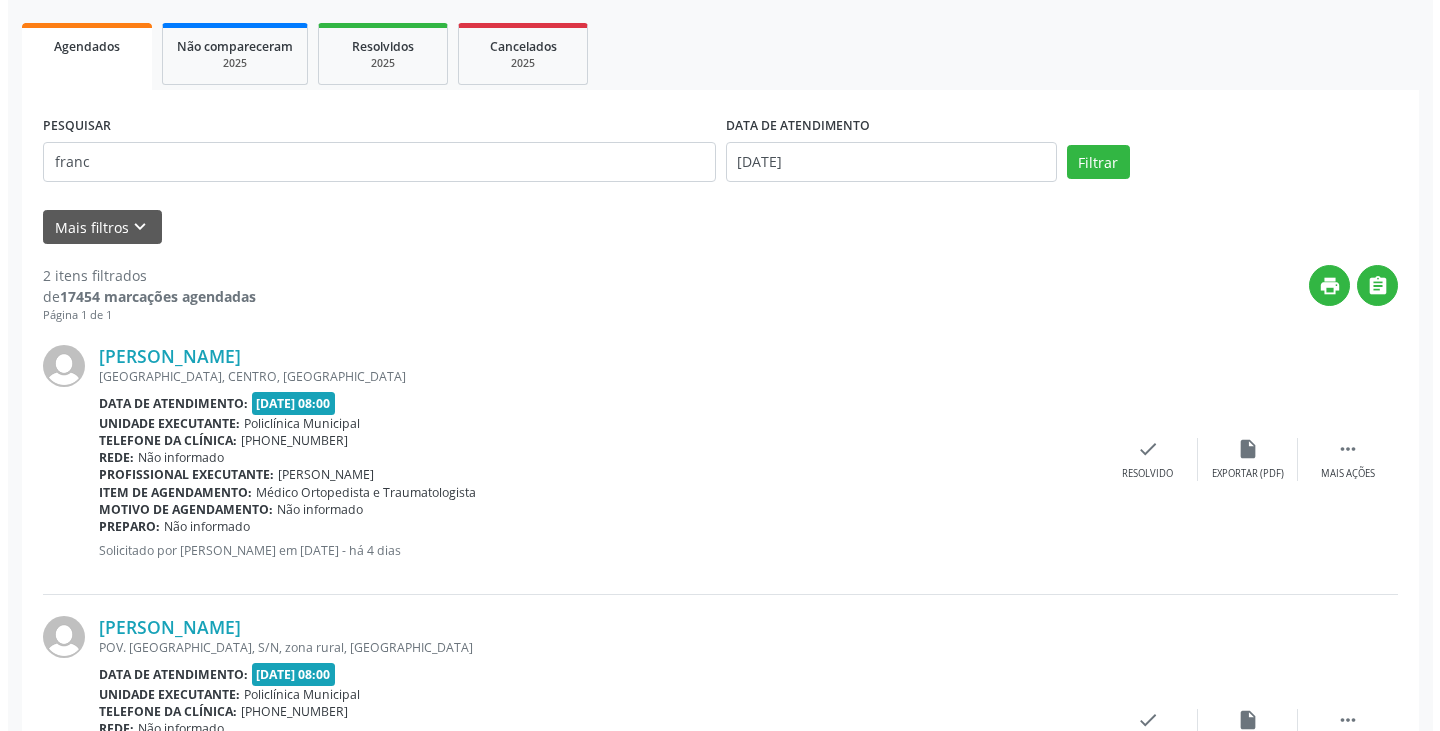 scroll, scrollTop: 400, scrollLeft: 0, axis: vertical 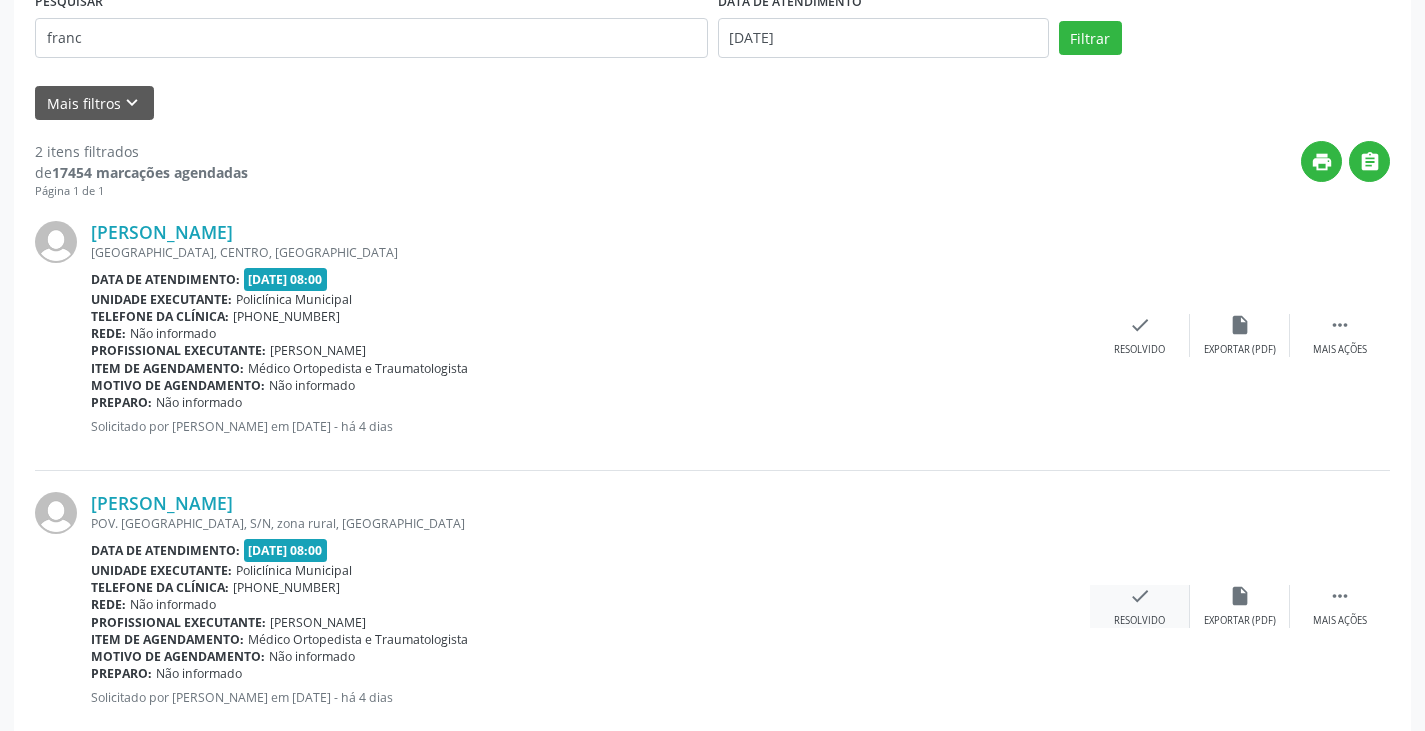 click on "check" at bounding box center (1140, 596) 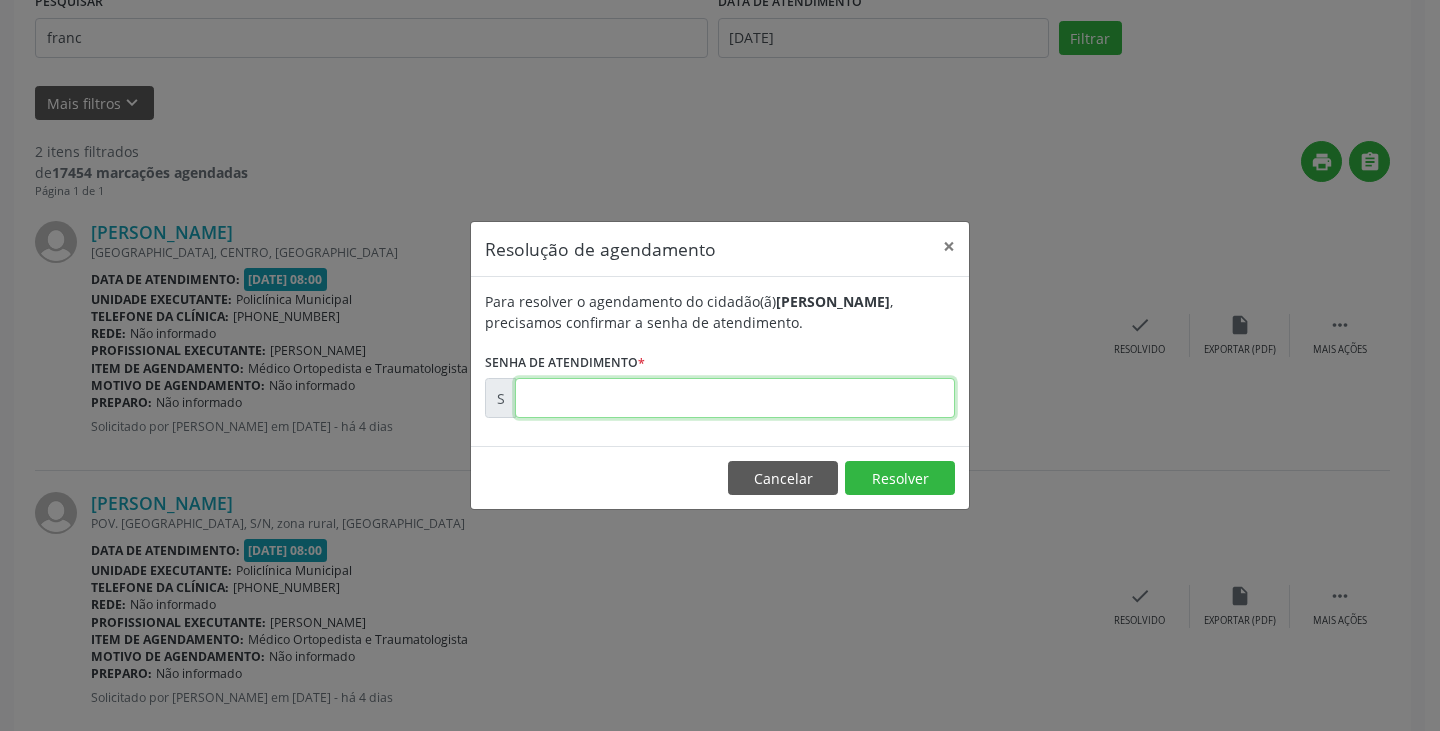 click at bounding box center [735, 398] 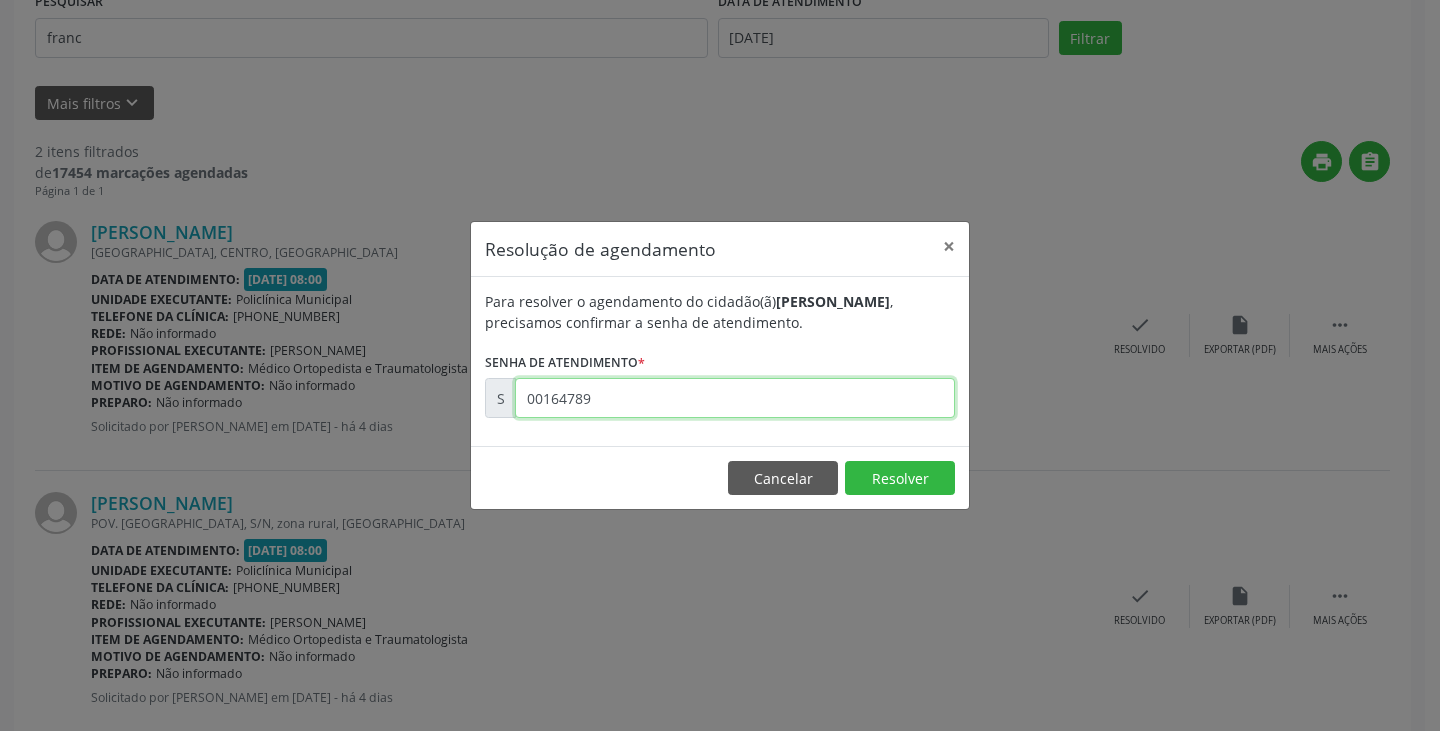 type on "00164789" 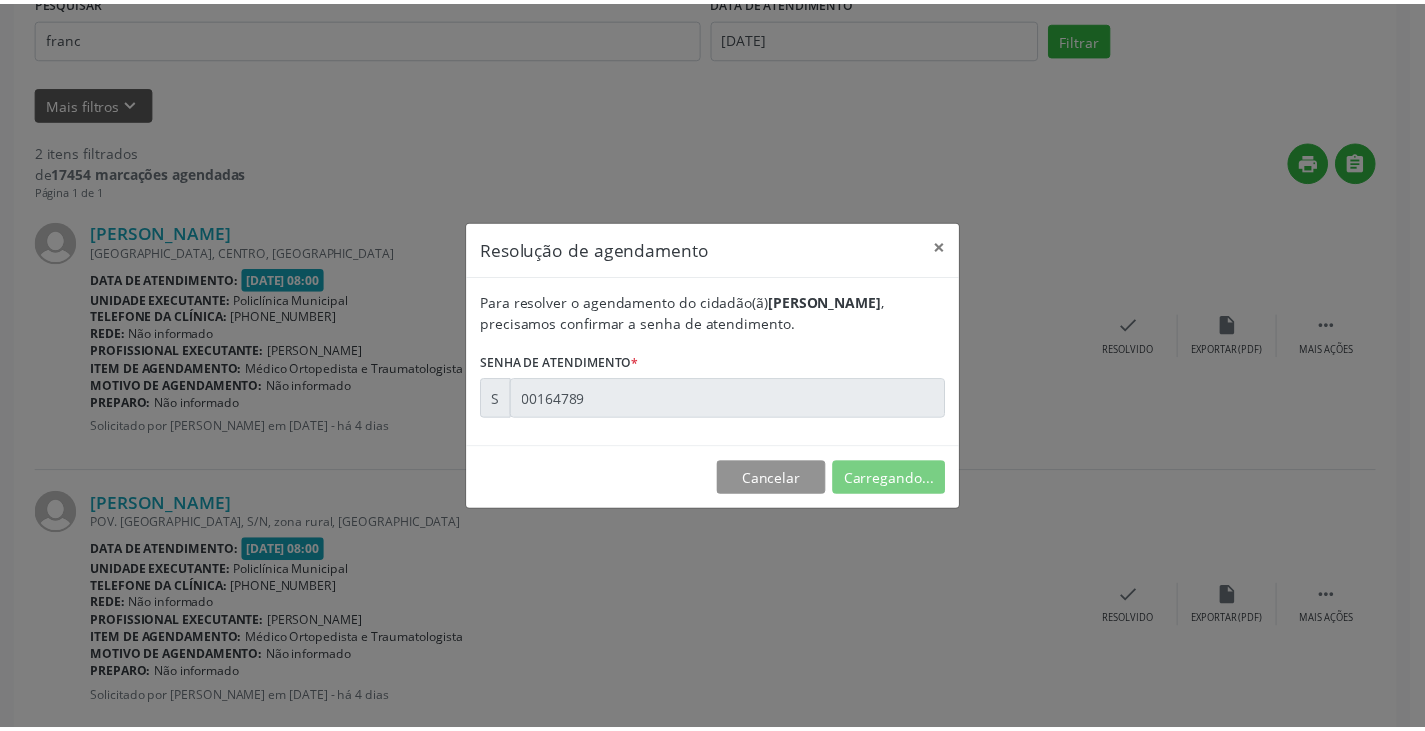 scroll, scrollTop: 0, scrollLeft: 0, axis: both 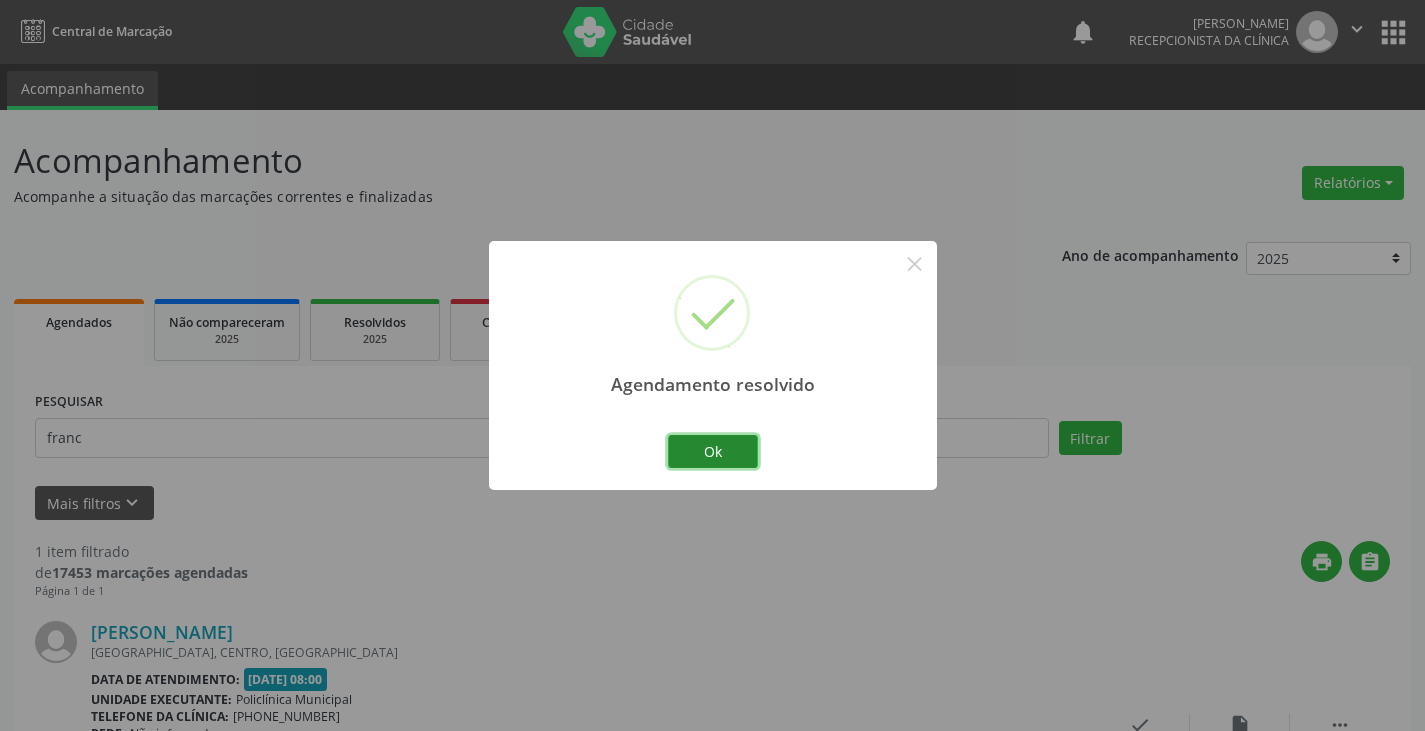 click on "Ok" at bounding box center (713, 452) 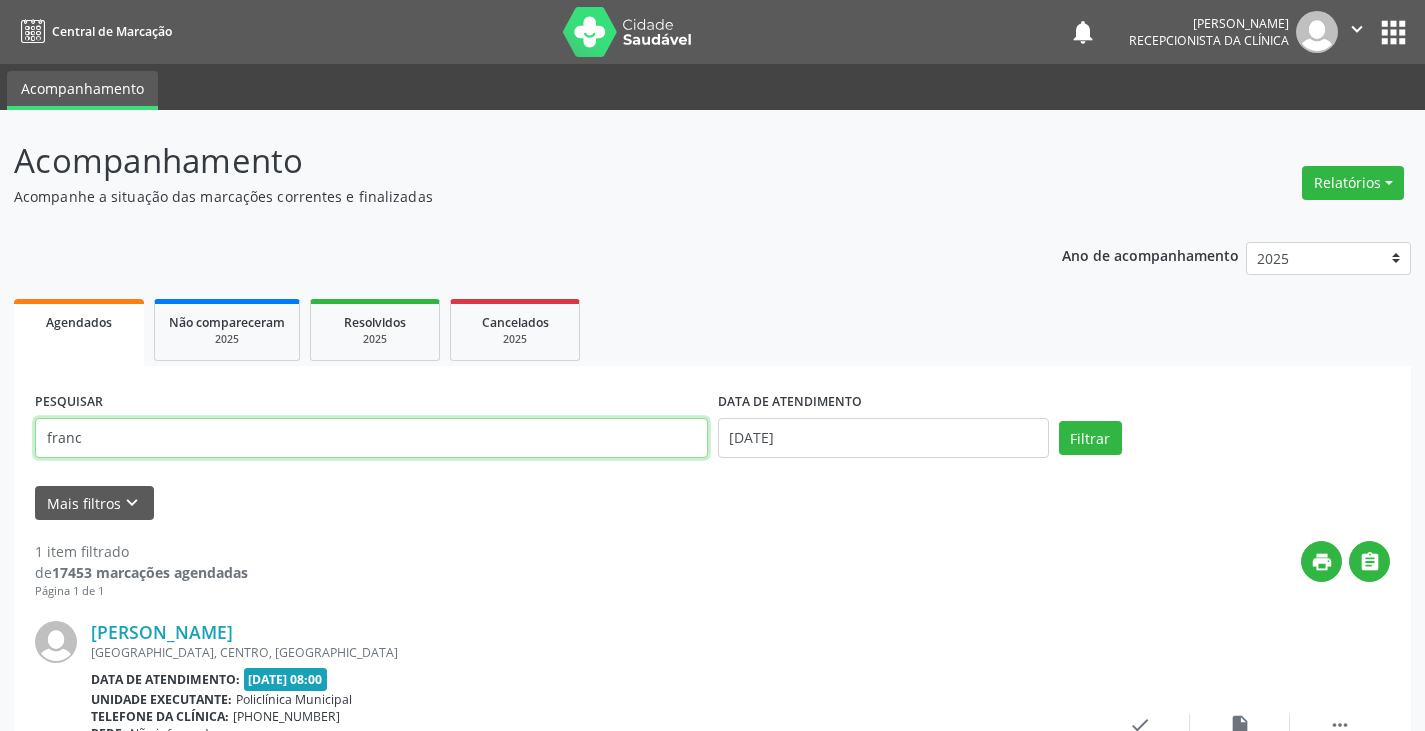 click on "franc" at bounding box center (371, 438) 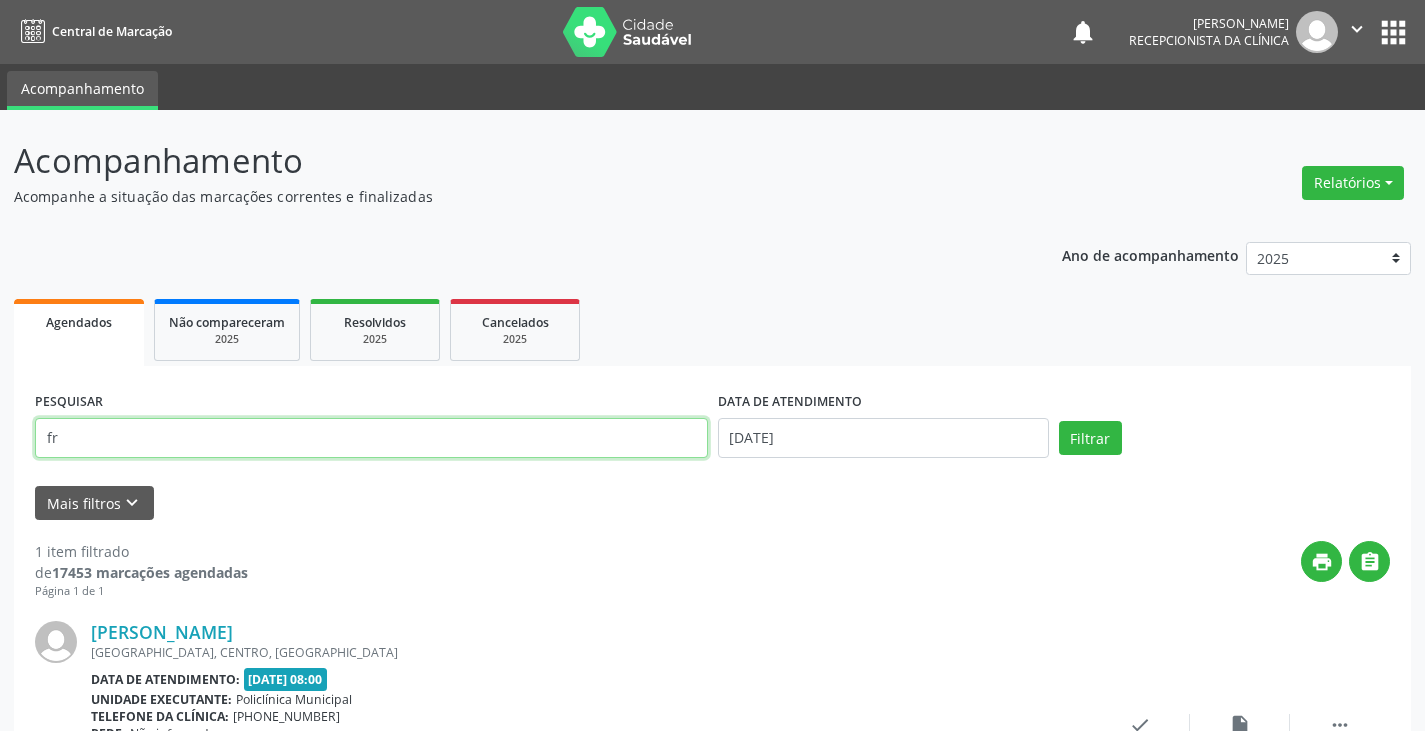 type on "f" 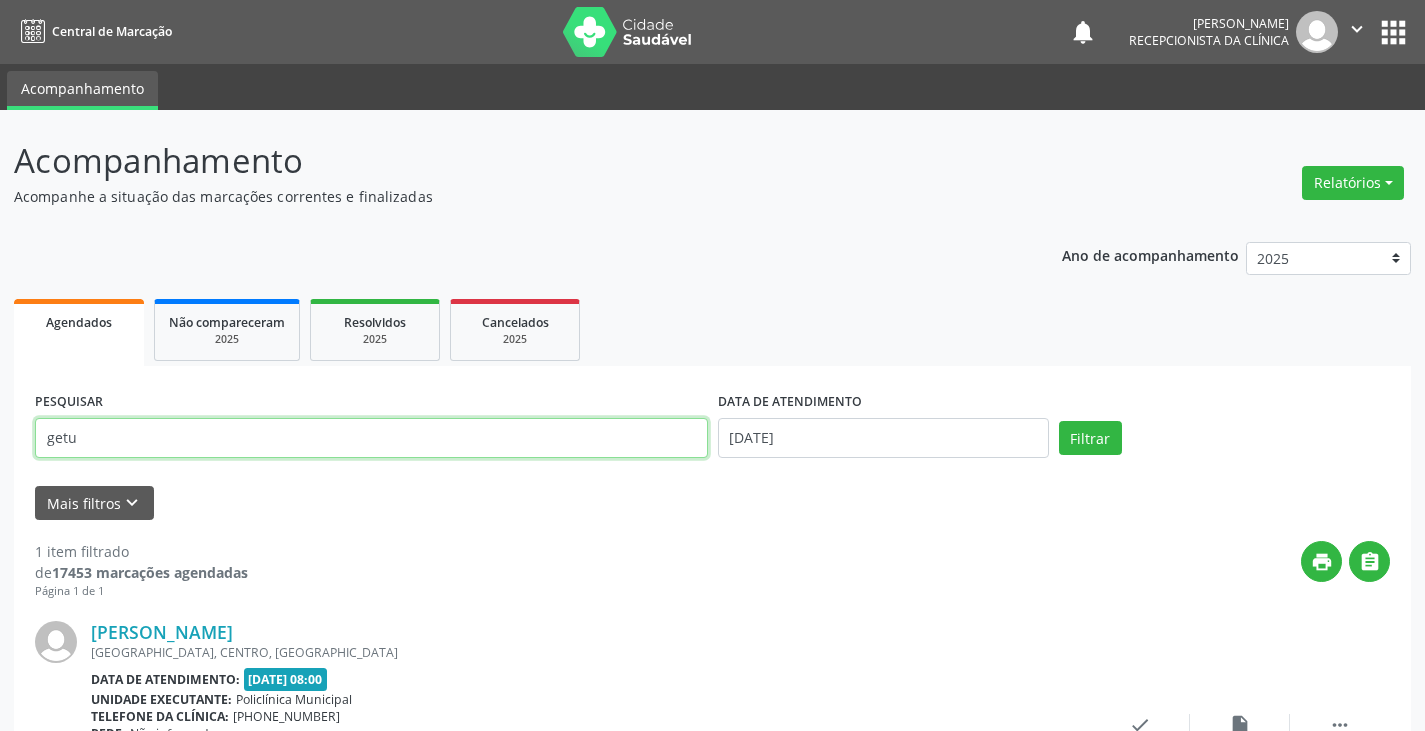 type on "getu" 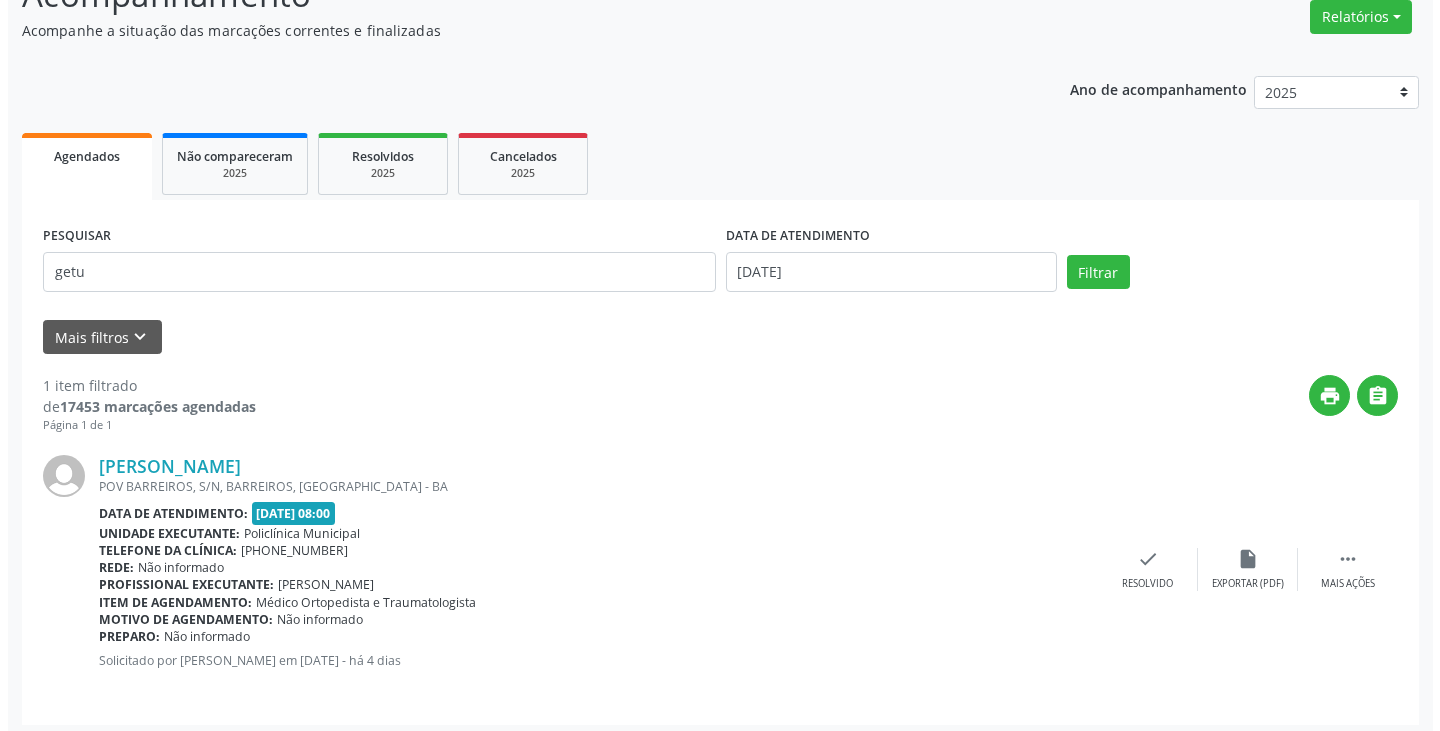 scroll, scrollTop: 174, scrollLeft: 0, axis: vertical 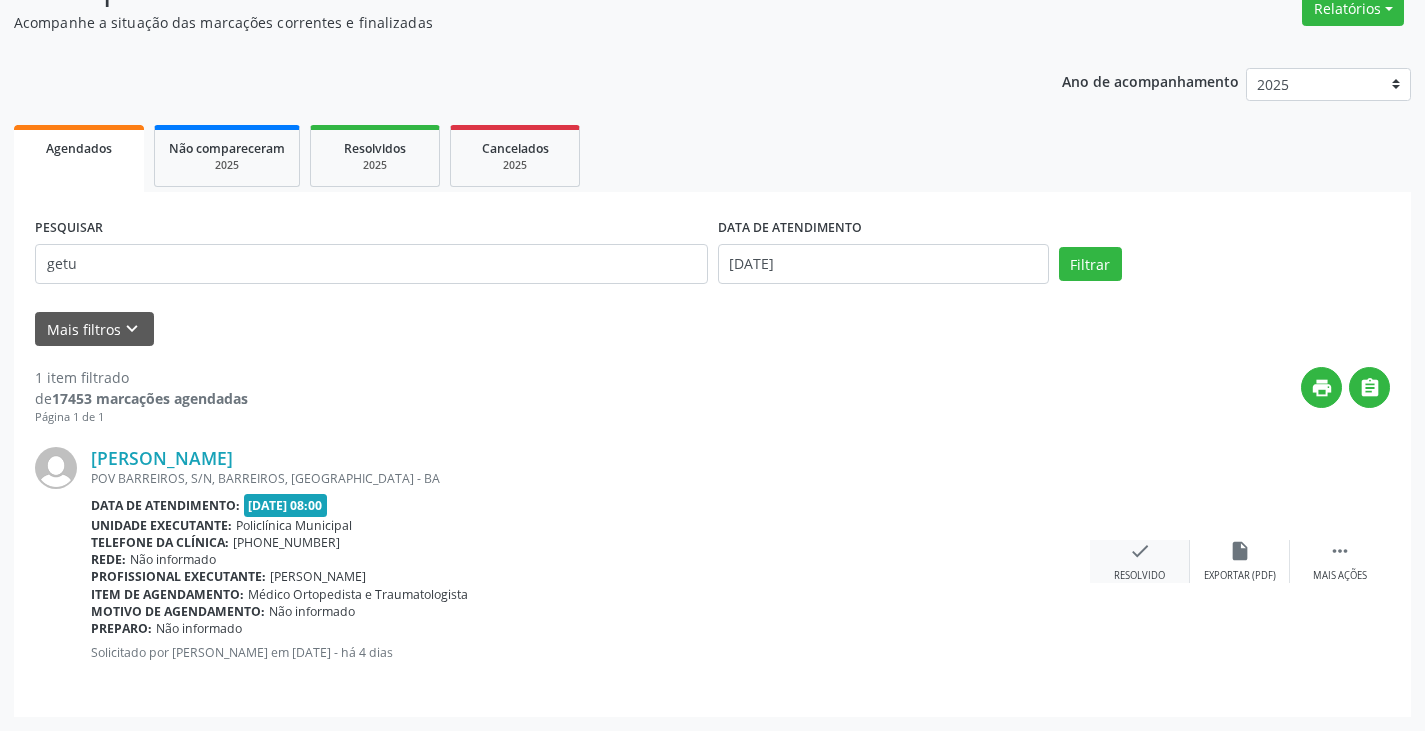 click on "check" at bounding box center (1140, 551) 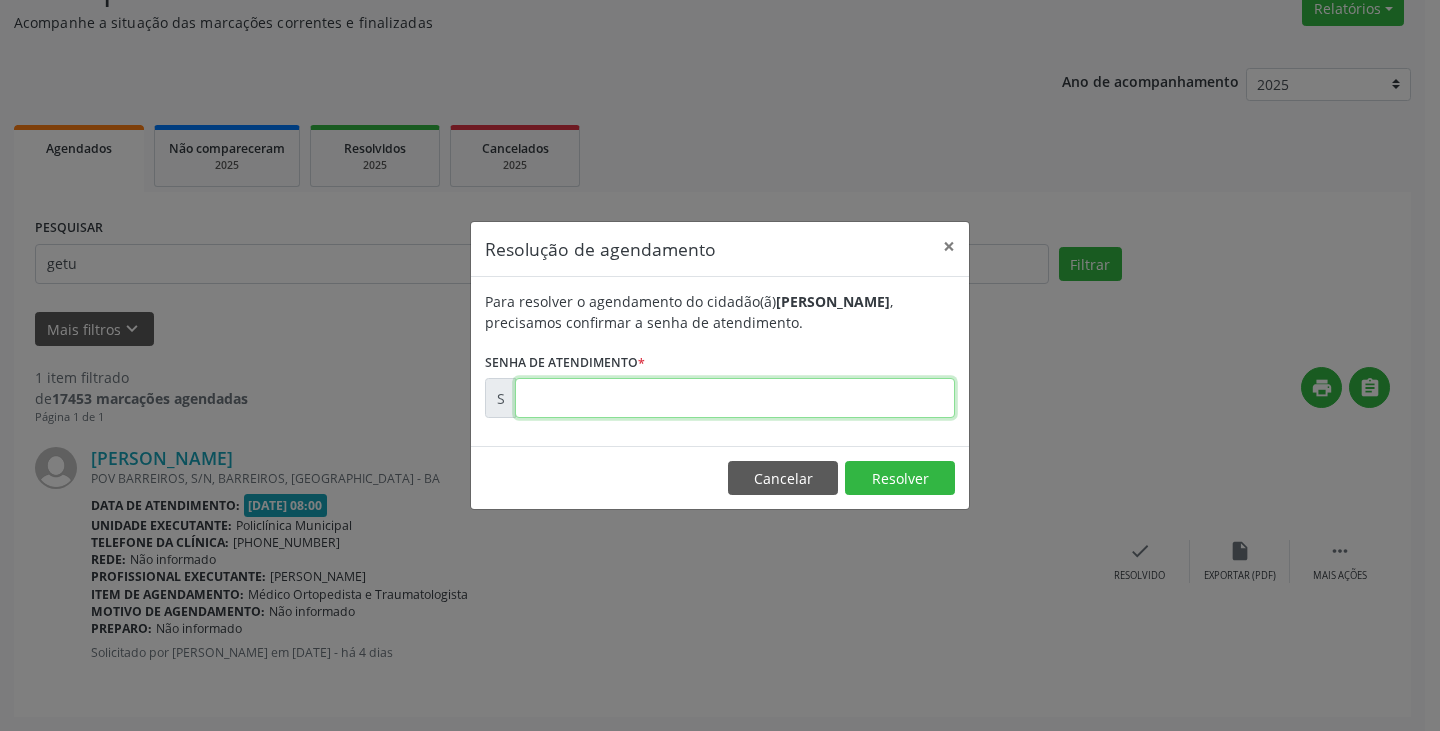 click at bounding box center (735, 398) 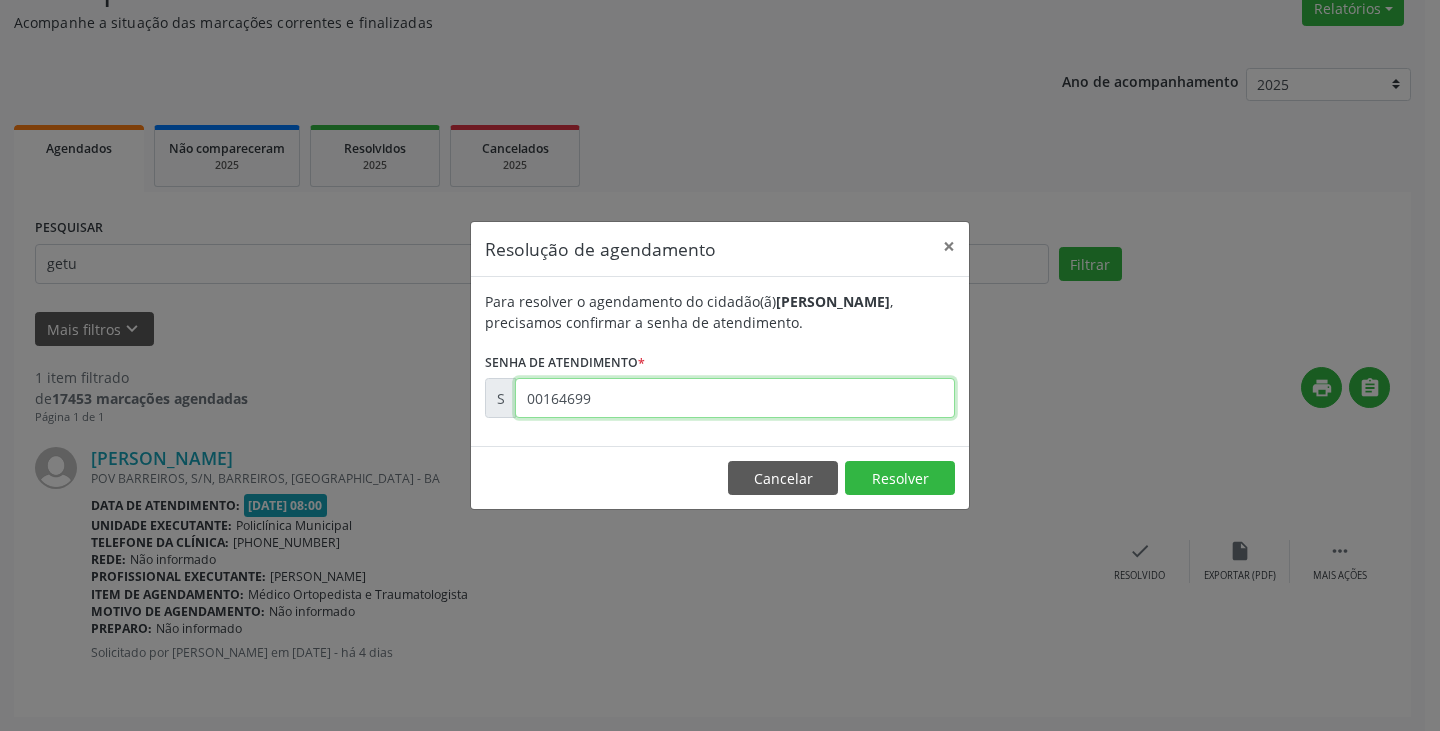 type on "00164699" 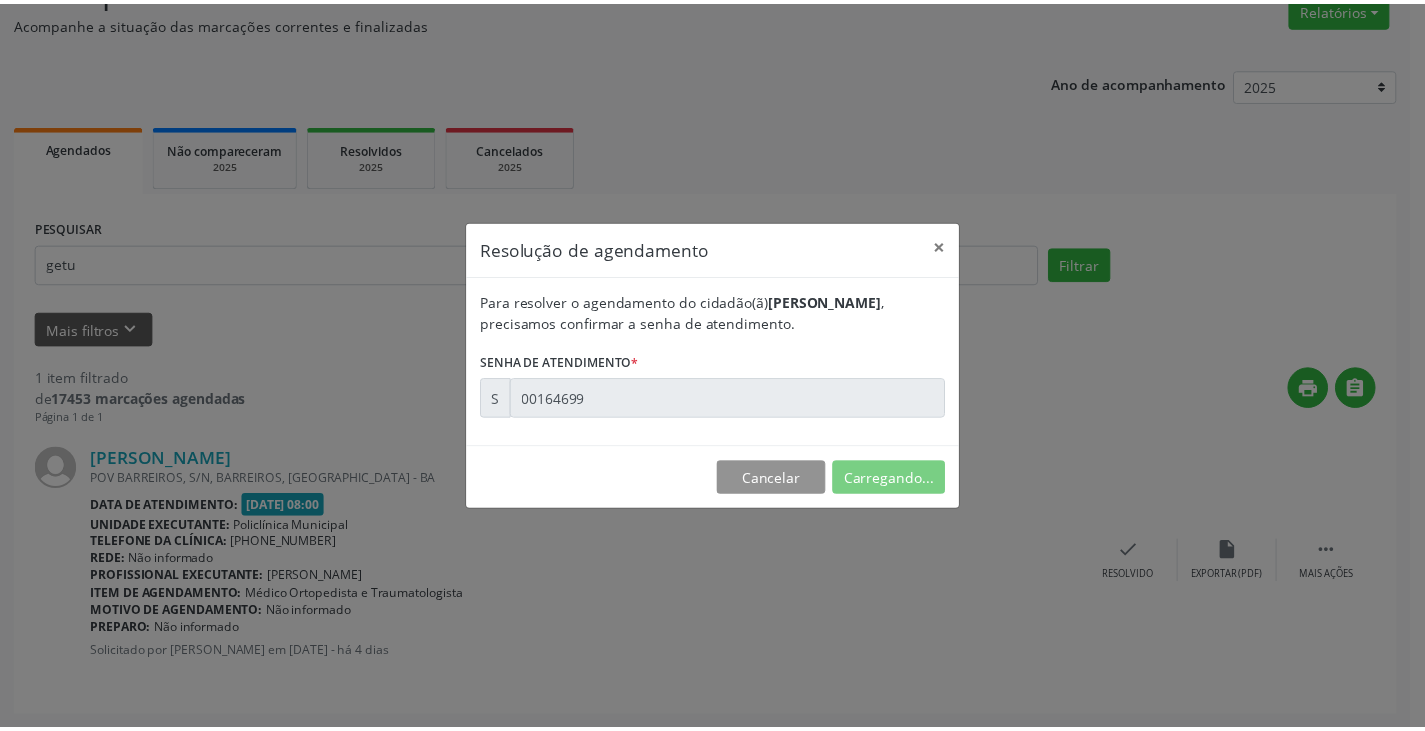 scroll, scrollTop: 0, scrollLeft: 0, axis: both 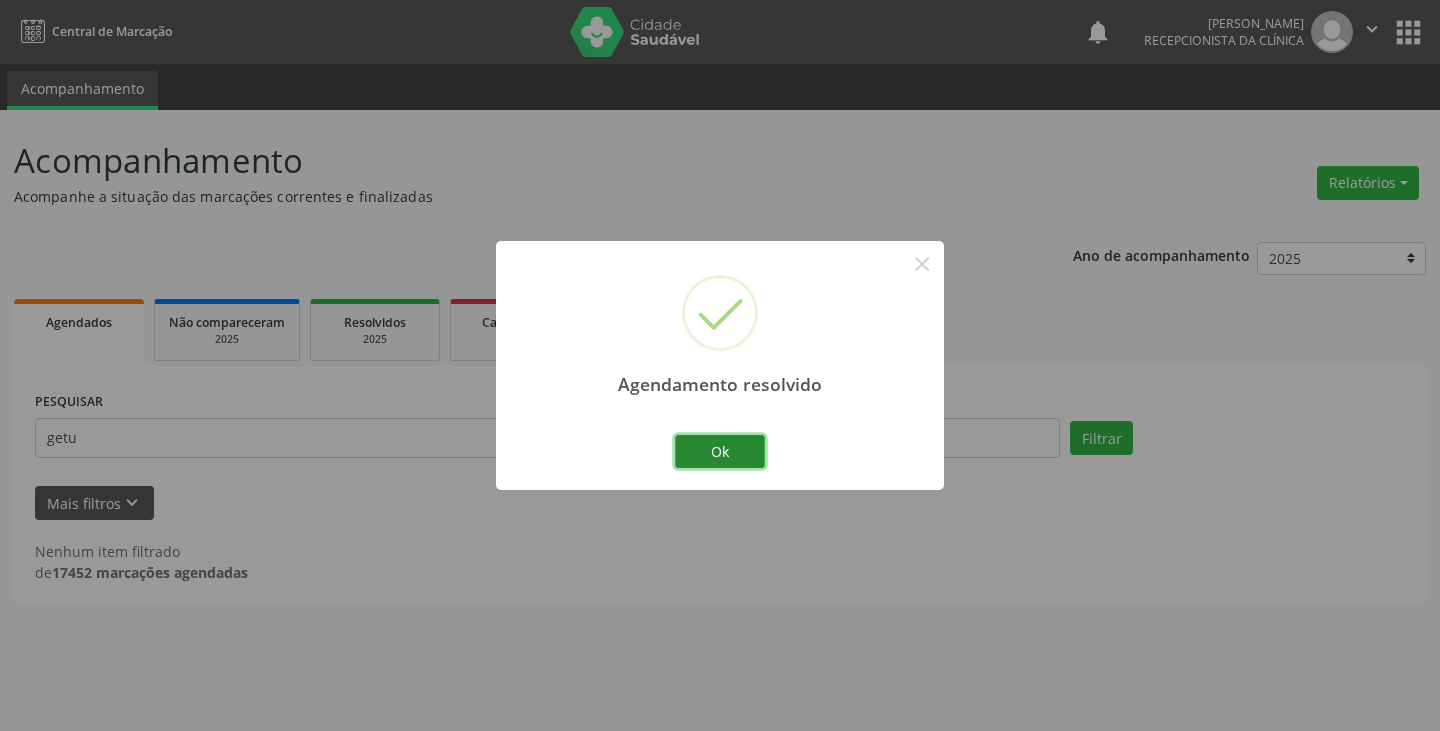 click on "Ok" at bounding box center (720, 452) 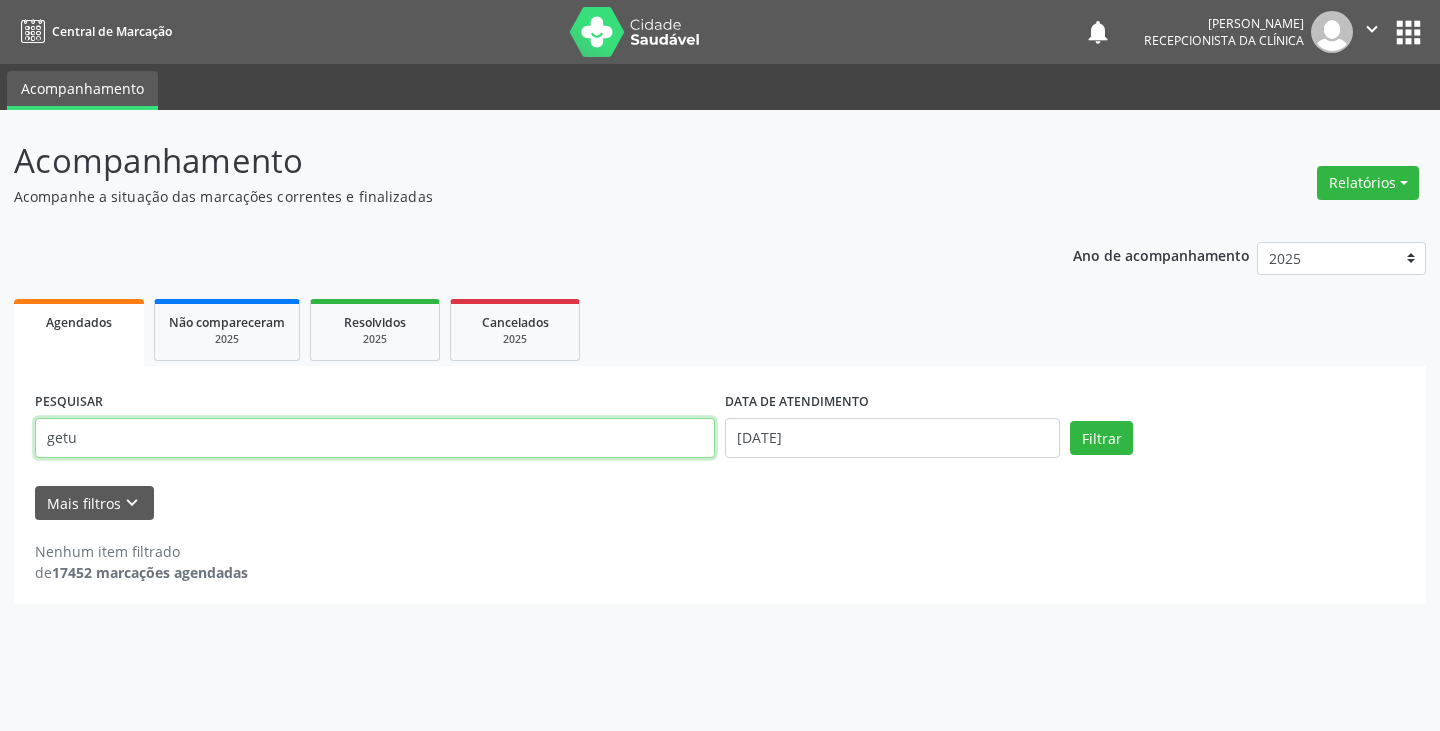click on "getu" at bounding box center (375, 438) 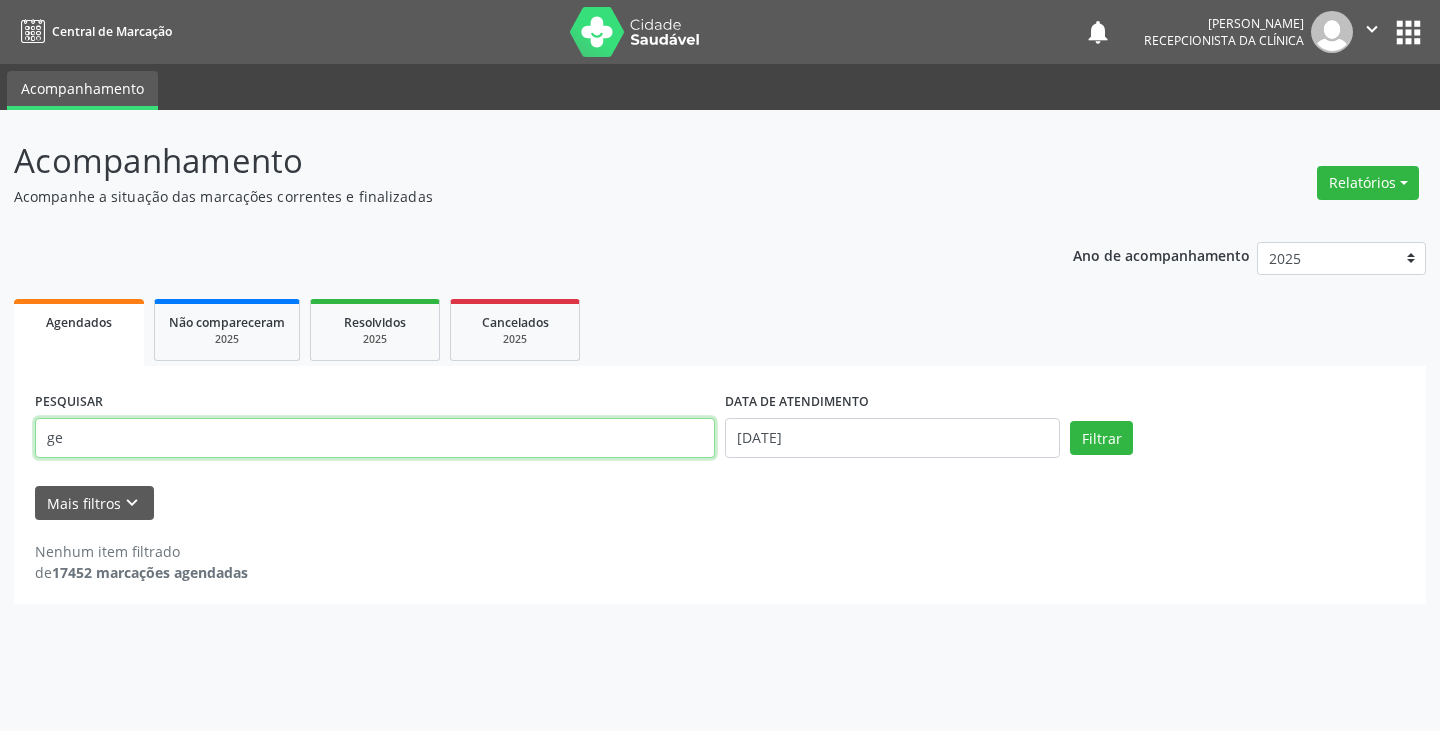 type on "g" 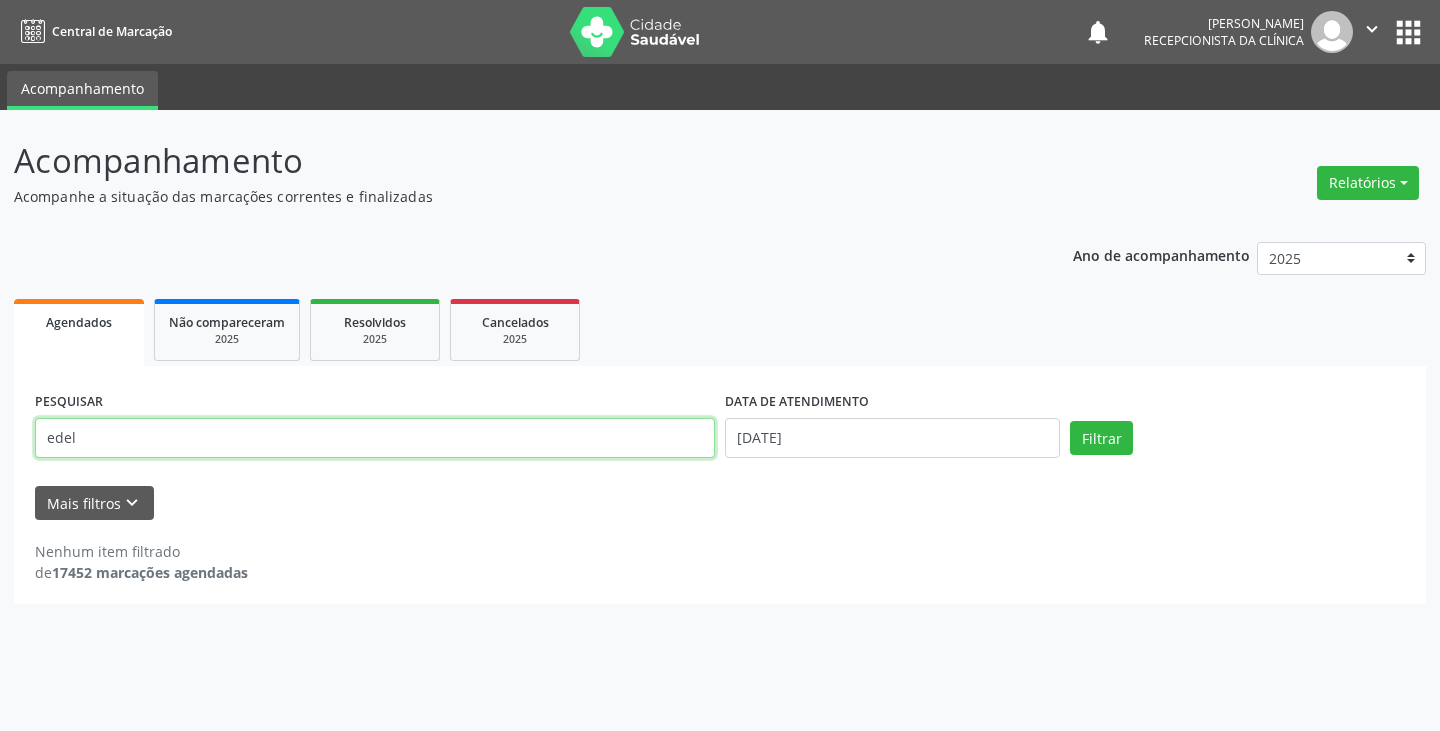 type on "edel" 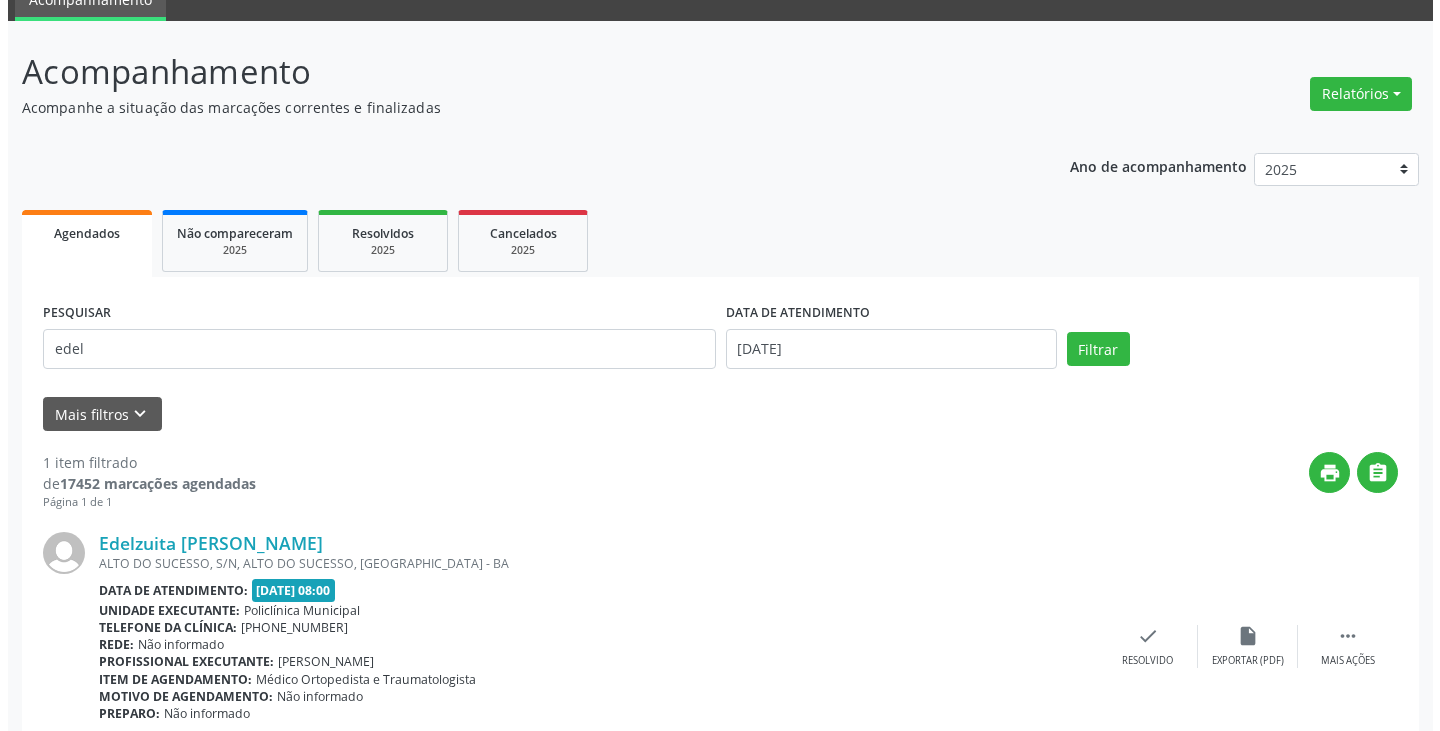 scroll, scrollTop: 174, scrollLeft: 0, axis: vertical 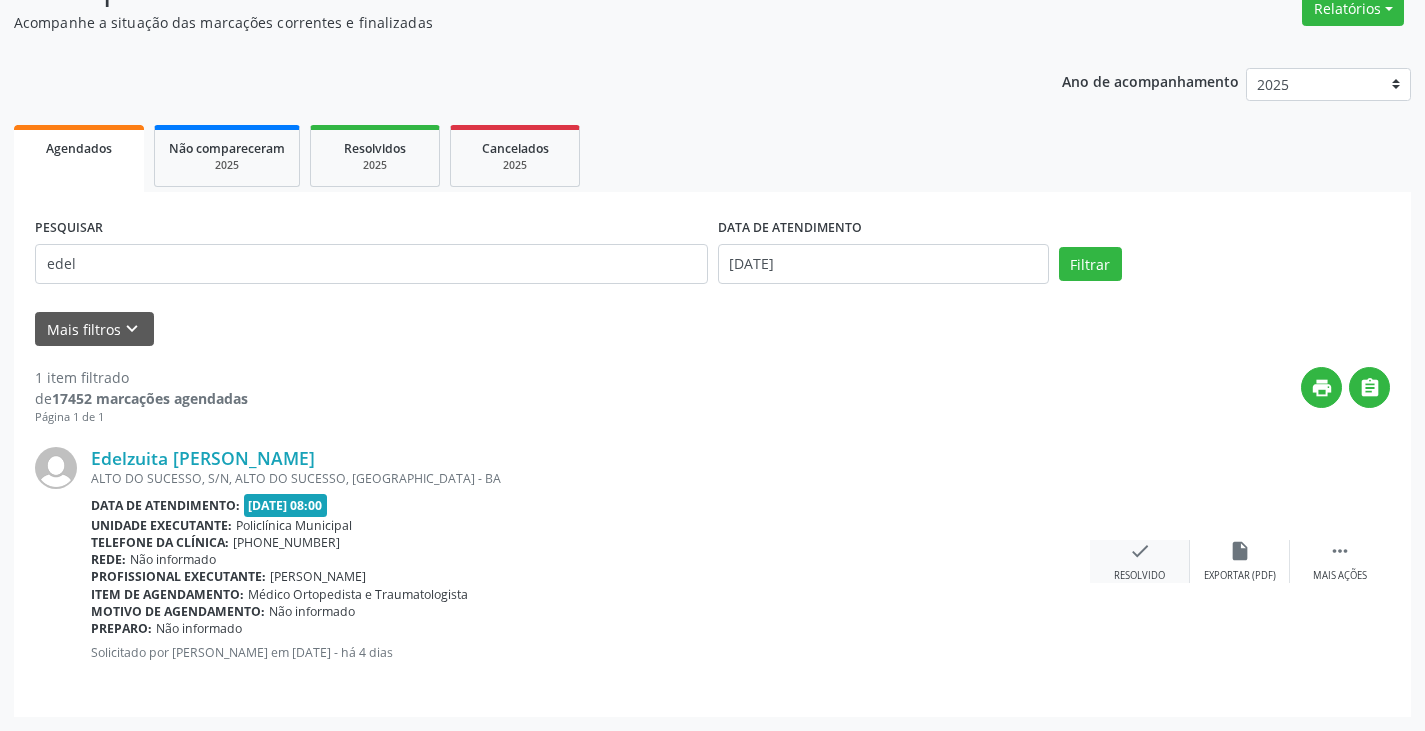 click on "check" at bounding box center [1140, 551] 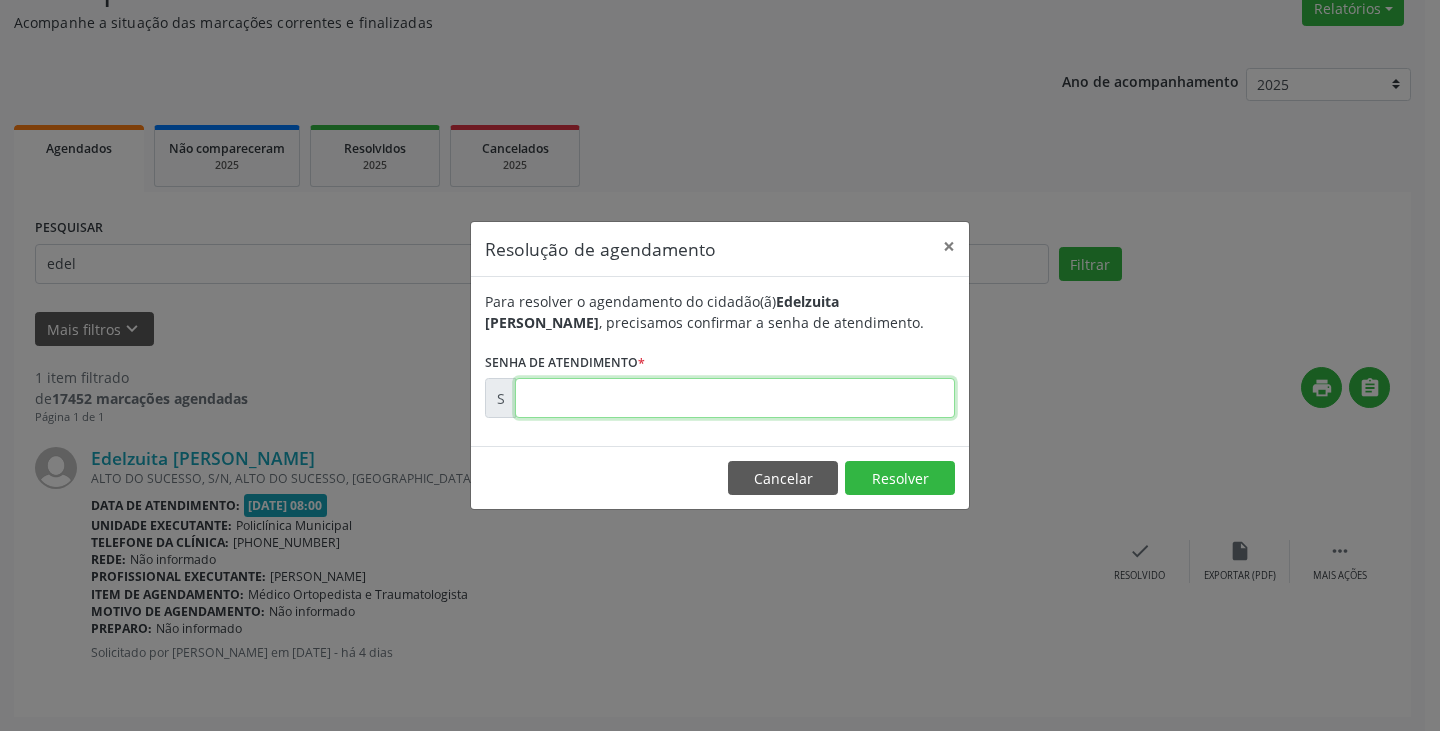 click at bounding box center (735, 398) 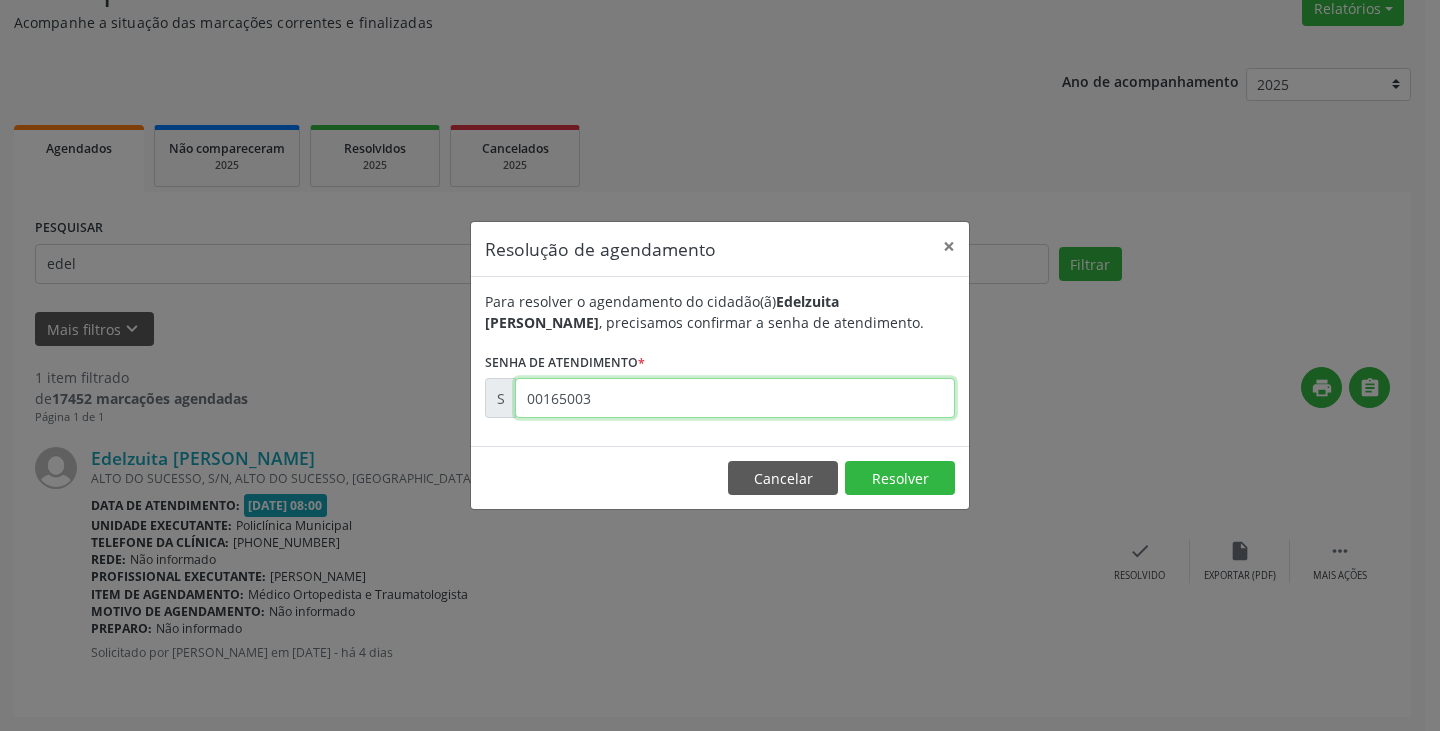 type on "00165003" 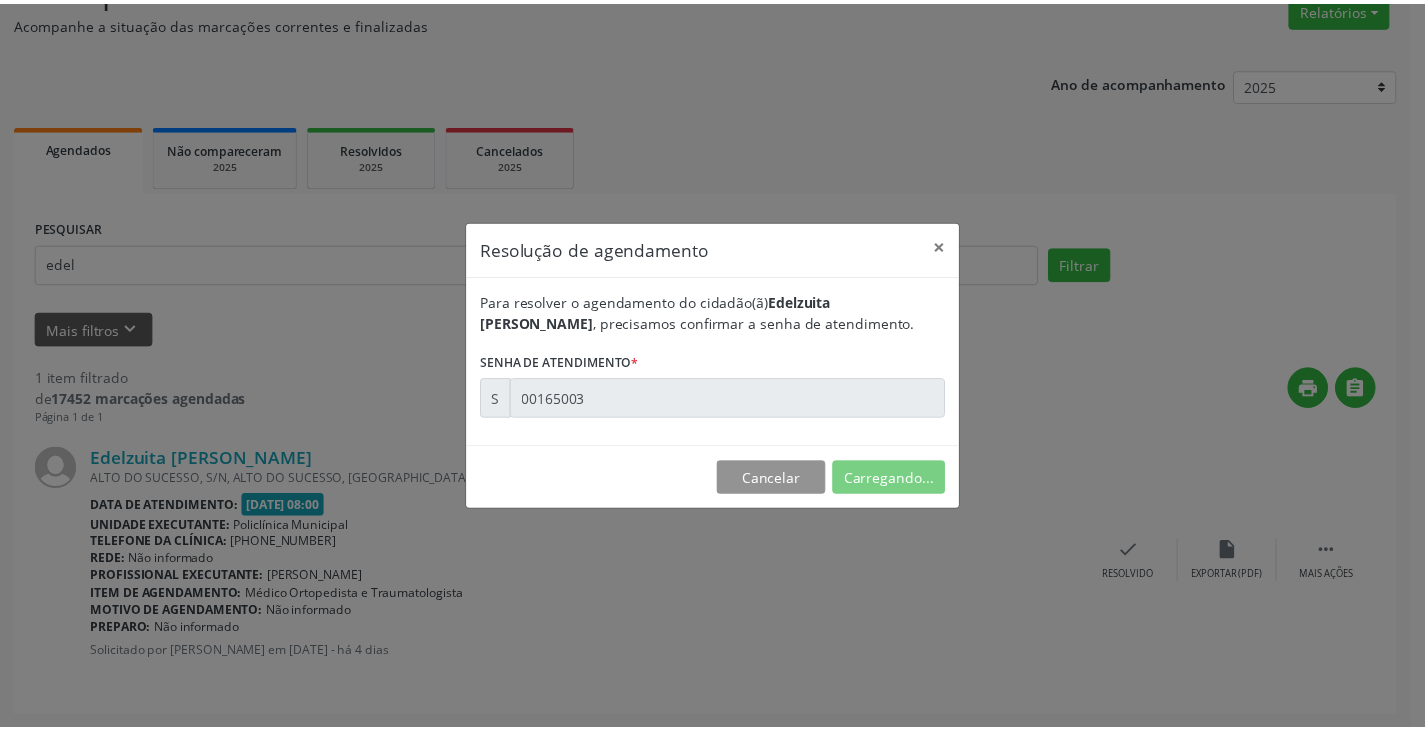 scroll, scrollTop: 0, scrollLeft: 0, axis: both 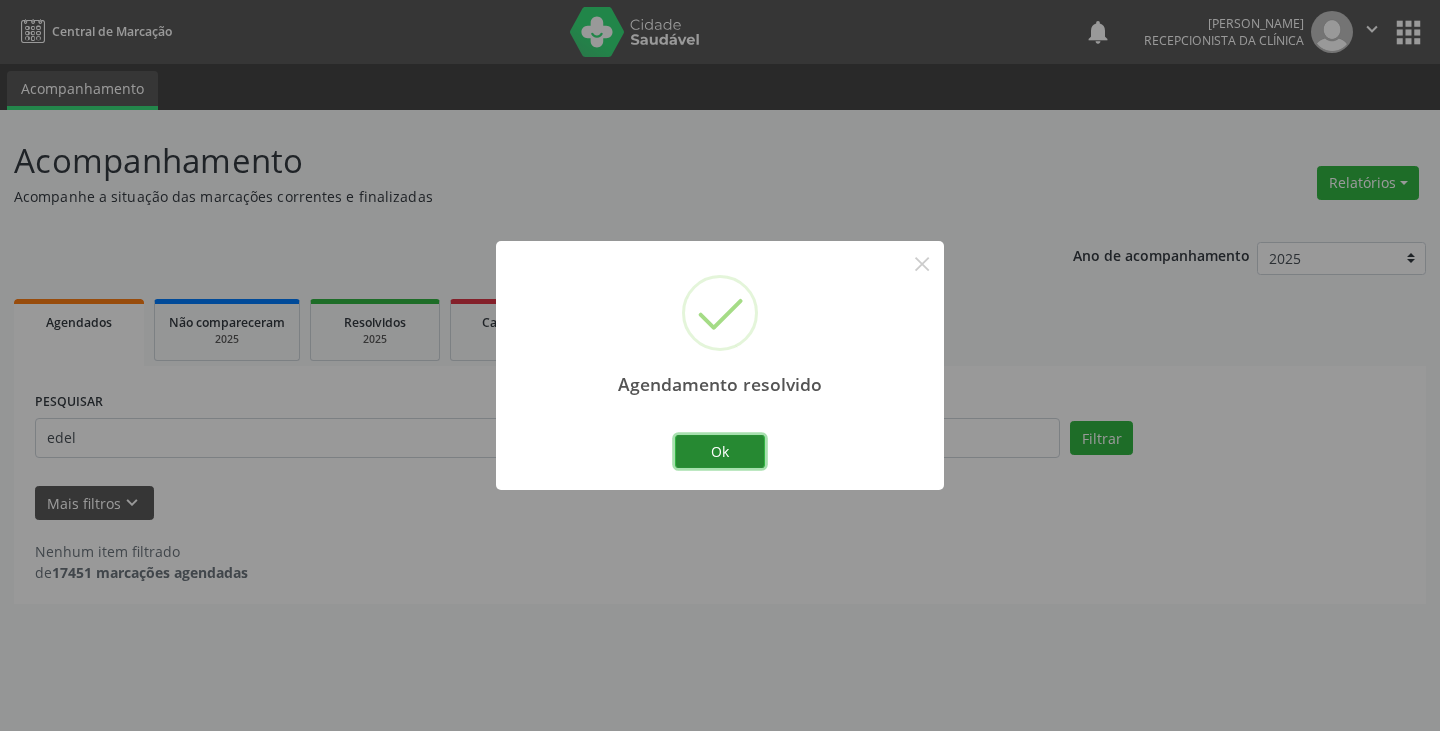 click on "Ok" at bounding box center (720, 452) 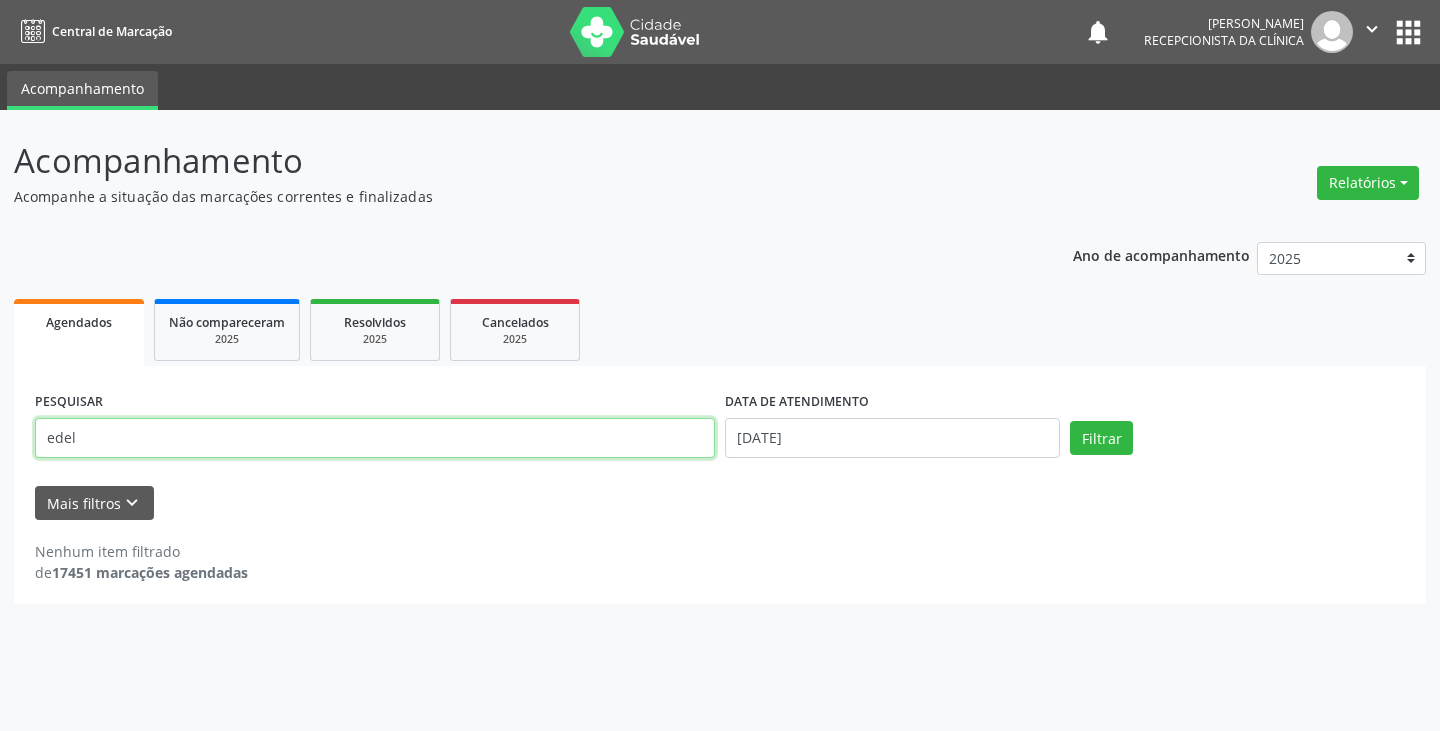 click on "edel" at bounding box center [375, 438] 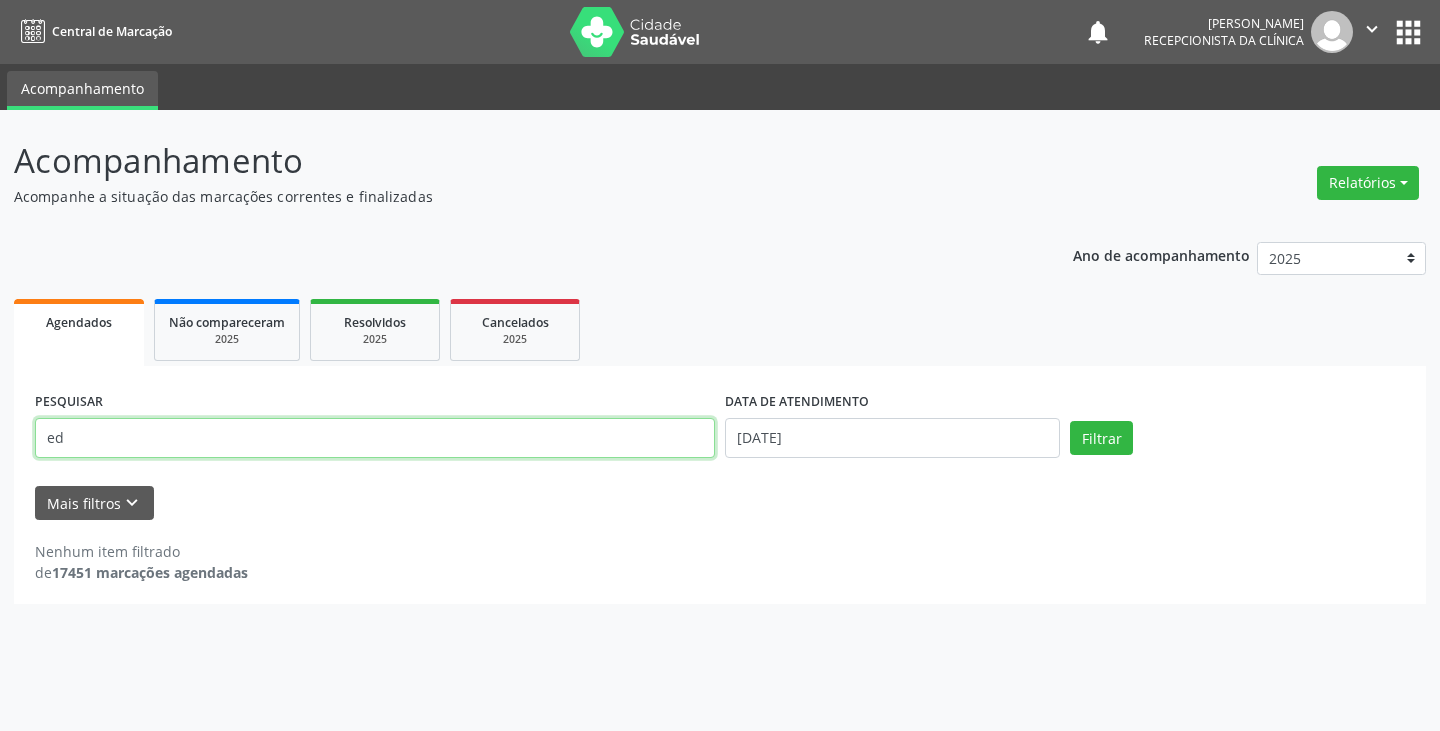 type on "e" 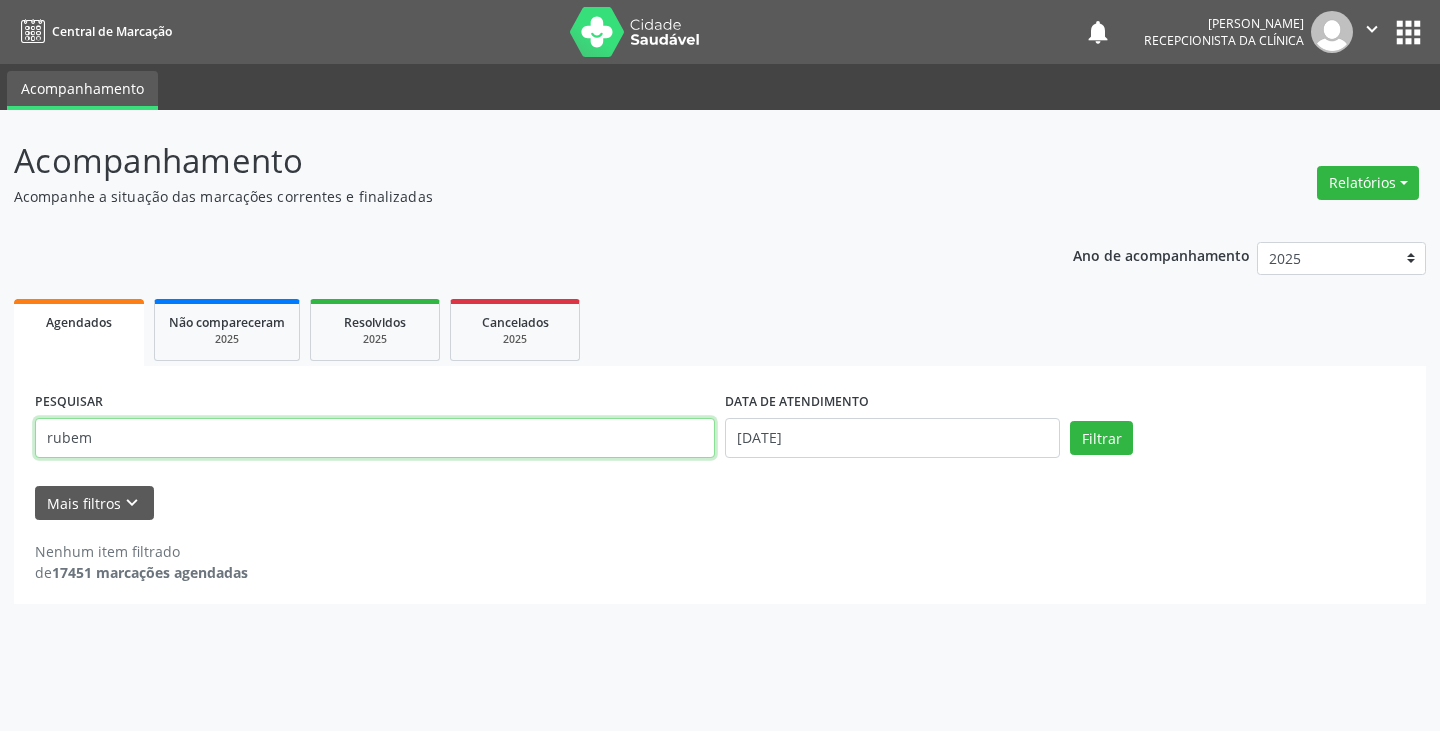 type on "rubem" 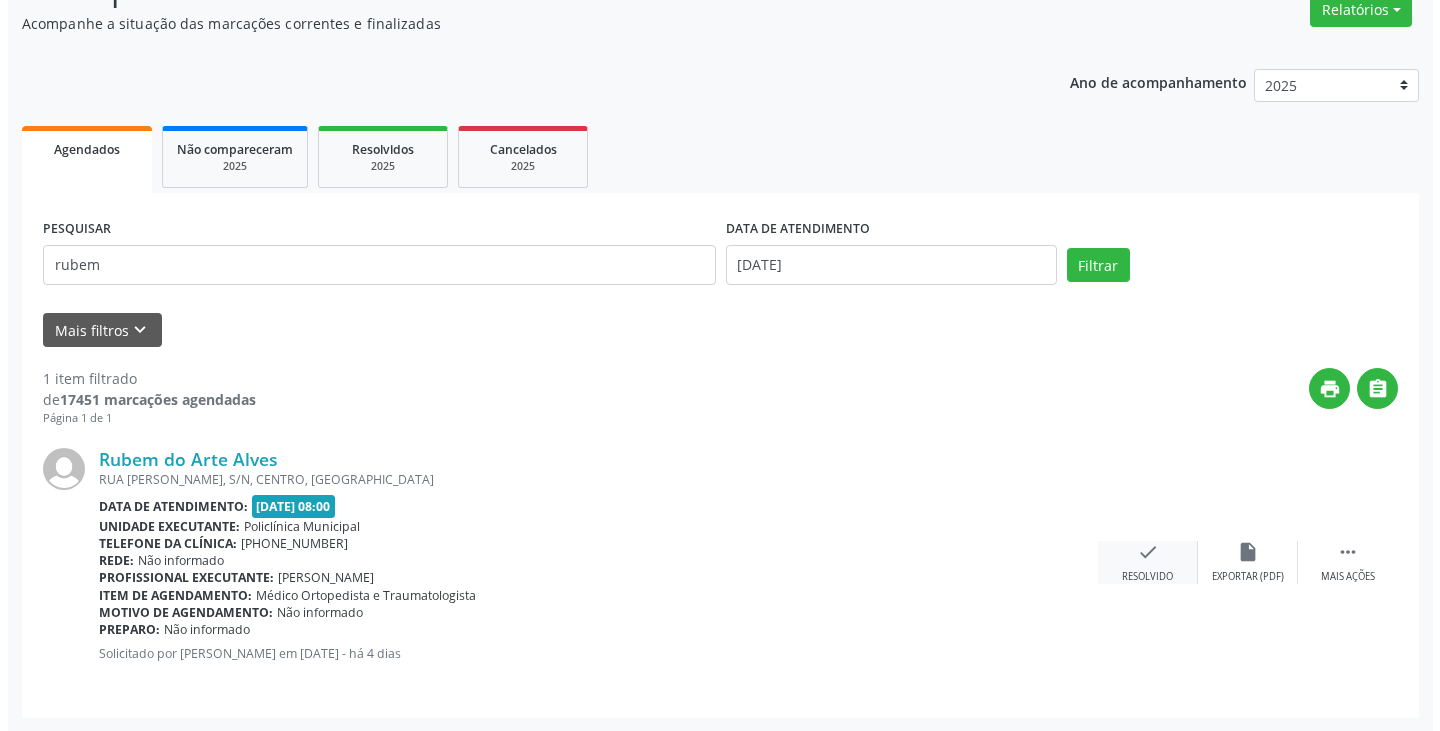 scroll, scrollTop: 174, scrollLeft: 0, axis: vertical 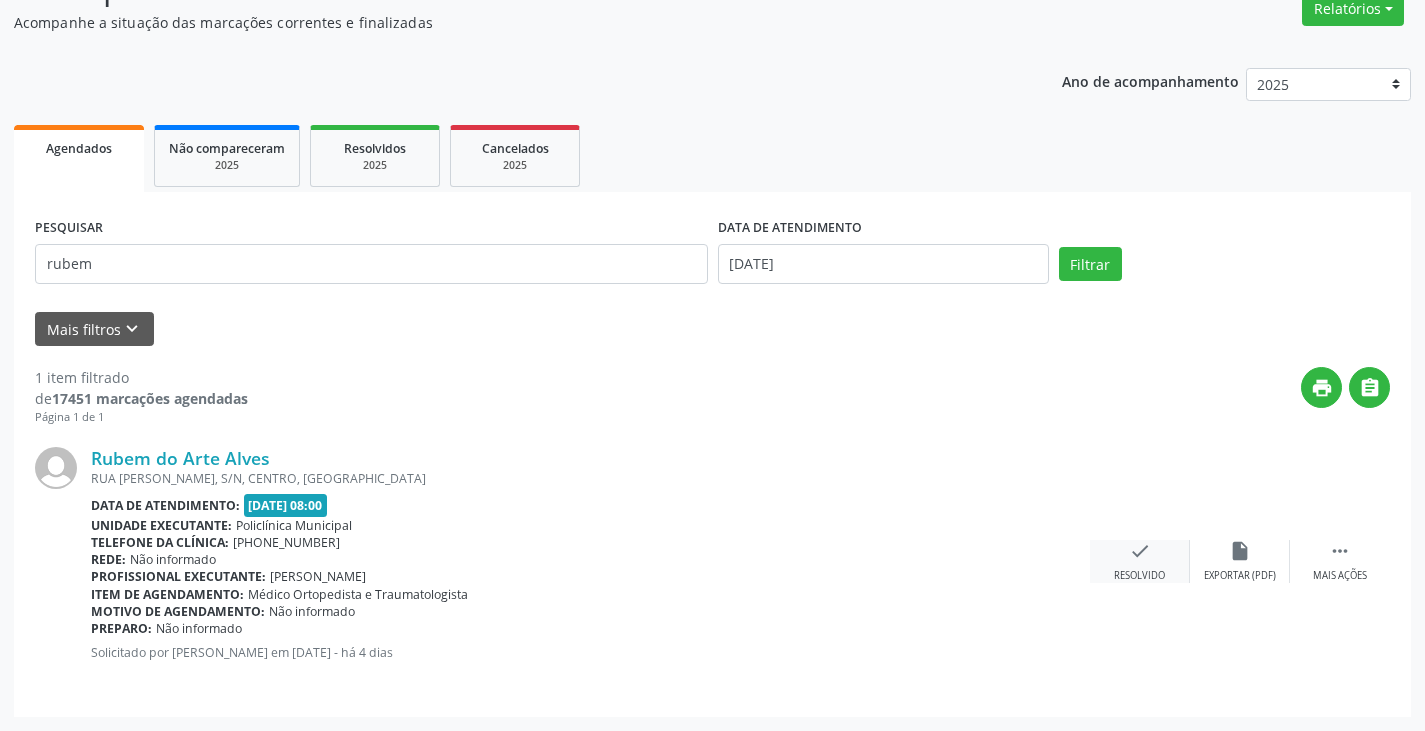 click on "check" at bounding box center (1140, 551) 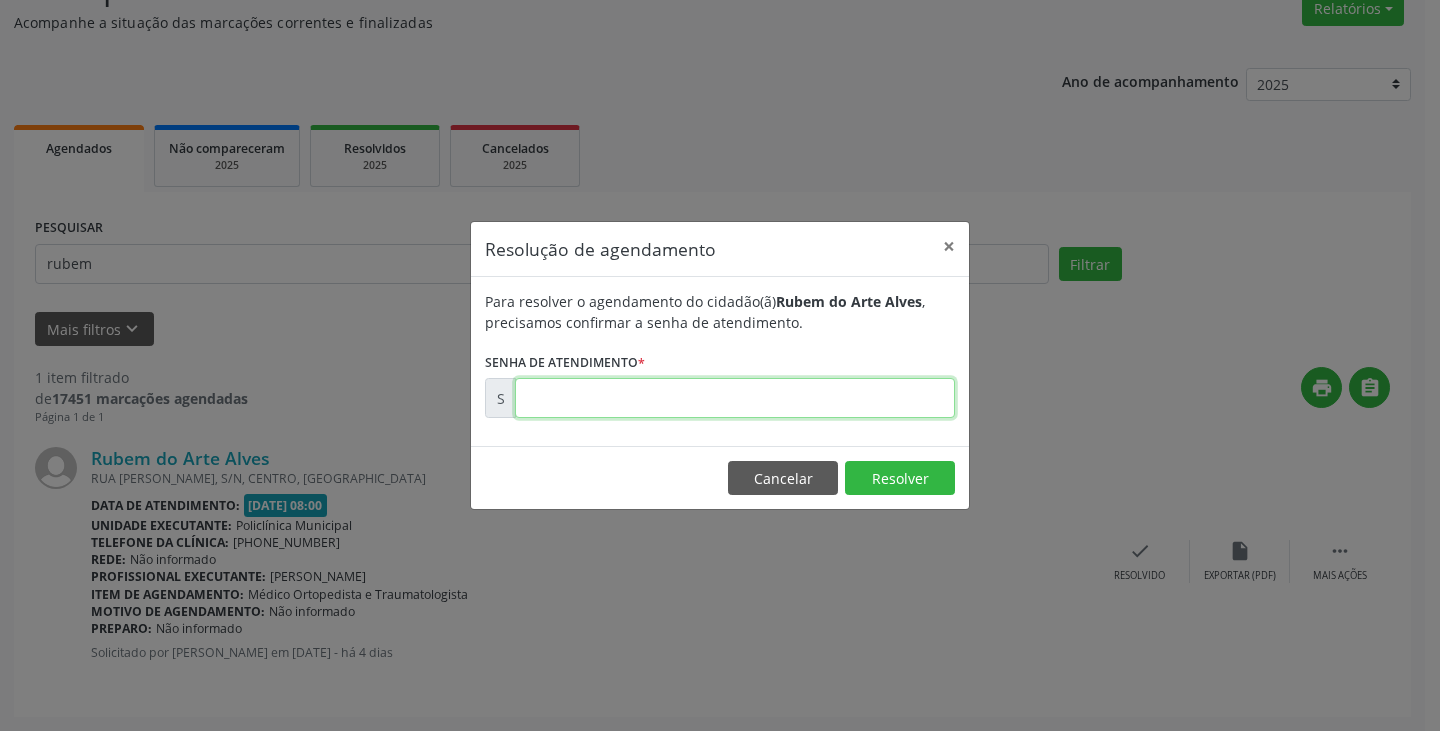 click at bounding box center [735, 398] 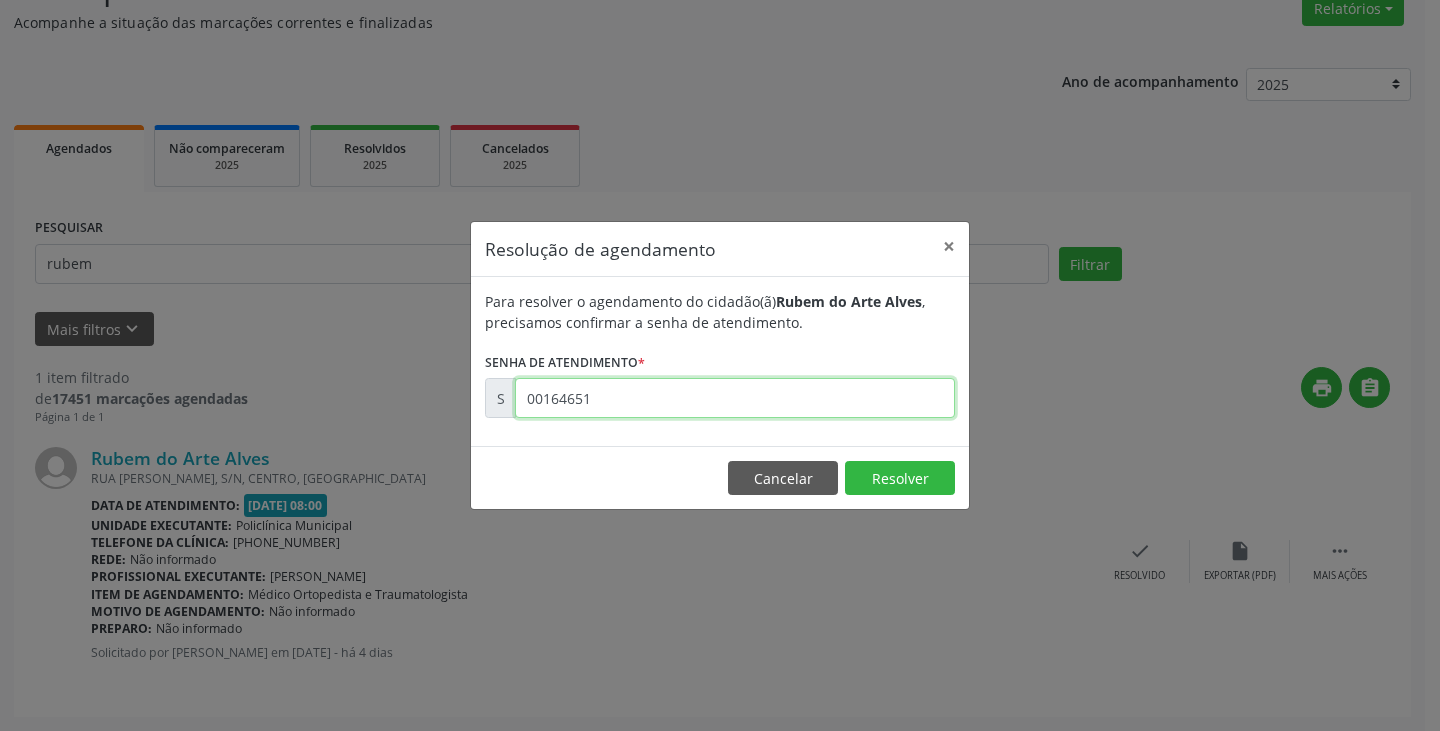 type on "00164651" 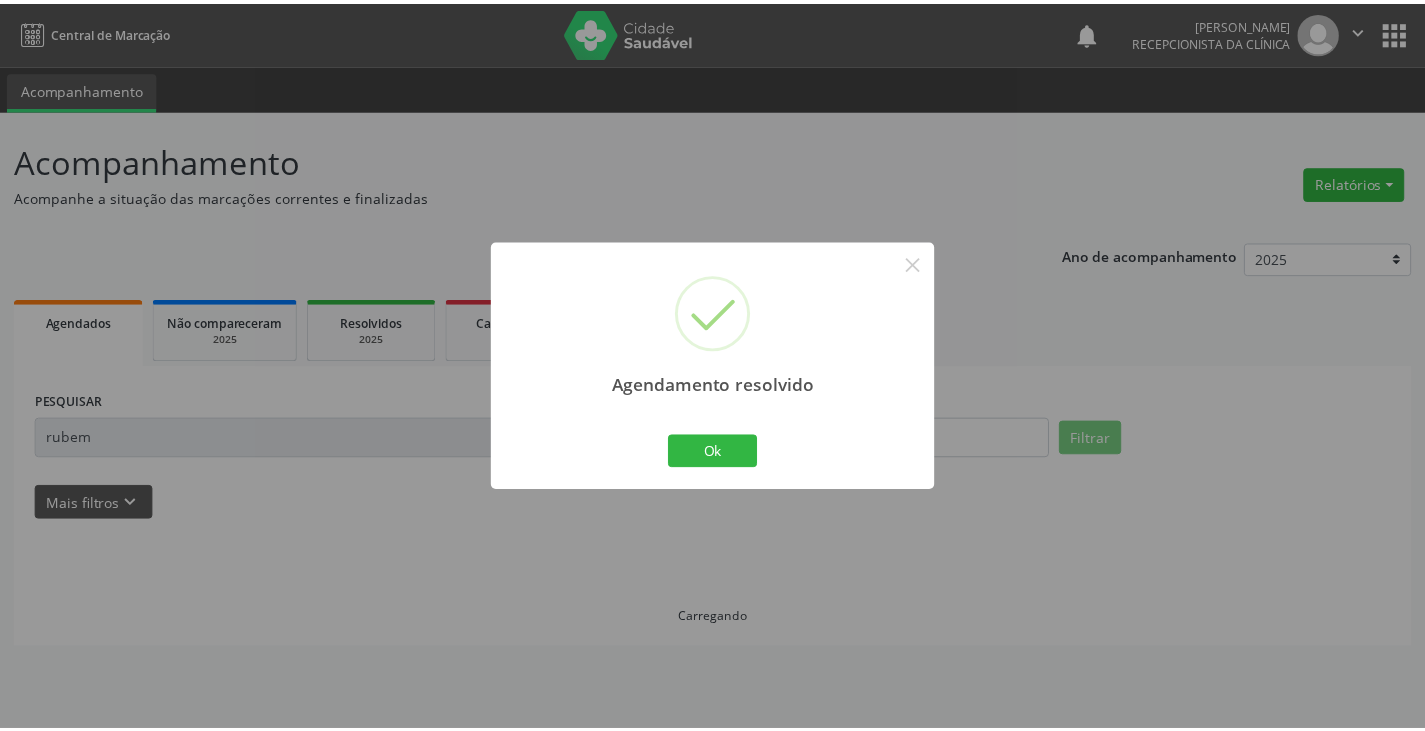 scroll, scrollTop: 0, scrollLeft: 0, axis: both 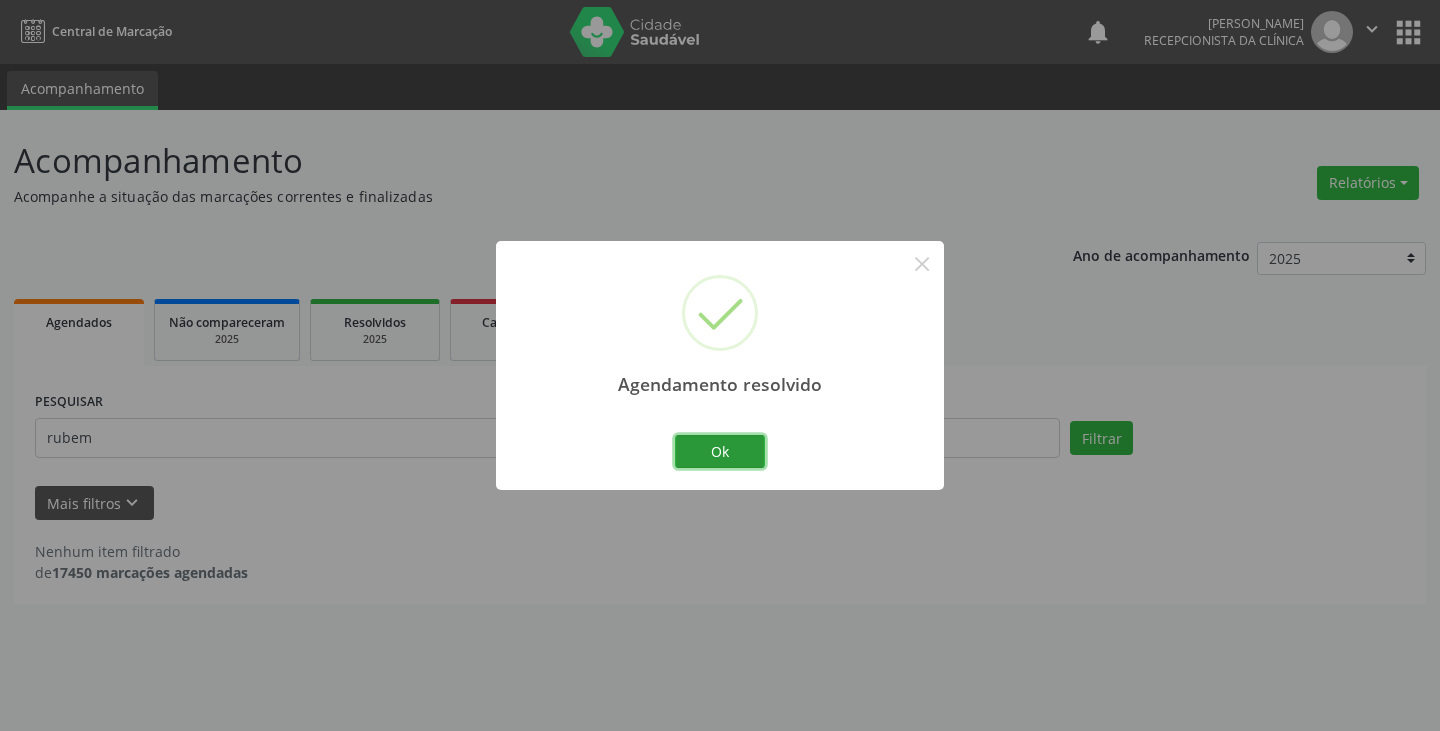 drag, startPoint x: 729, startPoint y: 458, endPoint x: 653, endPoint y: 444, distance: 77.27872 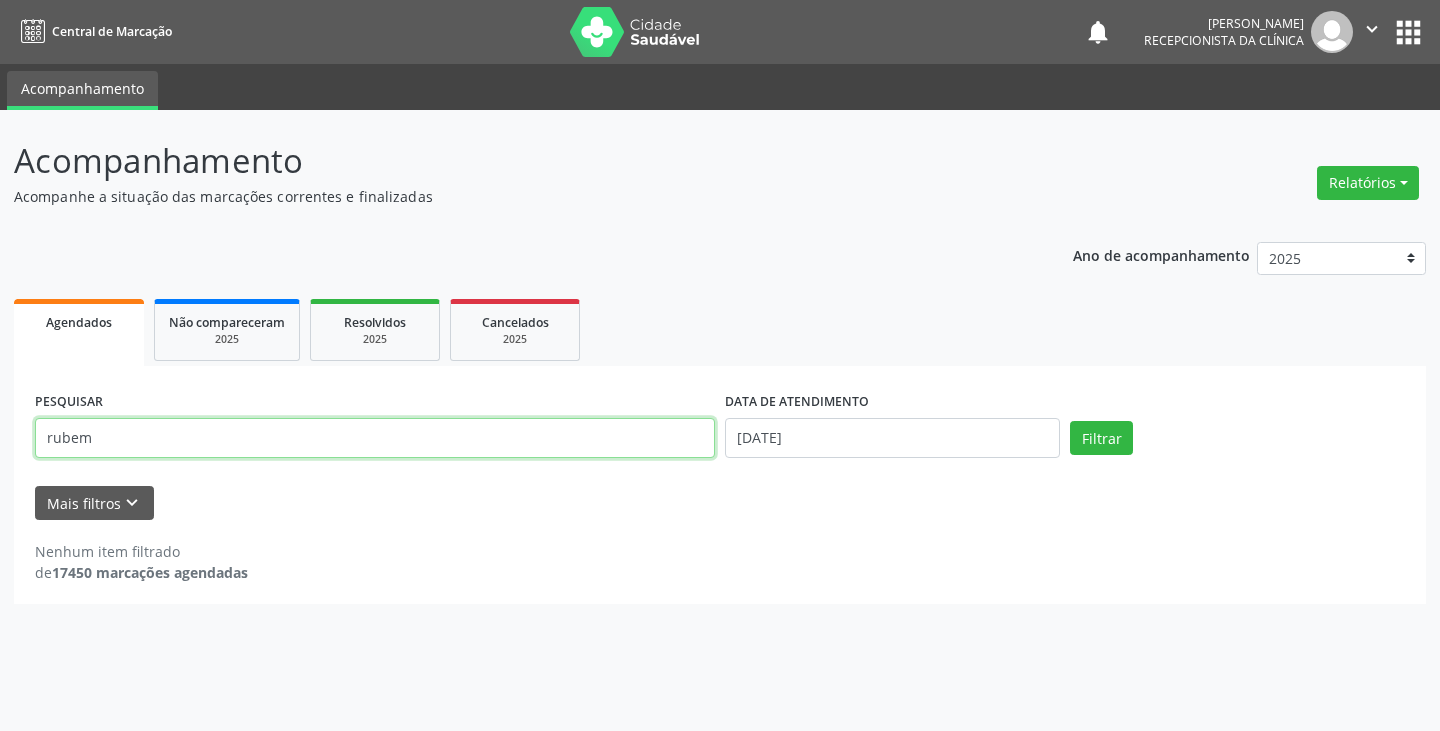 click on "rubem" at bounding box center [375, 438] 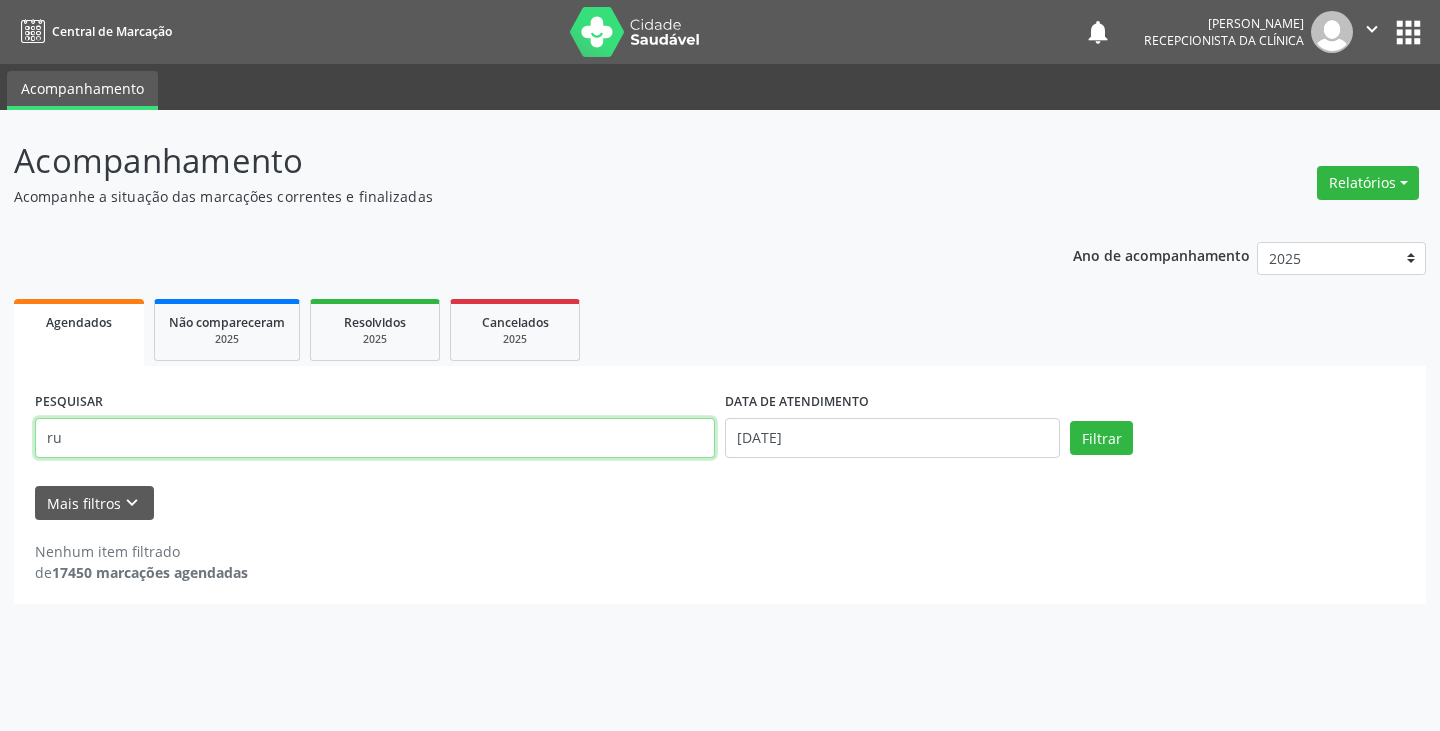 type on "r" 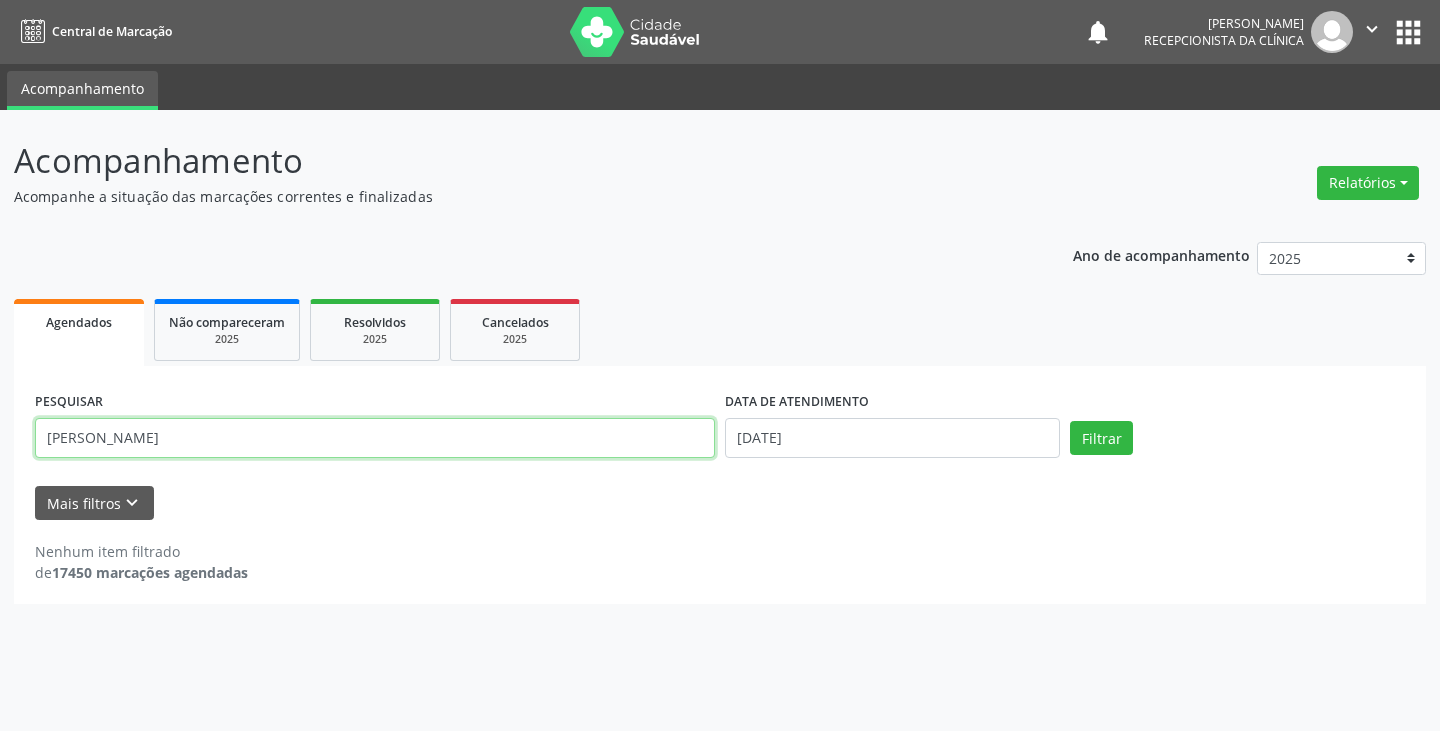 type on "[PERSON_NAME]" 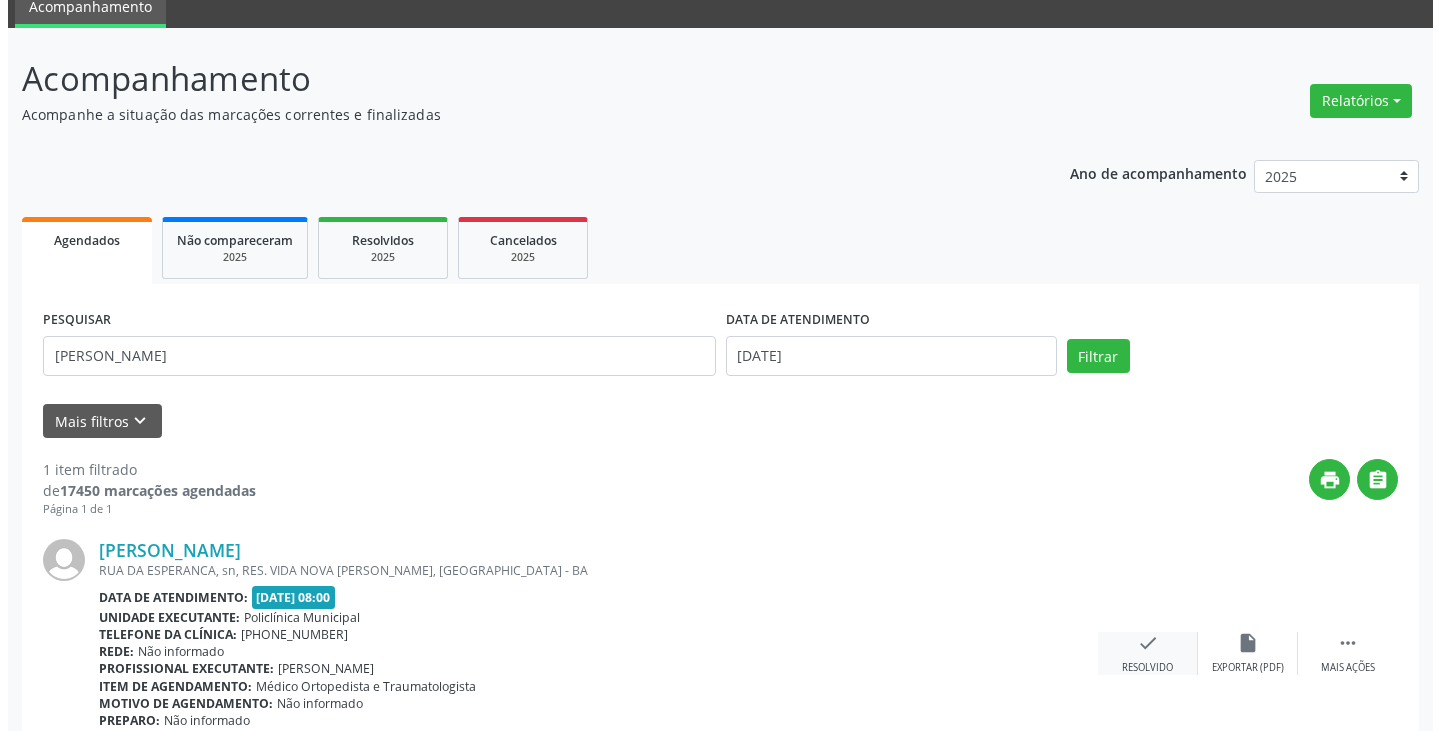 scroll, scrollTop: 174, scrollLeft: 0, axis: vertical 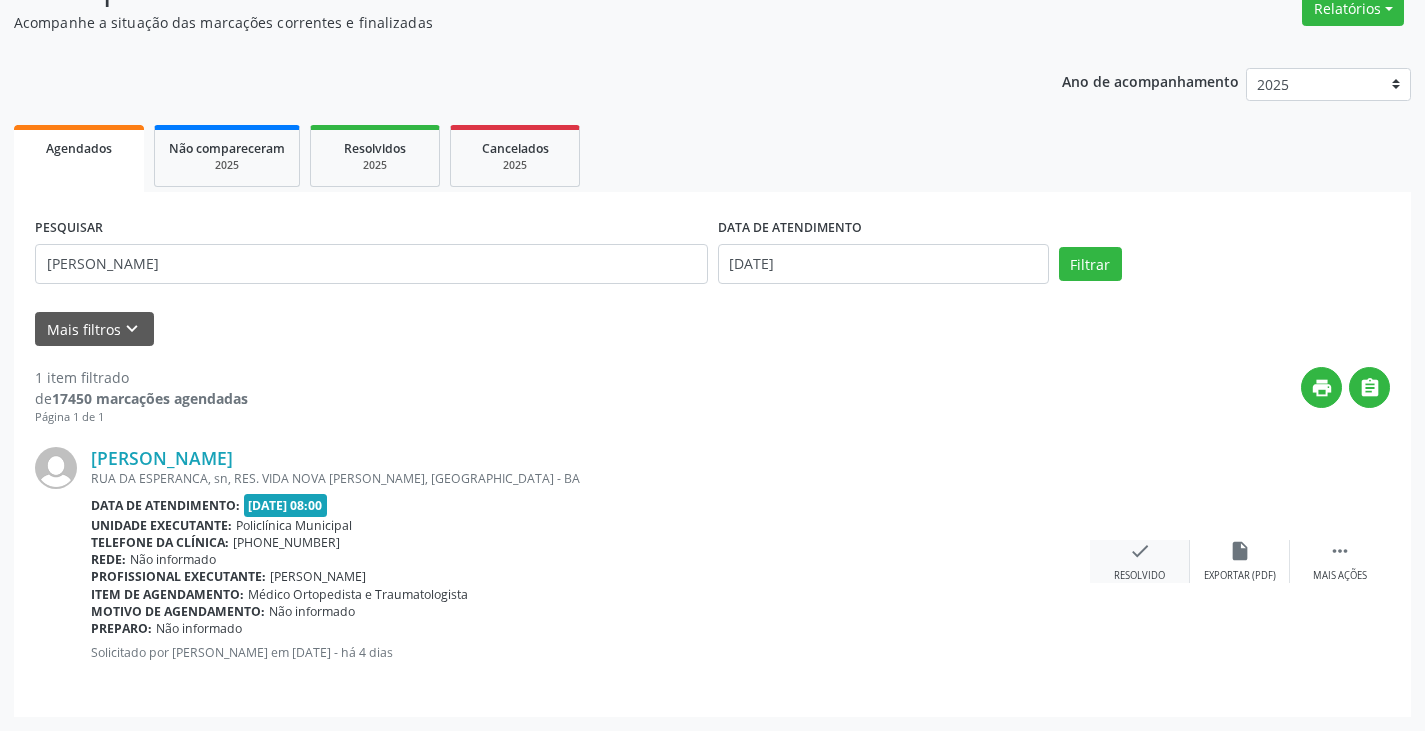 drag, startPoint x: 1137, startPoint y: 556, endPoint x: 1128, endPoint y: 551, distance: 10.29563 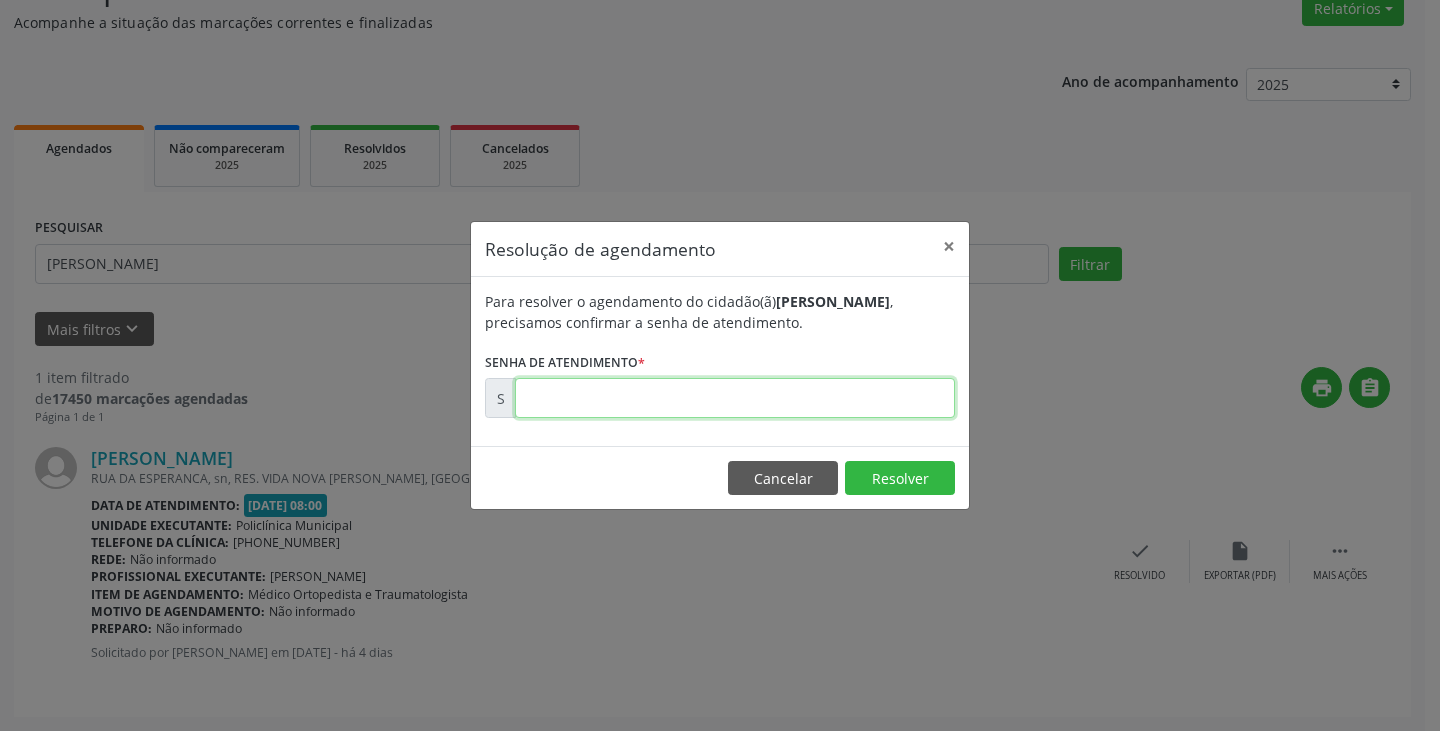 click at bounding box center [735, 398] 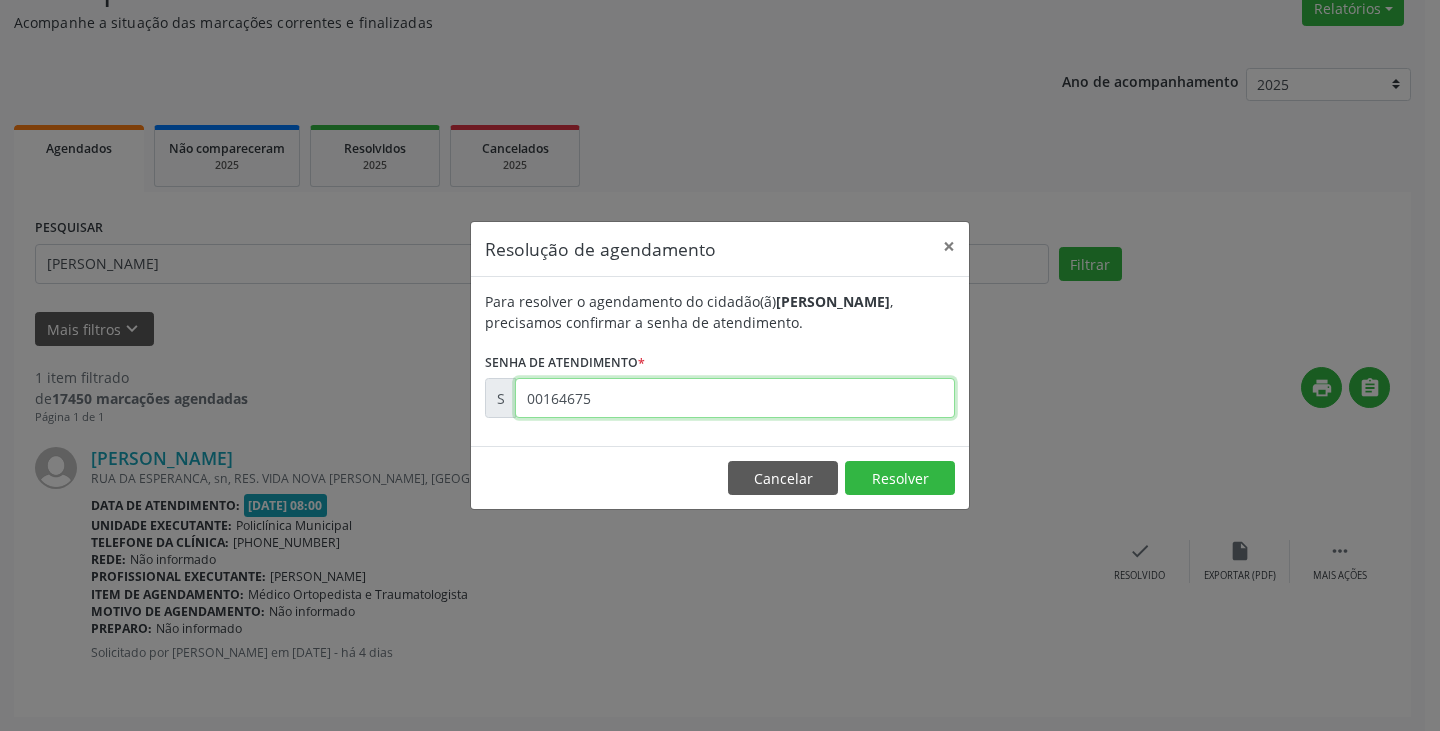 type on "00164675" 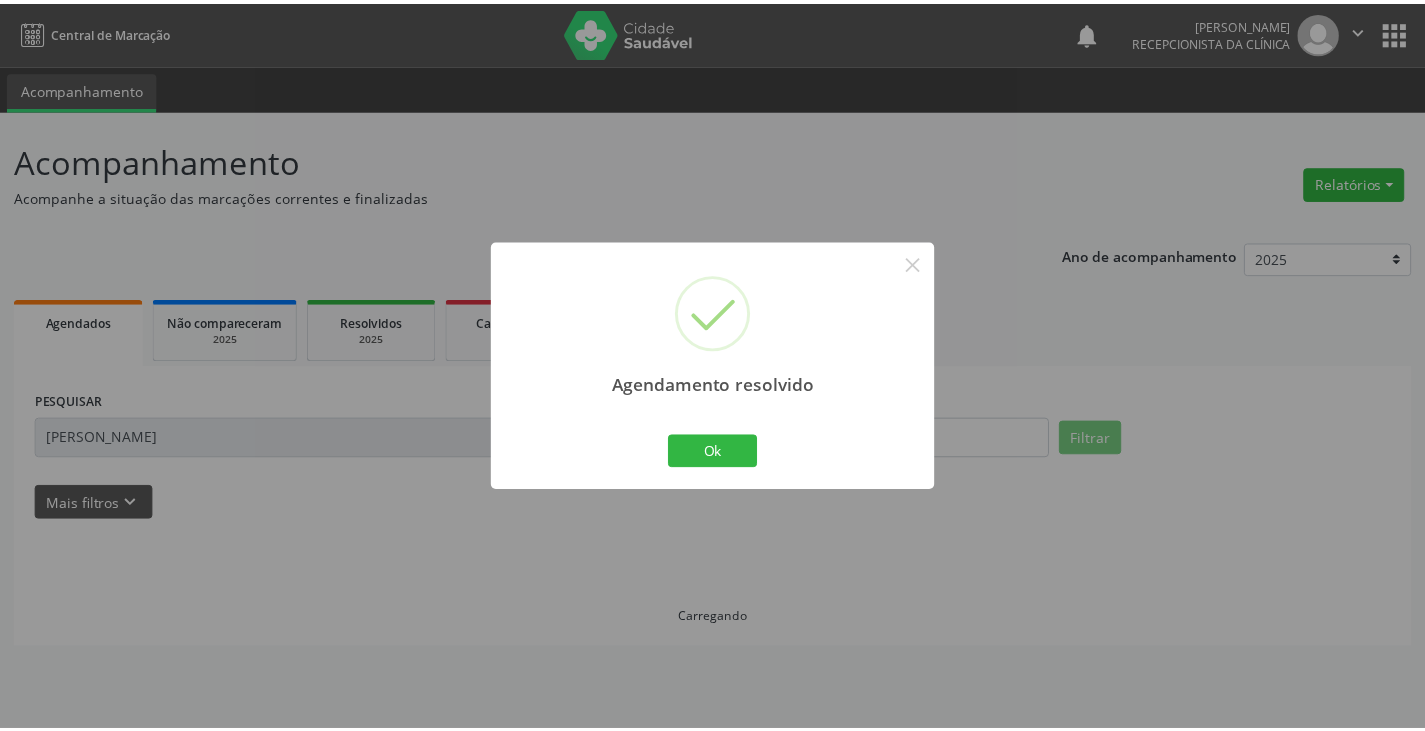 scroll, scrollTop: 0, scrollLeft: 0, axis: both 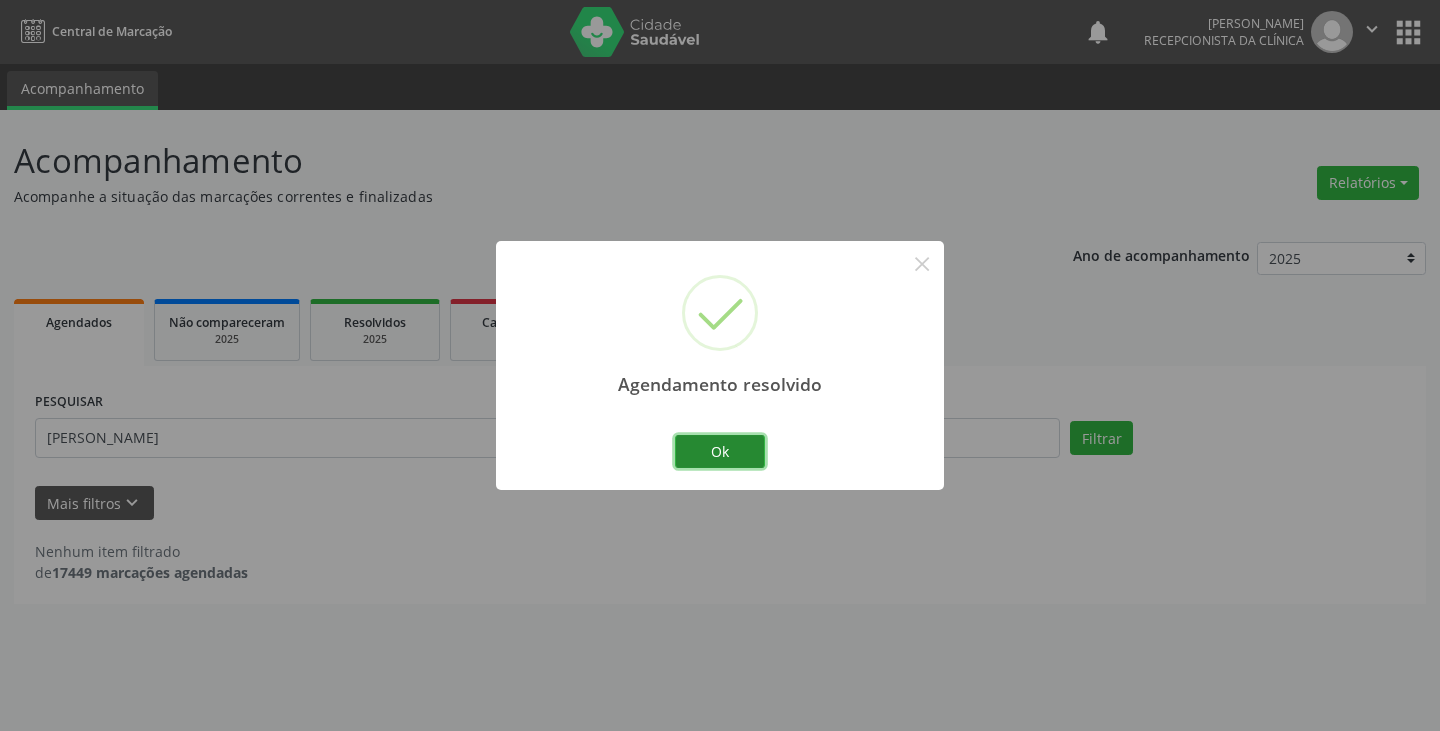 click on "Ok" at bounding box center [720, 452] 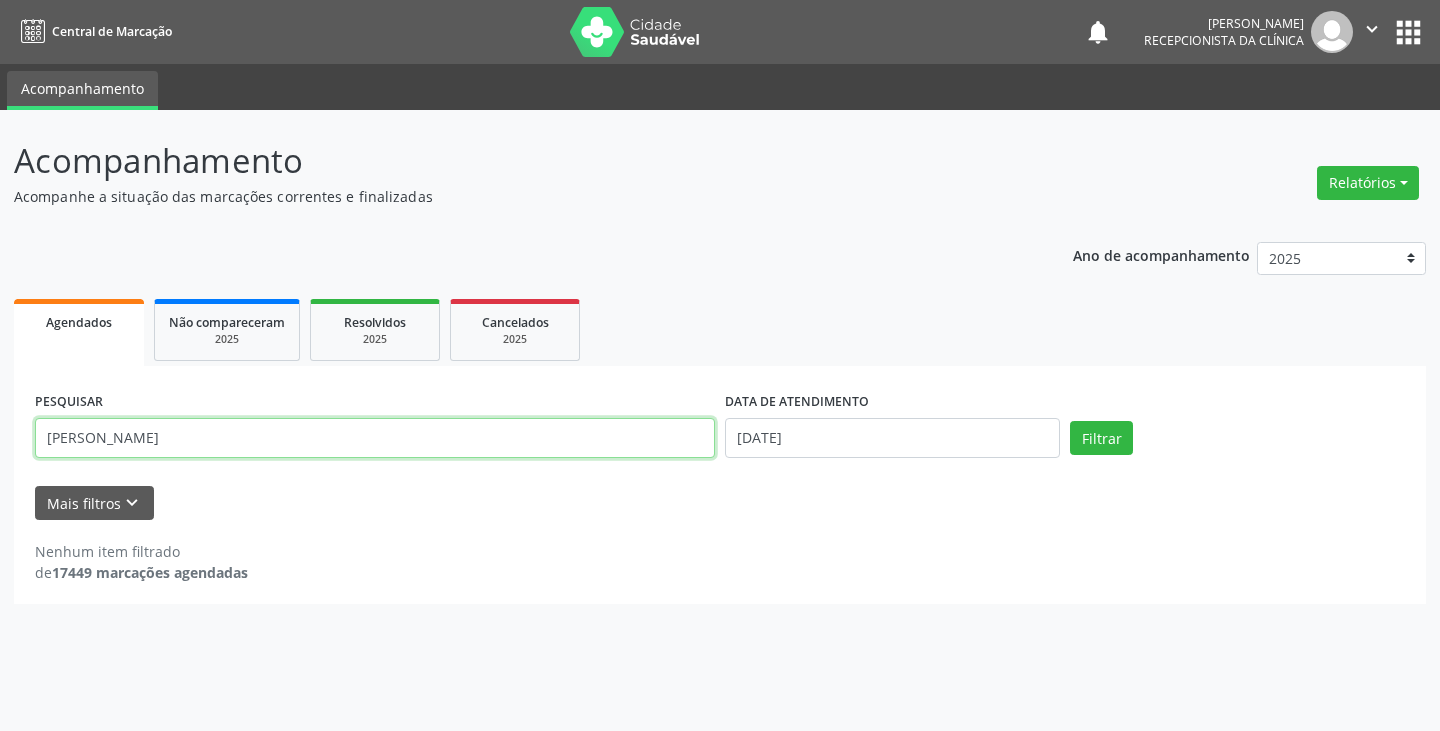 click on "[PERSON_NAME]" at bounding box center [375, 438] 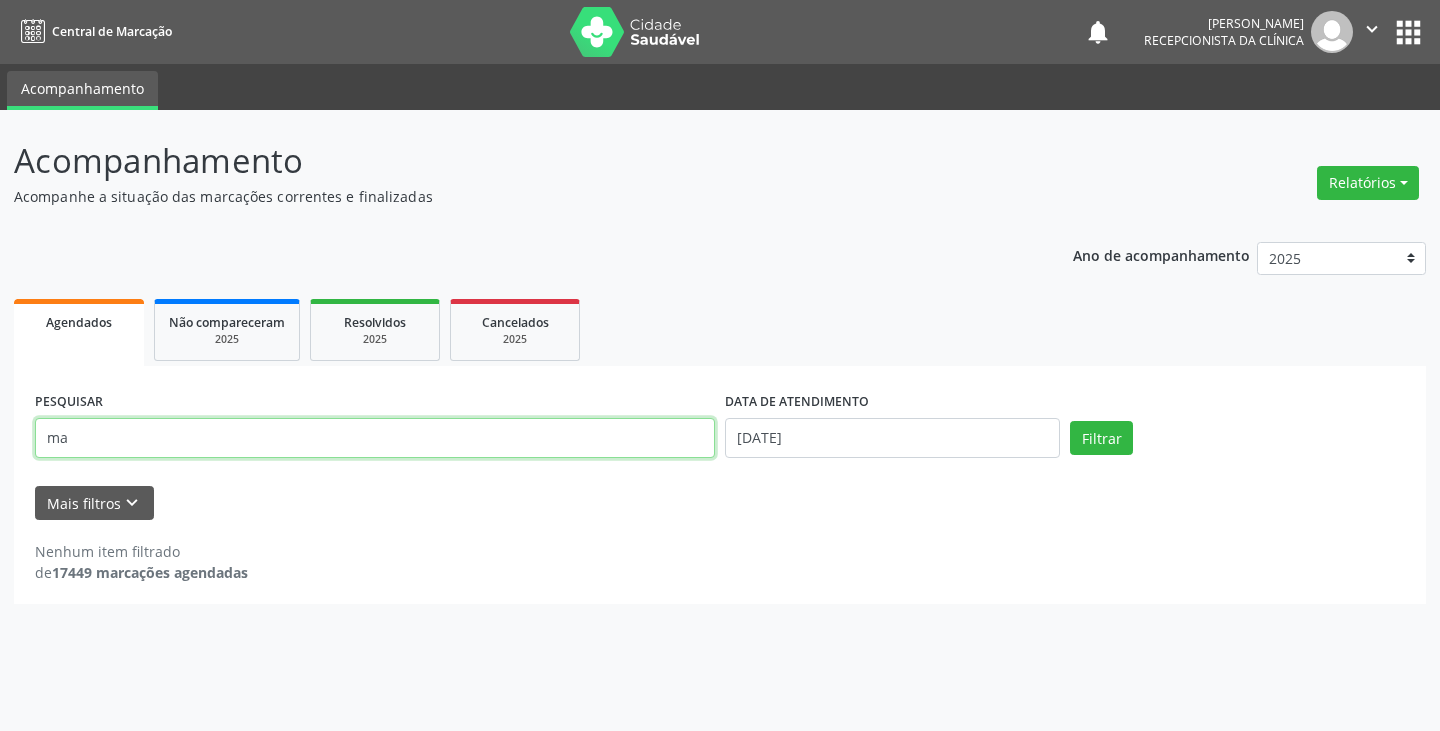 type on "m" 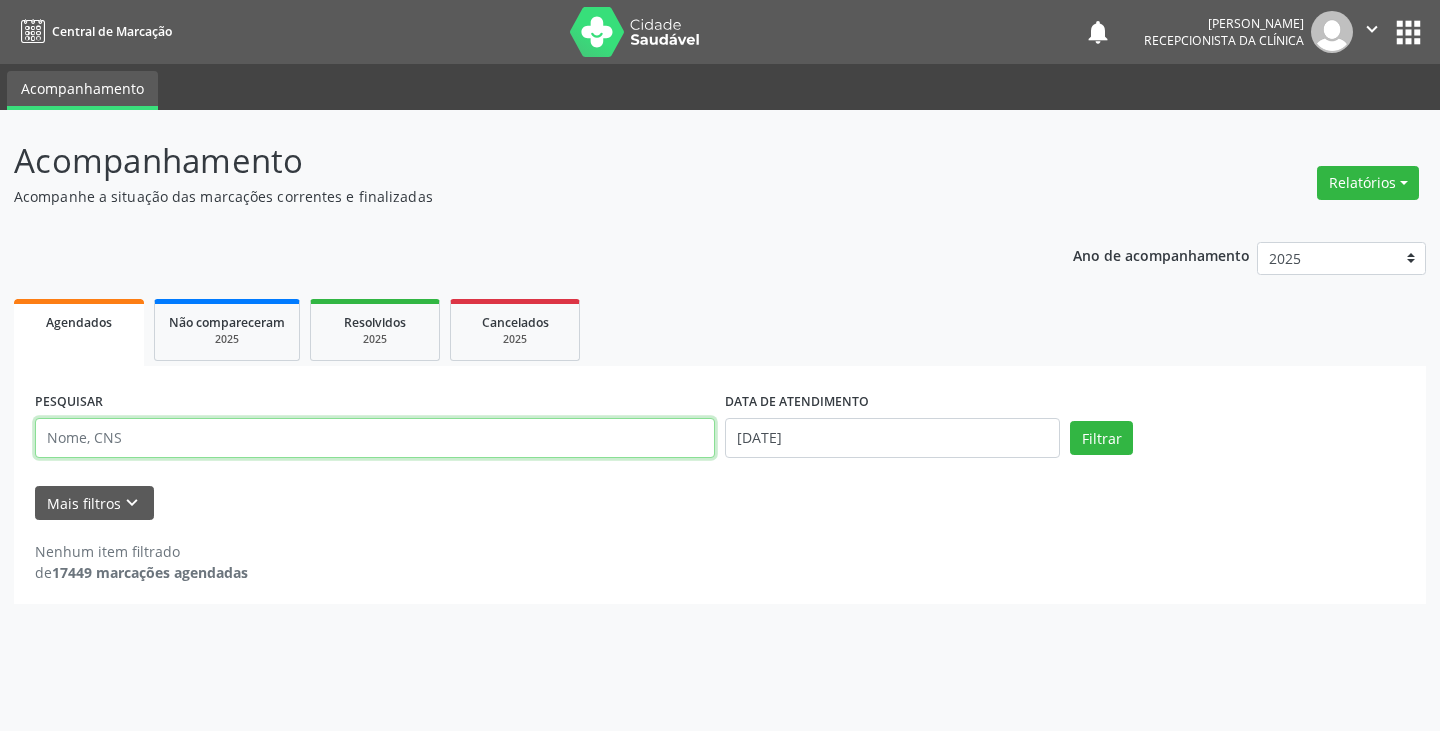 click at bounding box center (375, 438) 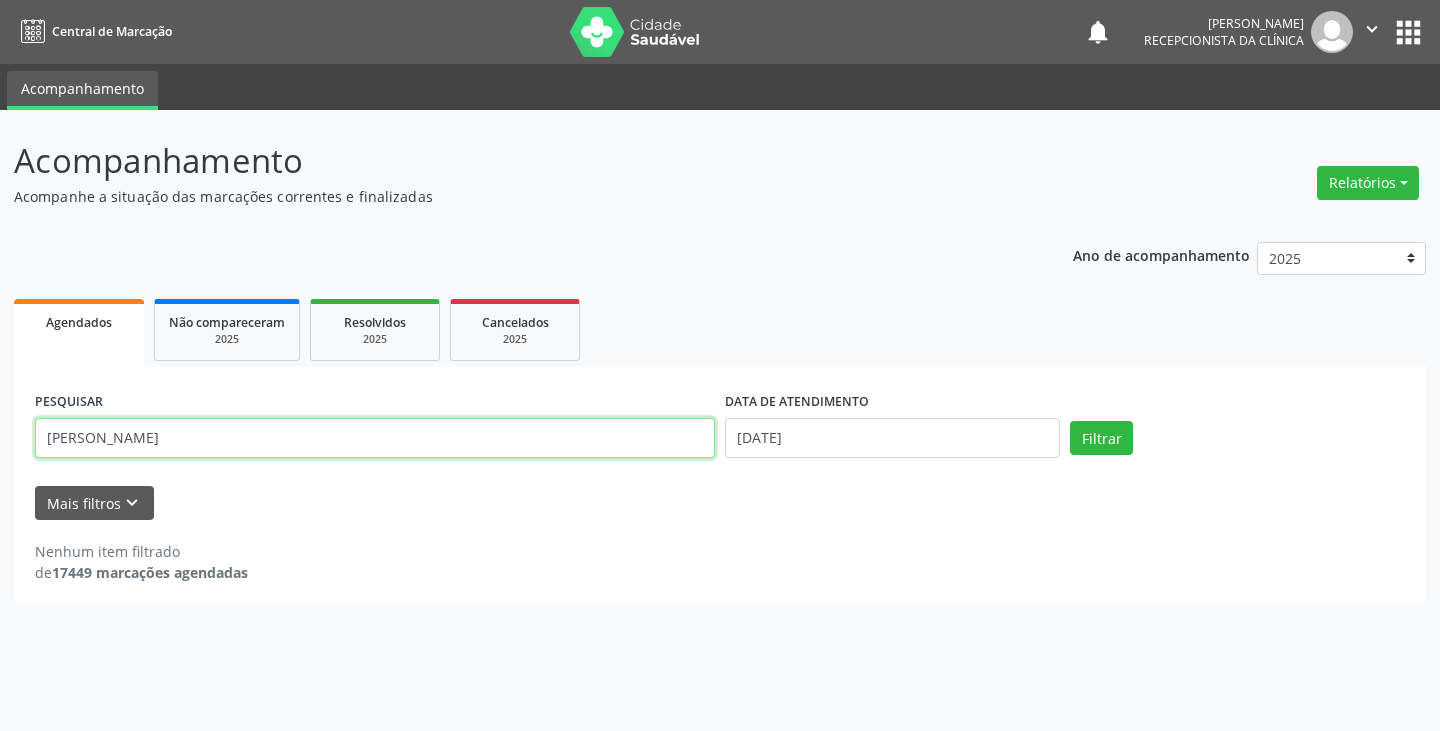 type on "[PERSON_NAME]" 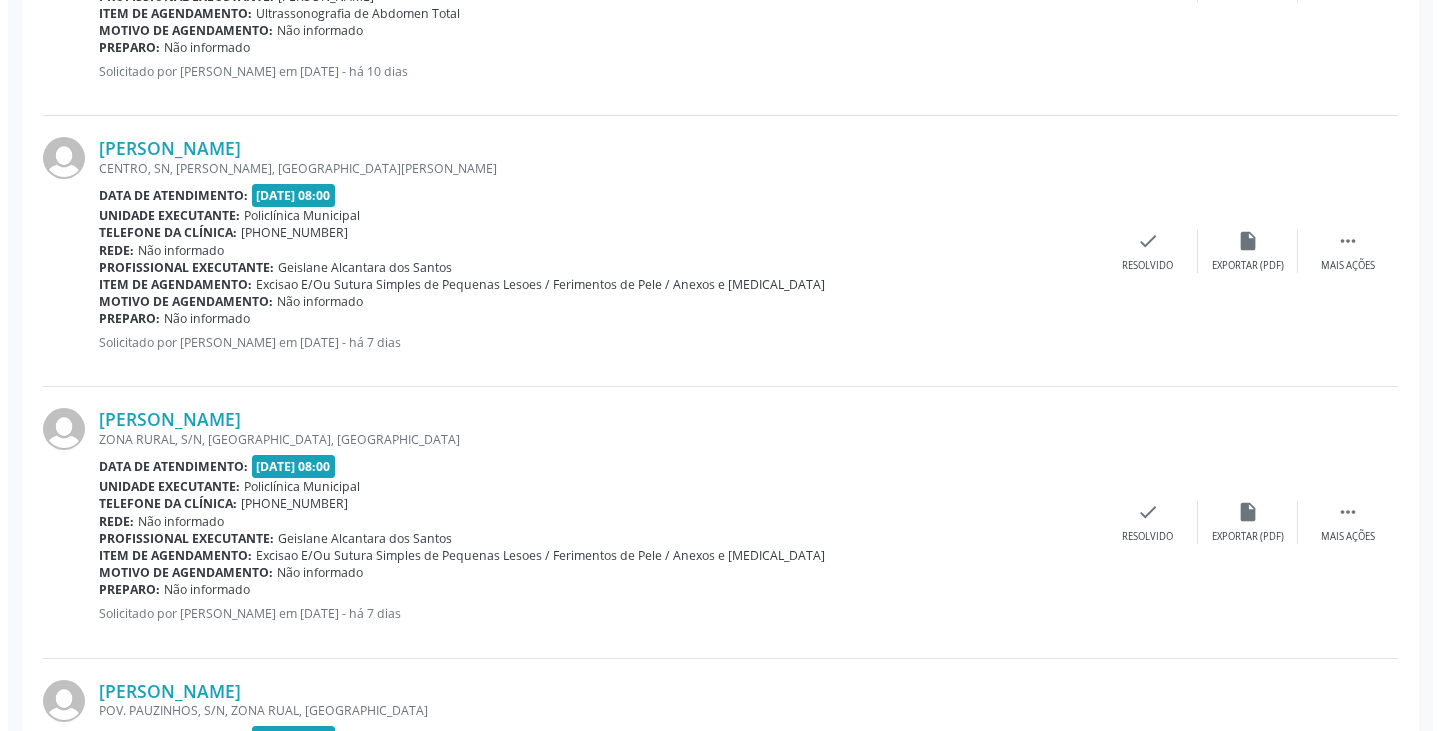 scroll, scrollTop: 1300, scrollLeft: 0, axis: vertical 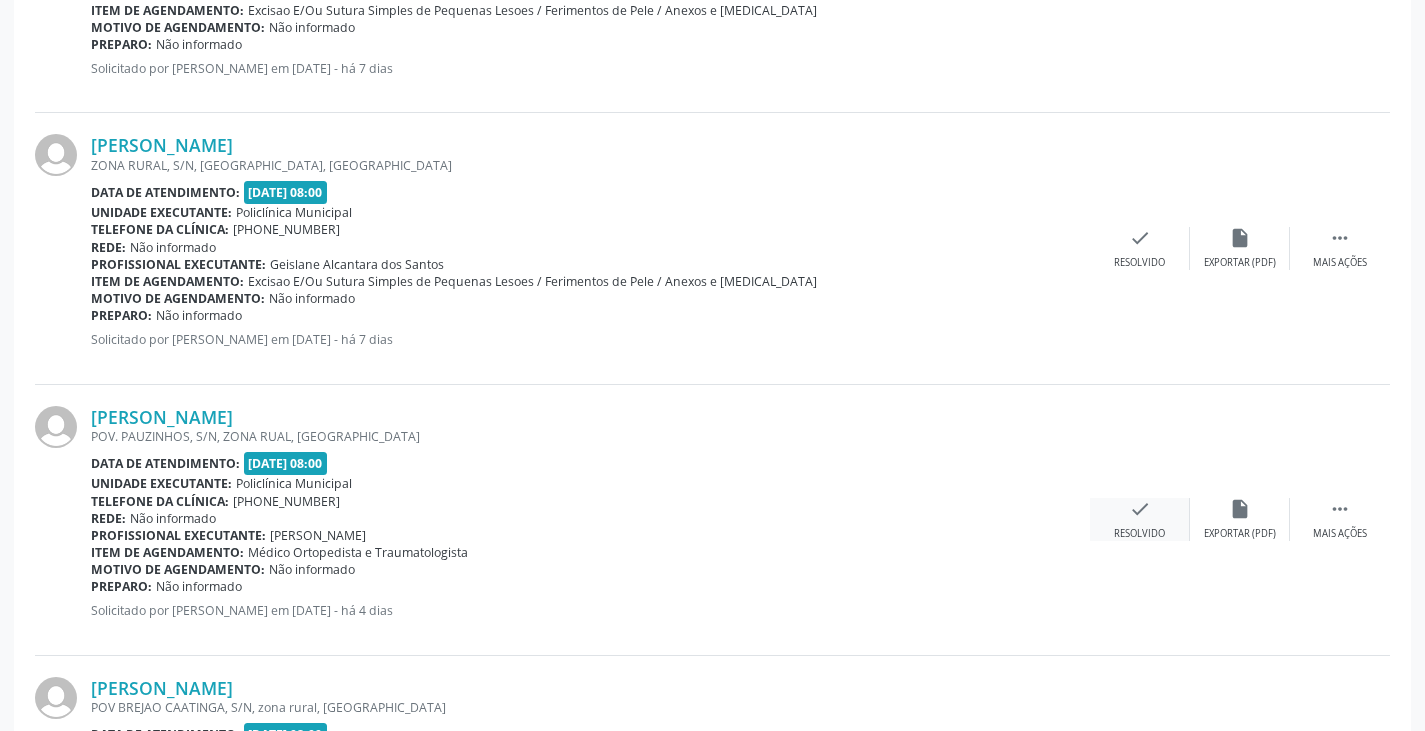 click on "check
Resolvido" at bounding box center [1140, 519] 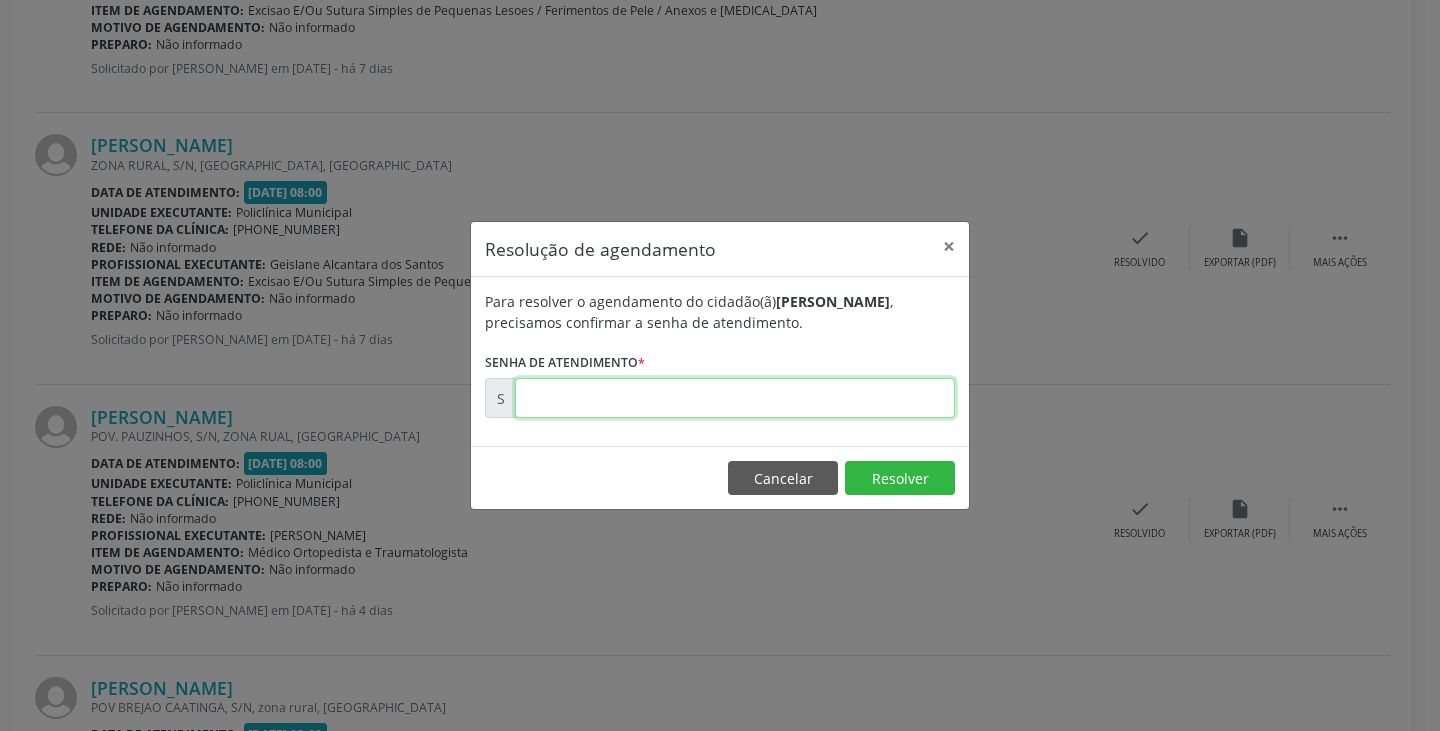click at bounding box center [735, 398] 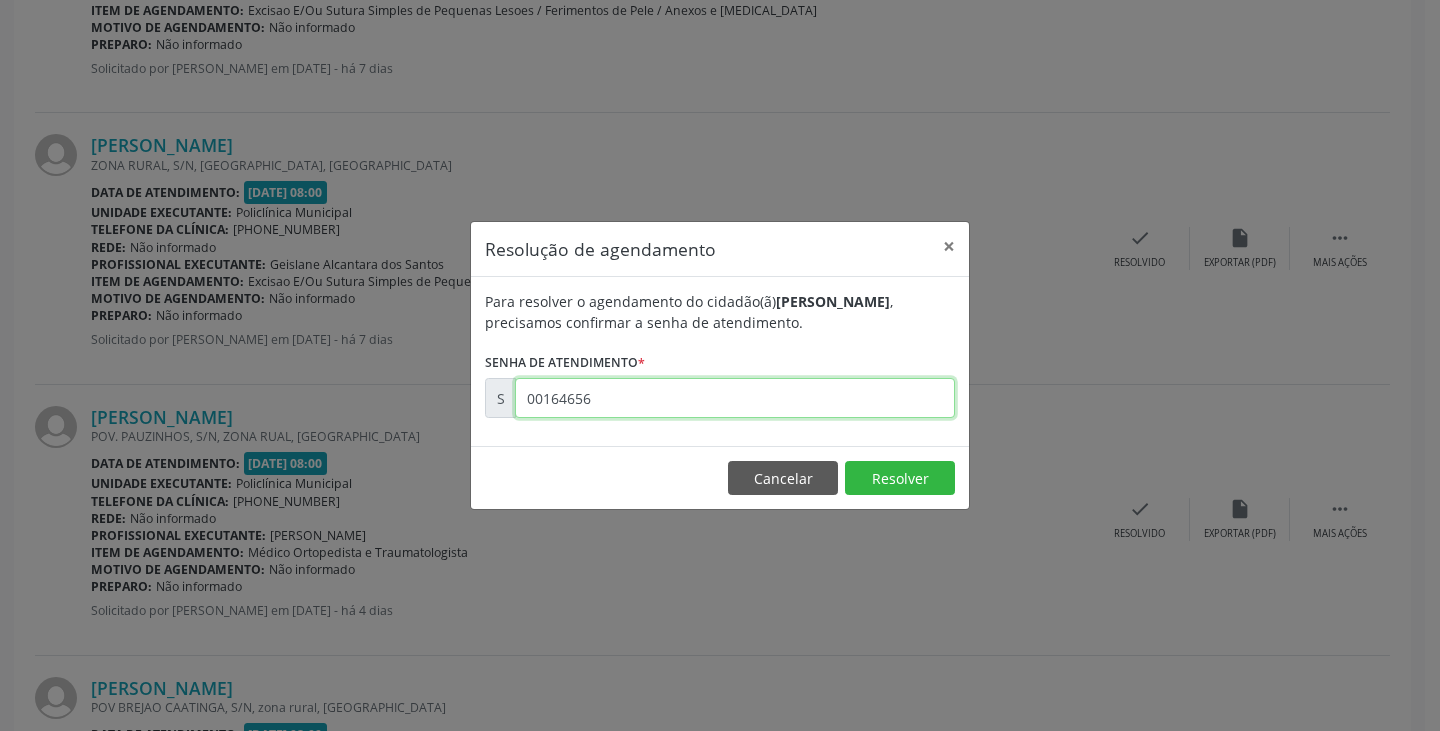 type on "00164656" 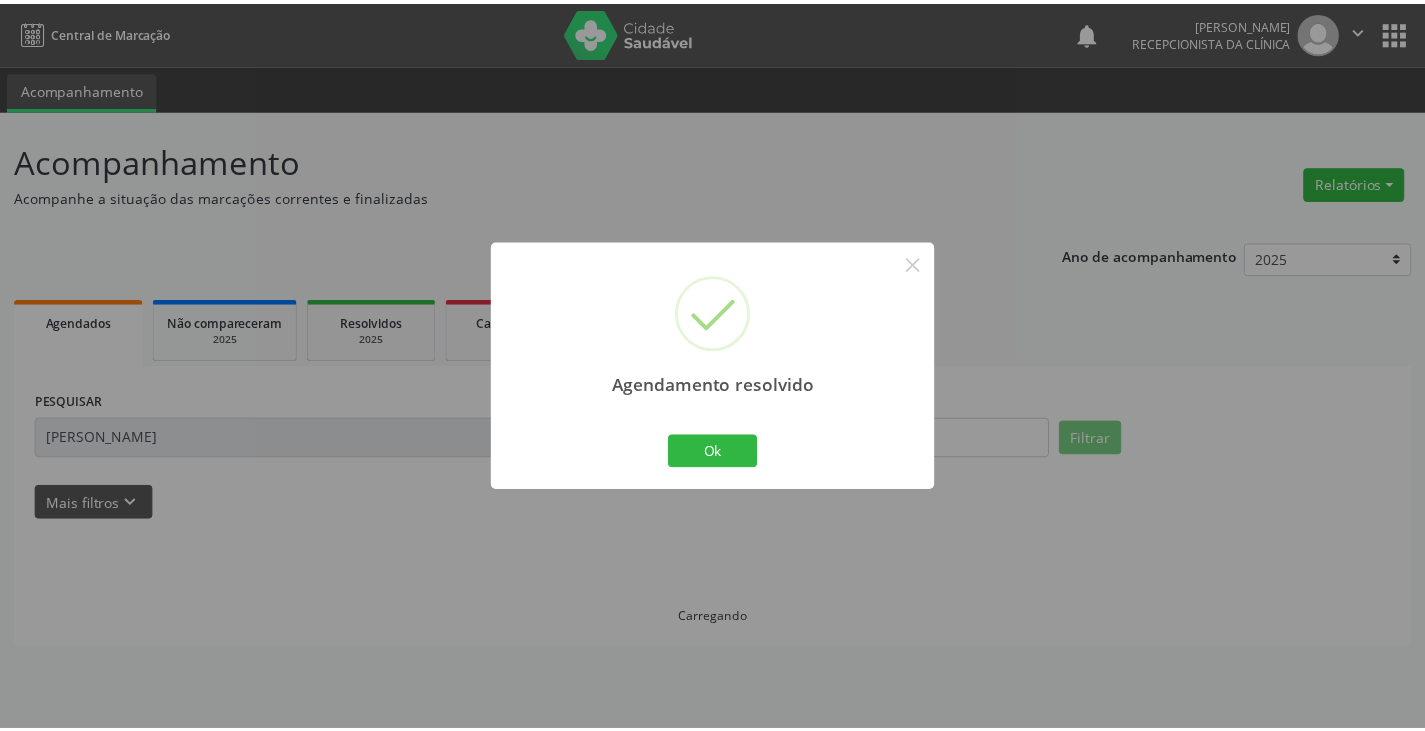 scroll, scrollTop: 0, scrollLeft: 0, axis: both 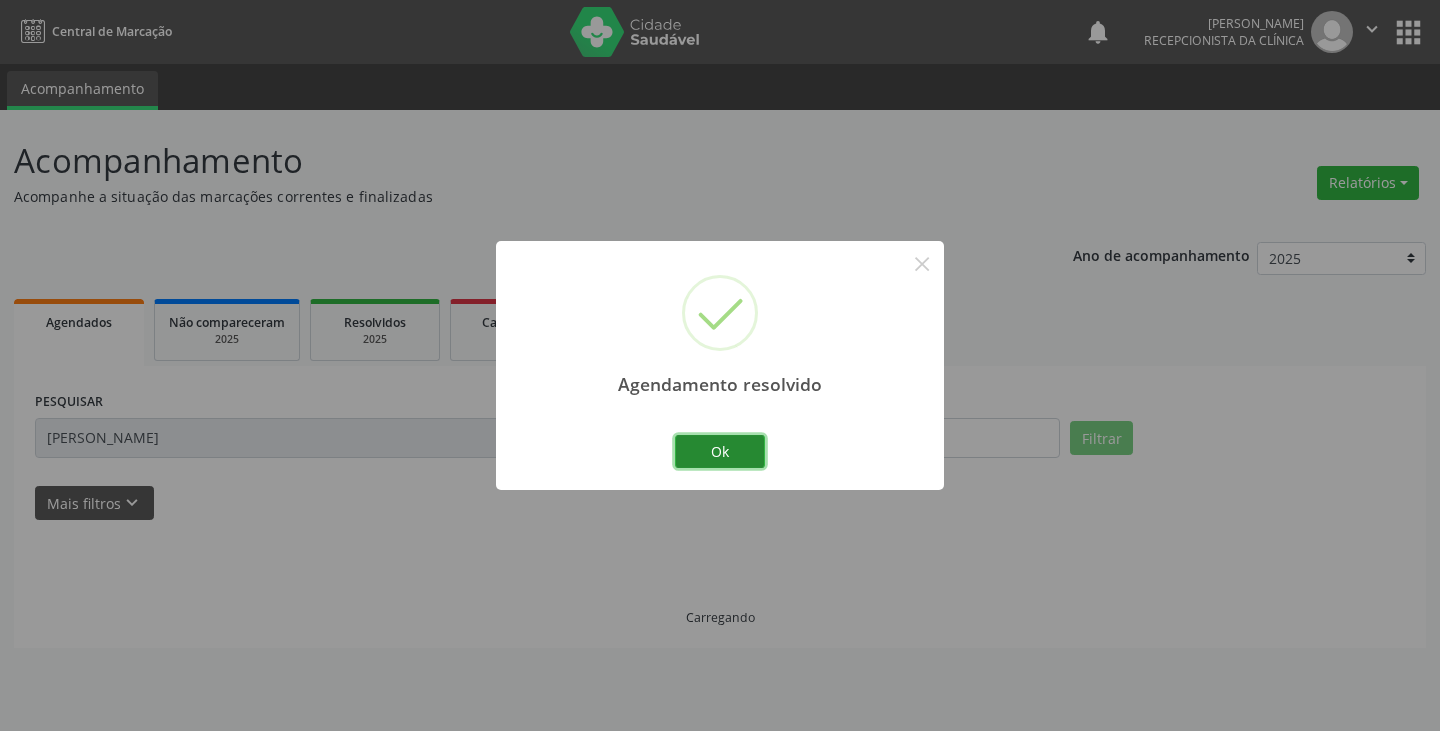click on "Ok" at bounding box center (720, 452) 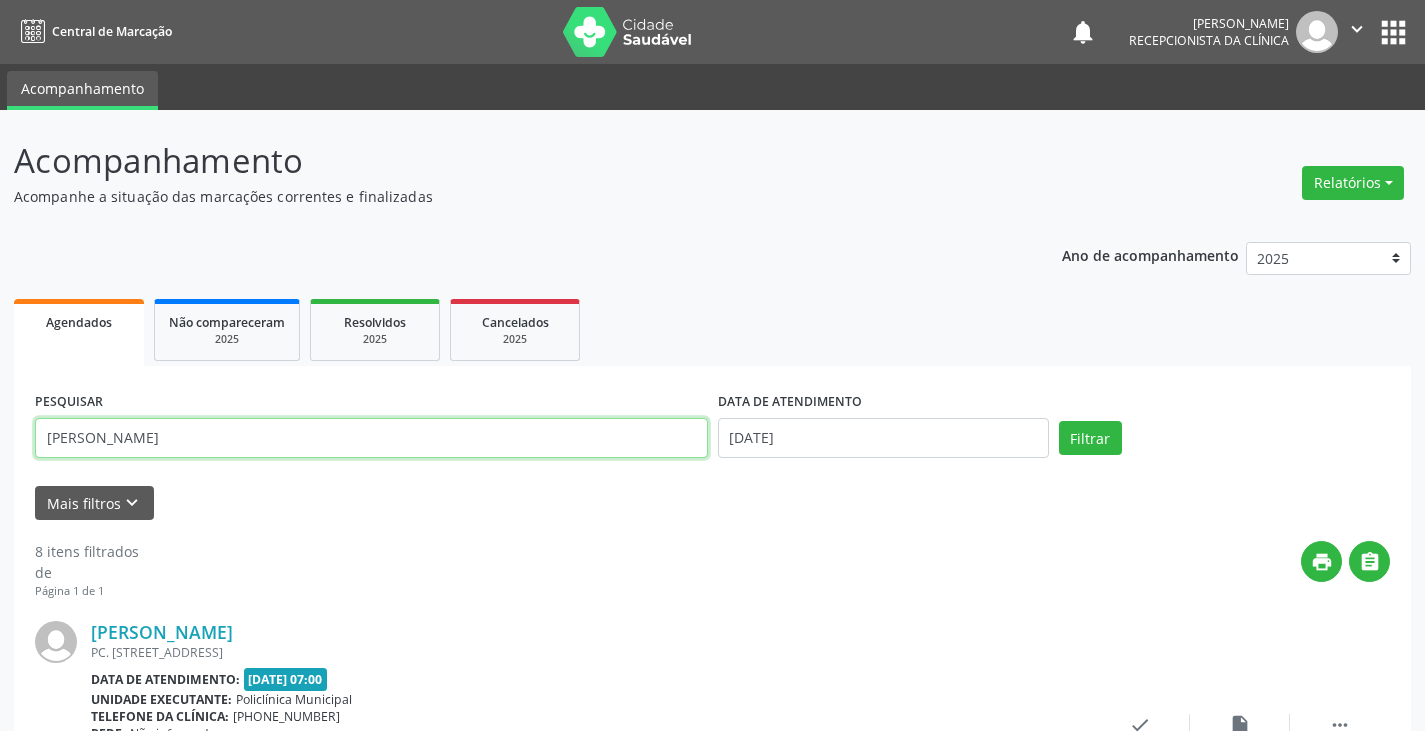 click on "[PERSON_NAME]" at bounding box center [371, 438] 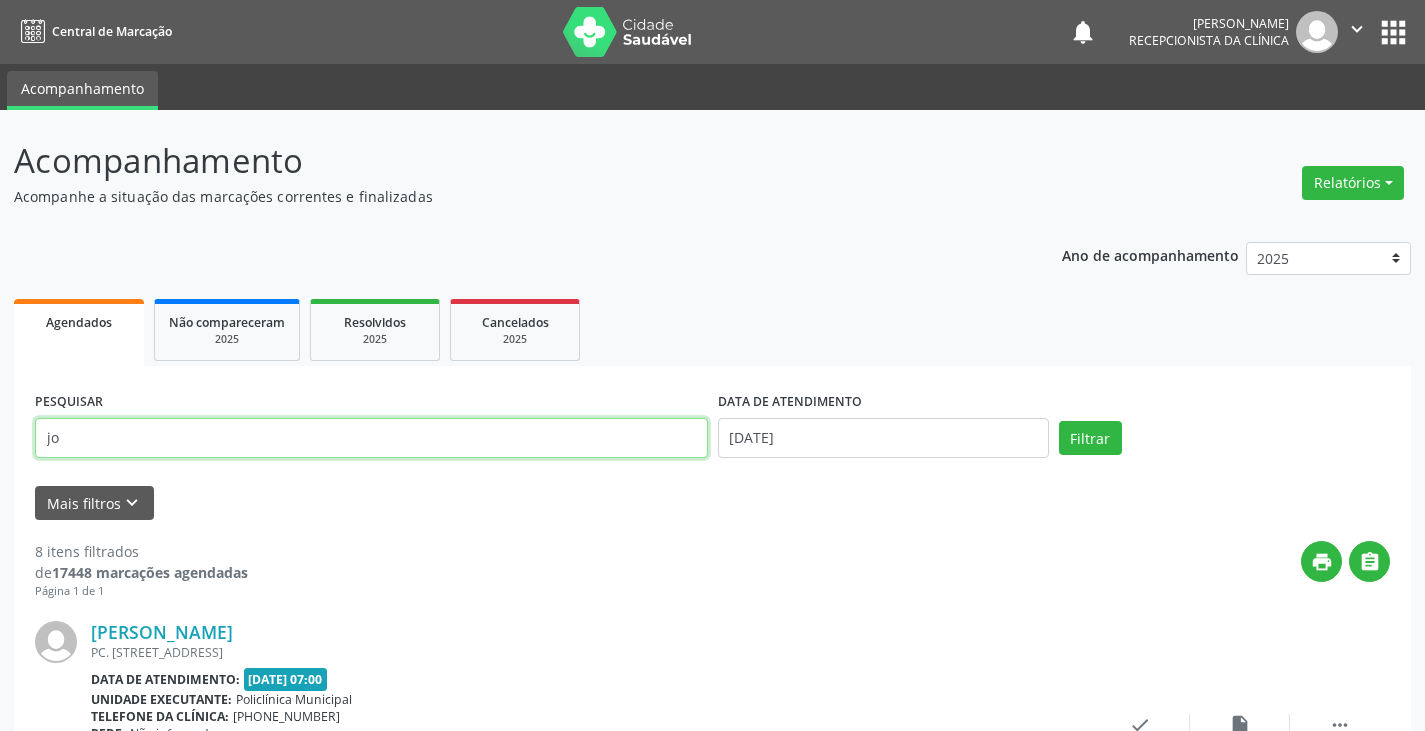 type on "j" 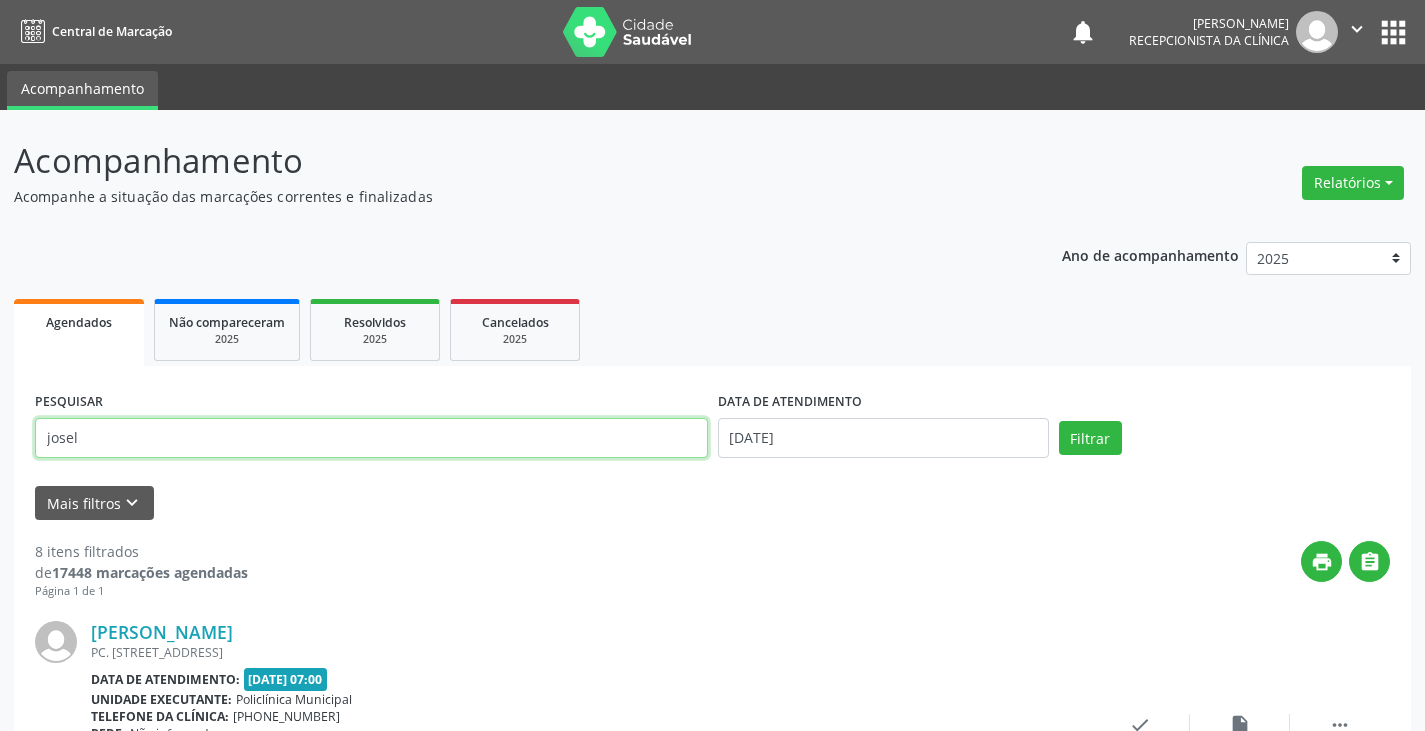 type on "josel" 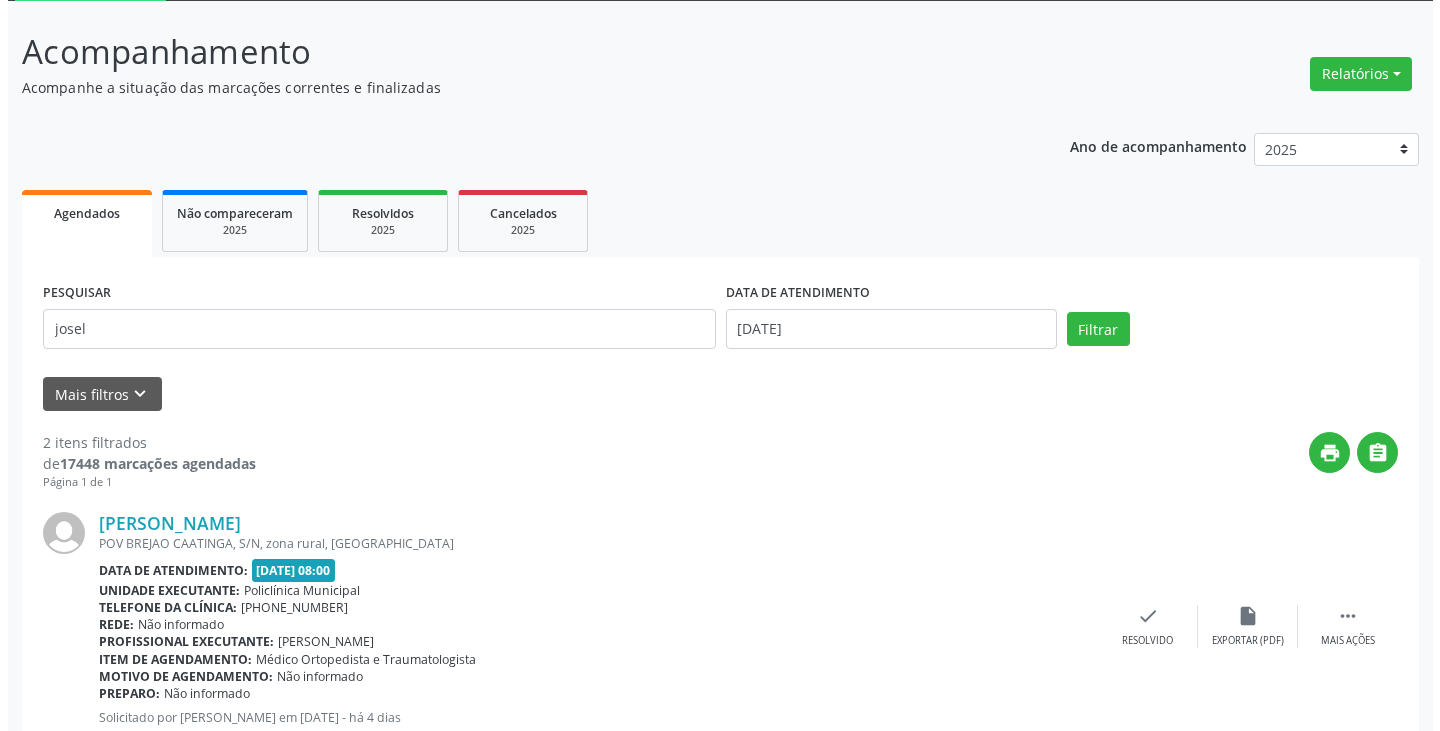 scroll, scrollTop: 300, scrollLeft: 0, axis: vertical 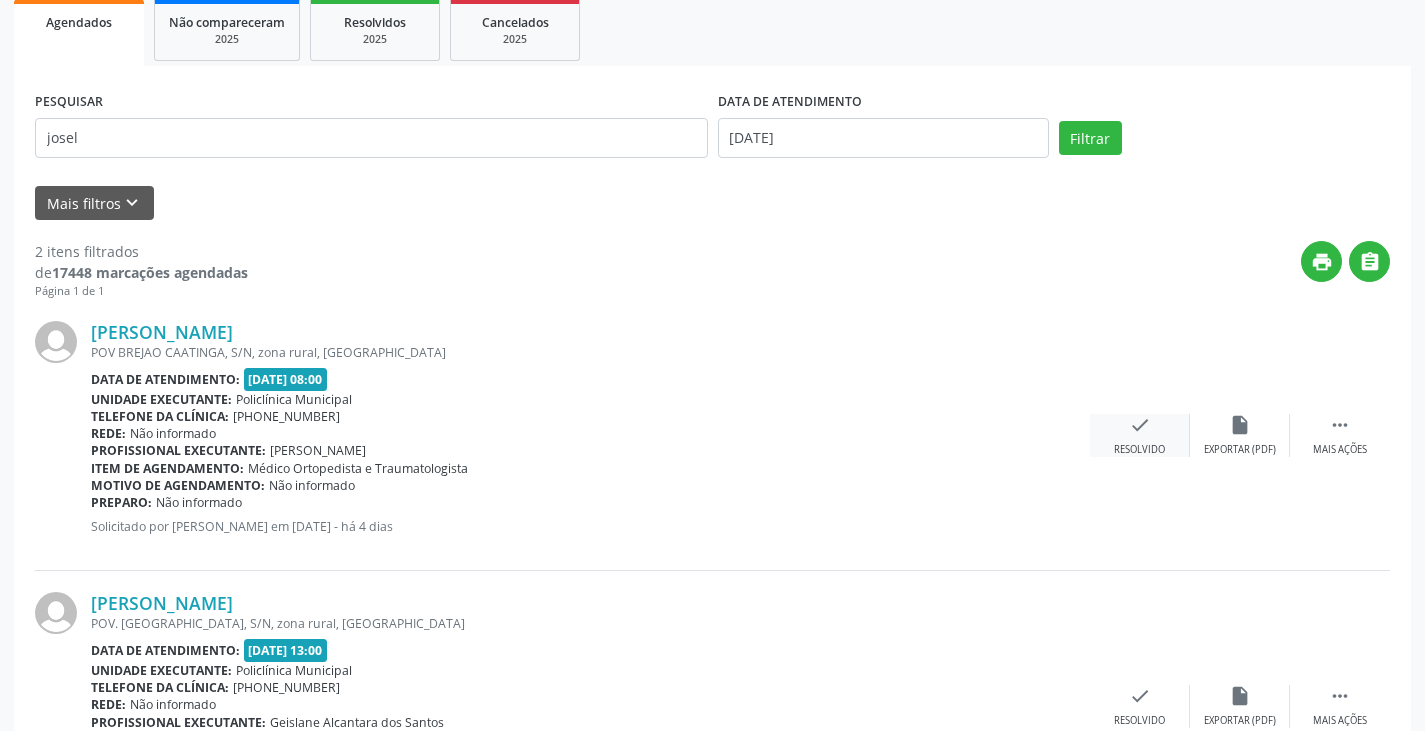 click on "check
Resolvido" at bounding box center (1140, 435) 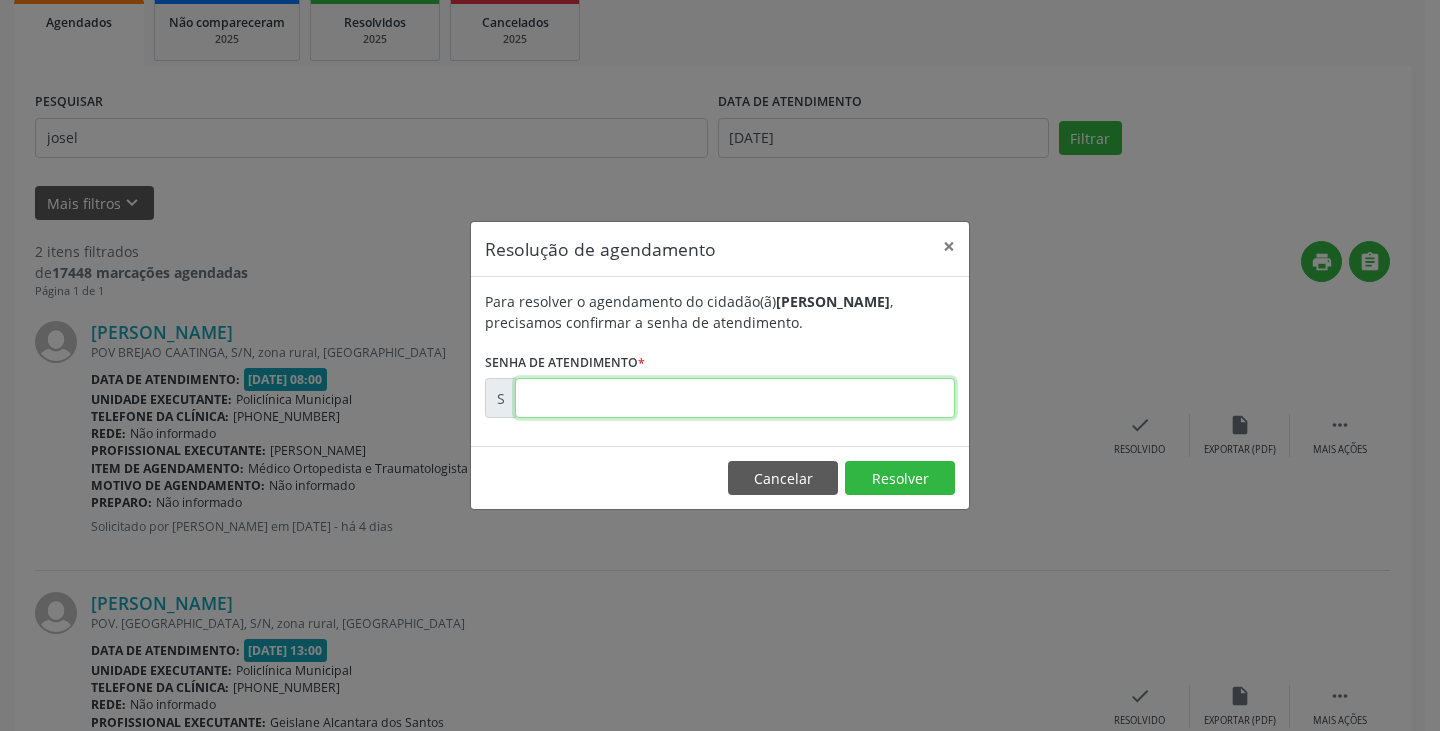 click at bounding box center (735, 398) 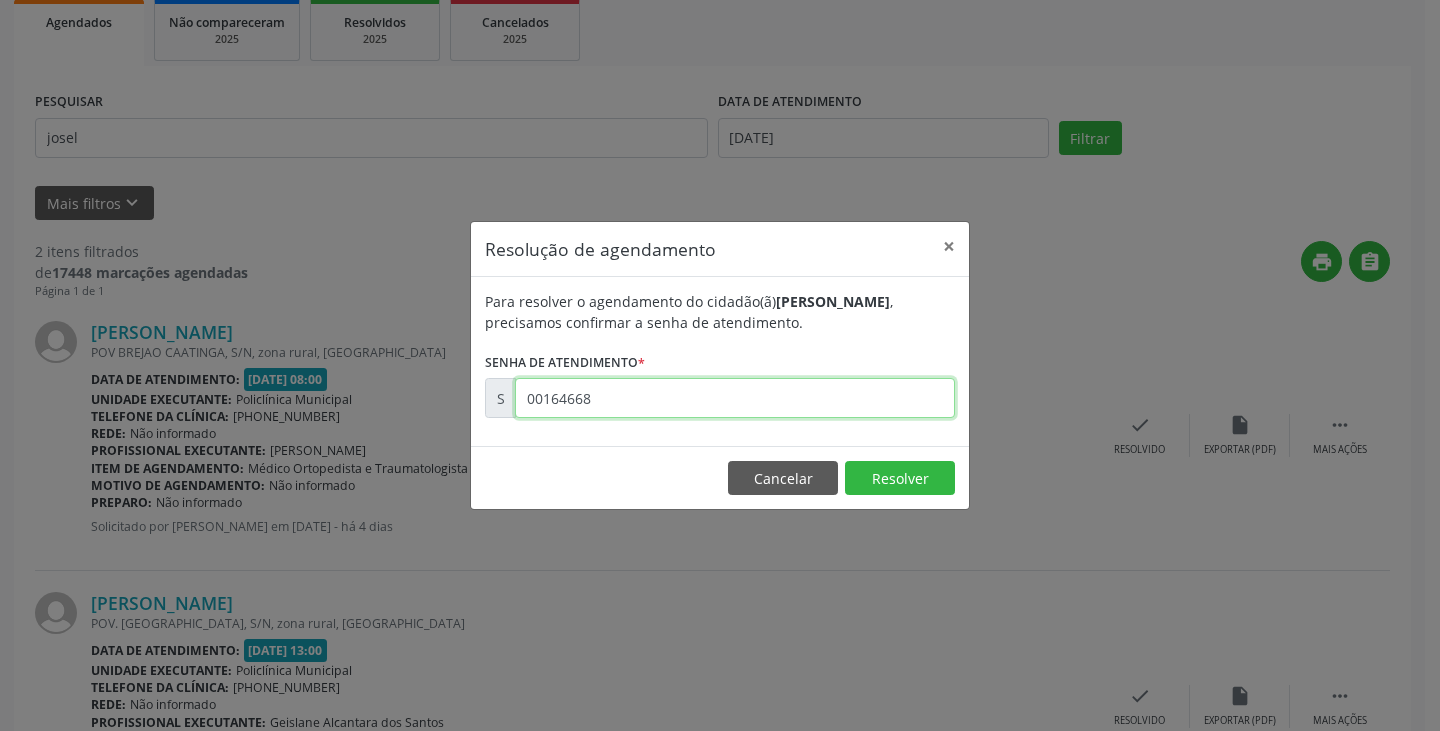 type on "00164668" 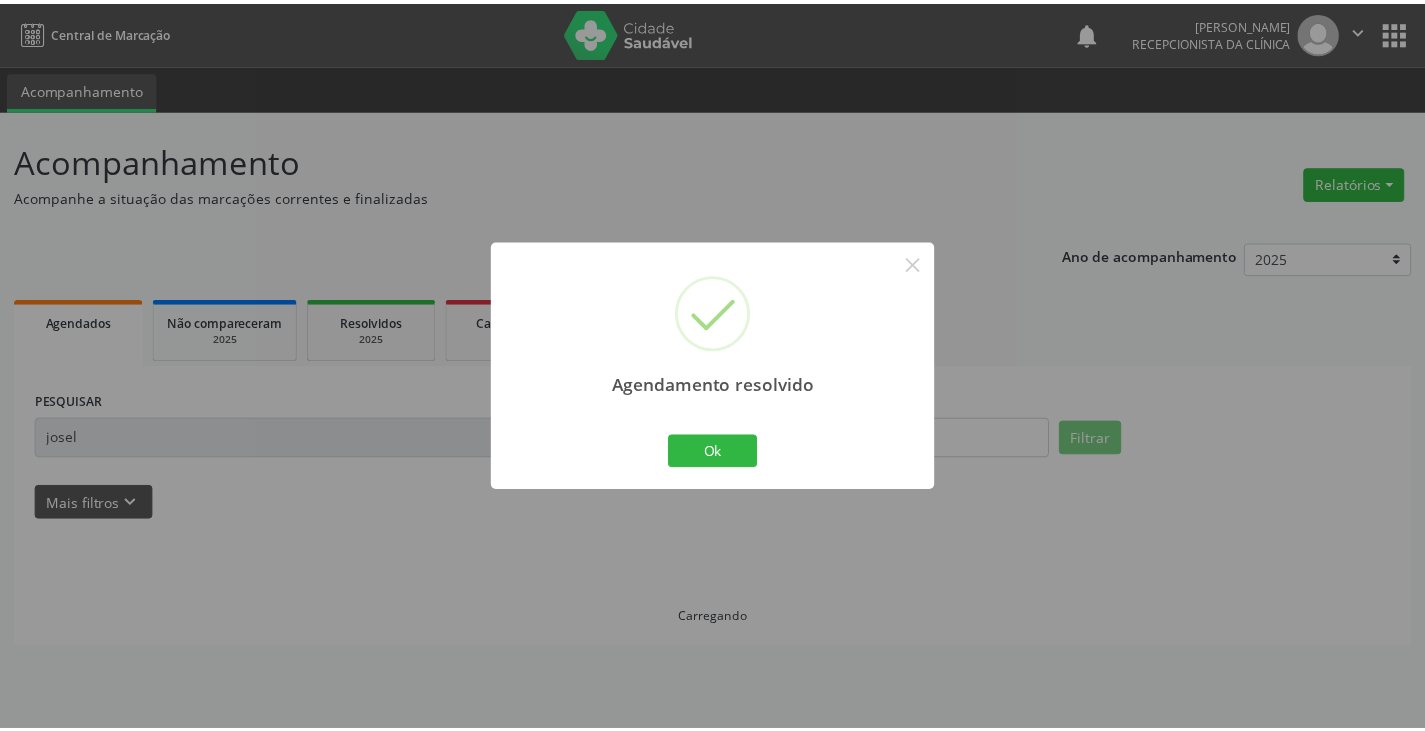 scroll, scrollTop: 0, scrollLeft: 0, axis: both 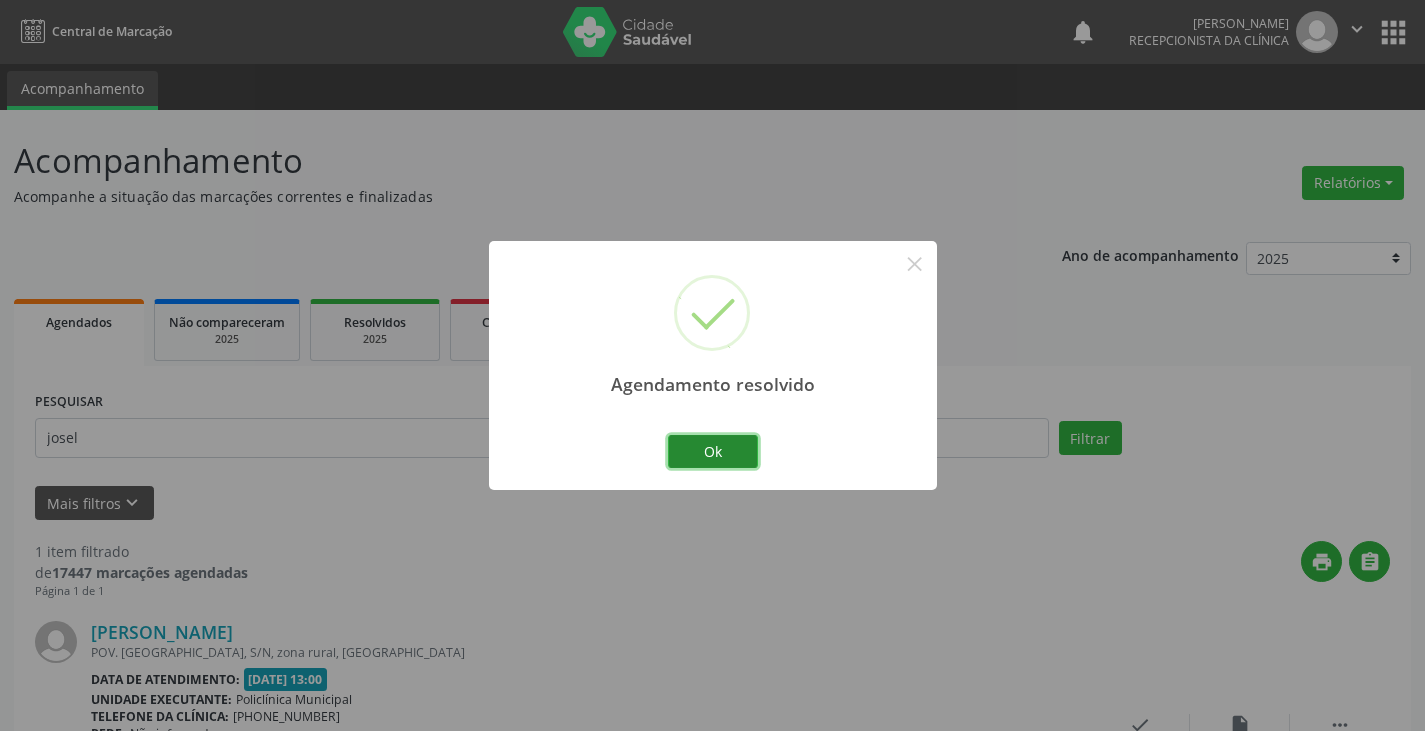 click on "Ok" at bounding box center (713, 452) 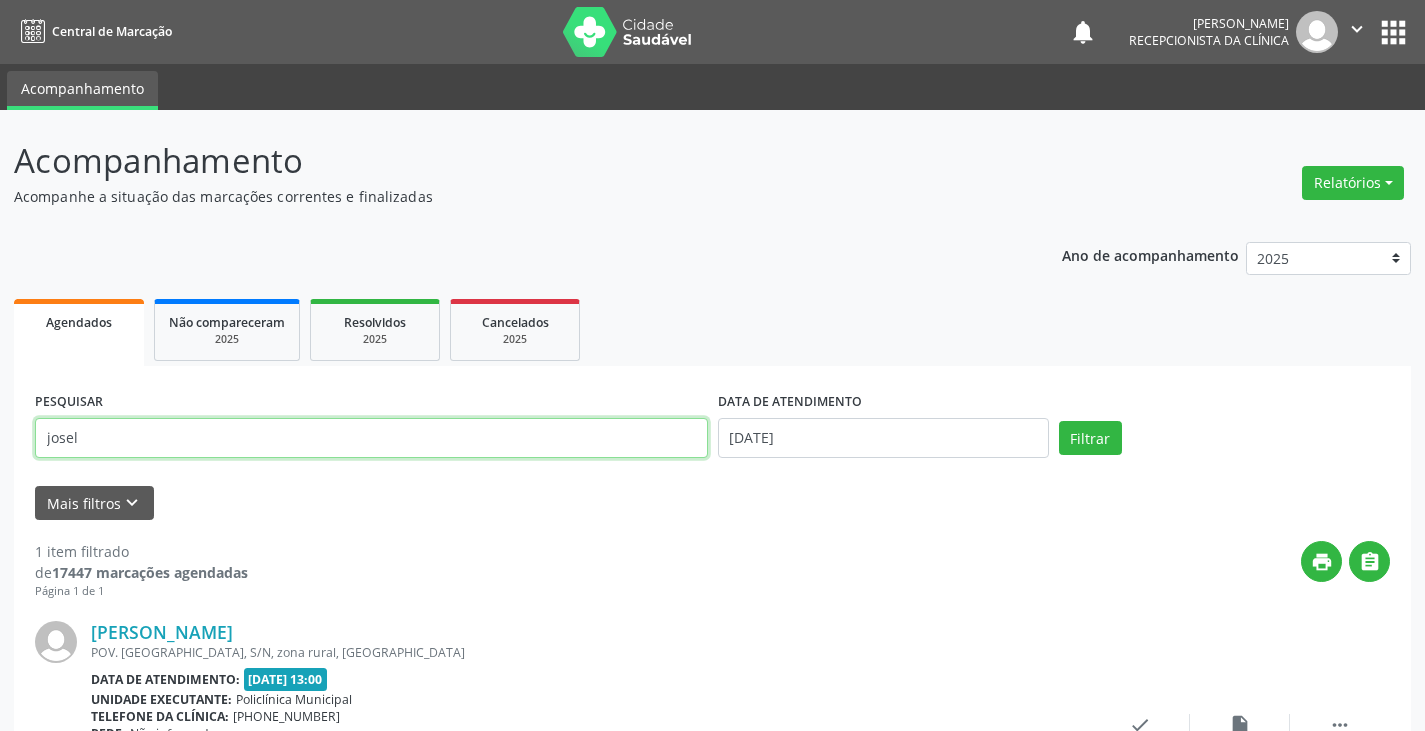 click on "josel" at bounding box center [371, 438] 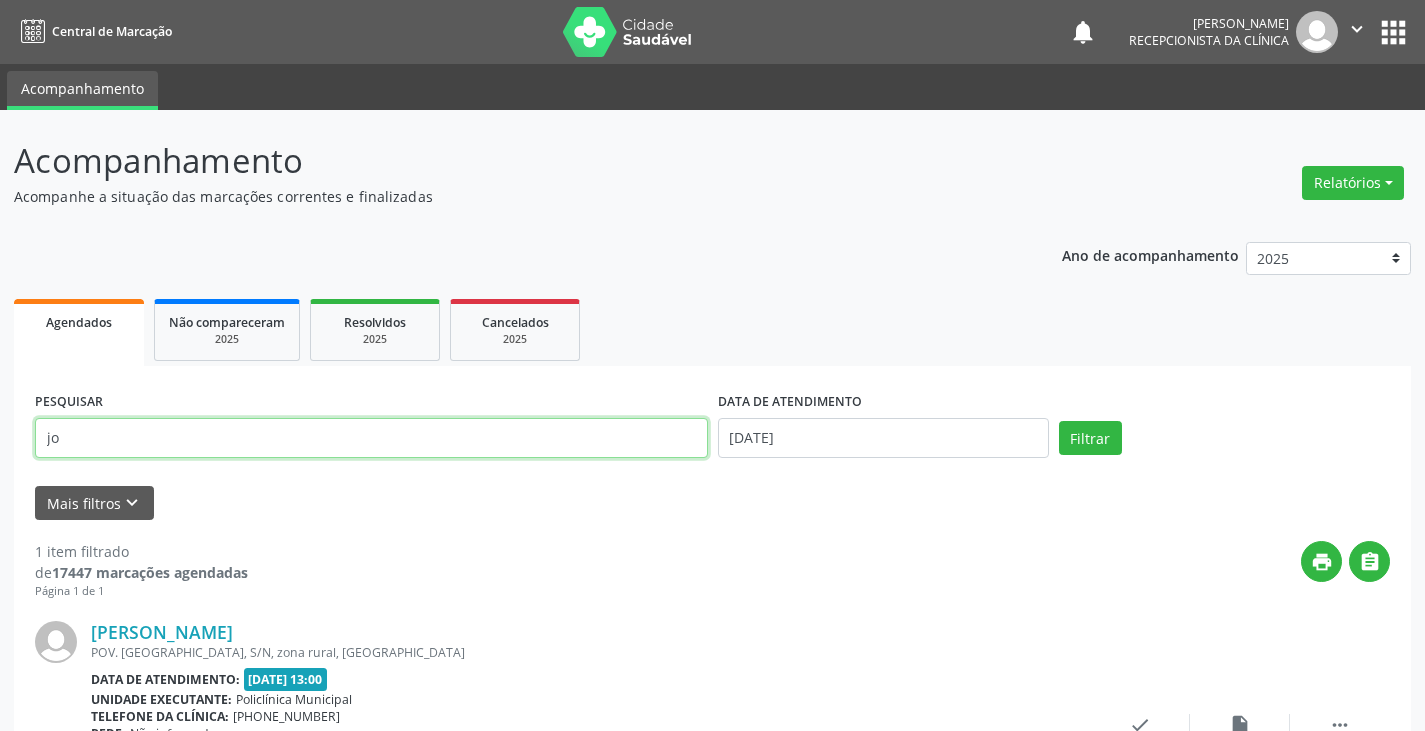 type on "j" 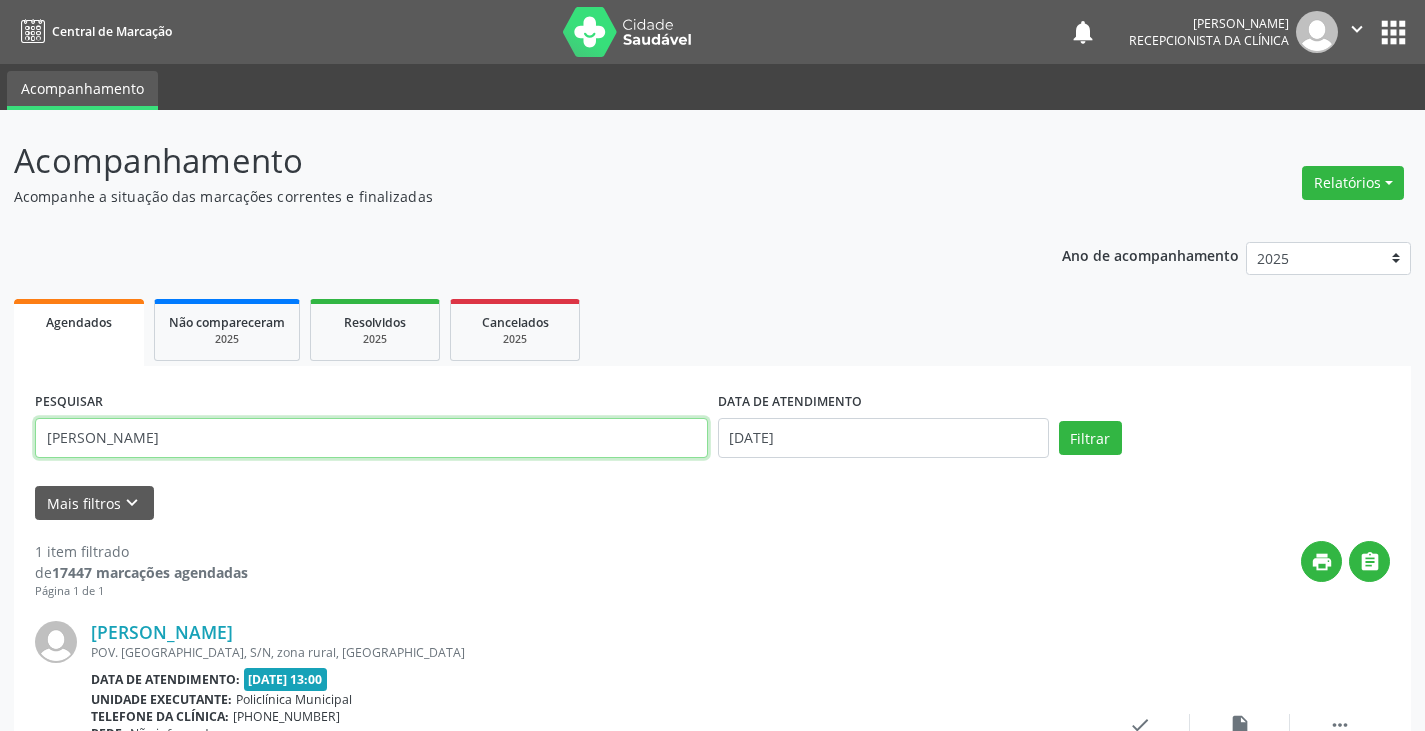 type on "[PERSON_NAME]" 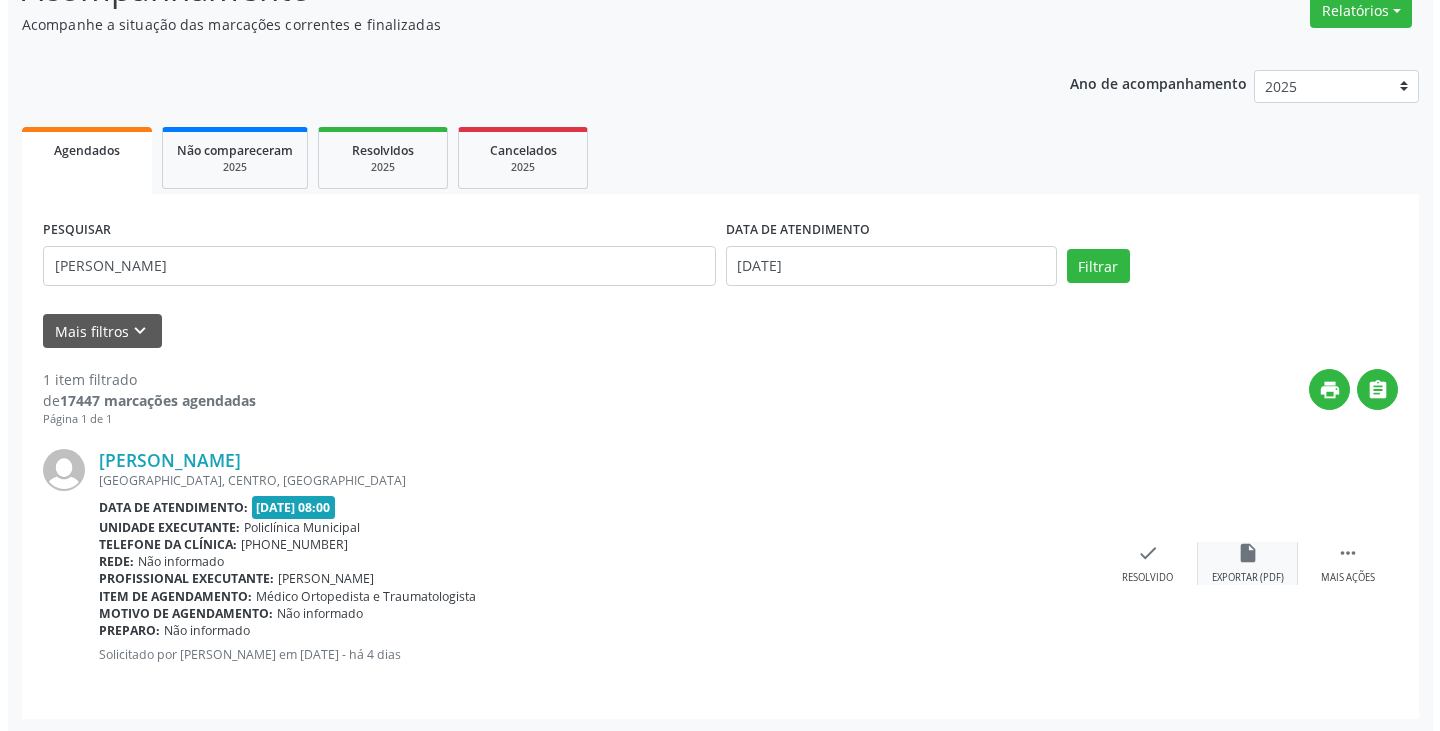 scroll, scrollTop: 174, scrollLeft: 0, axis: vertical 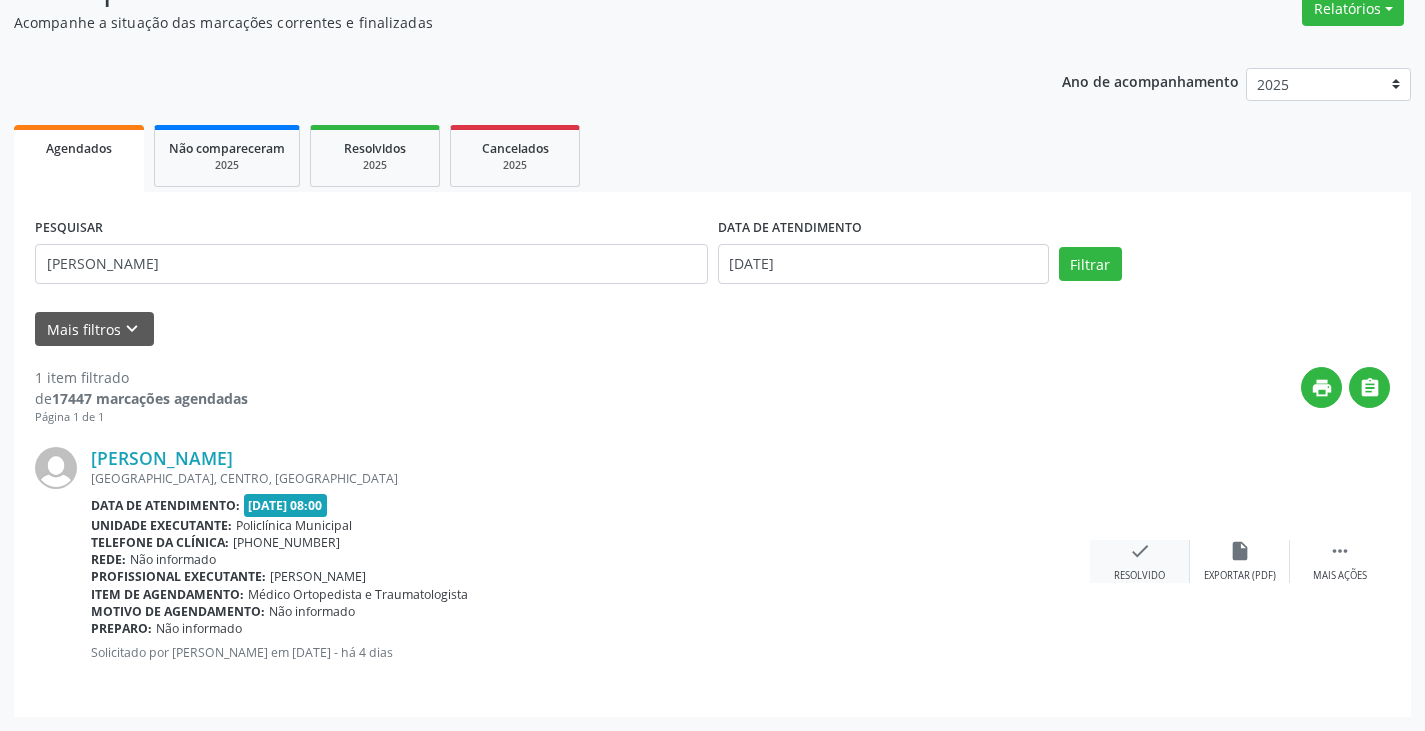 click on "check" at bounding box center [1140, 551] 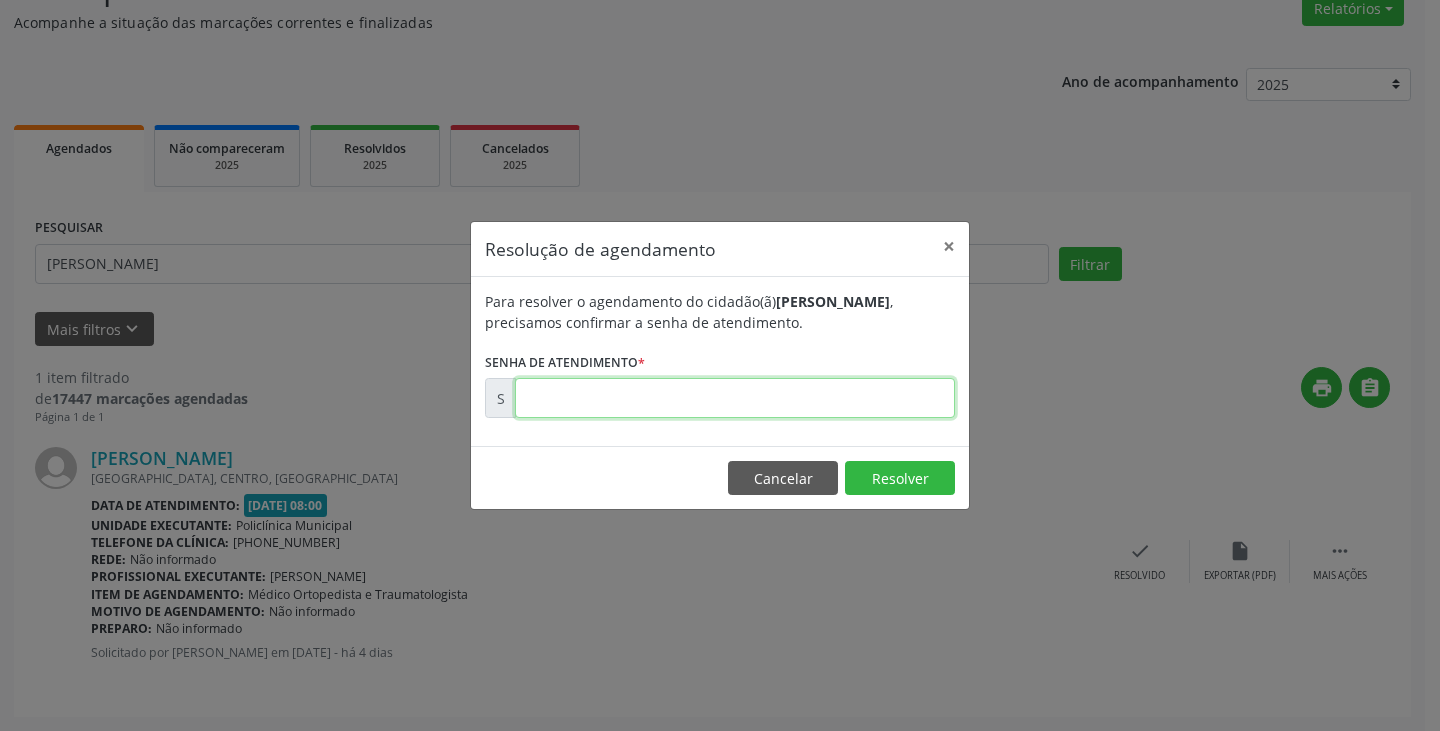 click at bounding box center (735, 398) 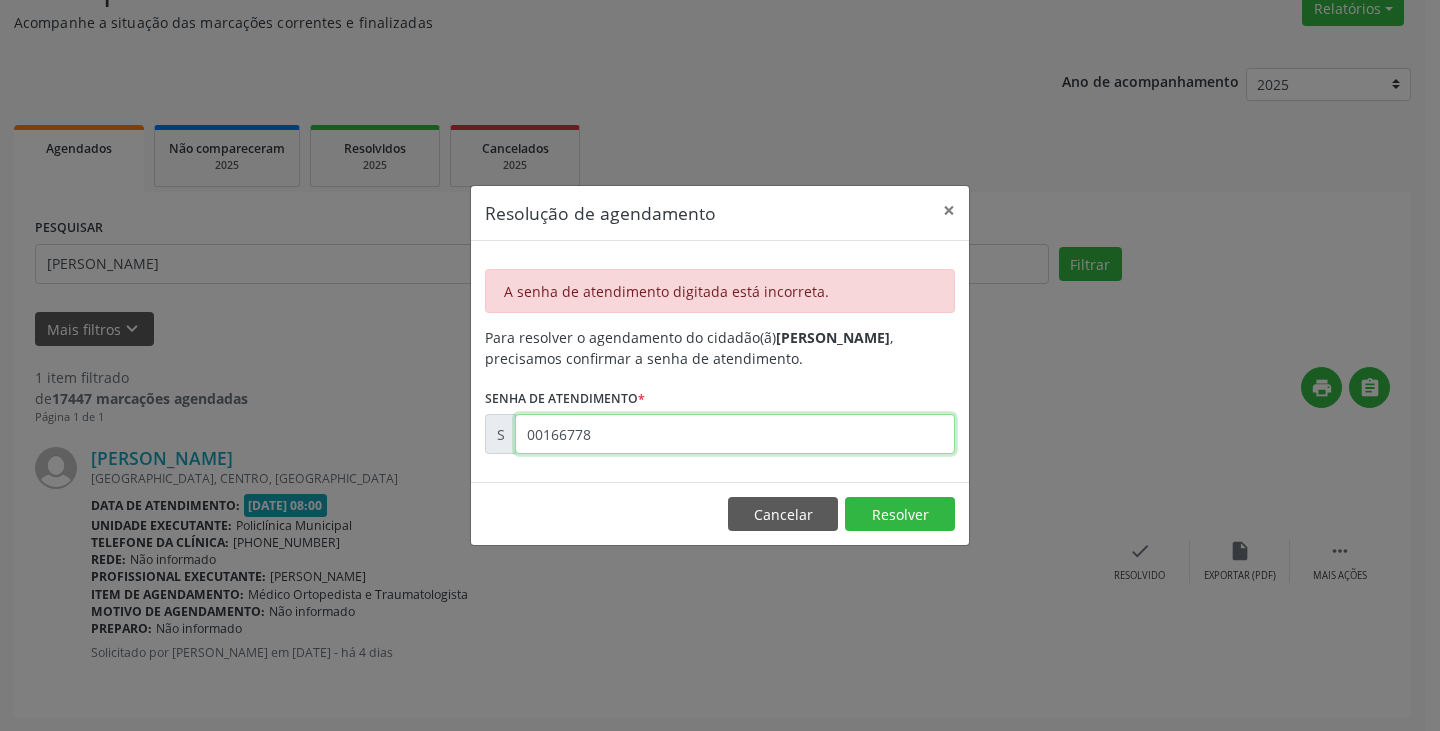 click on "00166778" at bounding box center [735, 434] 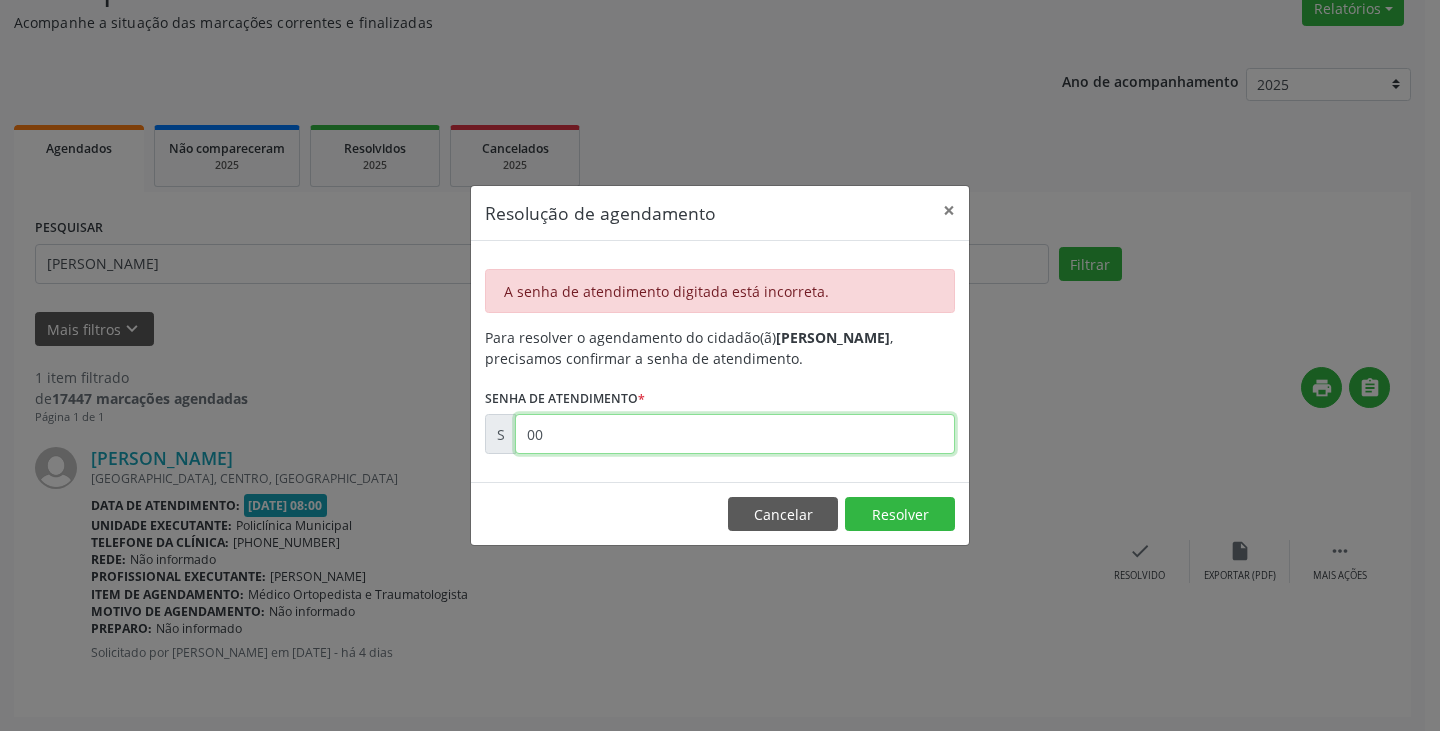 type on "0" 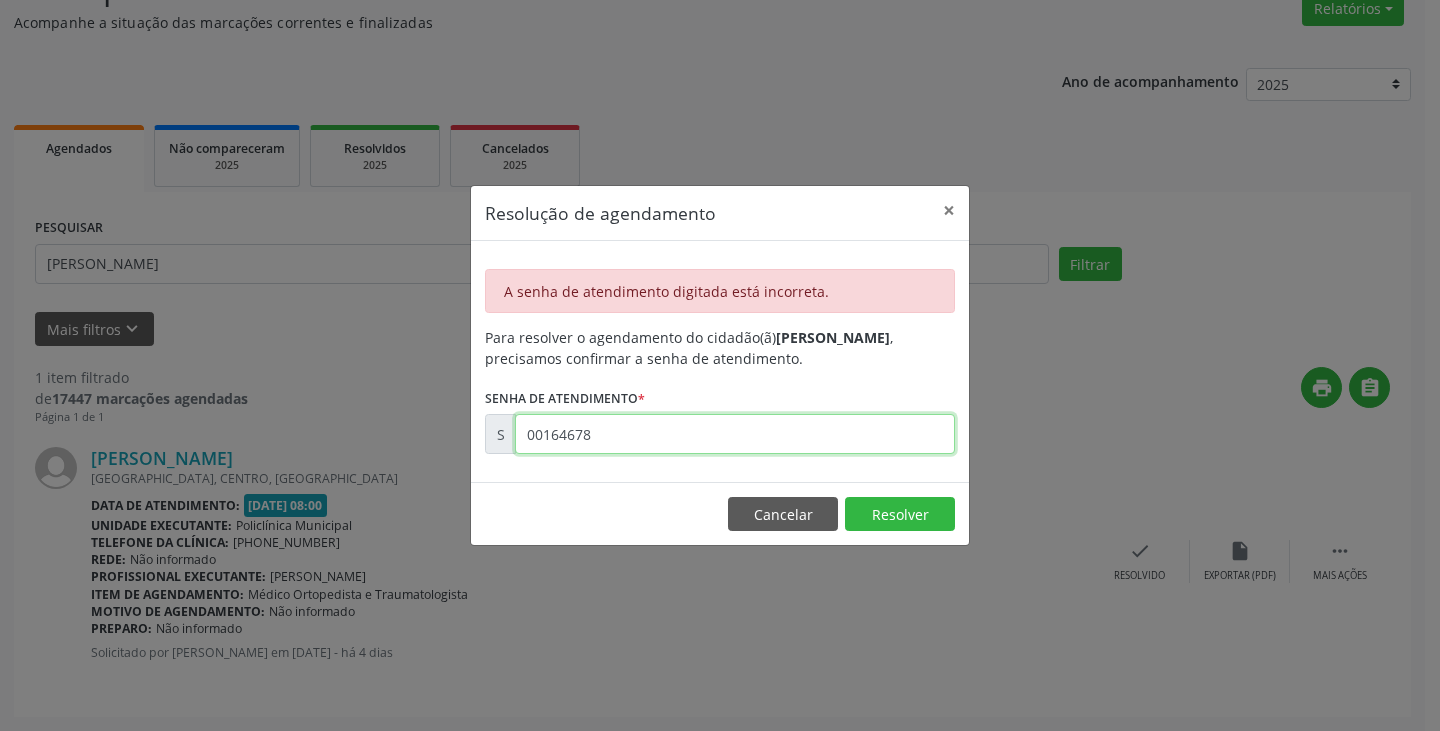 type on "00164678" 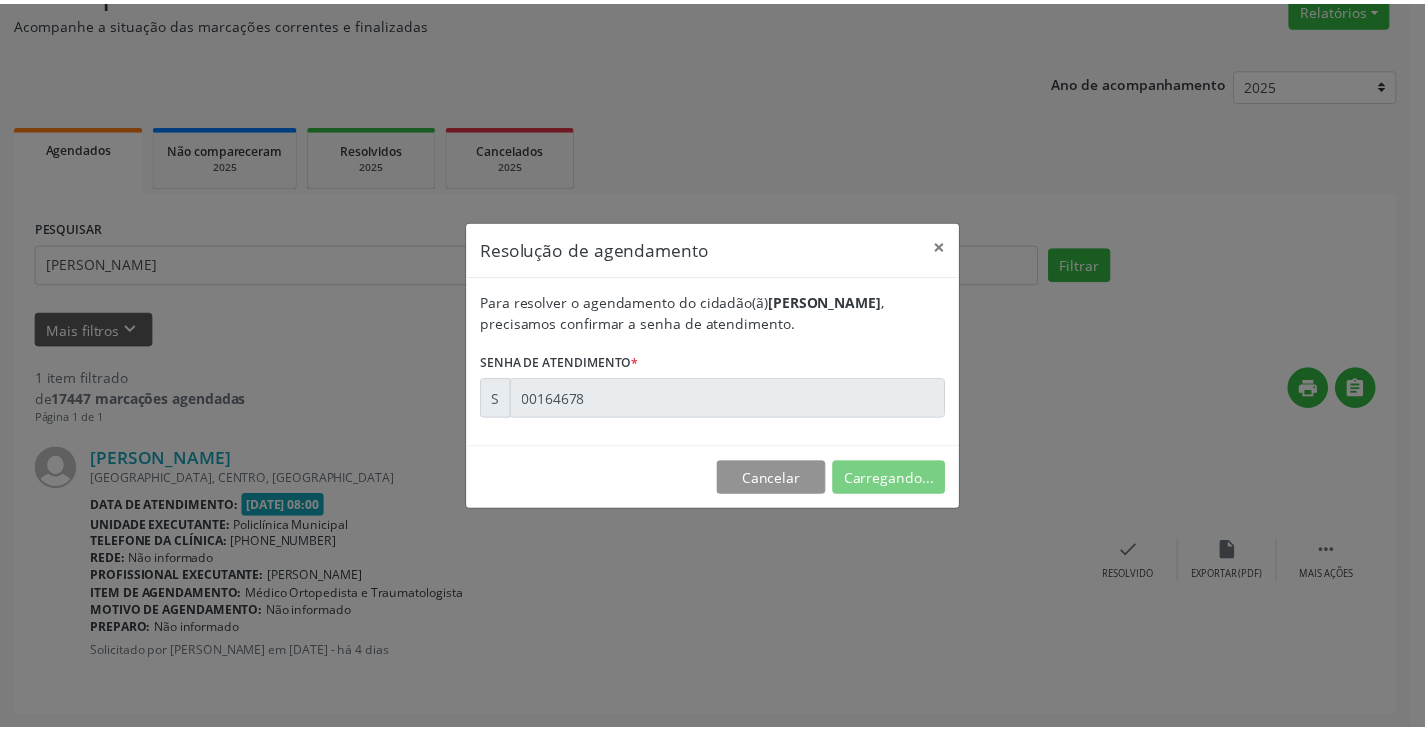 scroll, scrollTop: 0, scrollLeft: 0, axis: both 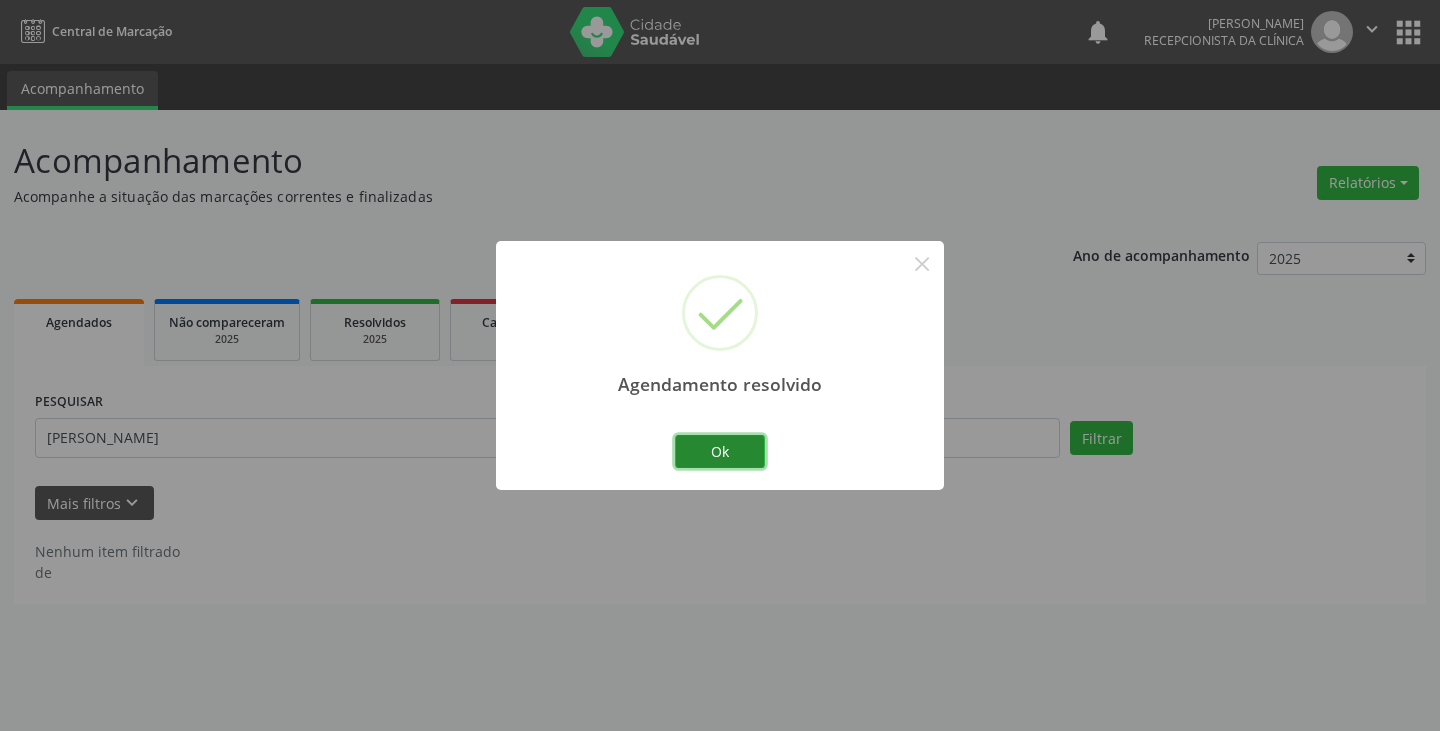 click on "Ok" at bounding box center (720, 452) 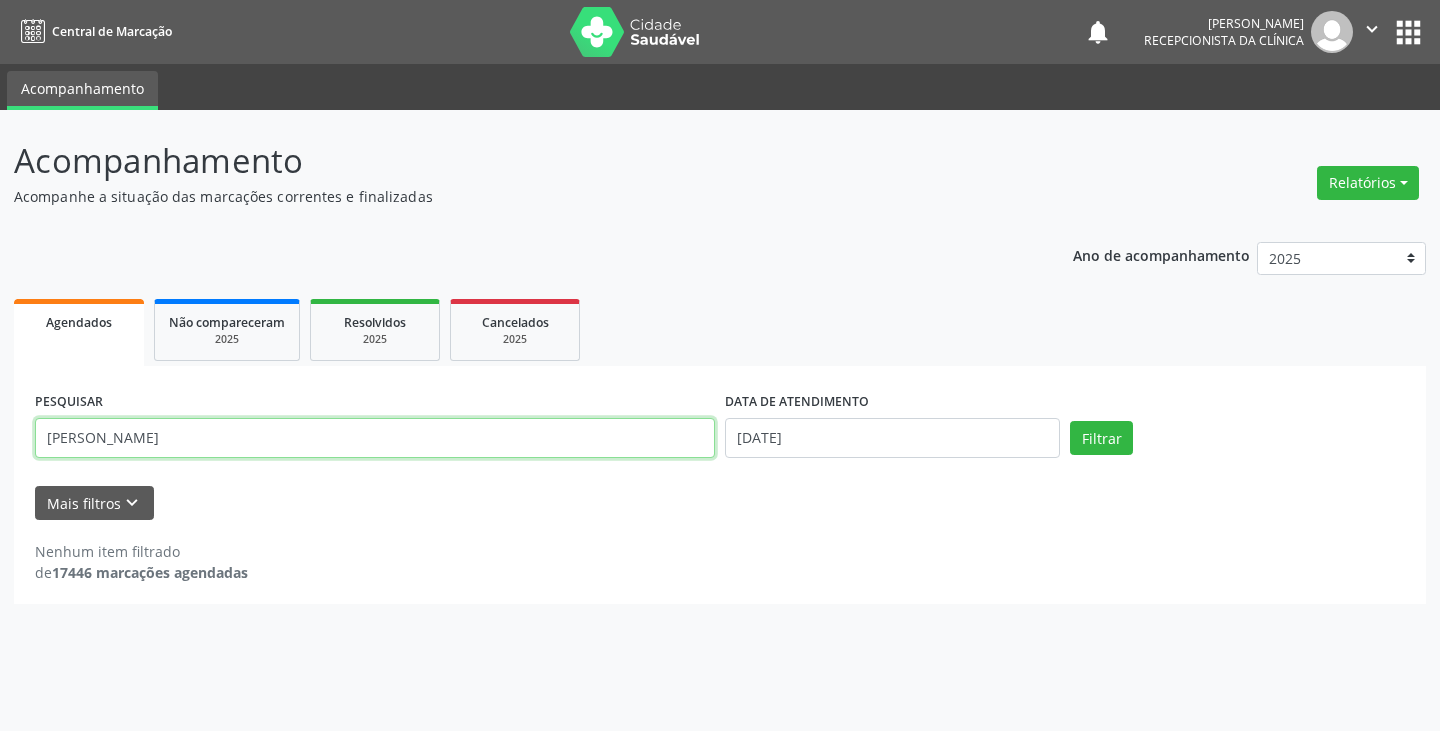 click on "[PERSON_NAME]" at bounding box center [375, 438] 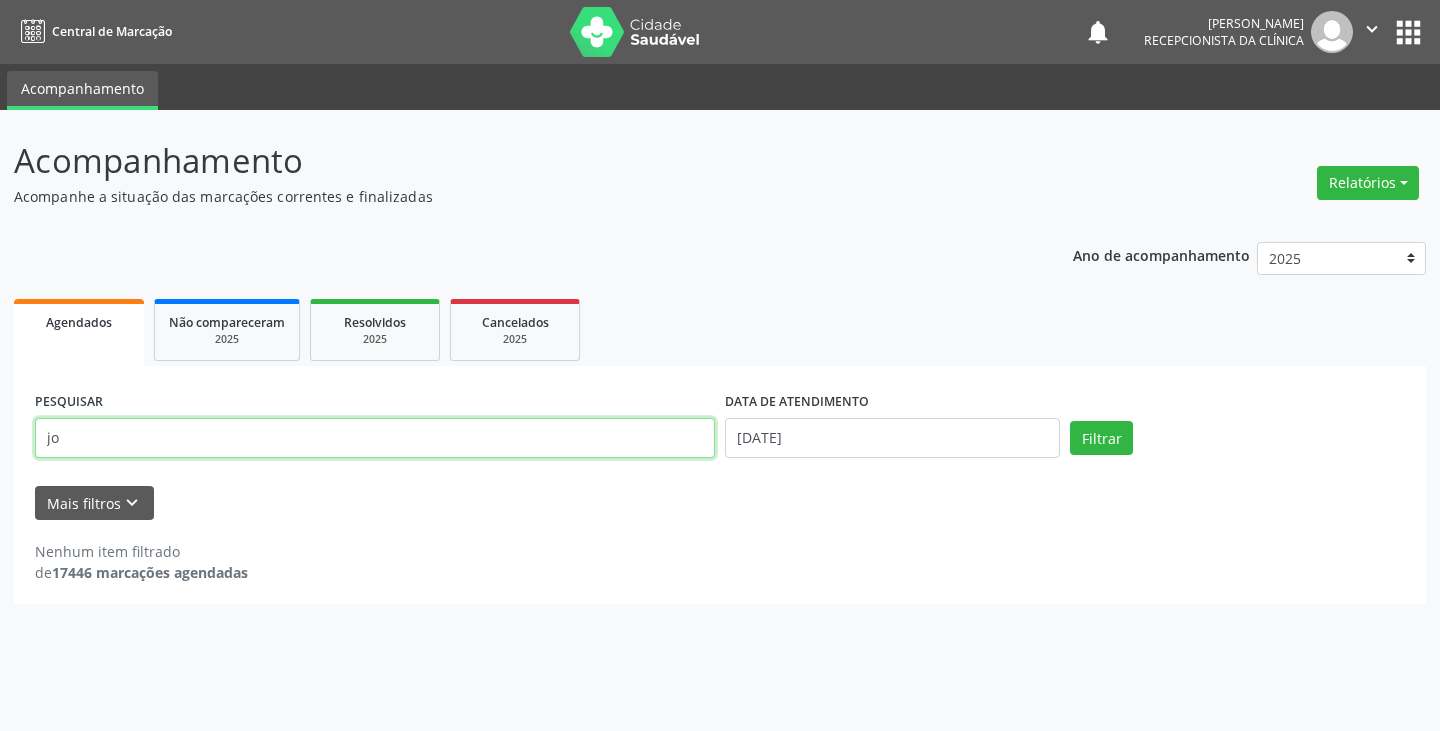 type on "j" 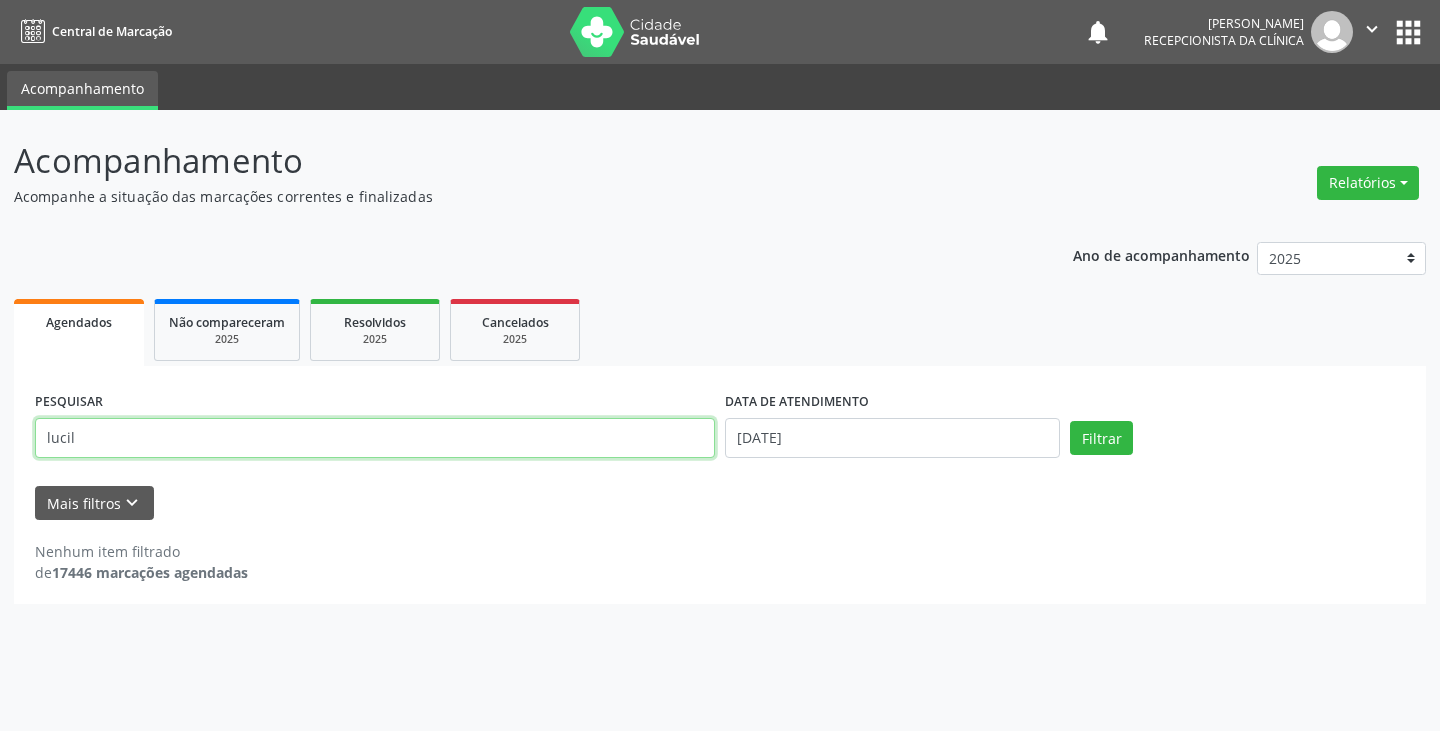 type on "lucil" 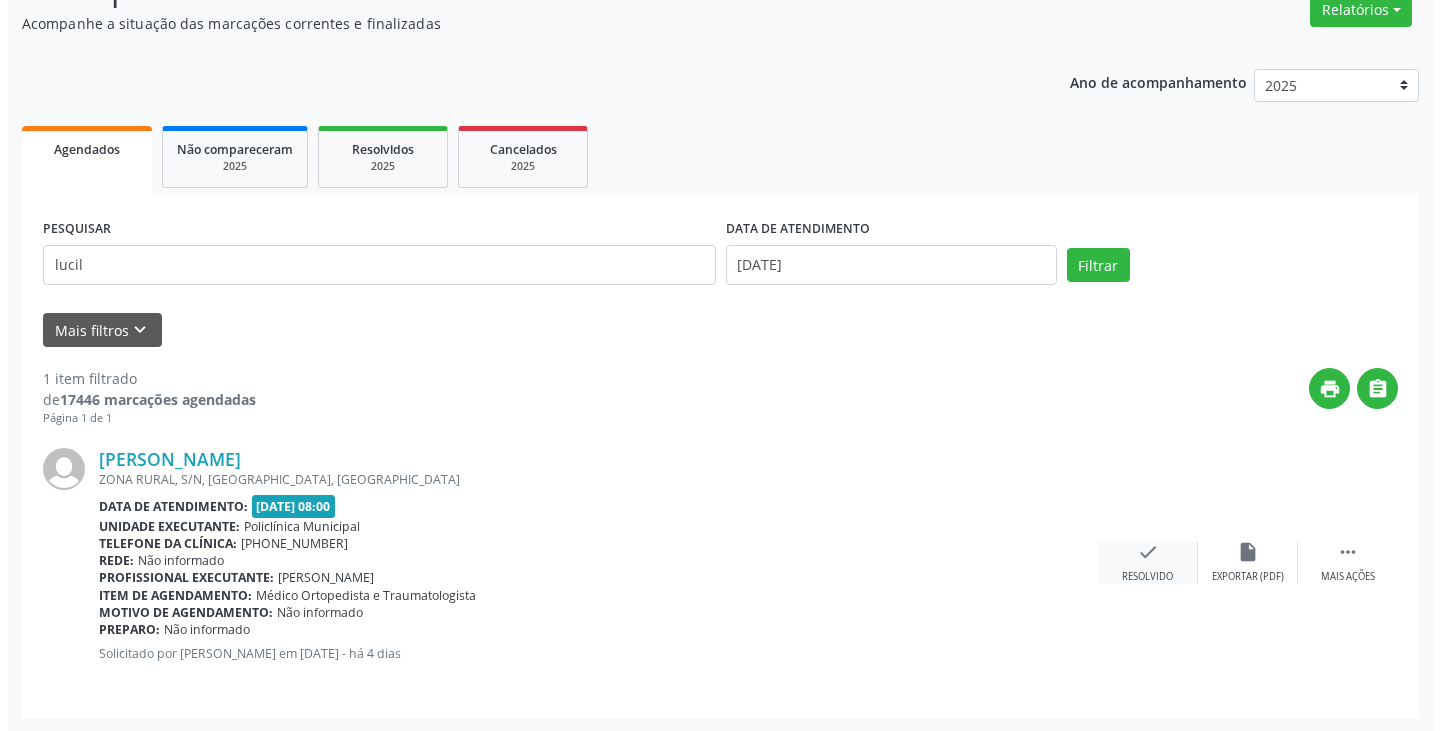 scroll, scrollTop: 174, scrollLeft: 0, axis: vertical 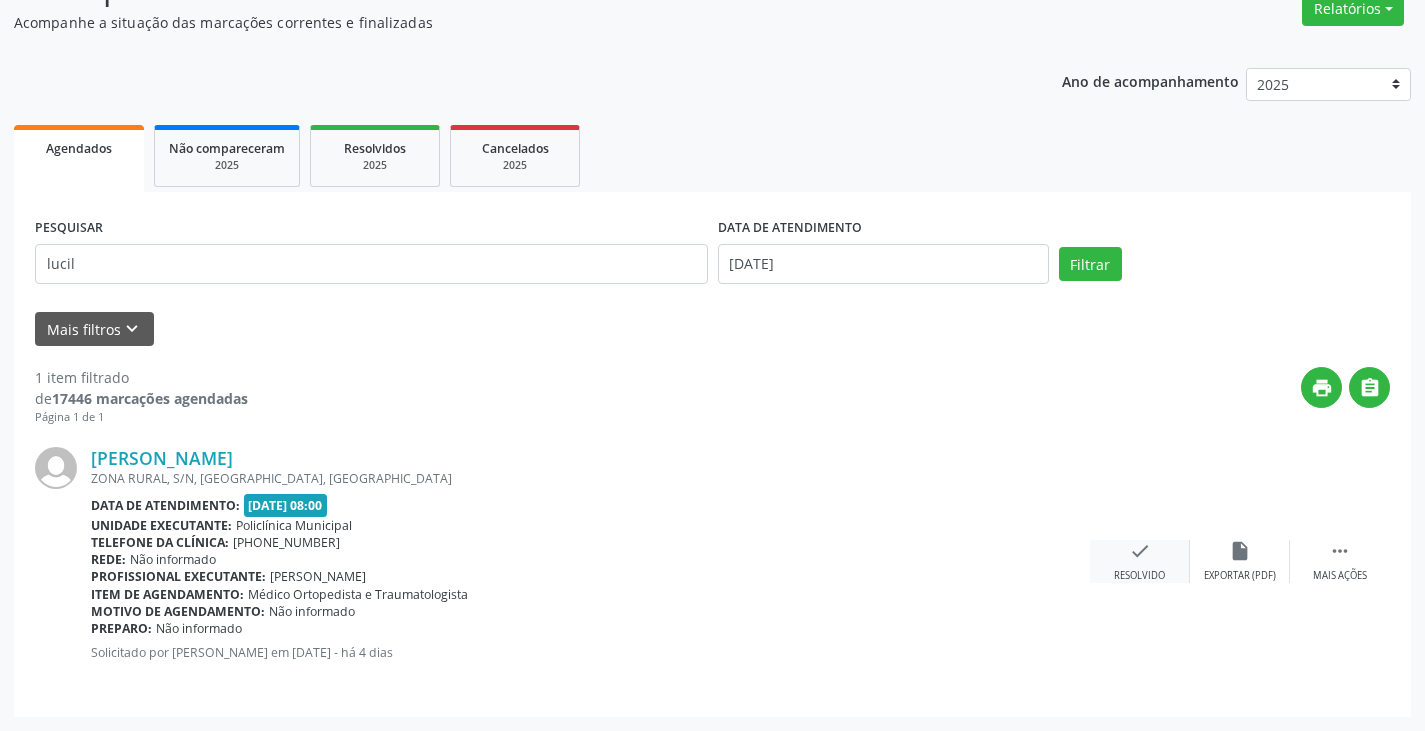 click on "check" at bounding box center [1140, 551] 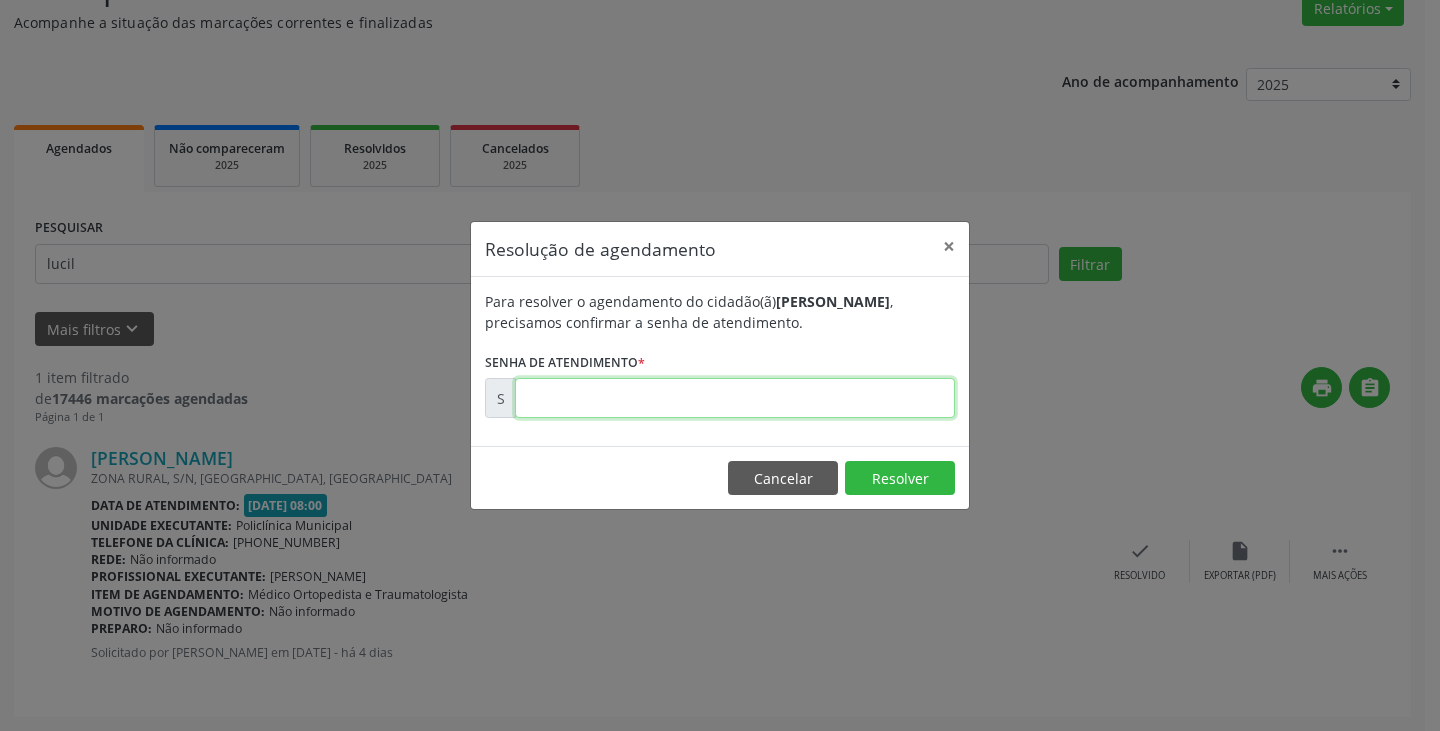 click at bounding box center [735, 398] 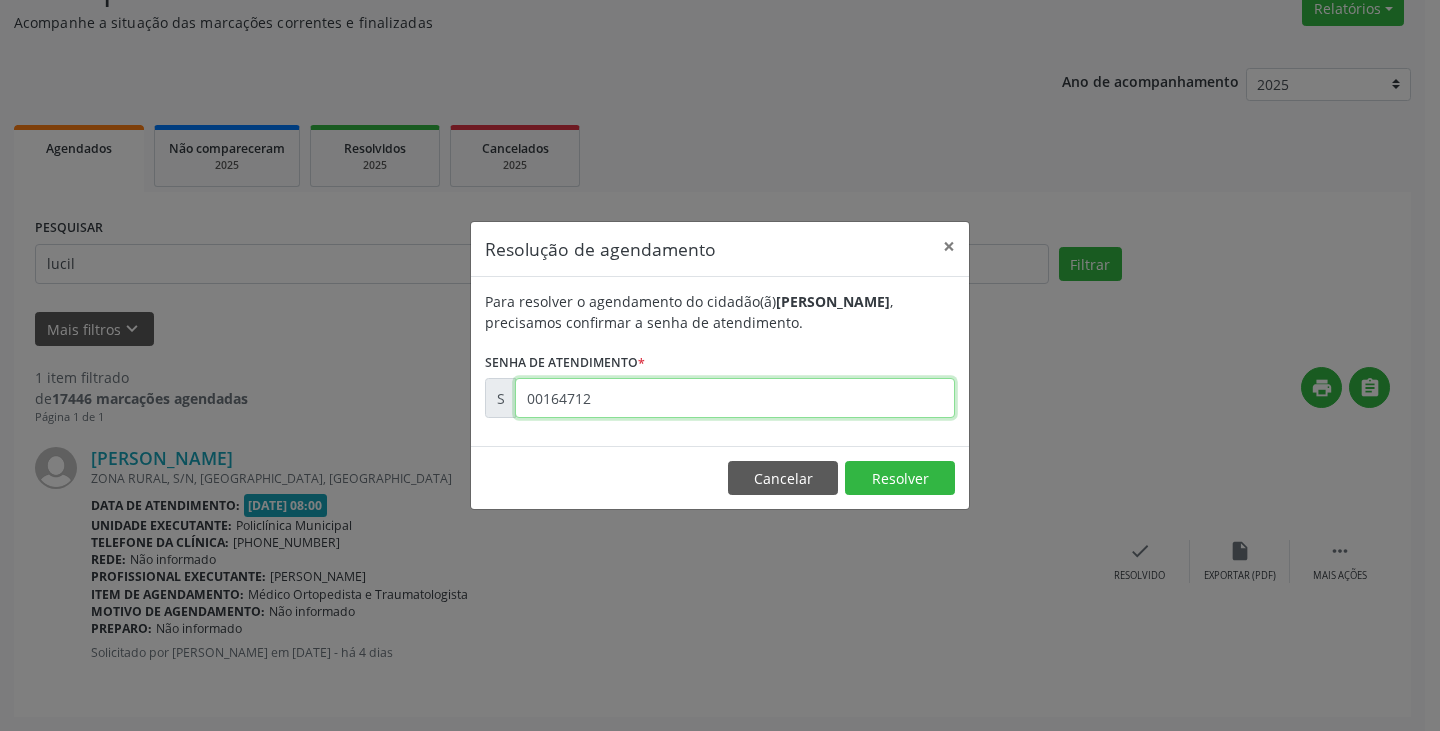 type on "00164712" 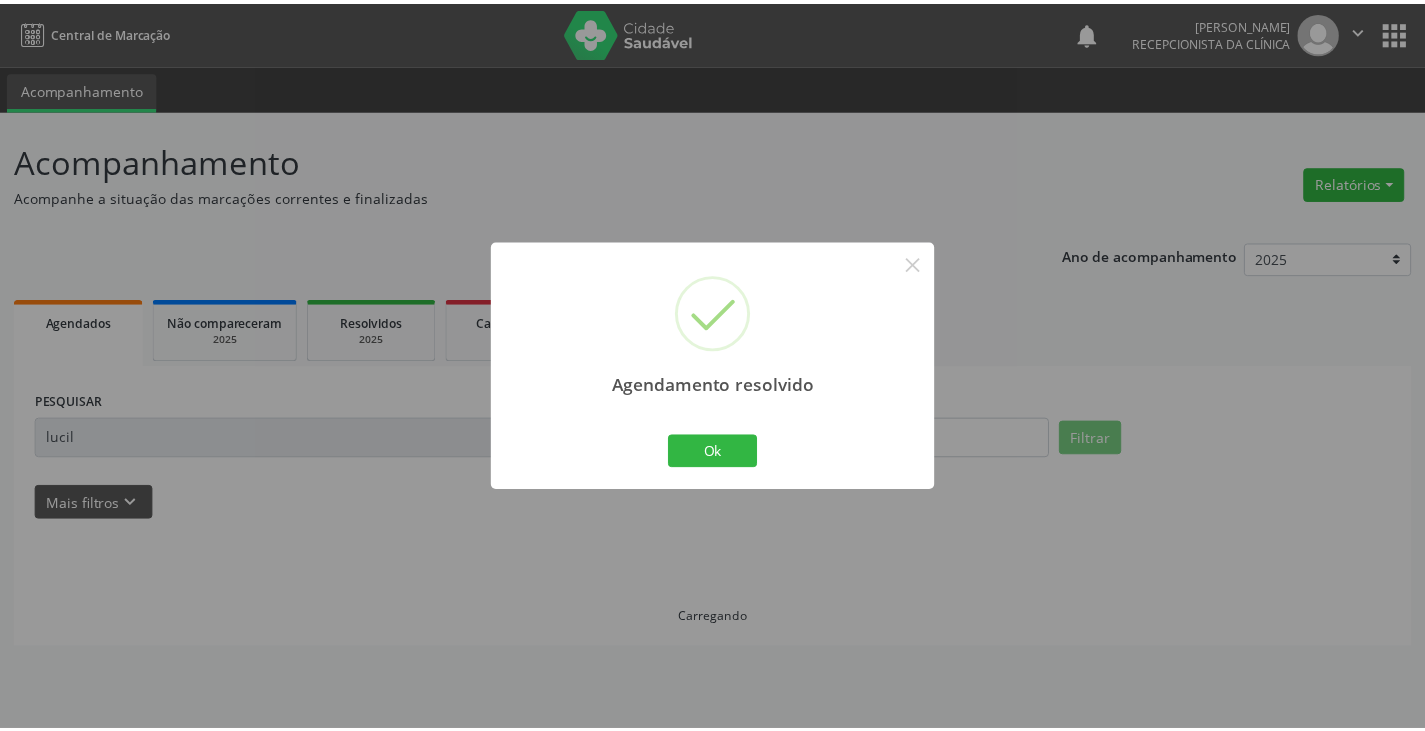 scroll, scrollTop: 0, scrollLeft: 0, axis: both 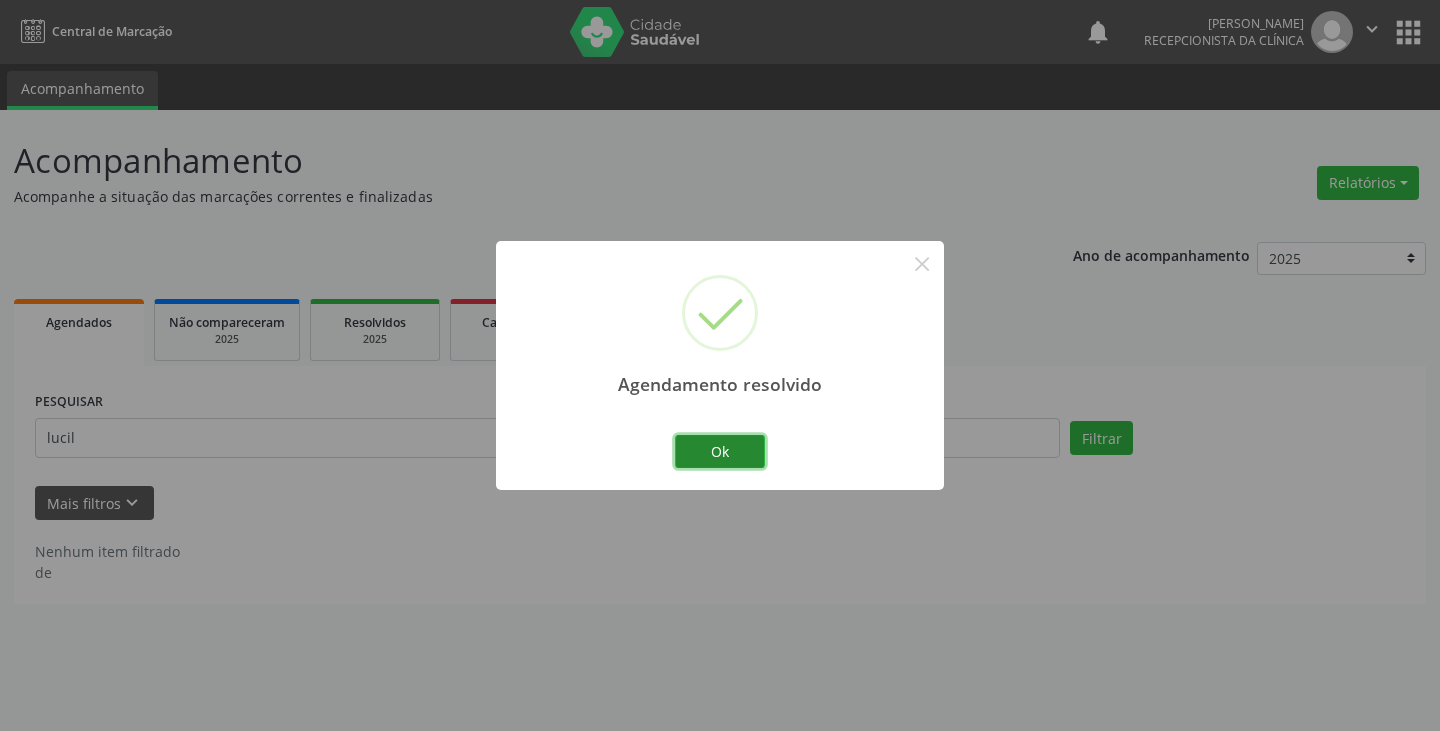 click on "Ok" at bounding box center [720, 452] 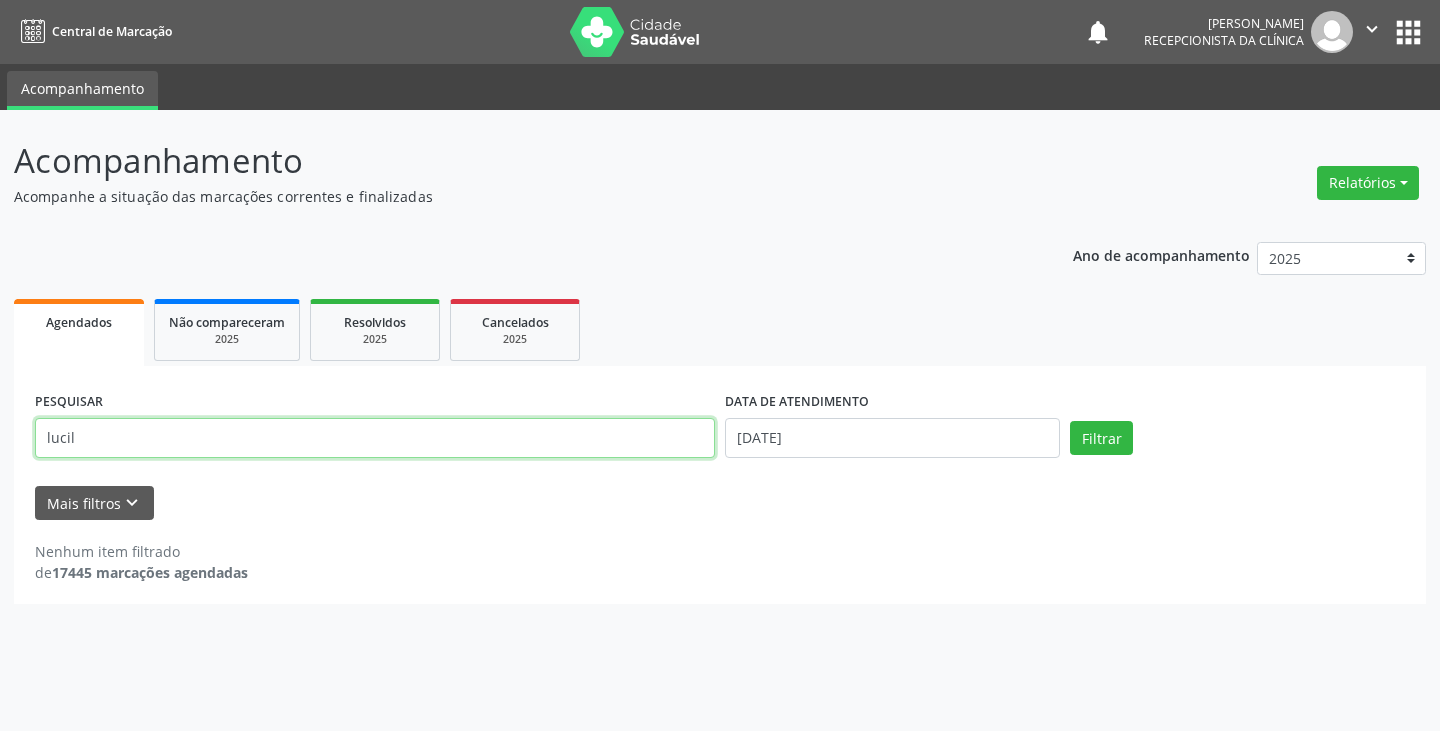click on "lucil" at bounding box center [375, 438] 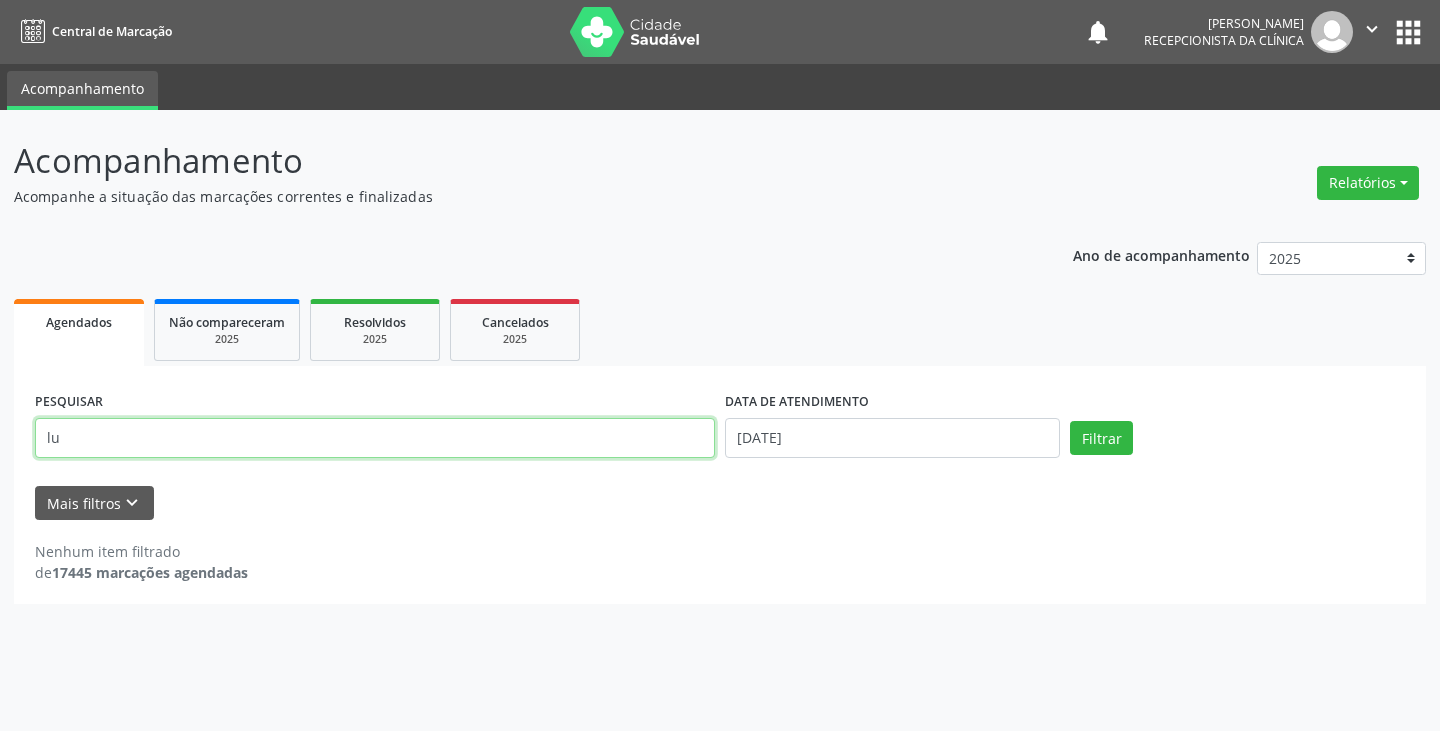 type on "l" 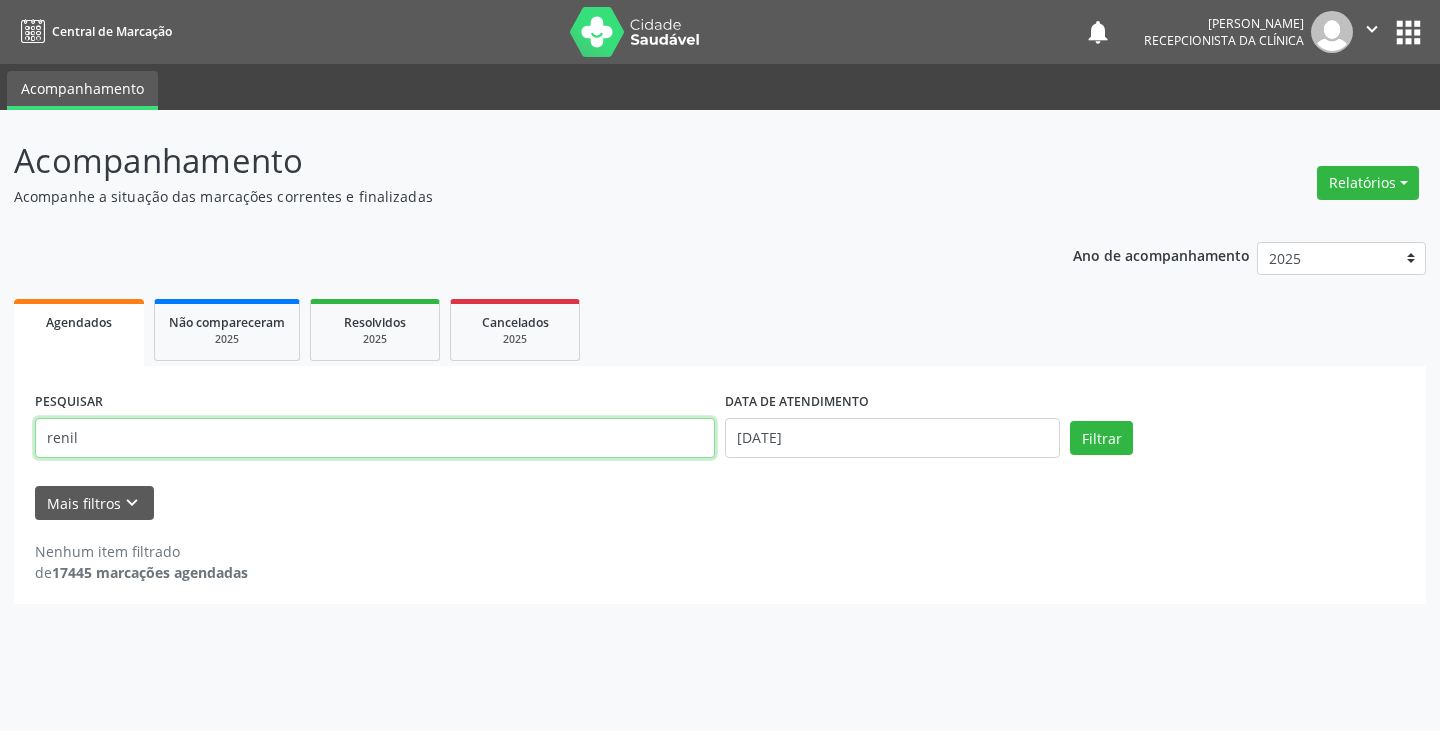 type on "renil" 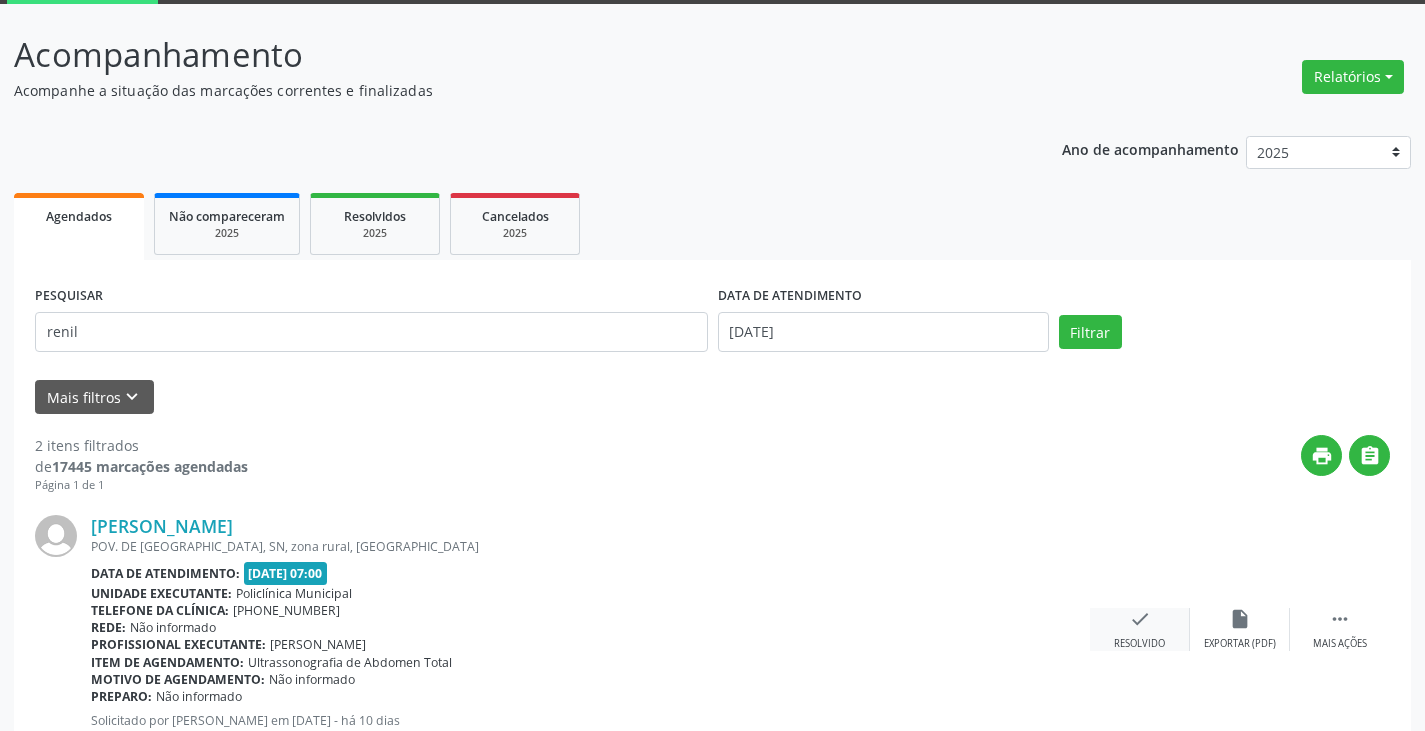 scroll, scrollTop: 200, scrollLeft: 0, axis: vertical 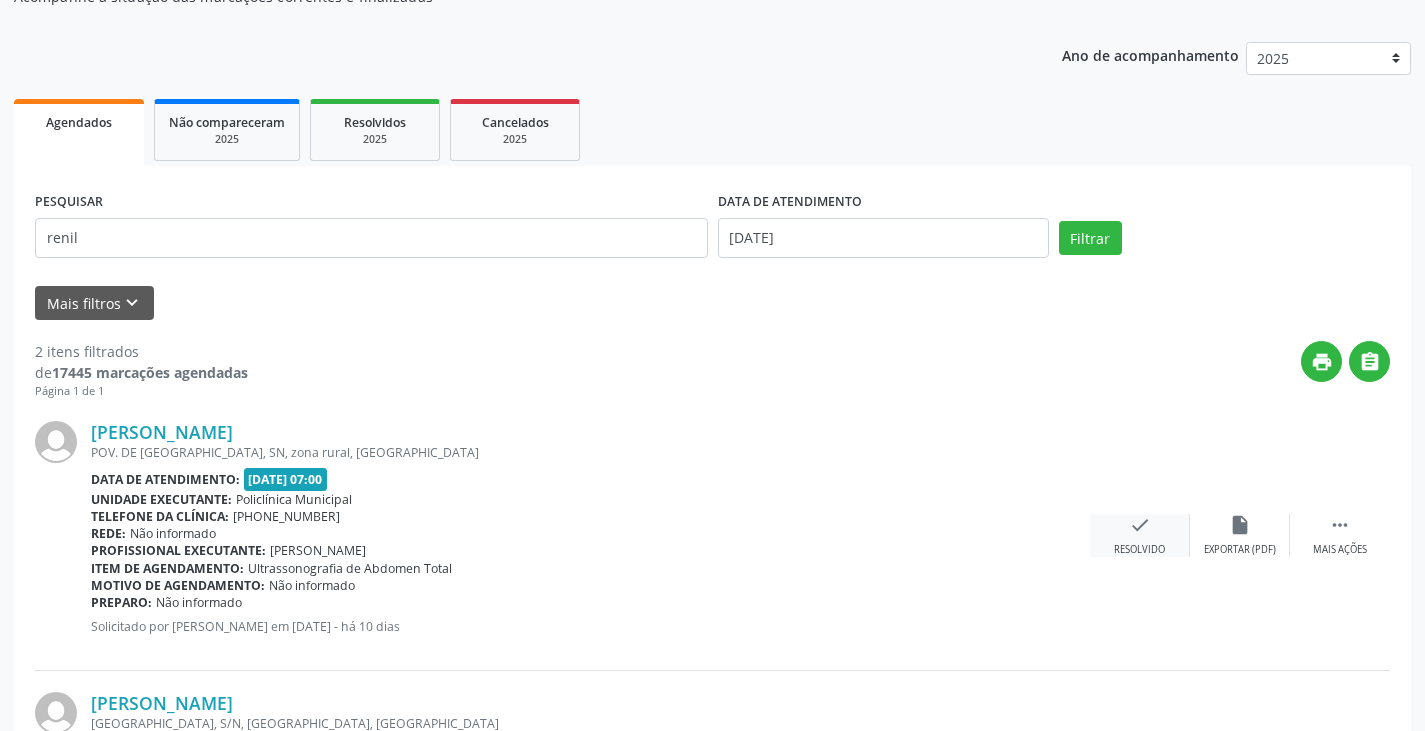 click on "check
Resolvido" at bounding box center [1140, 535] 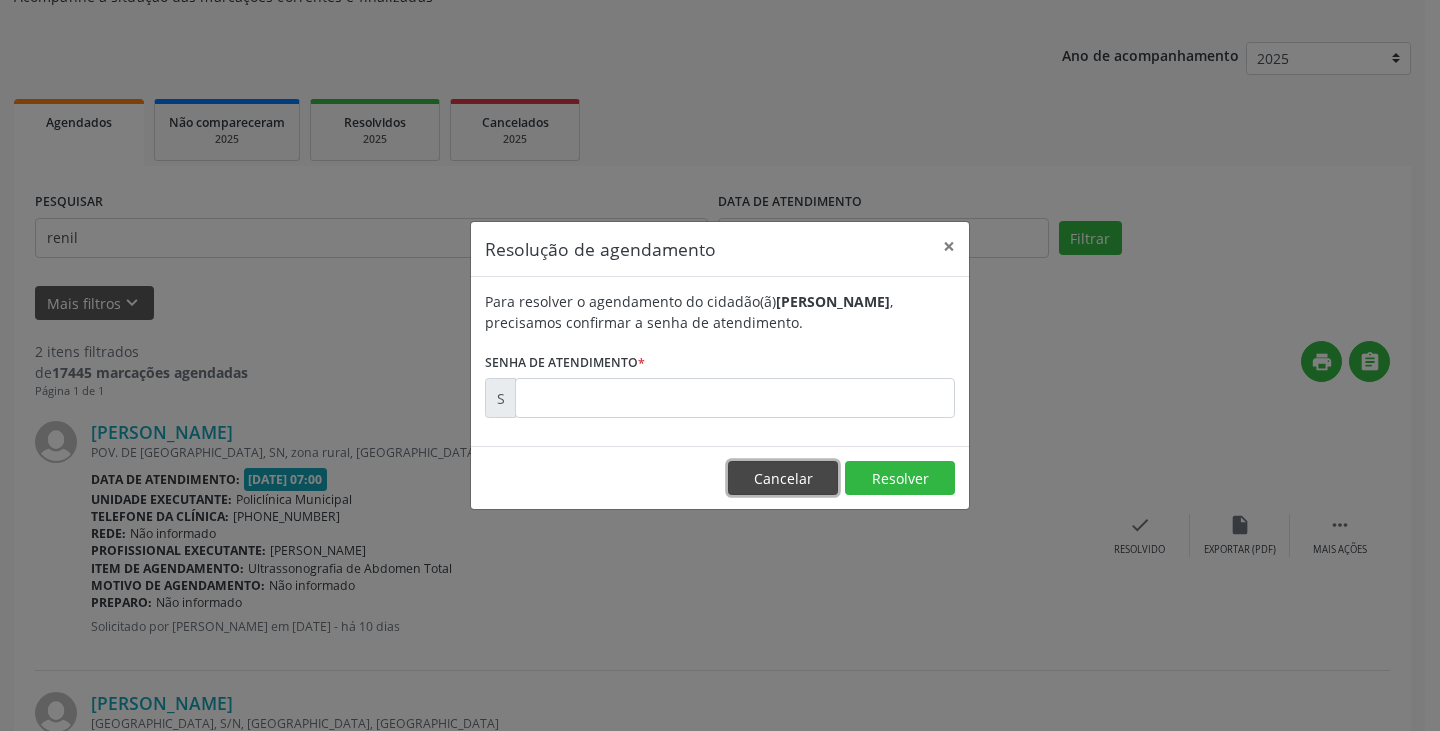 click on "Cancelar" at bounding box center (783, 478) 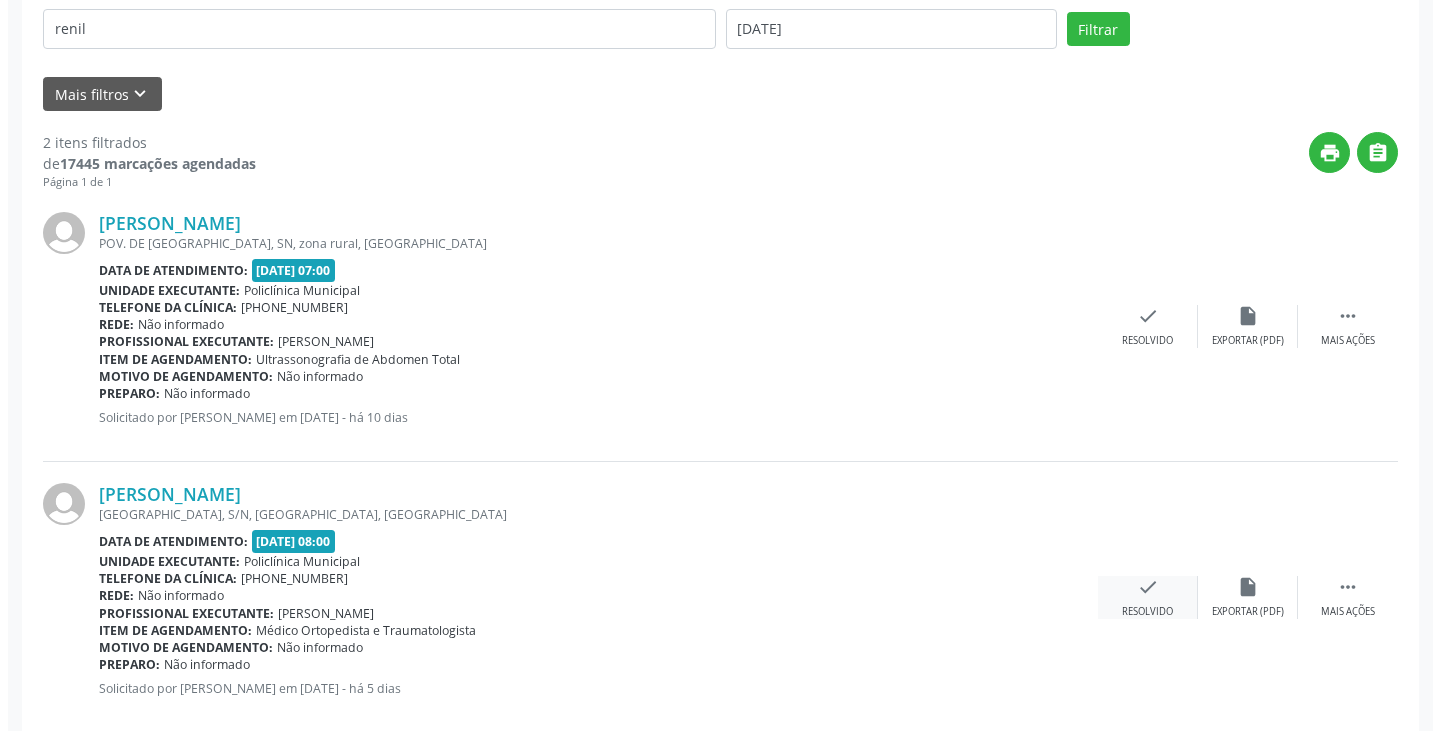 scroll, scrollTop: 445, scrollLeft: 0, axis: vertical 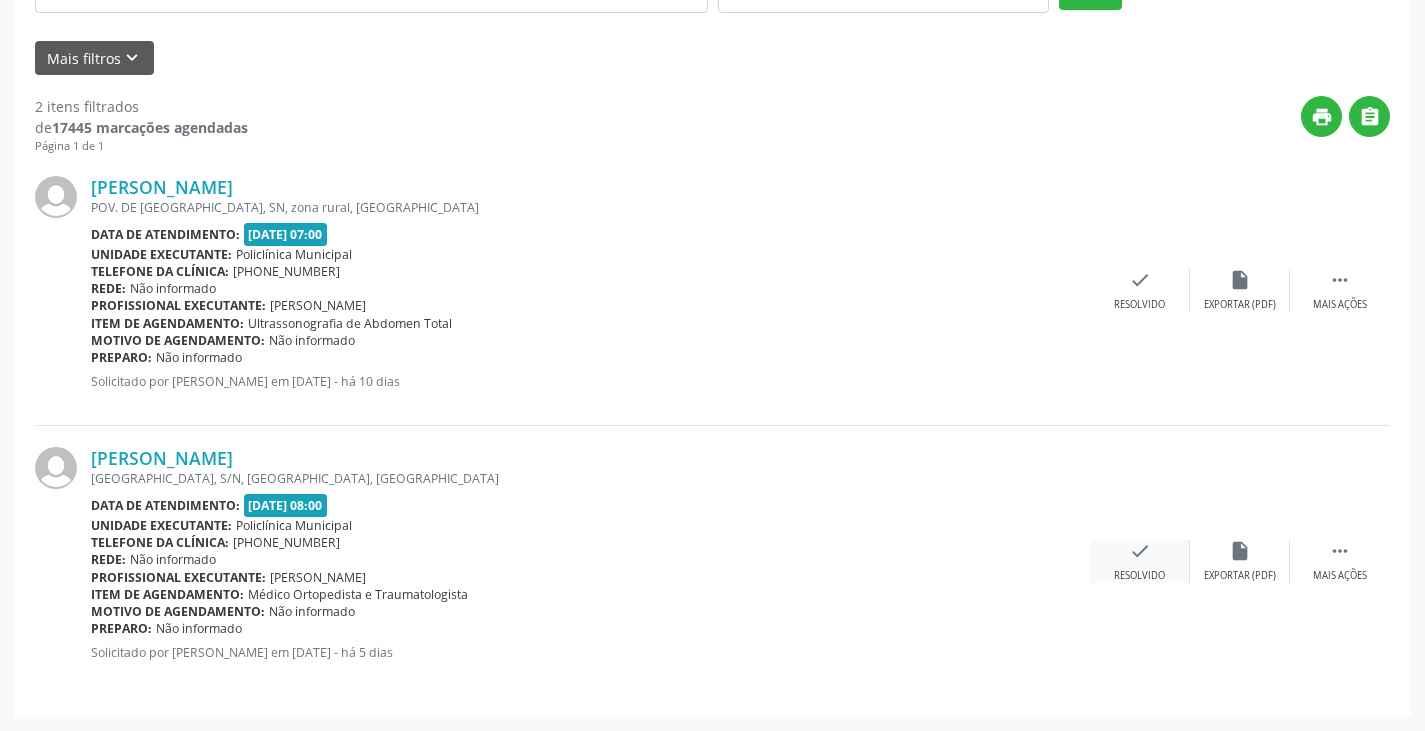drag, startPoint x: 1138, startPoint y: 560, endPoint x: 1123, endPoint y: 552, distance: 17 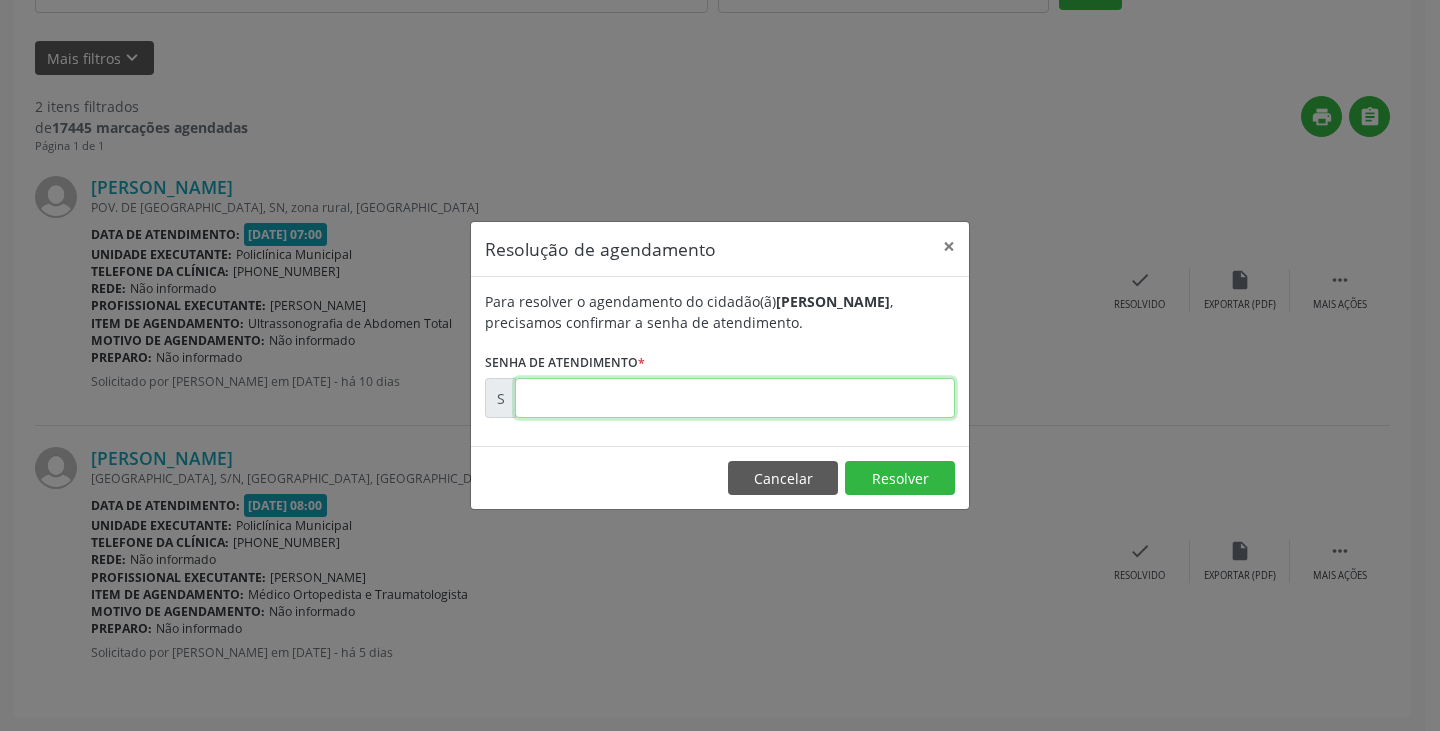 click at bounding box center (735, 398) 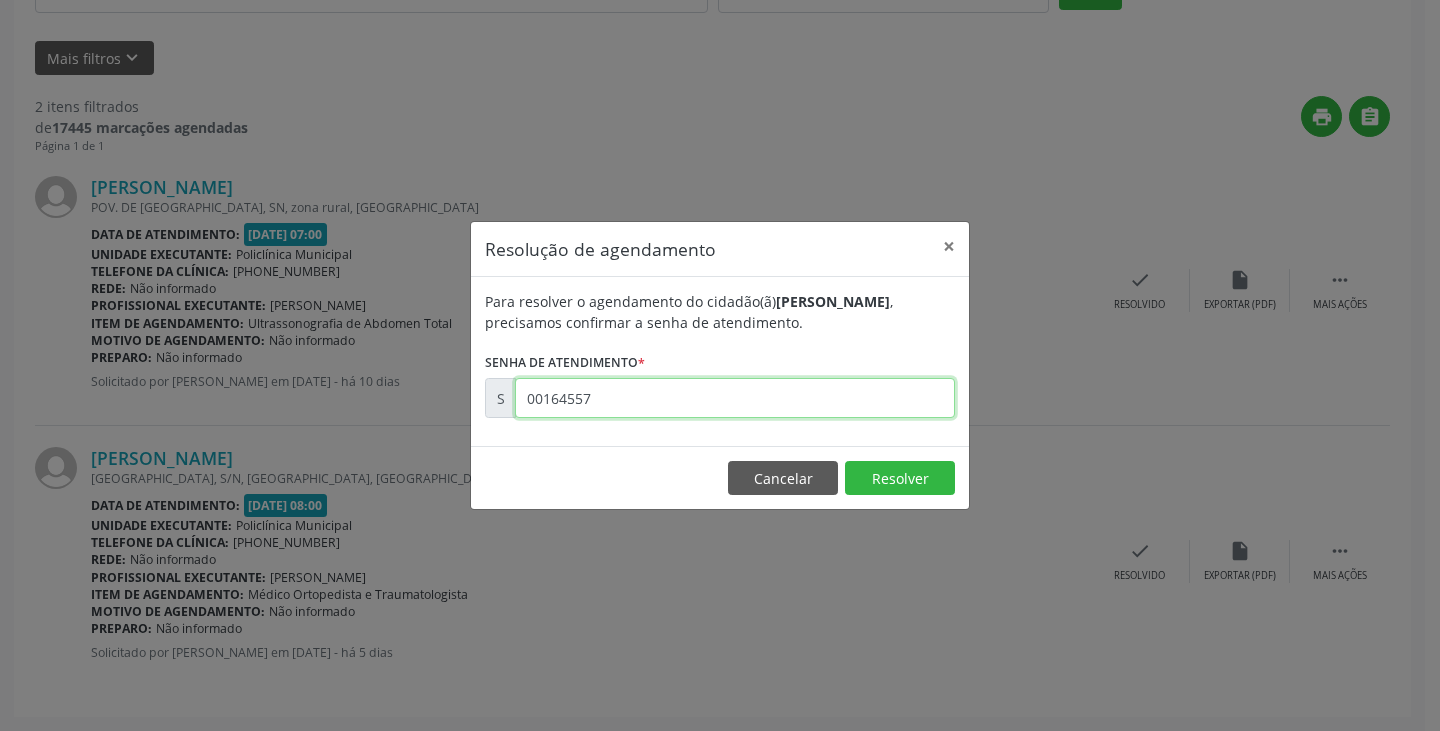 type on "00164557" 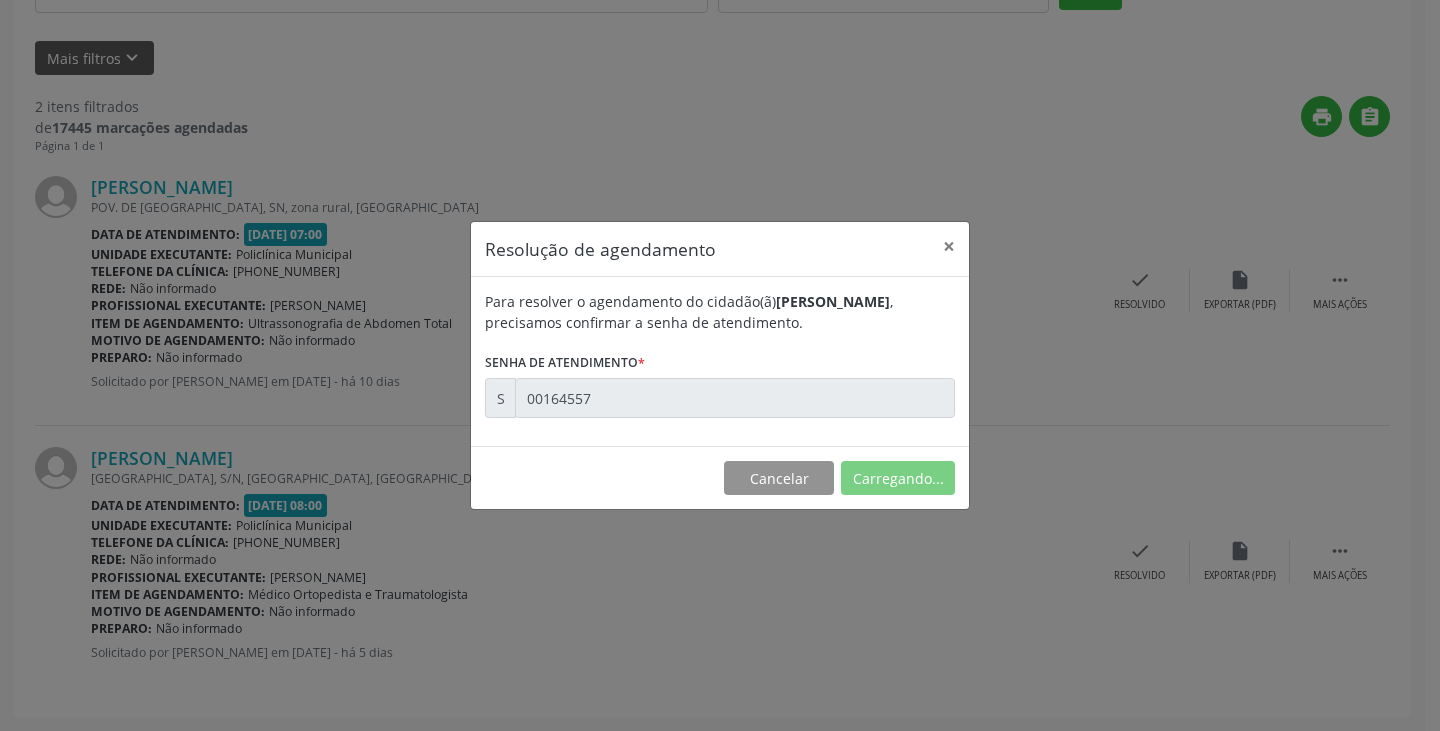 scroll, scrollTop: 0, scrollLeft: 0, axis: both 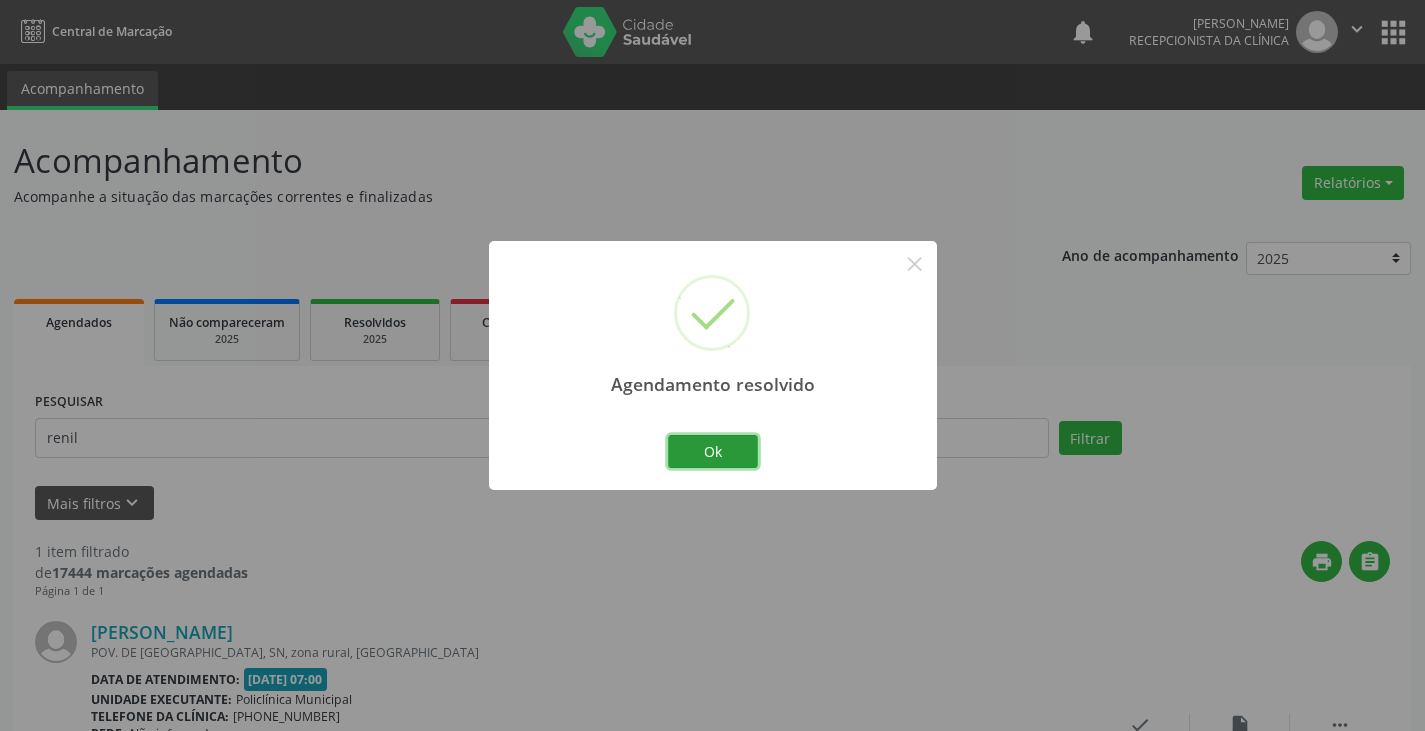 drag, startPoint x: 712, startPoint y: 448, endPoint x: 254, endPoint y: 26, distance: 622.7744 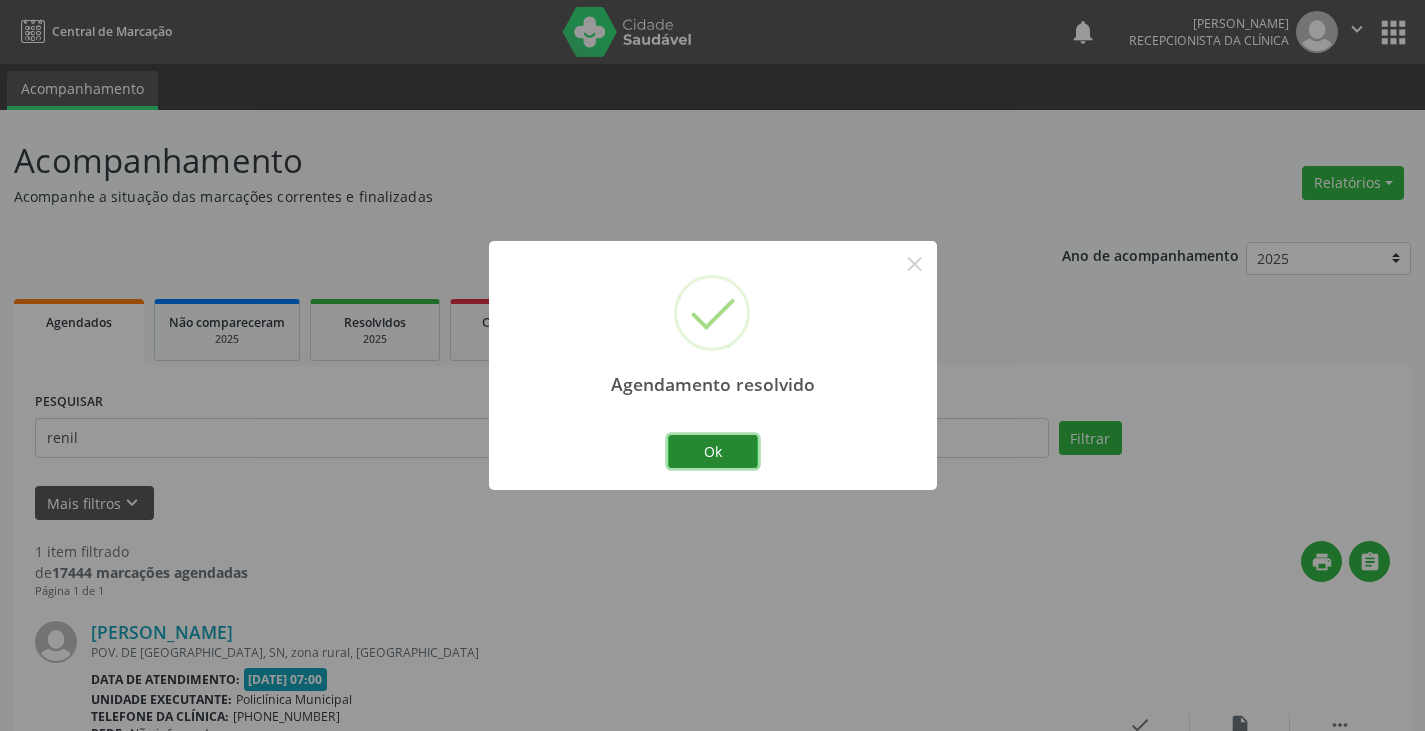 click on "Ok" at bounding box center (713, 452) 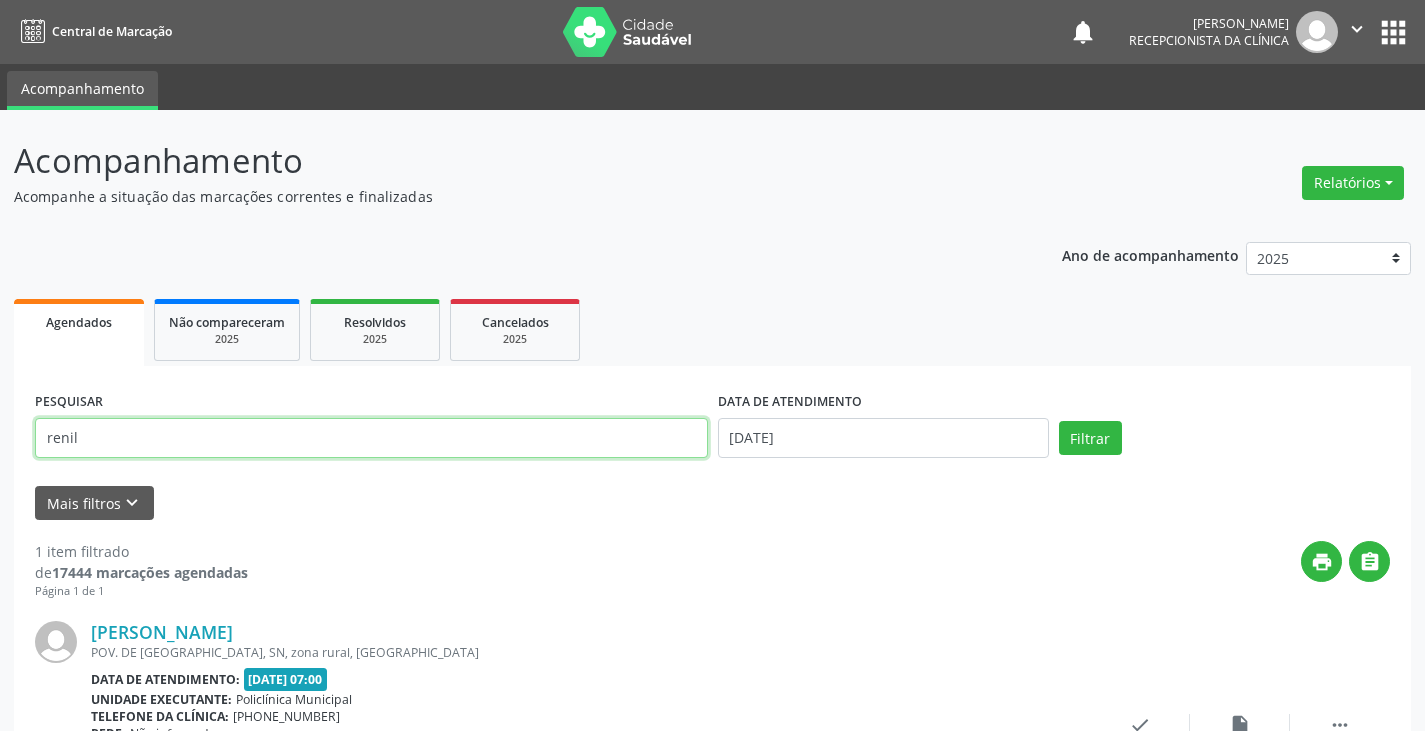 click on "renil" at bounding box center (371, 438) 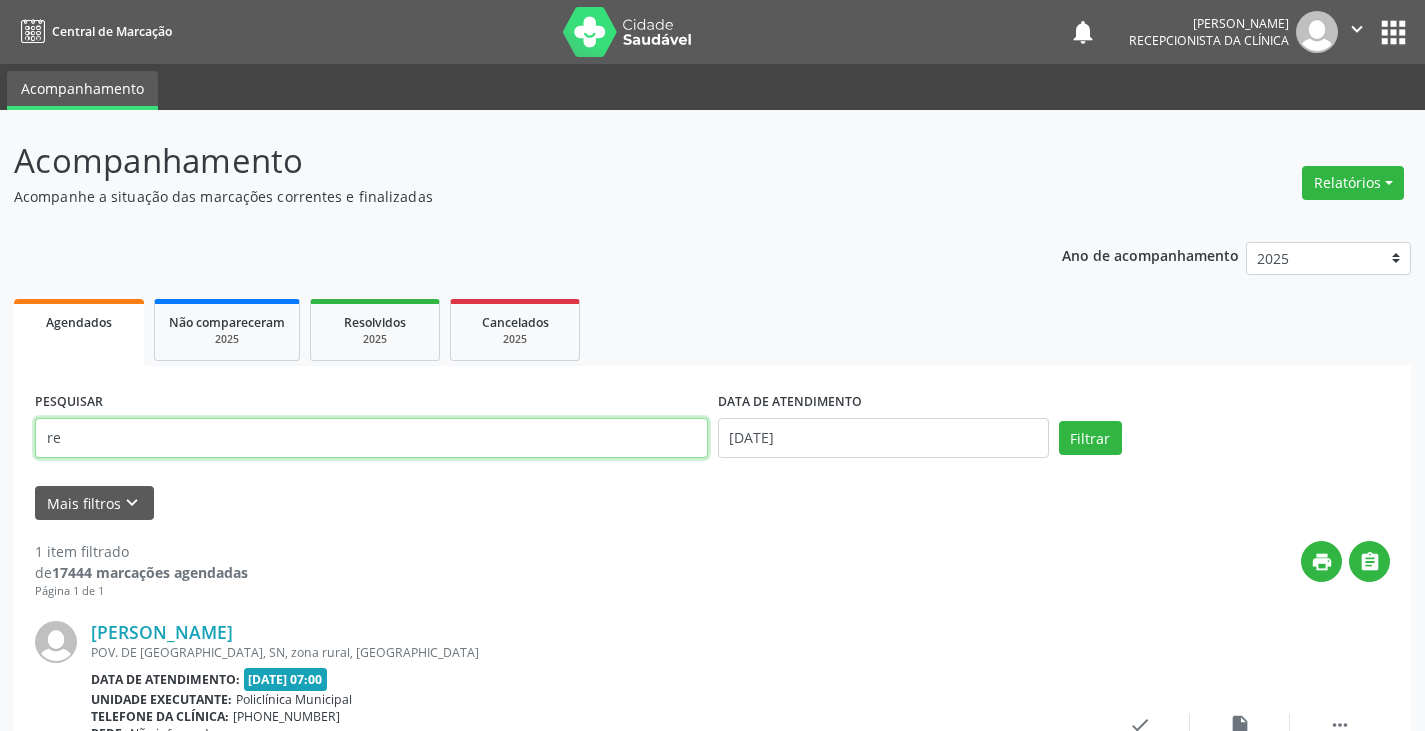 type on "r" 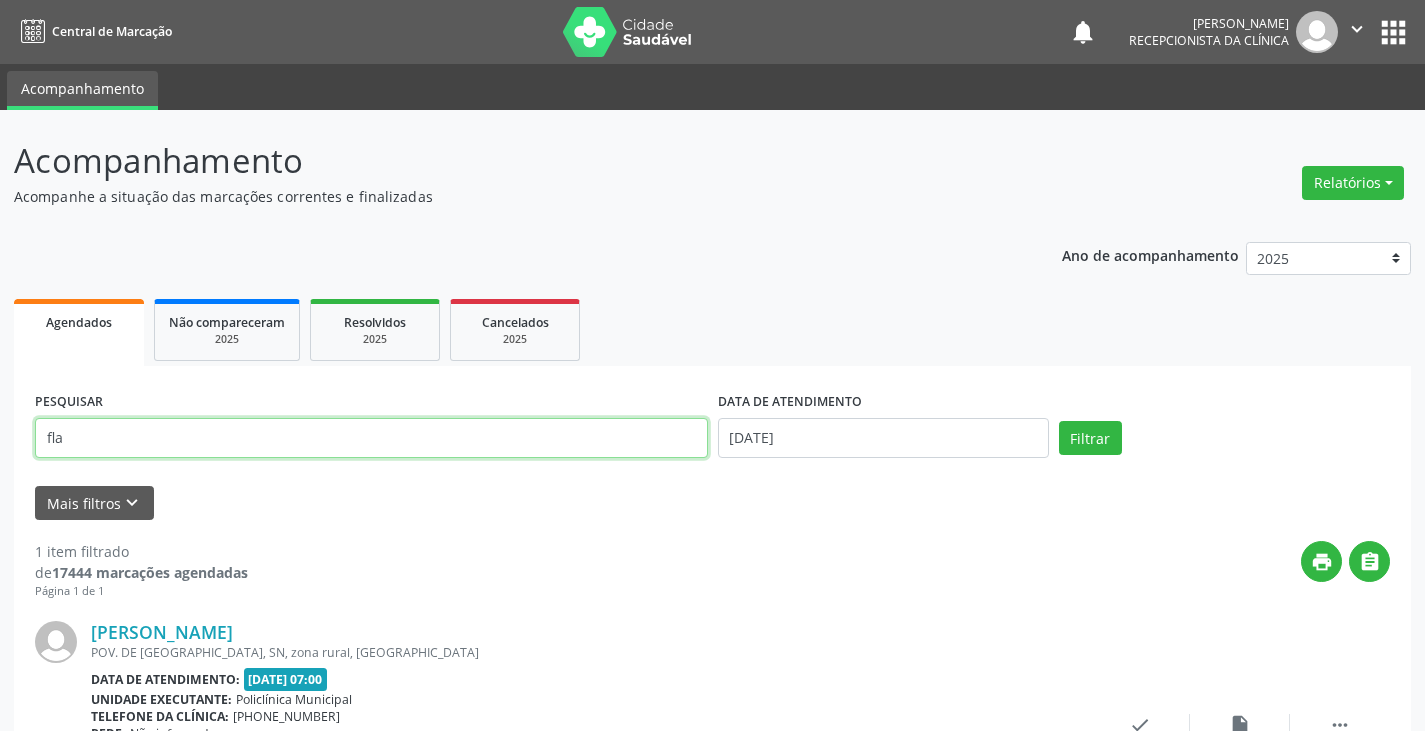 click on "Filtrar" at bounding box center [1090, 438] 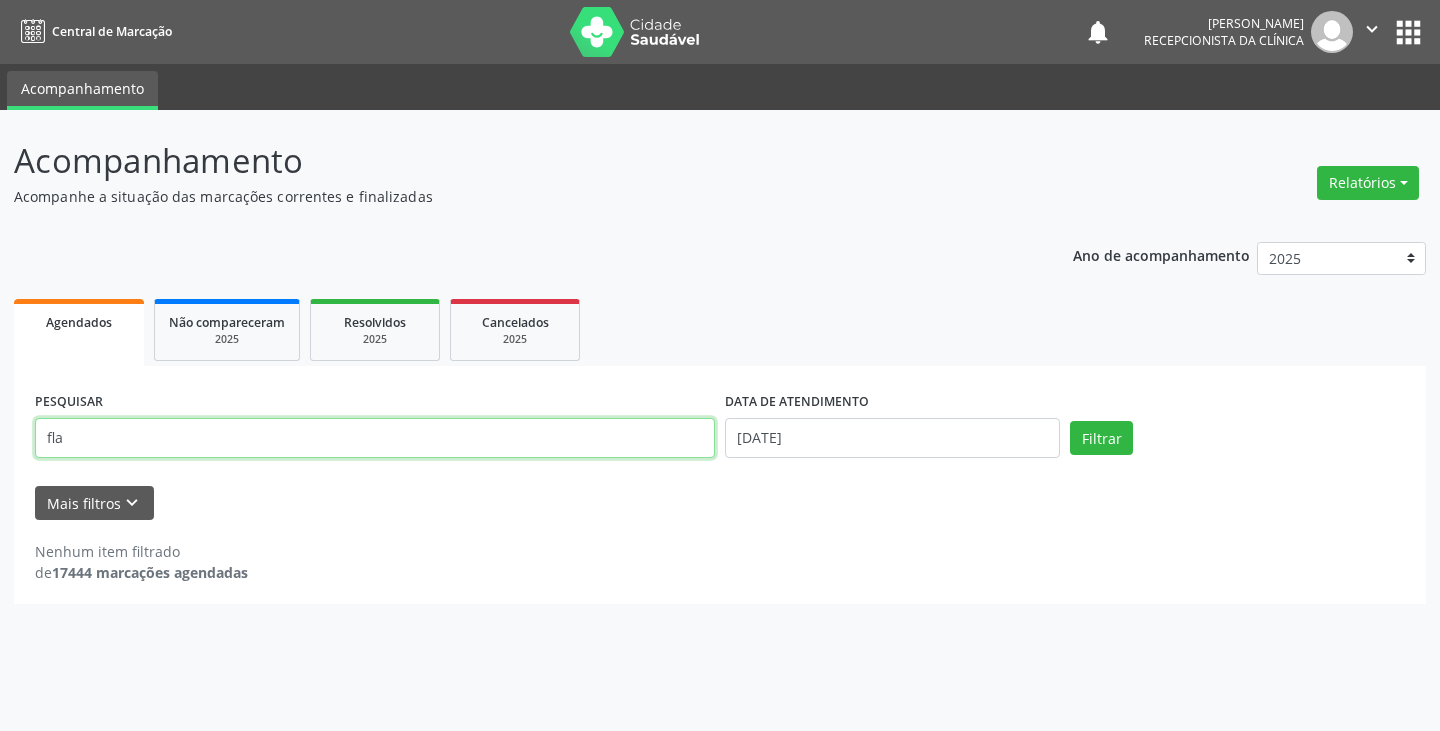 click on "fla" at bounding box center [375, 438] 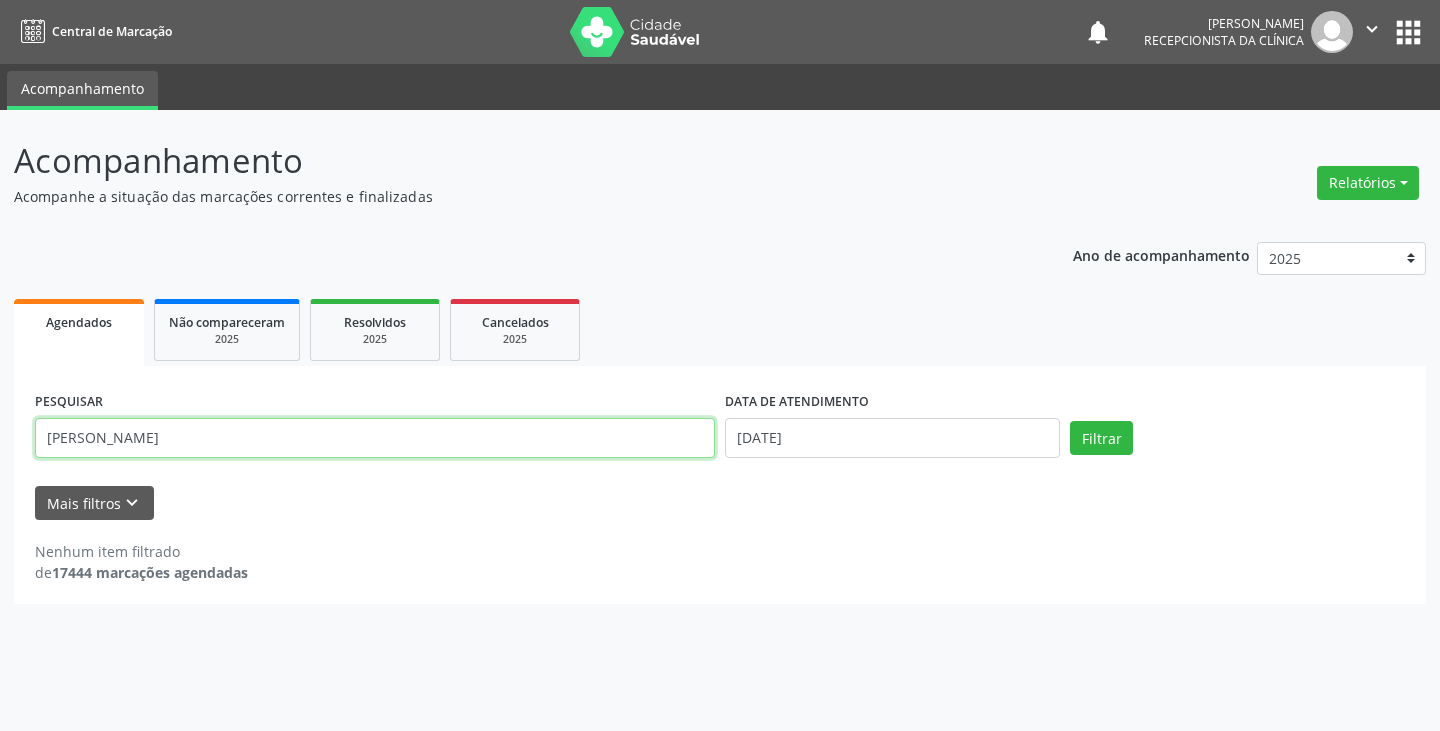 type on "[PERSON_NAME]" 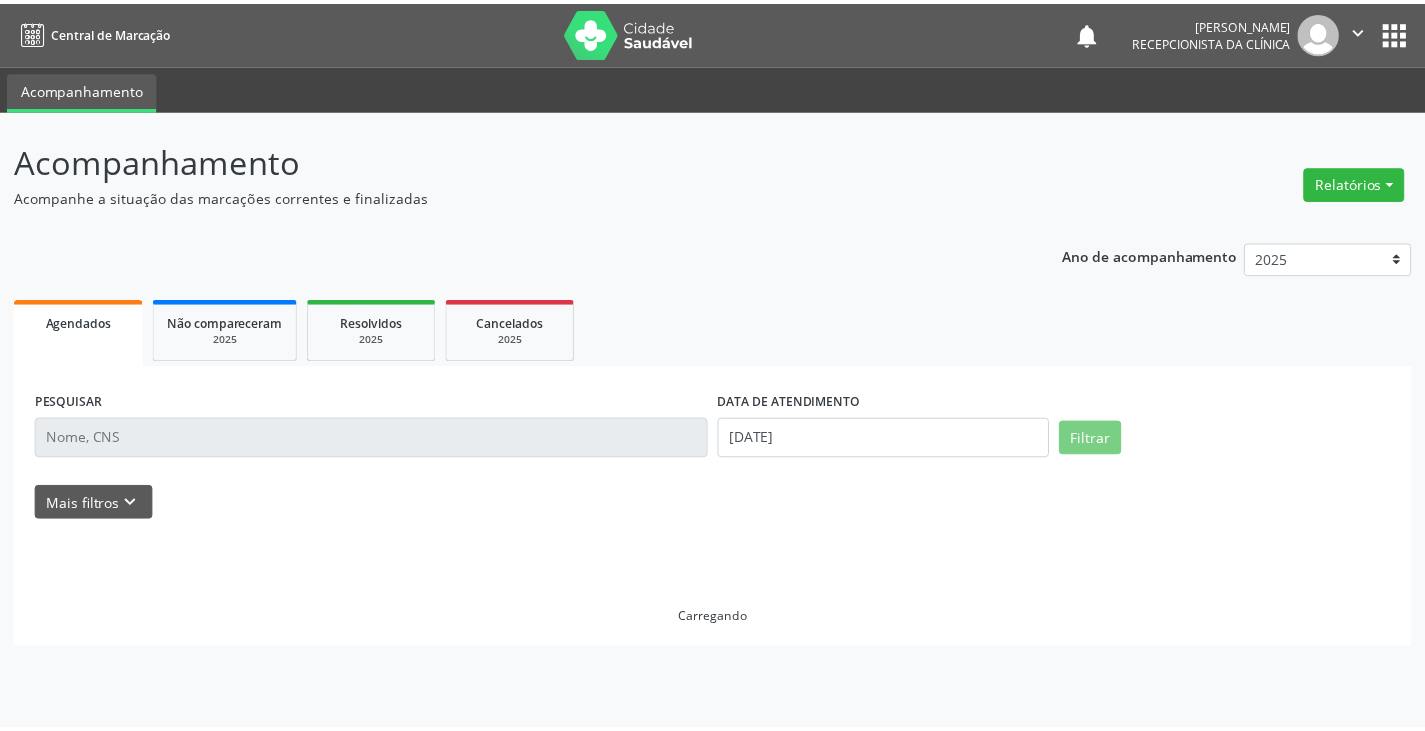 scroll, scrollTop: 0, scrollLeft: 0, axis: both 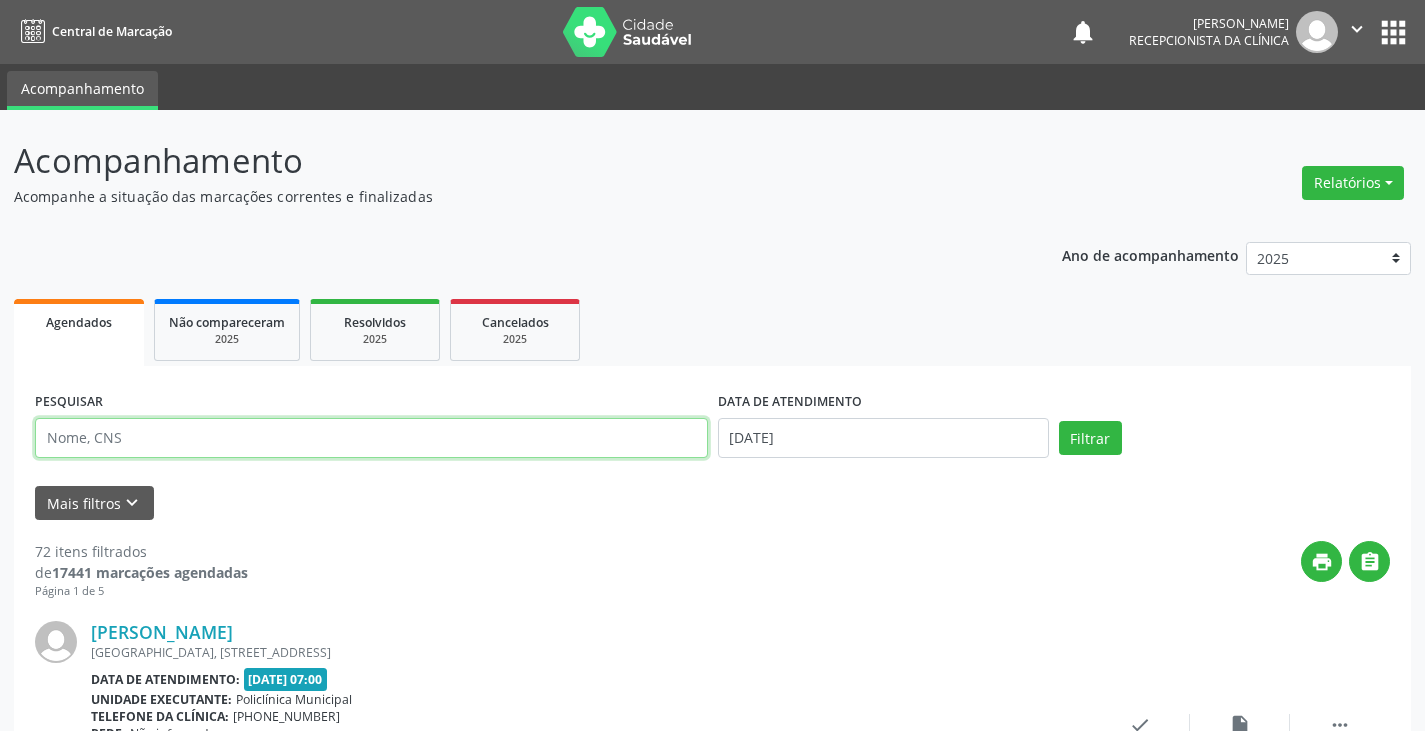 click at bounding box center [371, 438] 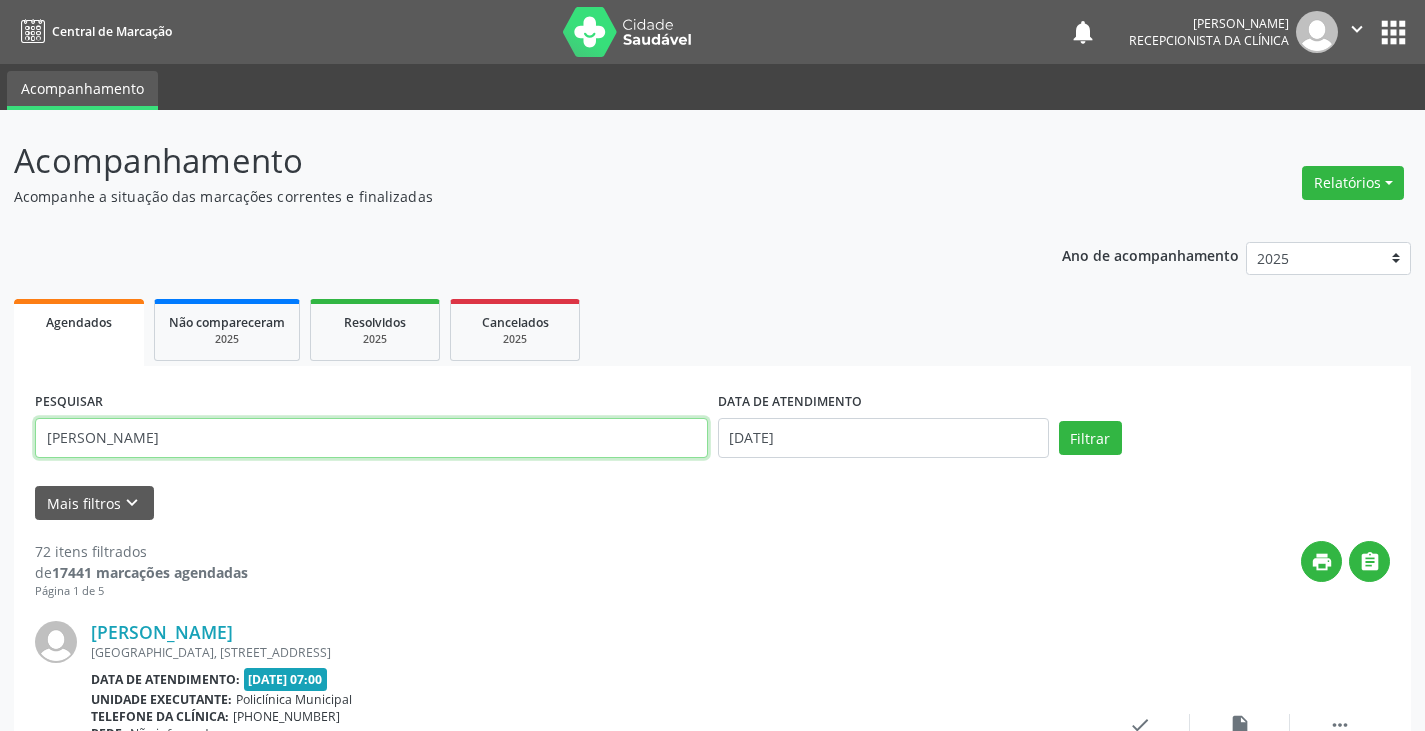 click on "Filtrar" at bounding box center [1090, 438] 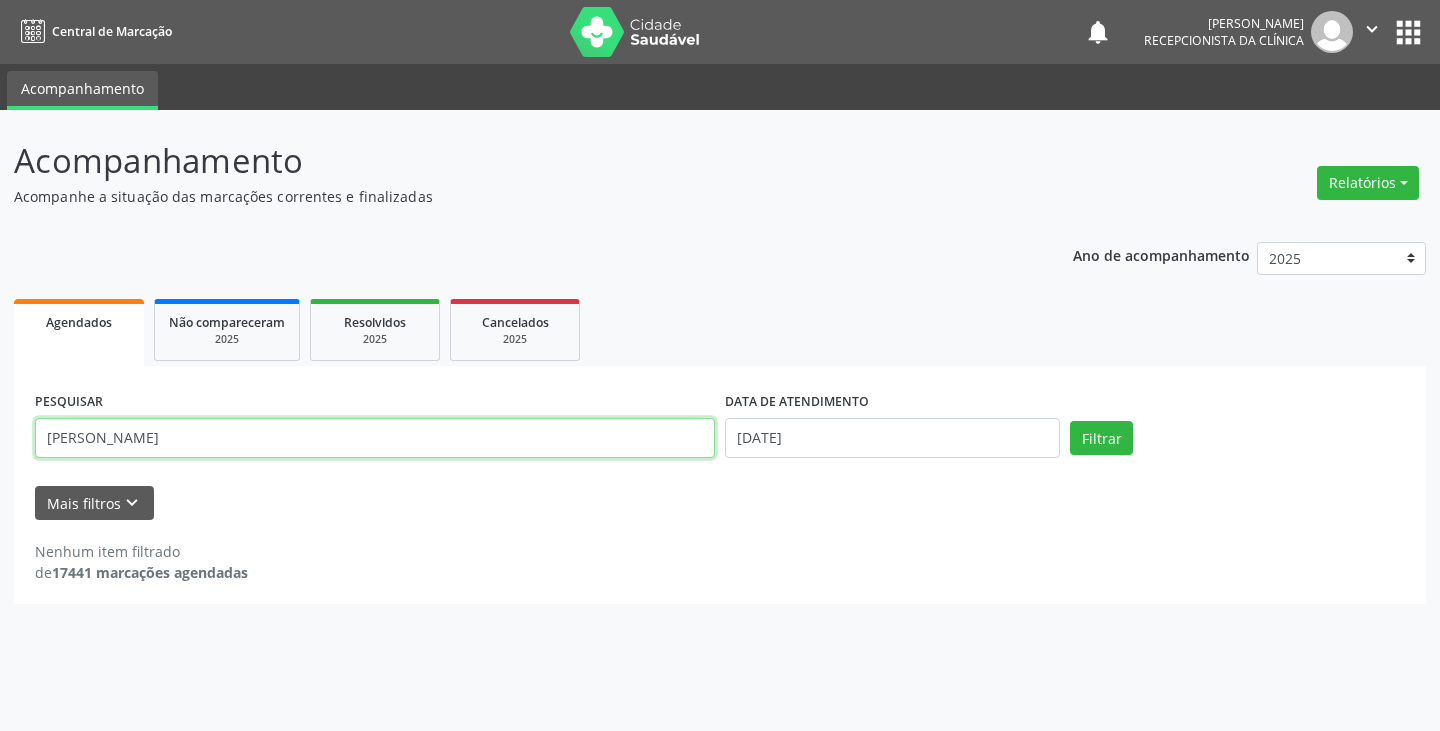 click on "[PERSON_NAME]" at bounding box center (375, 438) 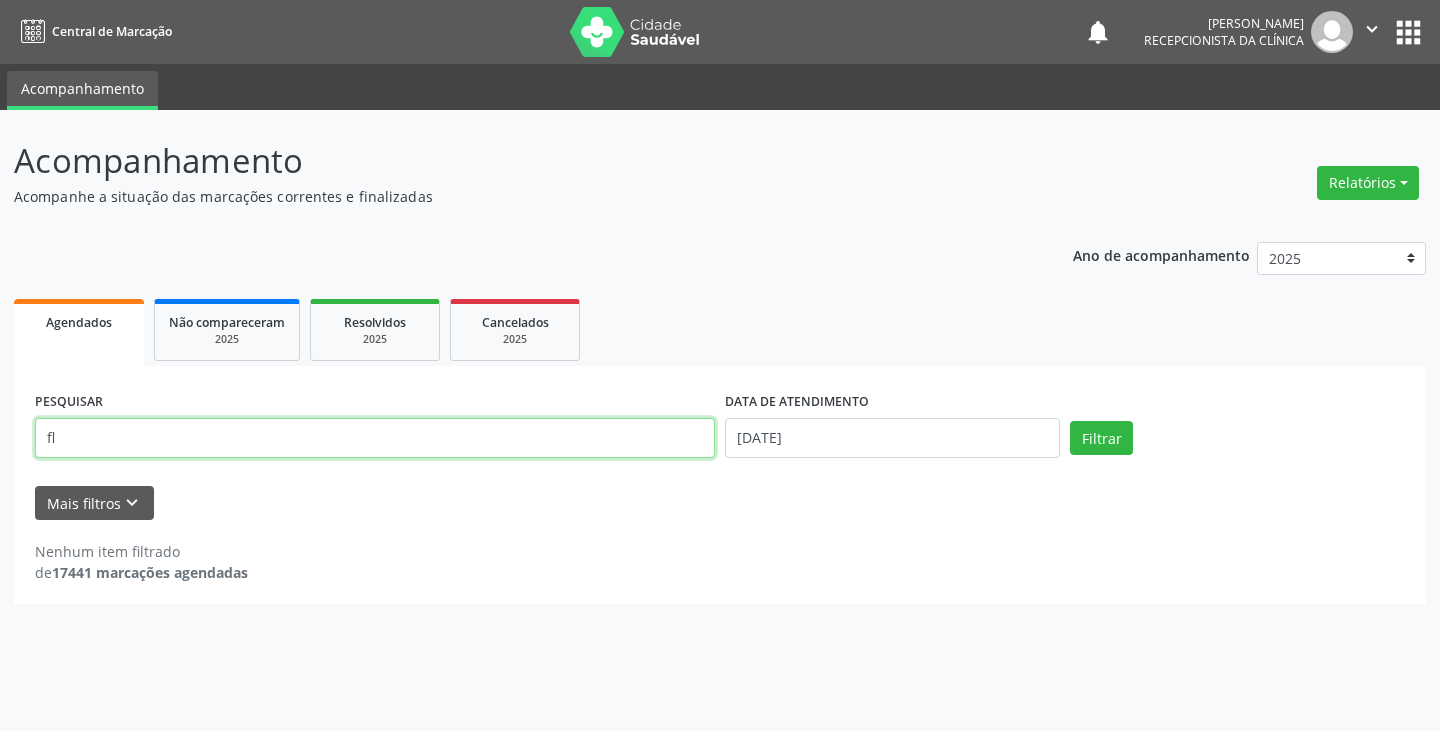 type on "f" 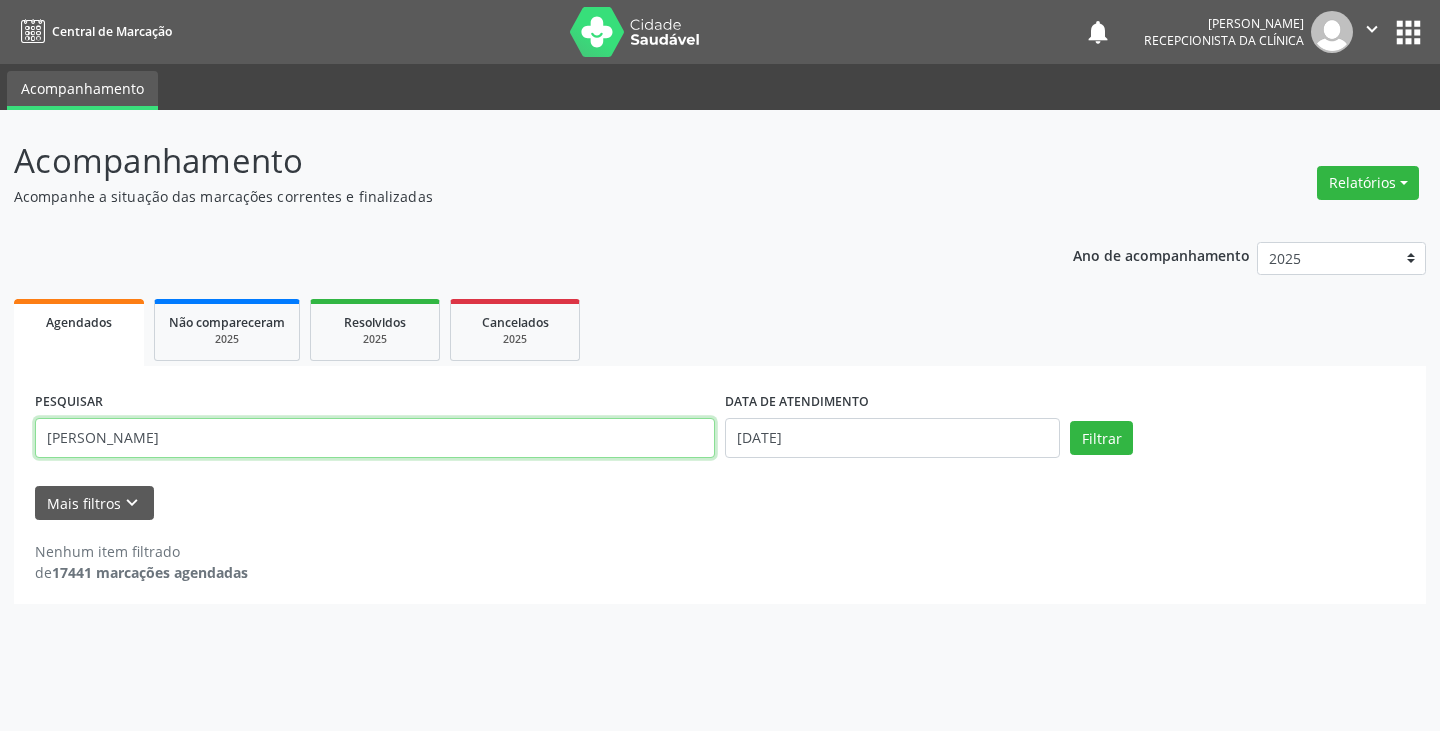 type on "antonio" 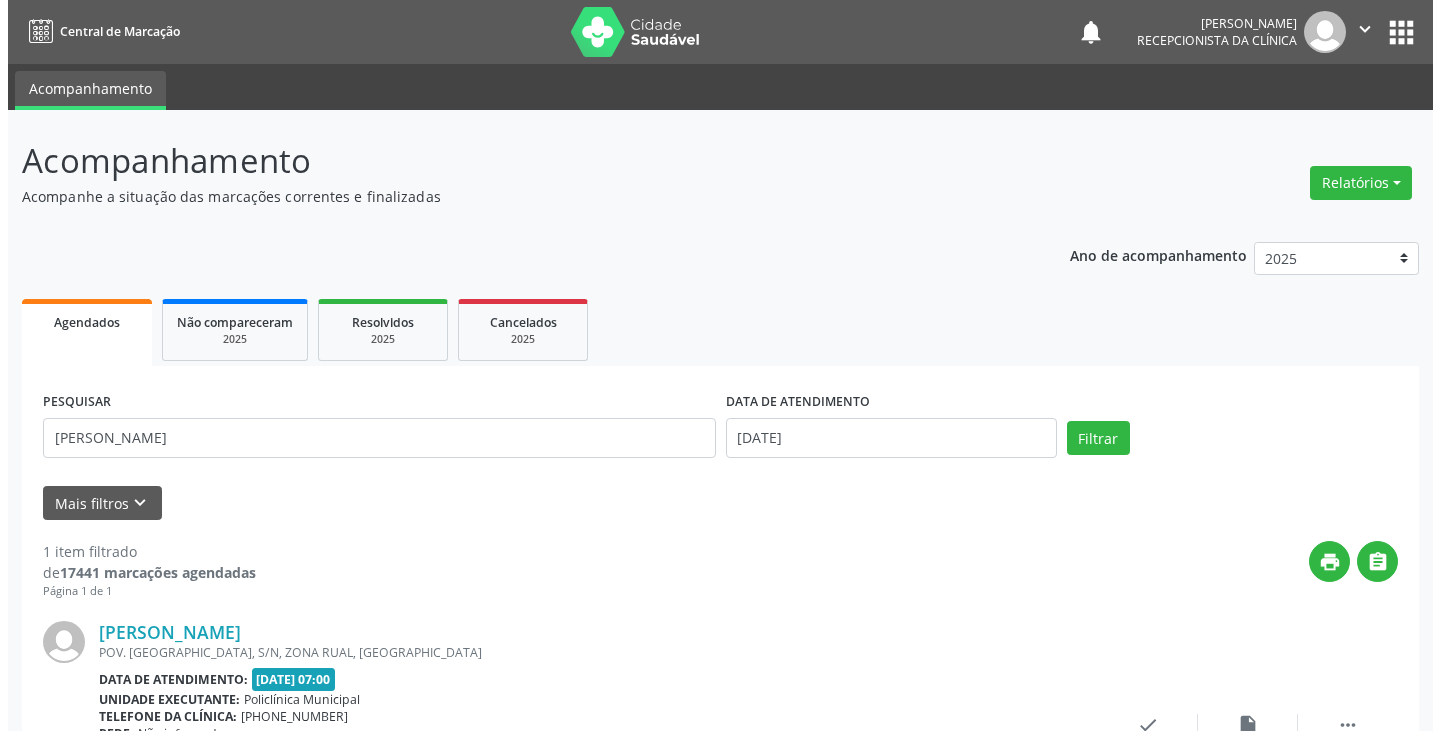 scroll, scrollTop: 174, scrollLeft: 0, axis: vertical 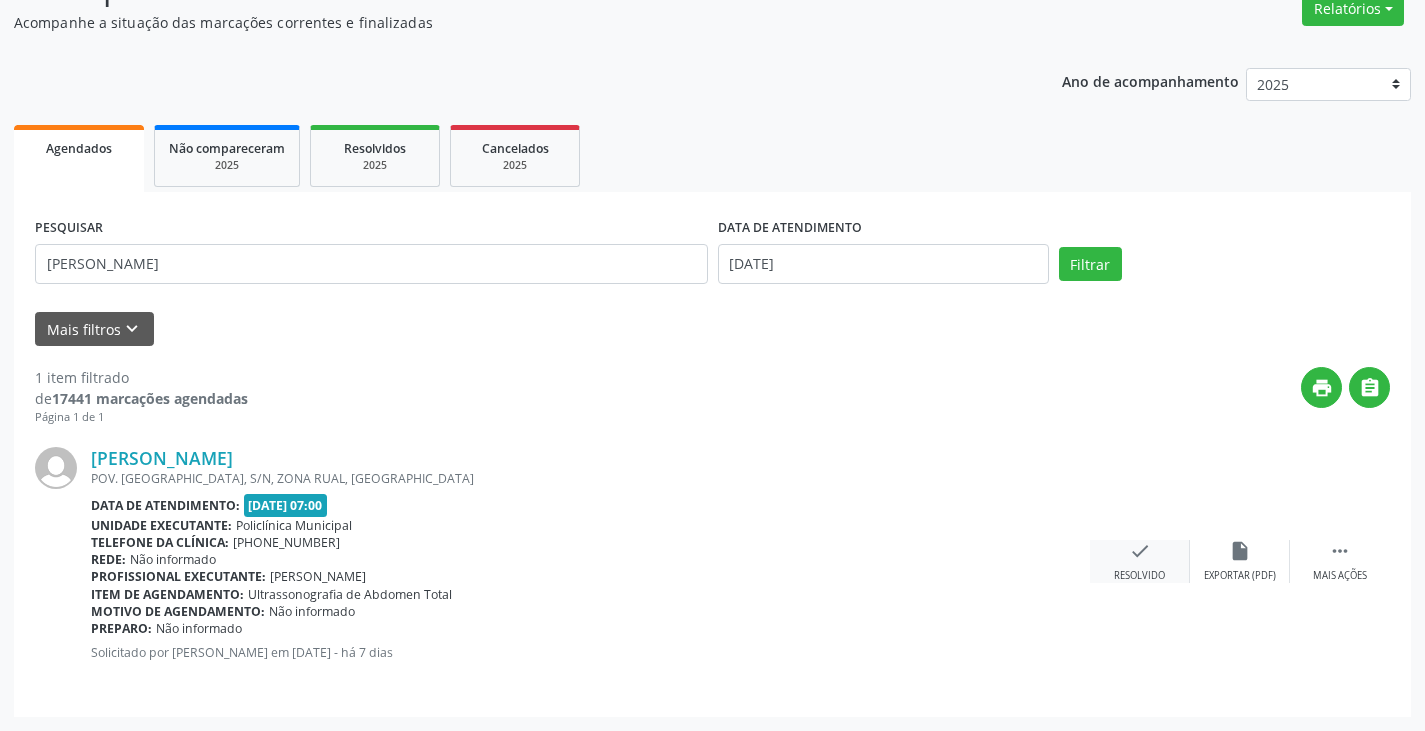 click on "check" at bounding box center (1140, 551) 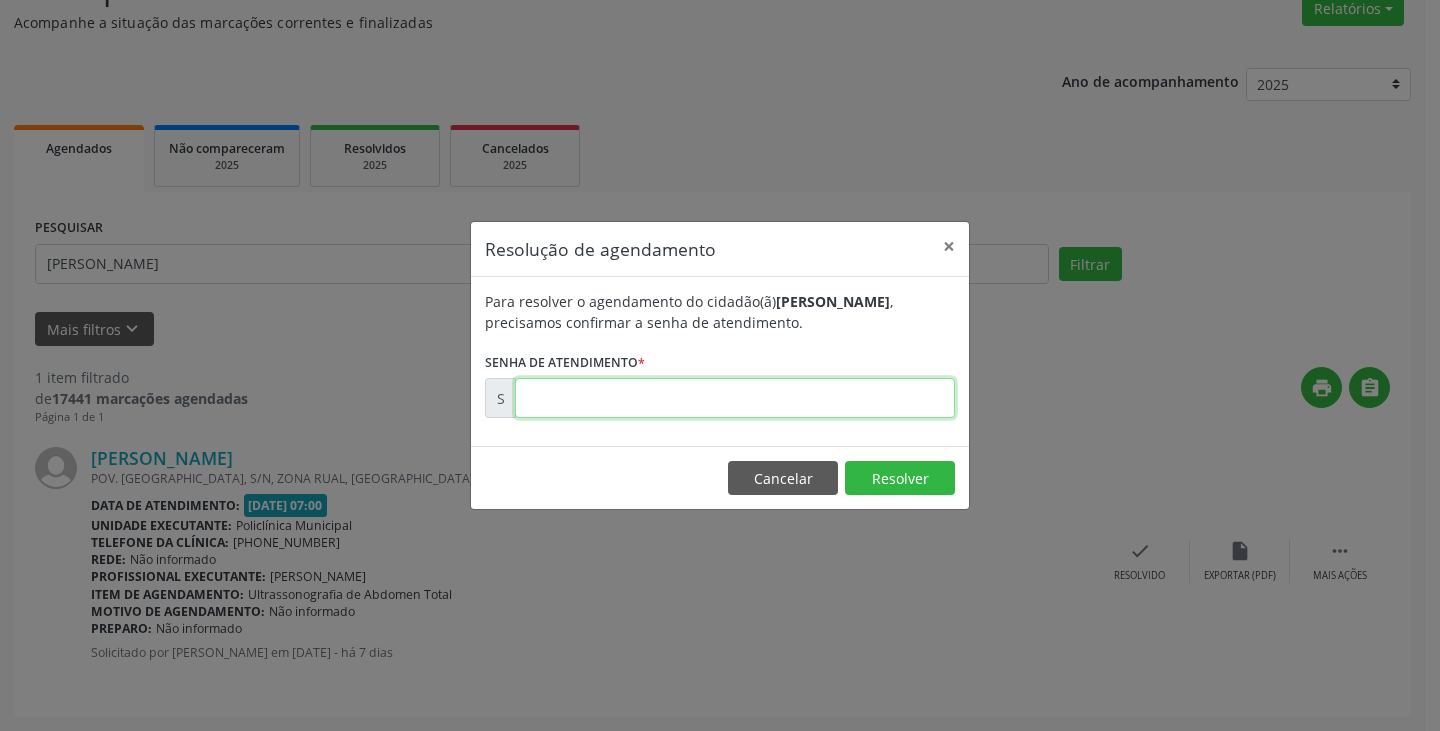 click at bounding box center [735, 398] 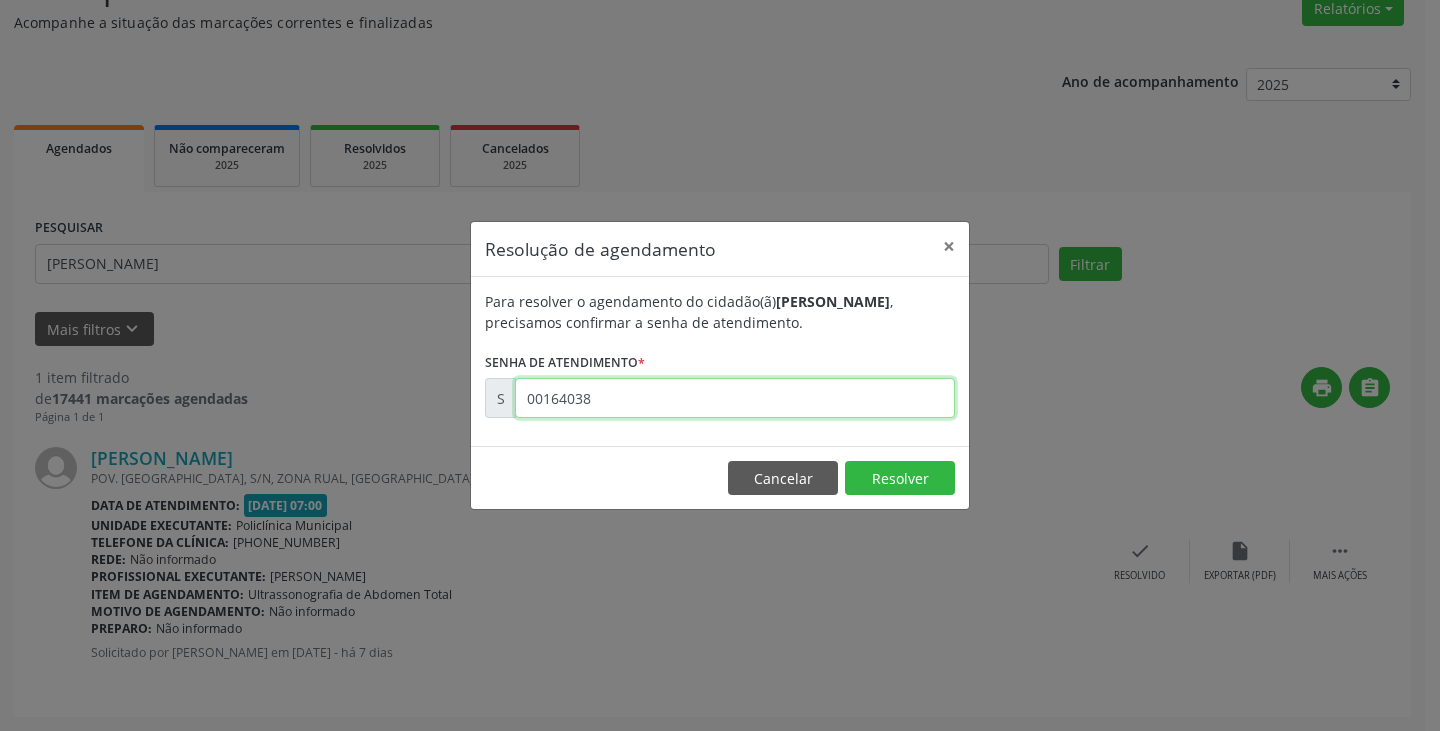 type on "00164038" 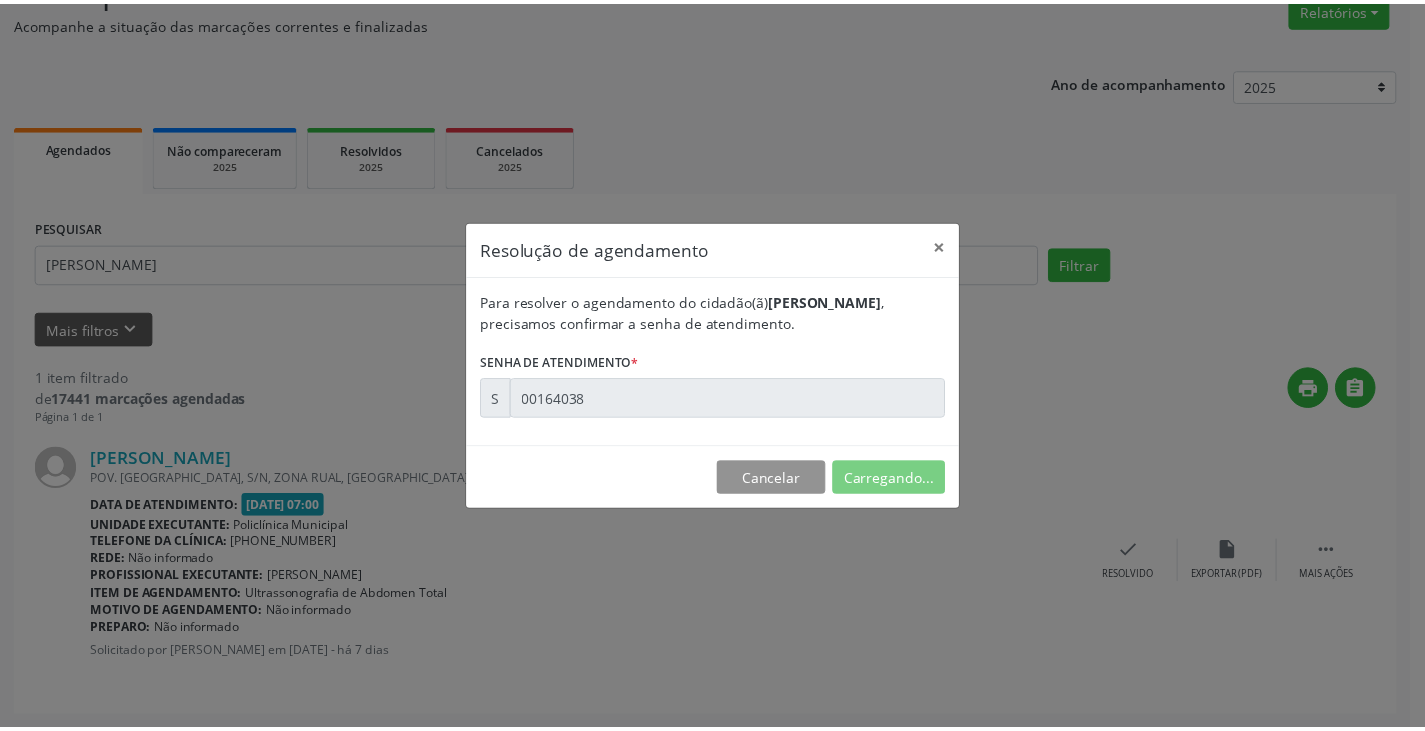scroll, scrollTop: 0, scrollLeft: 0, axis: both 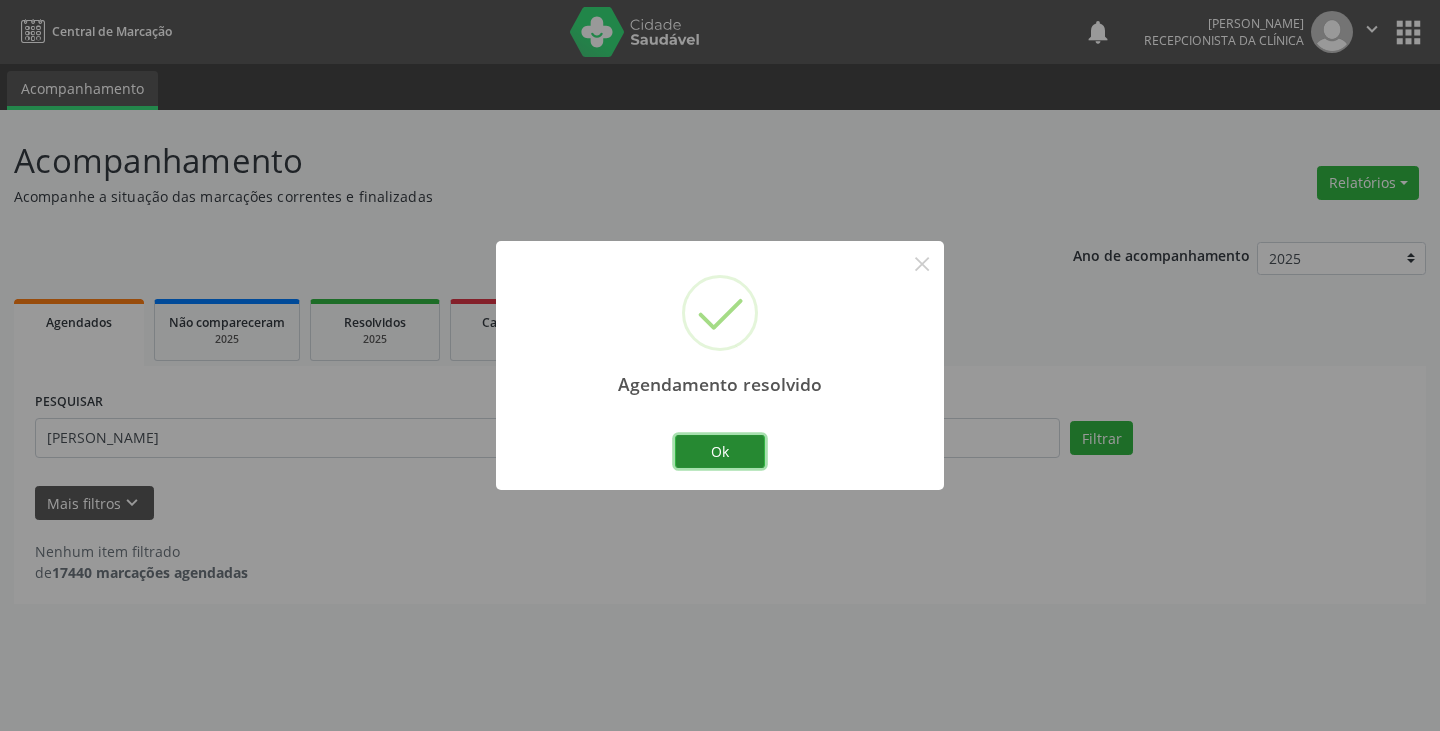click on "Ok" at bounding box center (720, 452) 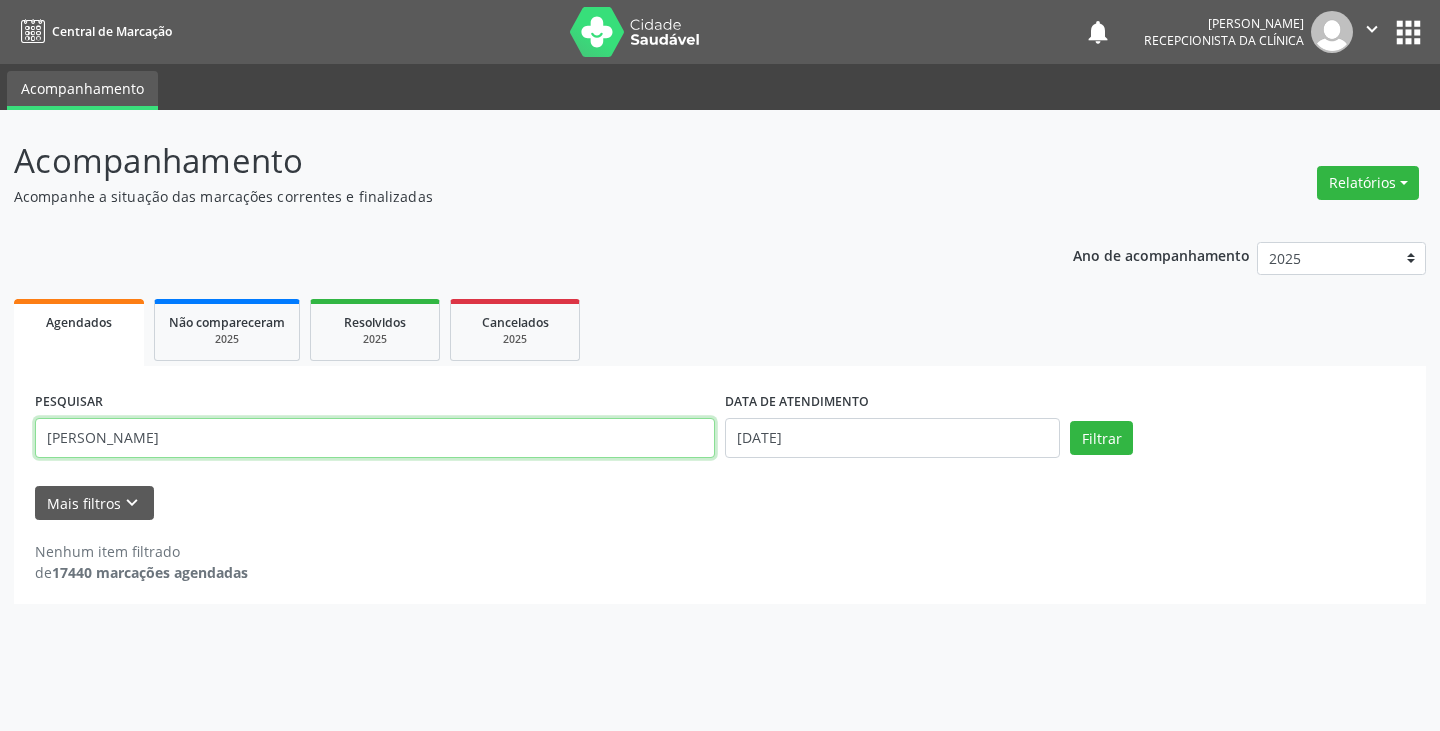 click on "antonio" at bounding box center [375, 438] 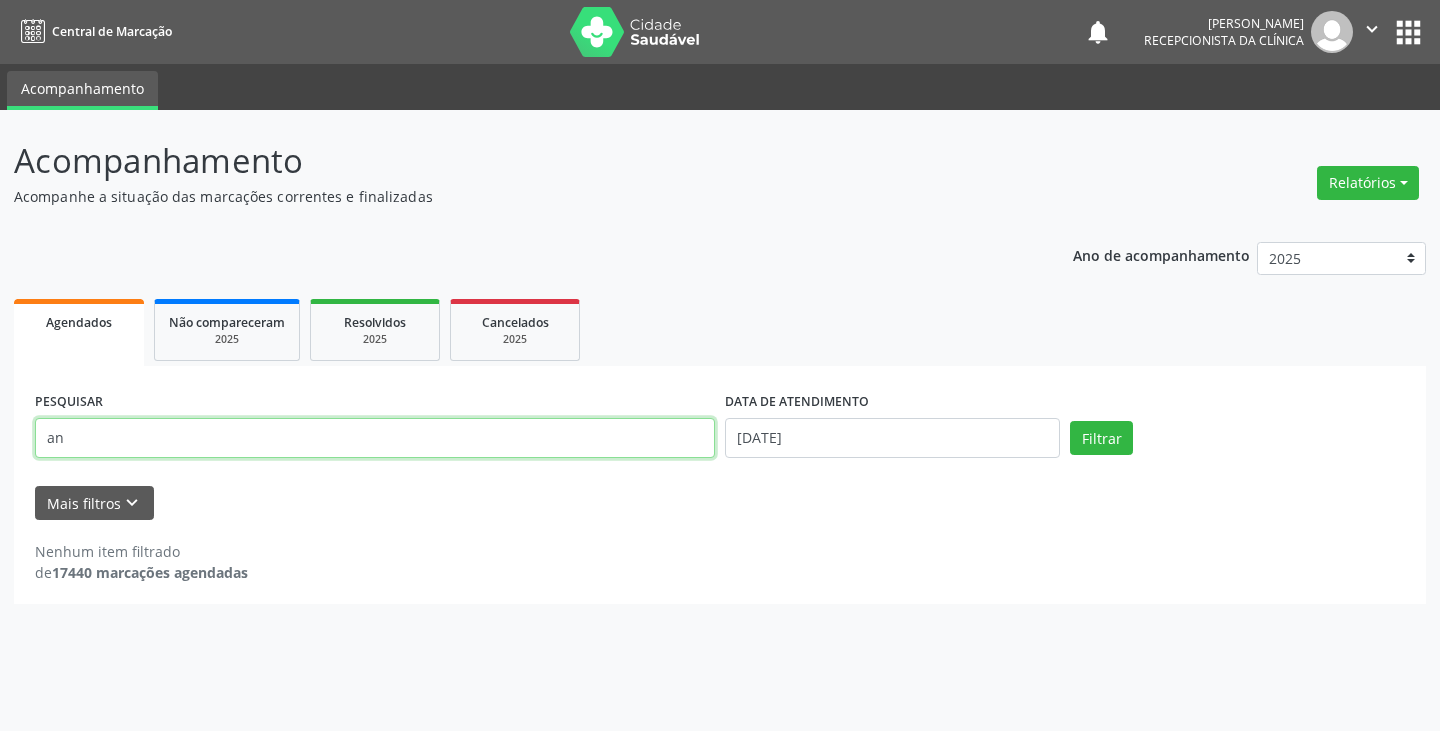 type on "a" 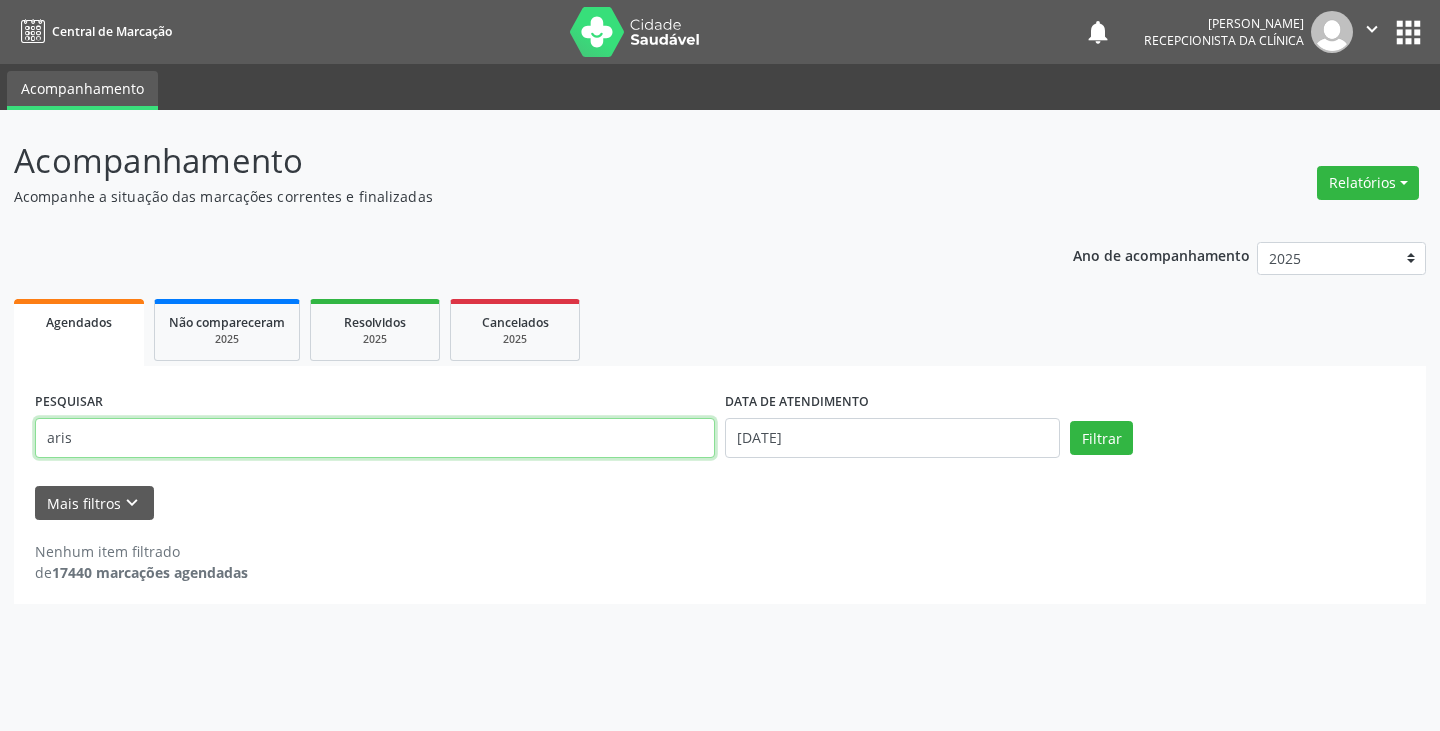type on "aris" 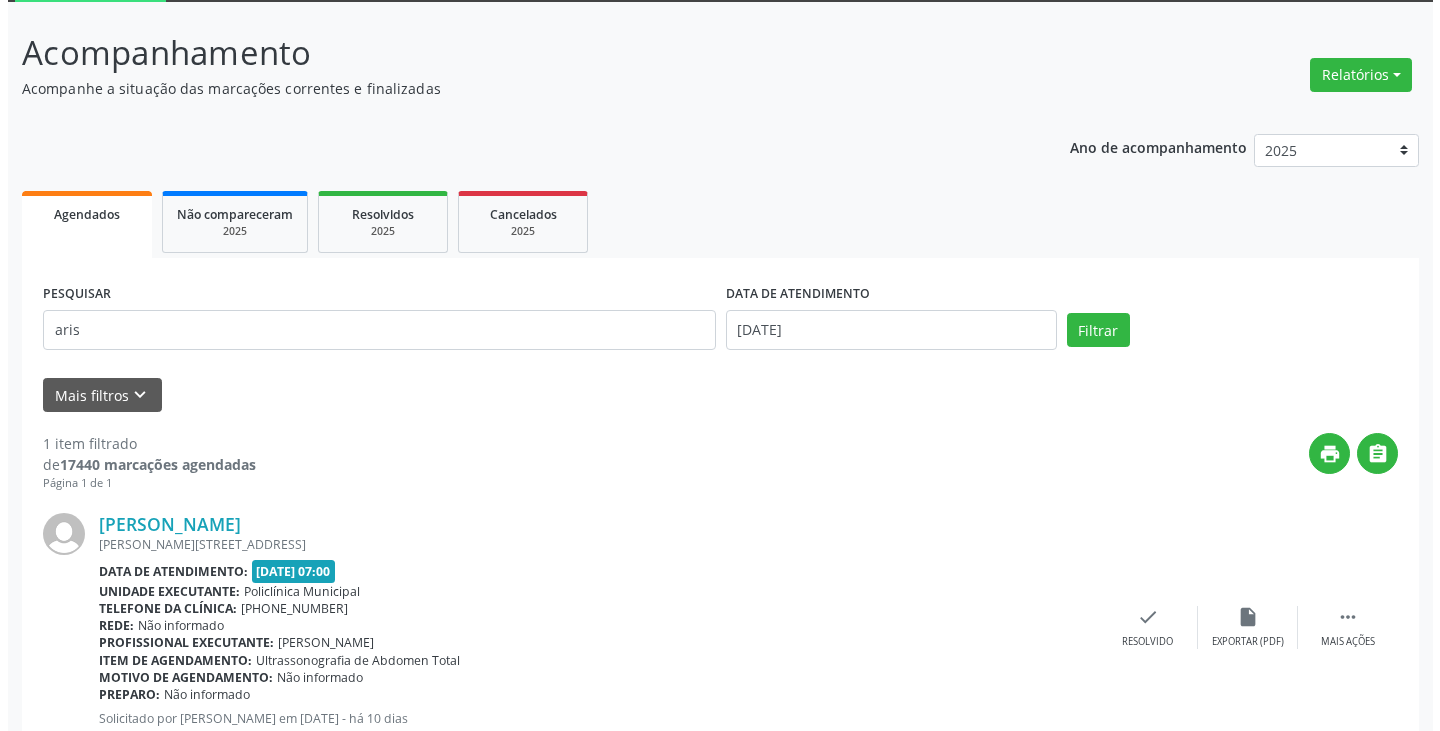 scroll, scrollTop: 174, scrollLeft: 0, axis: vertical 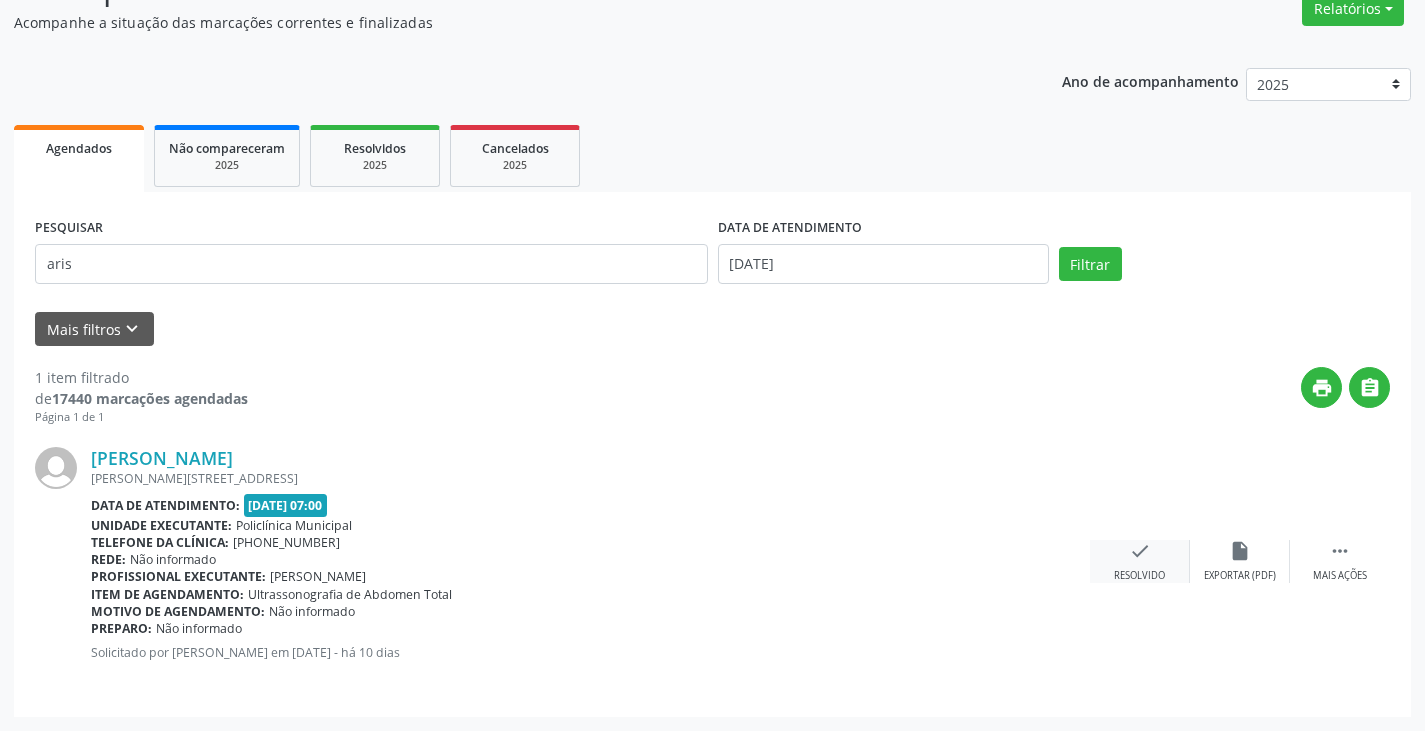 click on "check
Resolvido" at bounding box center (1140, 561) 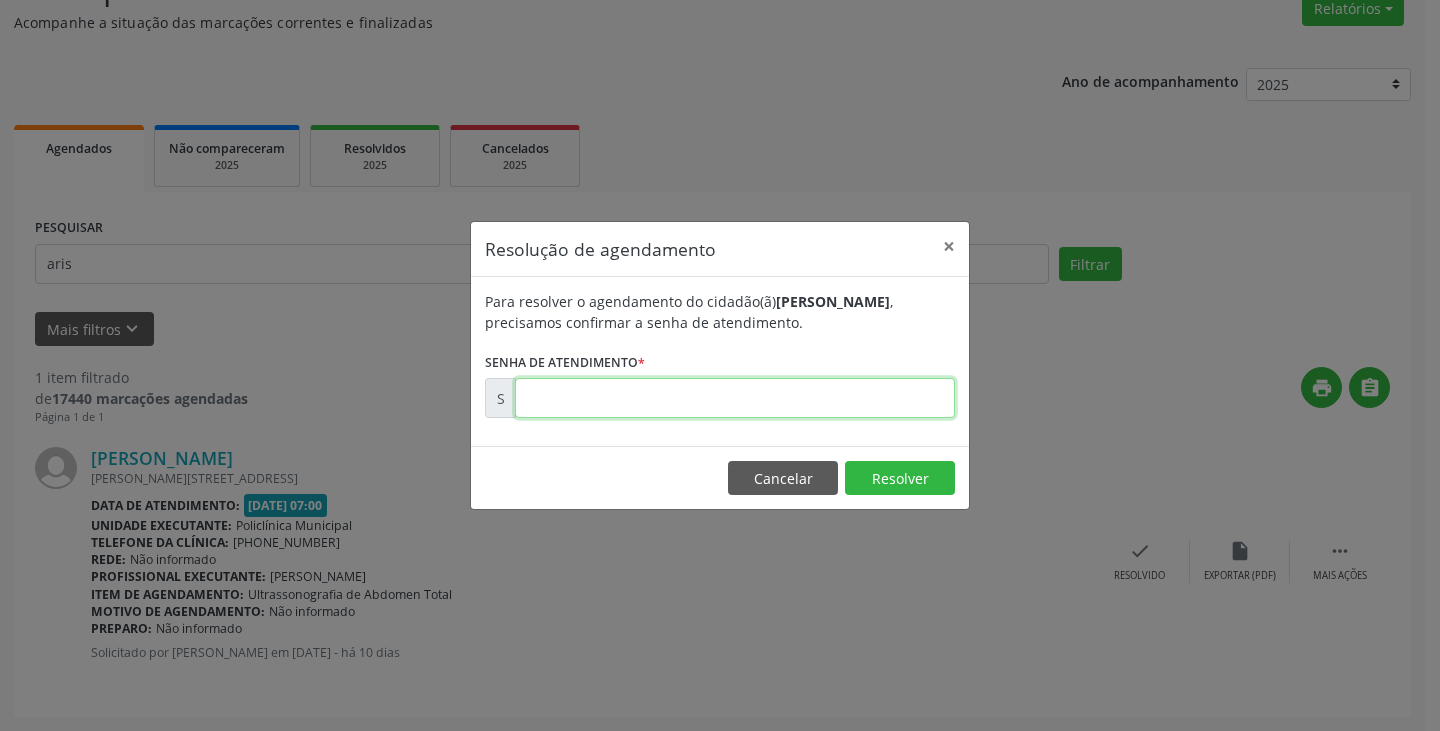 click at bounding box center [735, 398] 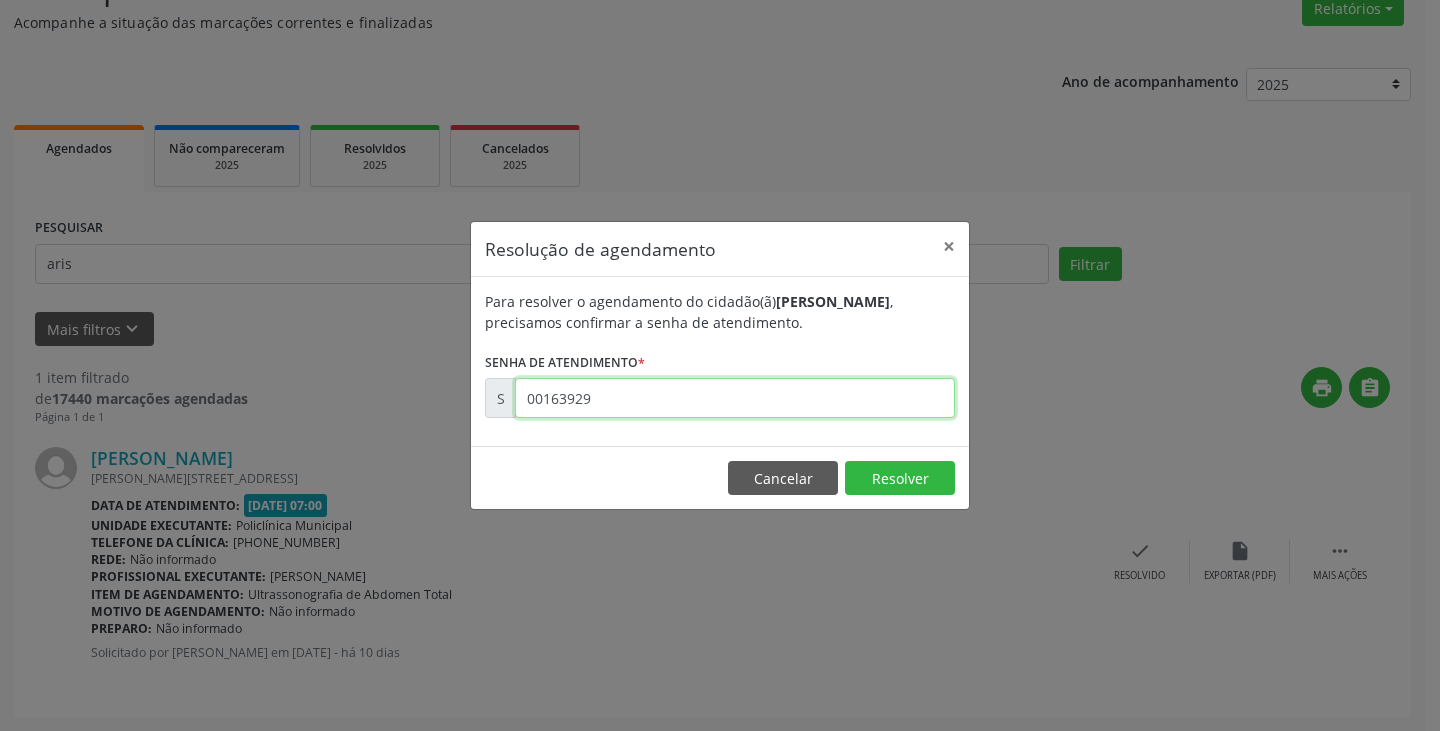 type on "00163929" 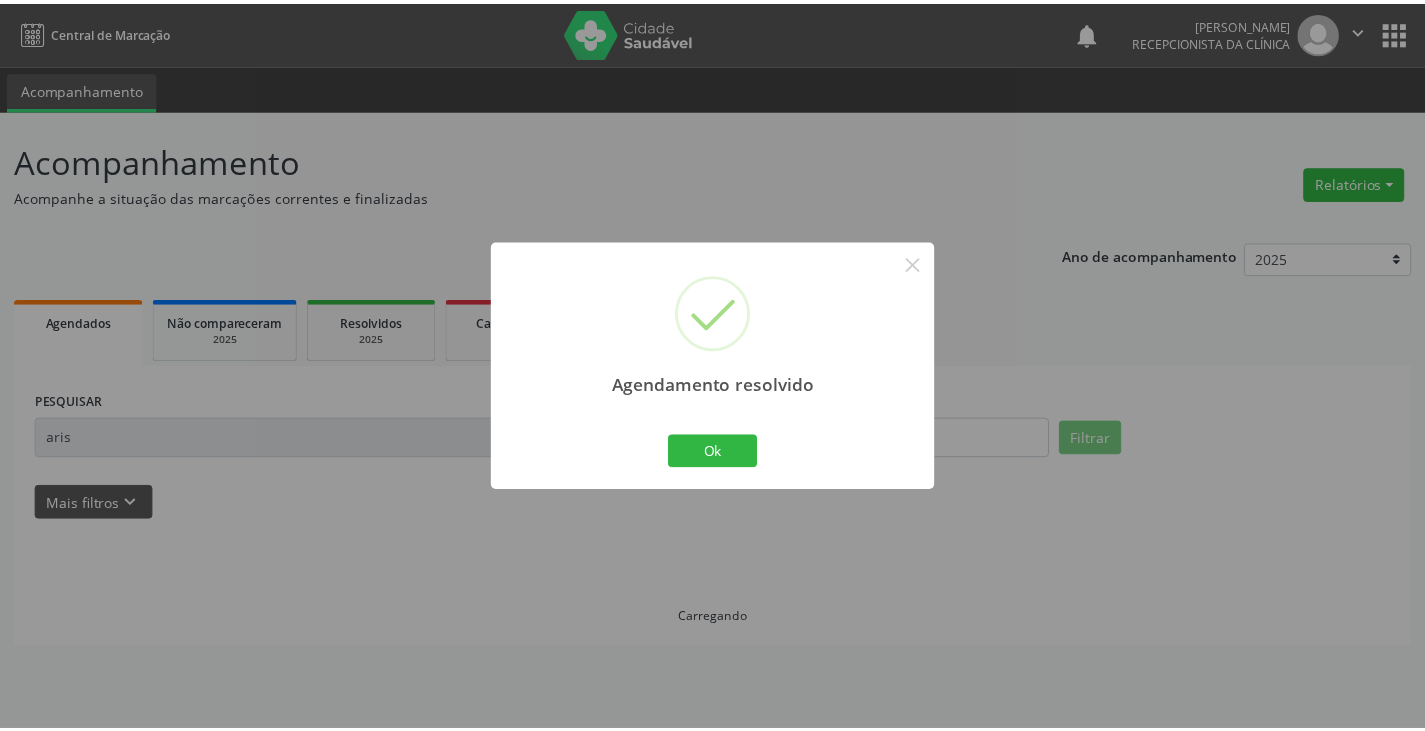 scroll, scrollTop: 0, scrollLeft: 0, axis: both 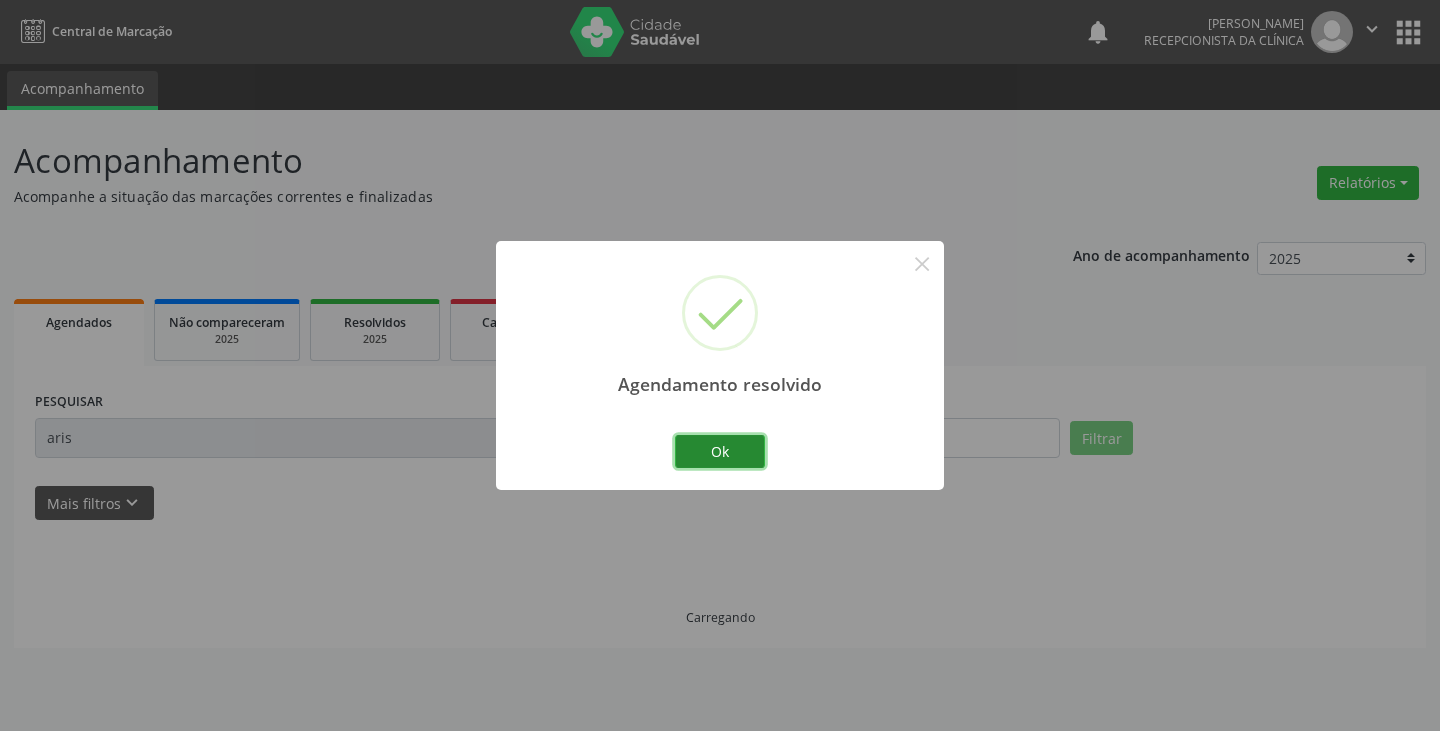 click on "Ok" at bounding box center (720, 452) 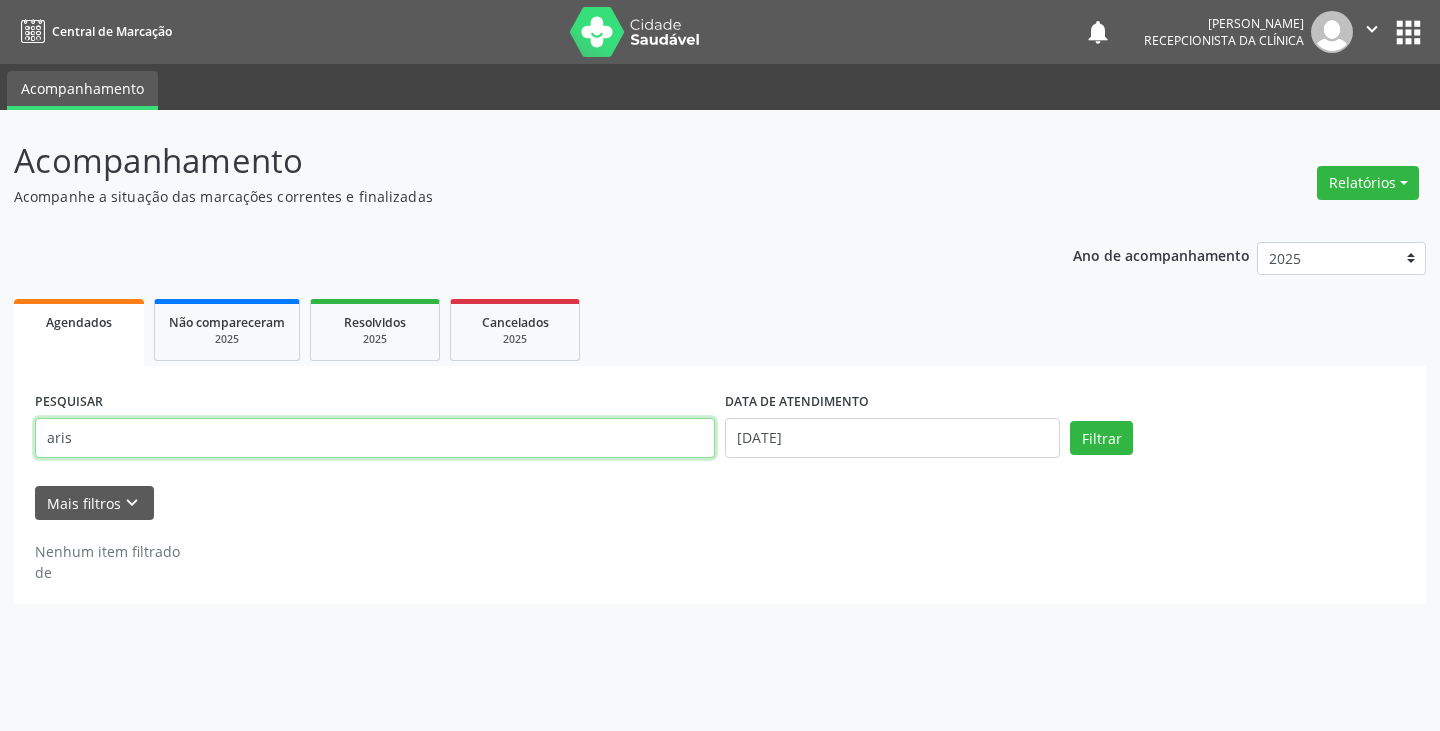 click on "aris" at bounding box center (375, 438) 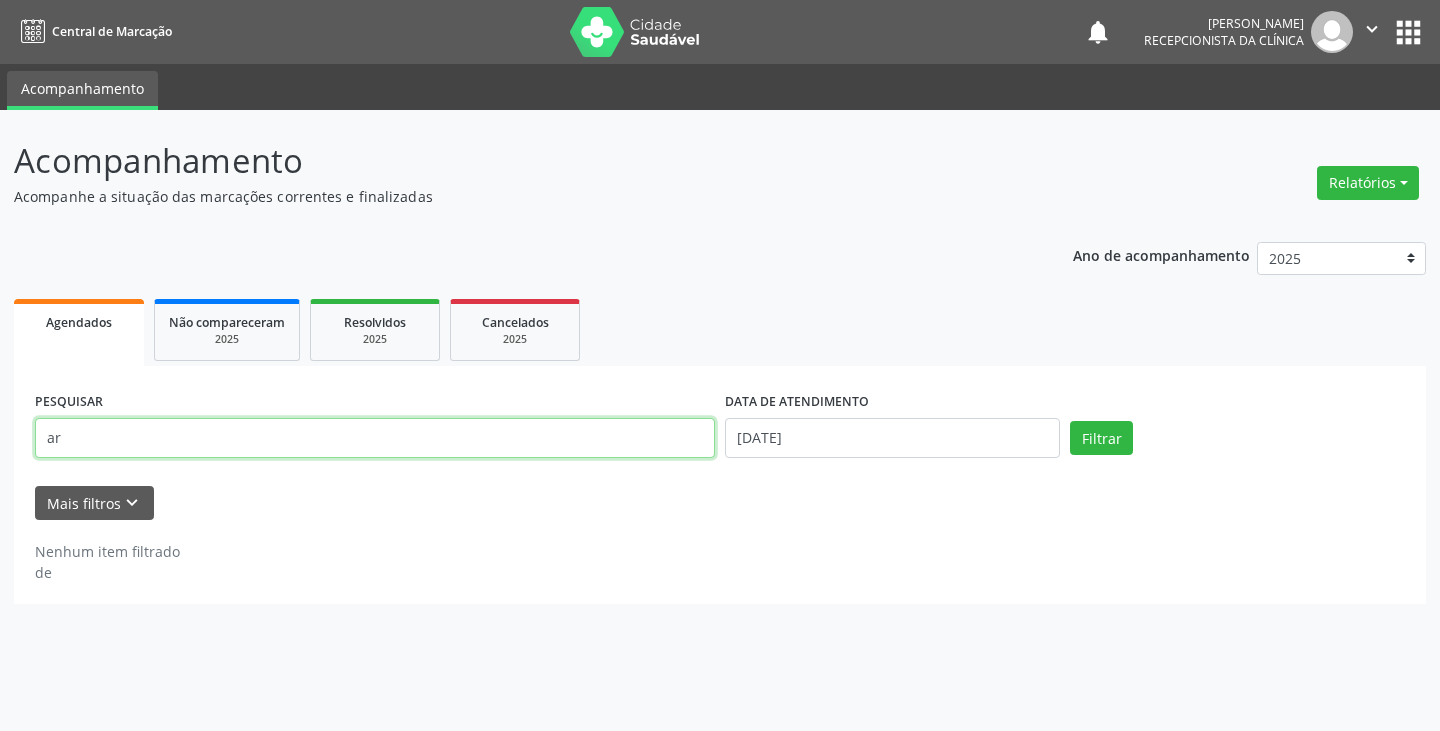 type on "a" 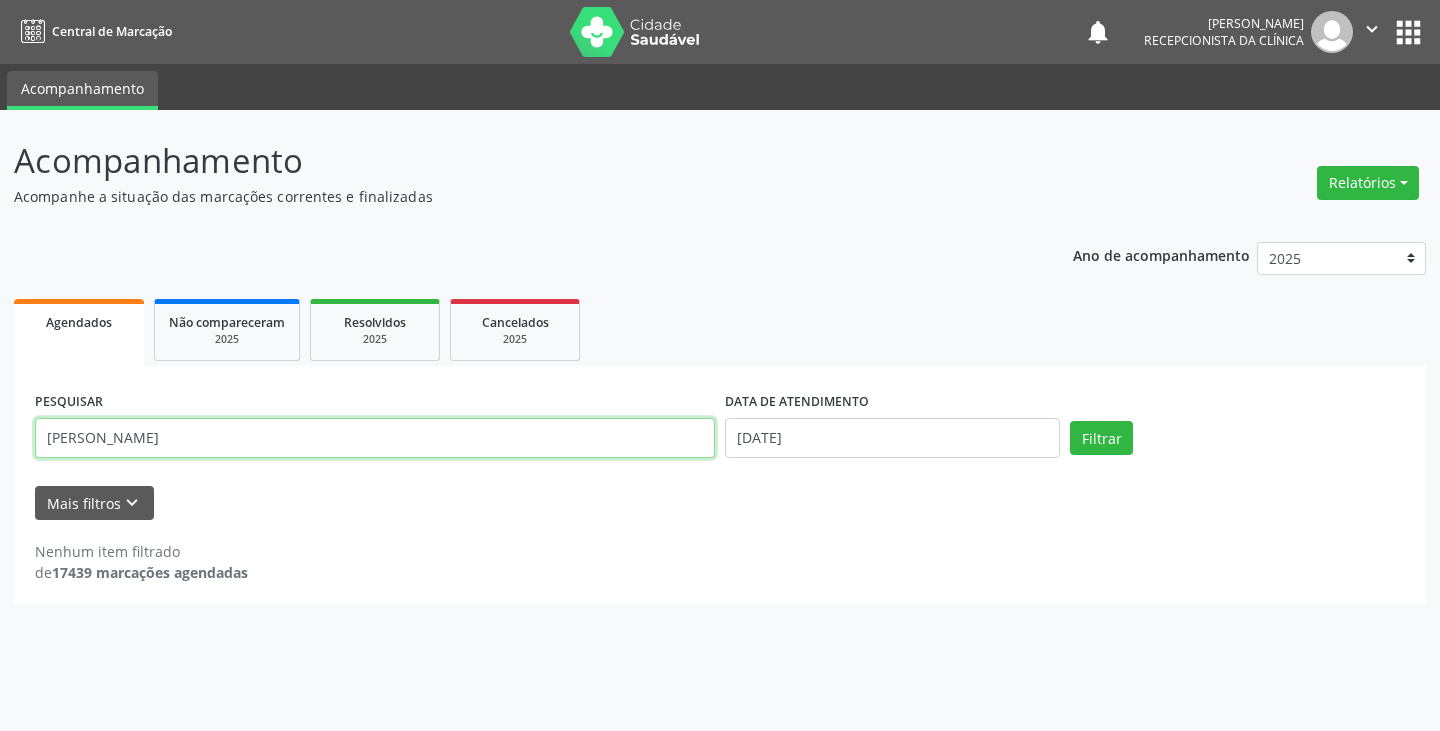 type on "josian" 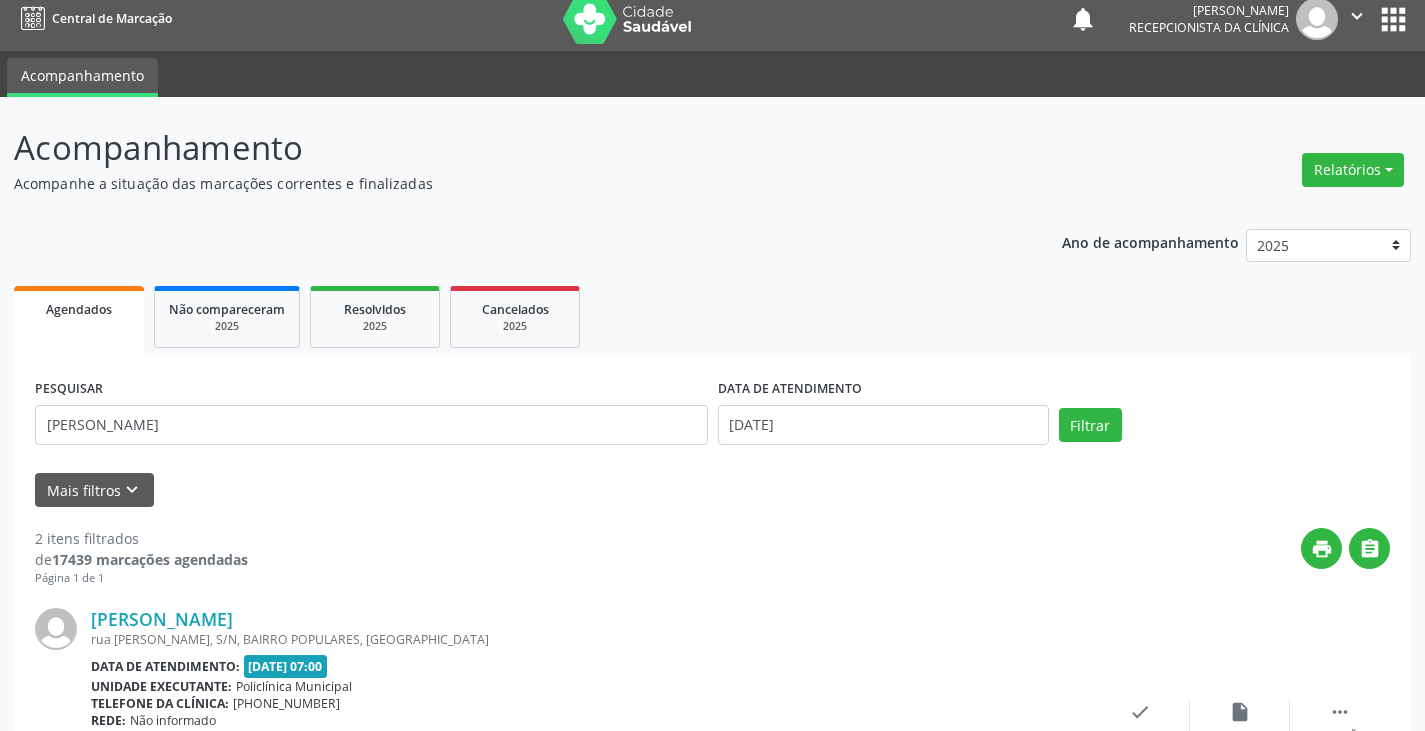 scroll, scrollTop: 300, scrollLeft: 0, axis: vertical 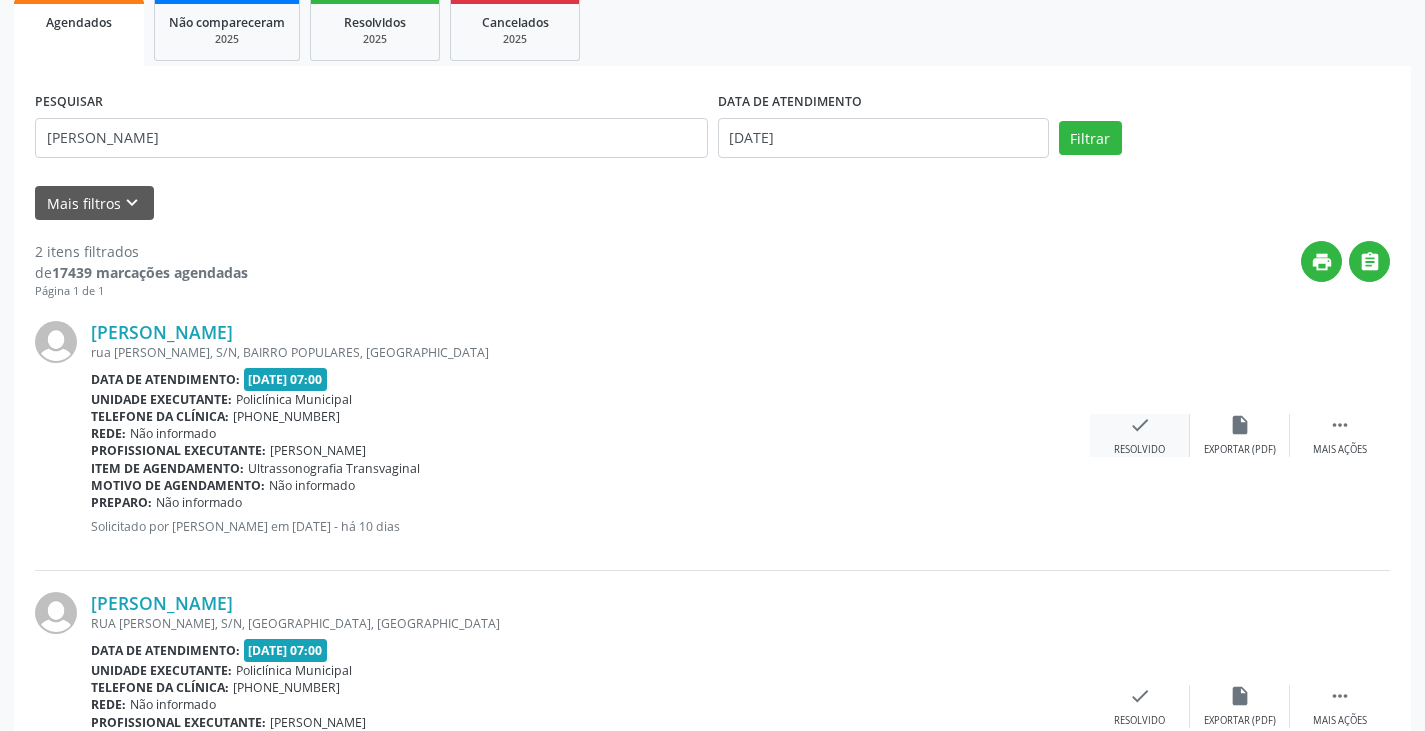 click on "check
Resolvido" at bounding box center [1140, 435] 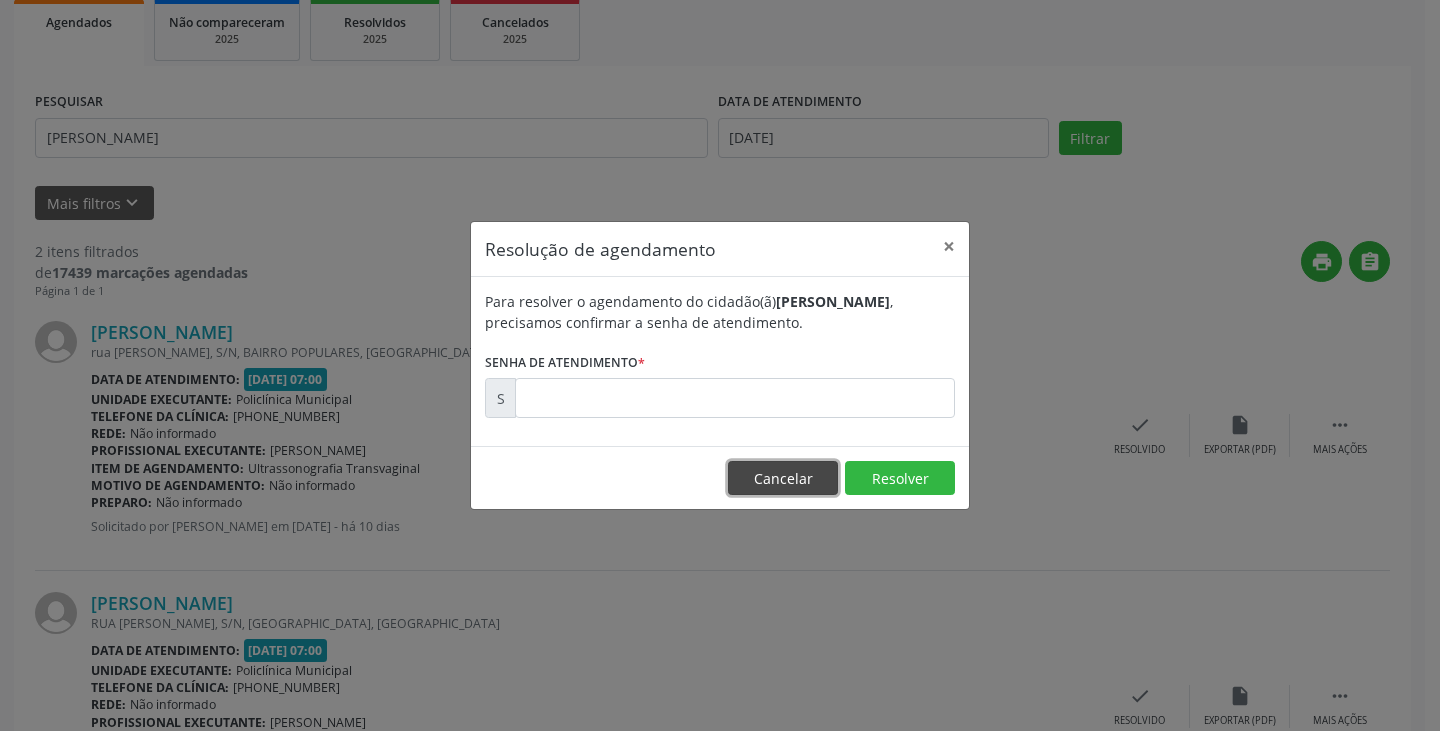 click on "Cancelar" at bounding box center (783, 478) 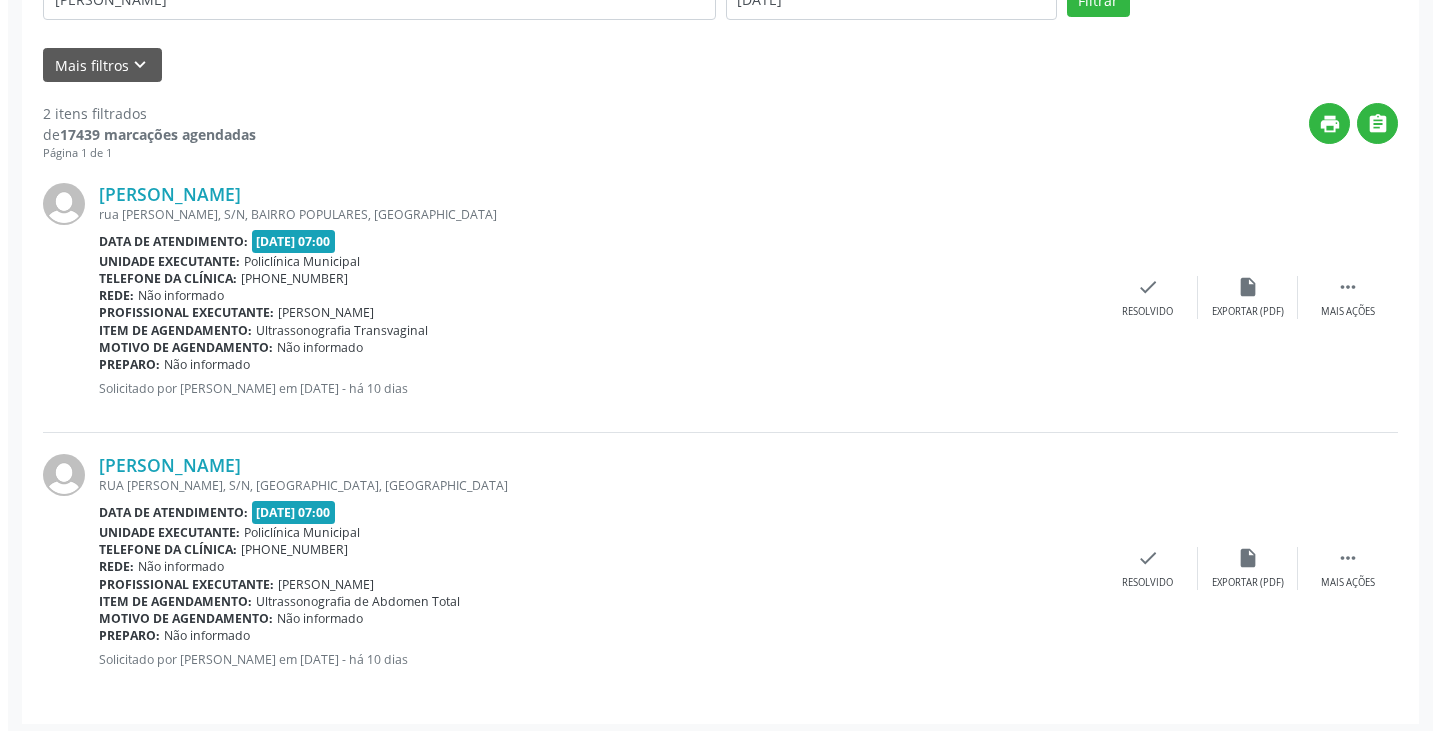 scroll, scrollTop: 445, scrollLeft: 0, axis: vertical 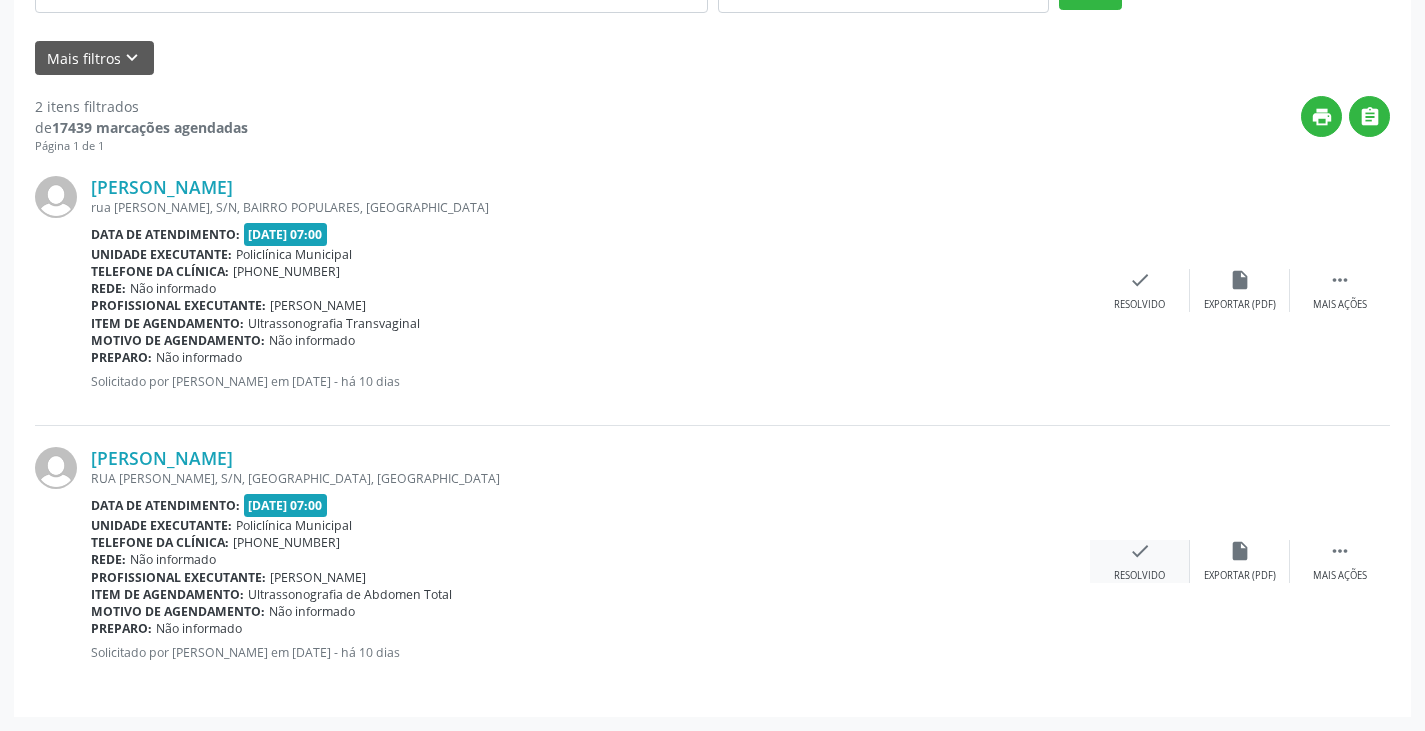 click on "check" at bounding box center [1140, 551] 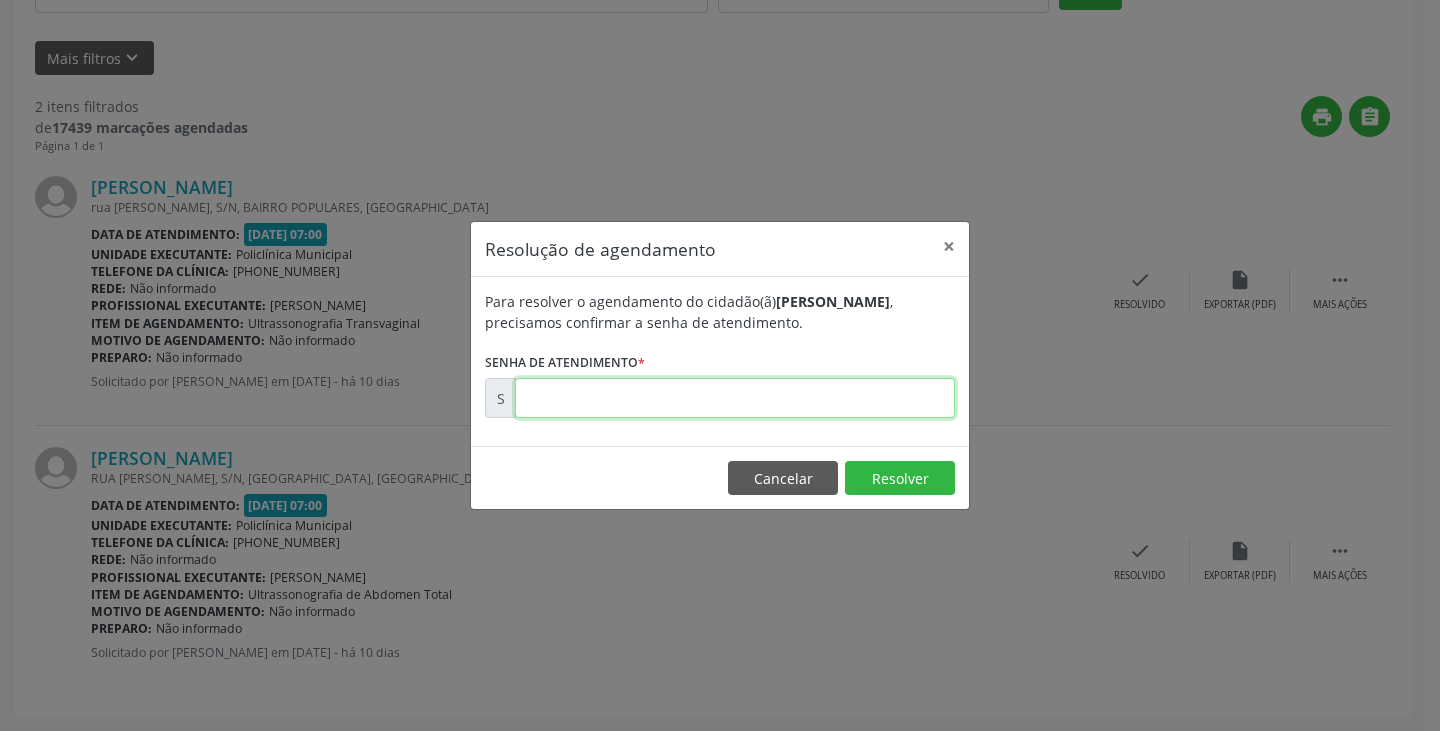 click at bounding box center (735, 398) 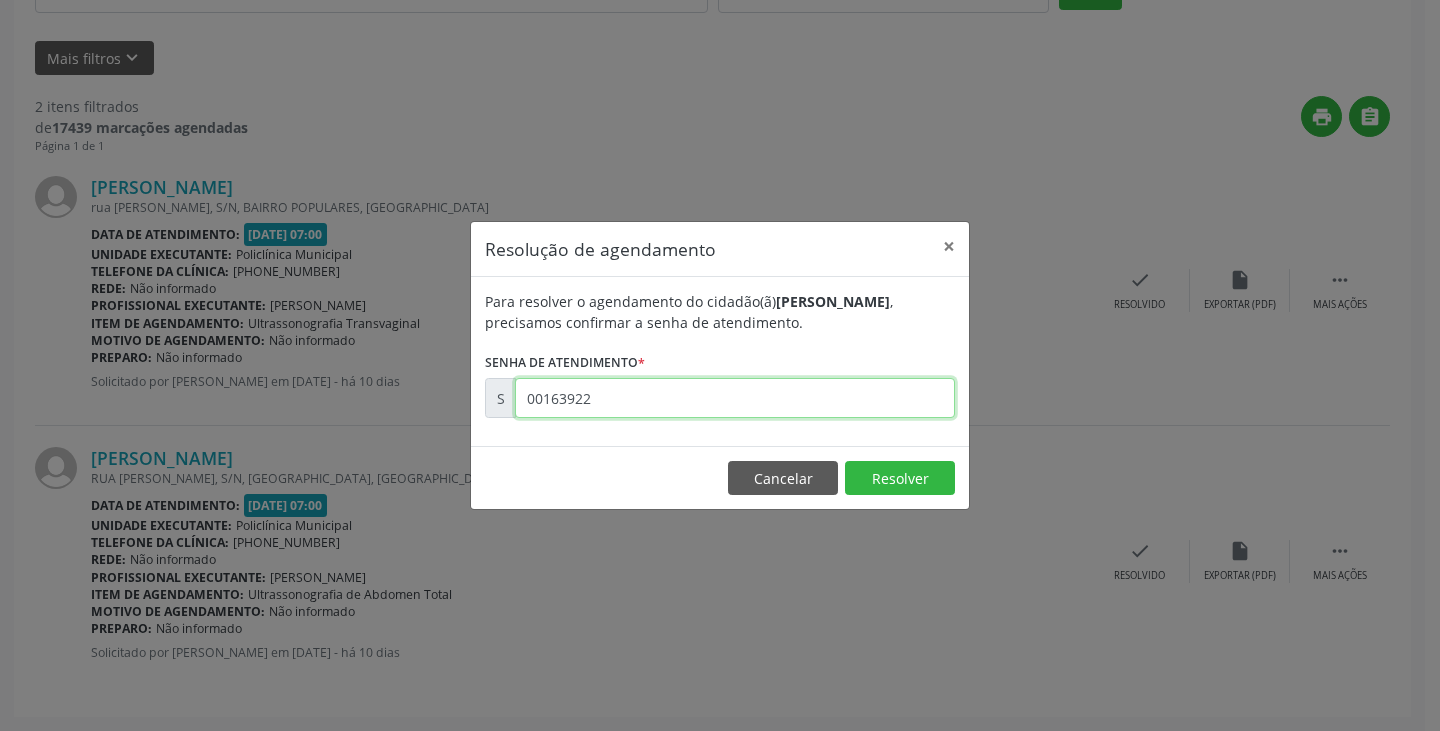 type on "00163922" 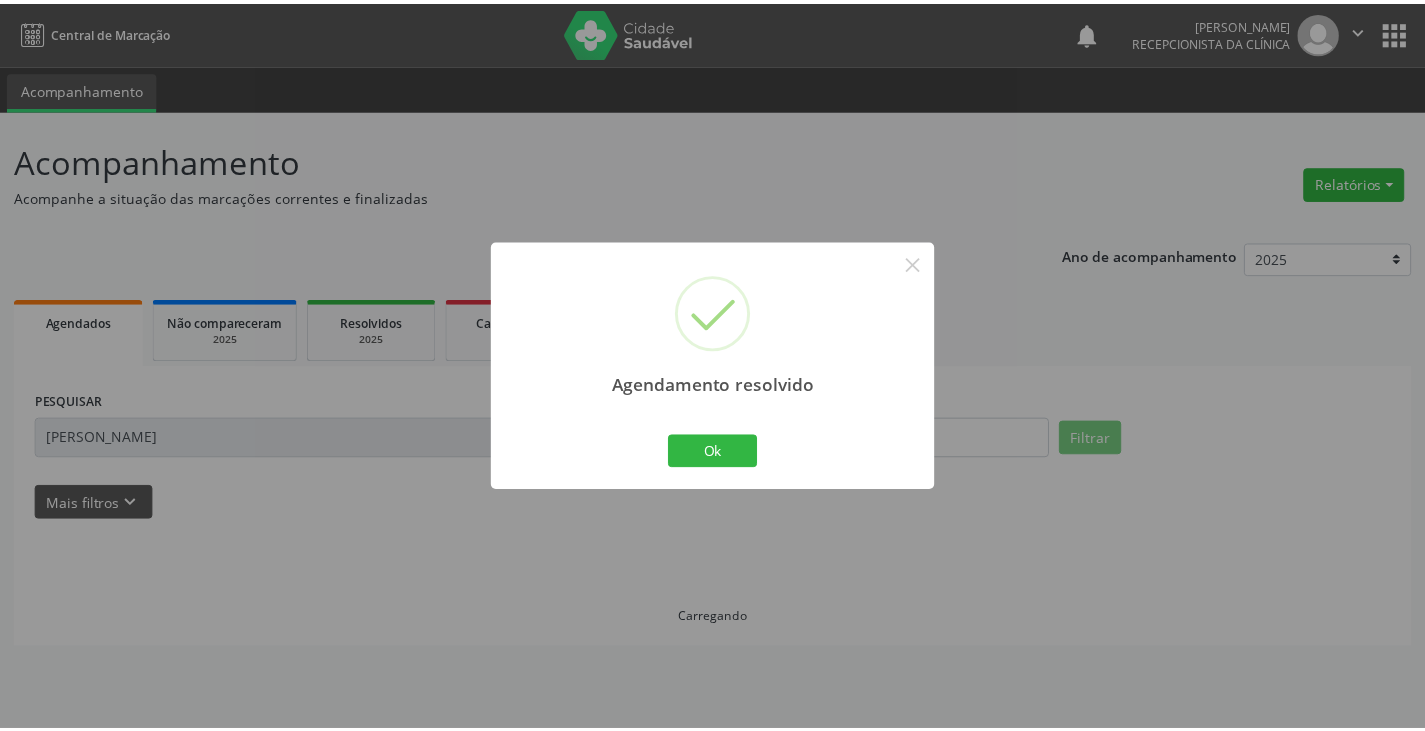 scroll, scrollTop: 0, scrollLeft: 0, axis: both 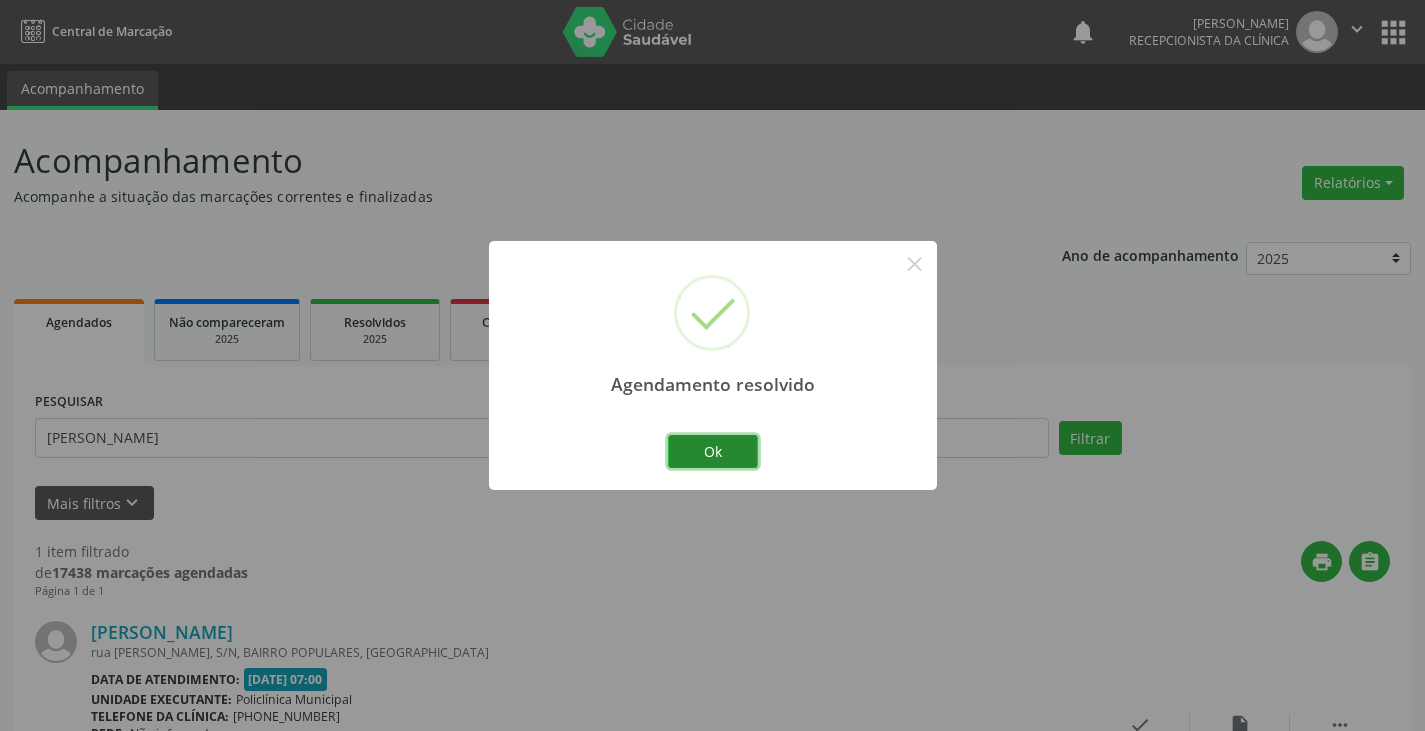 click on "Ok" at bounding box center [713, 452] 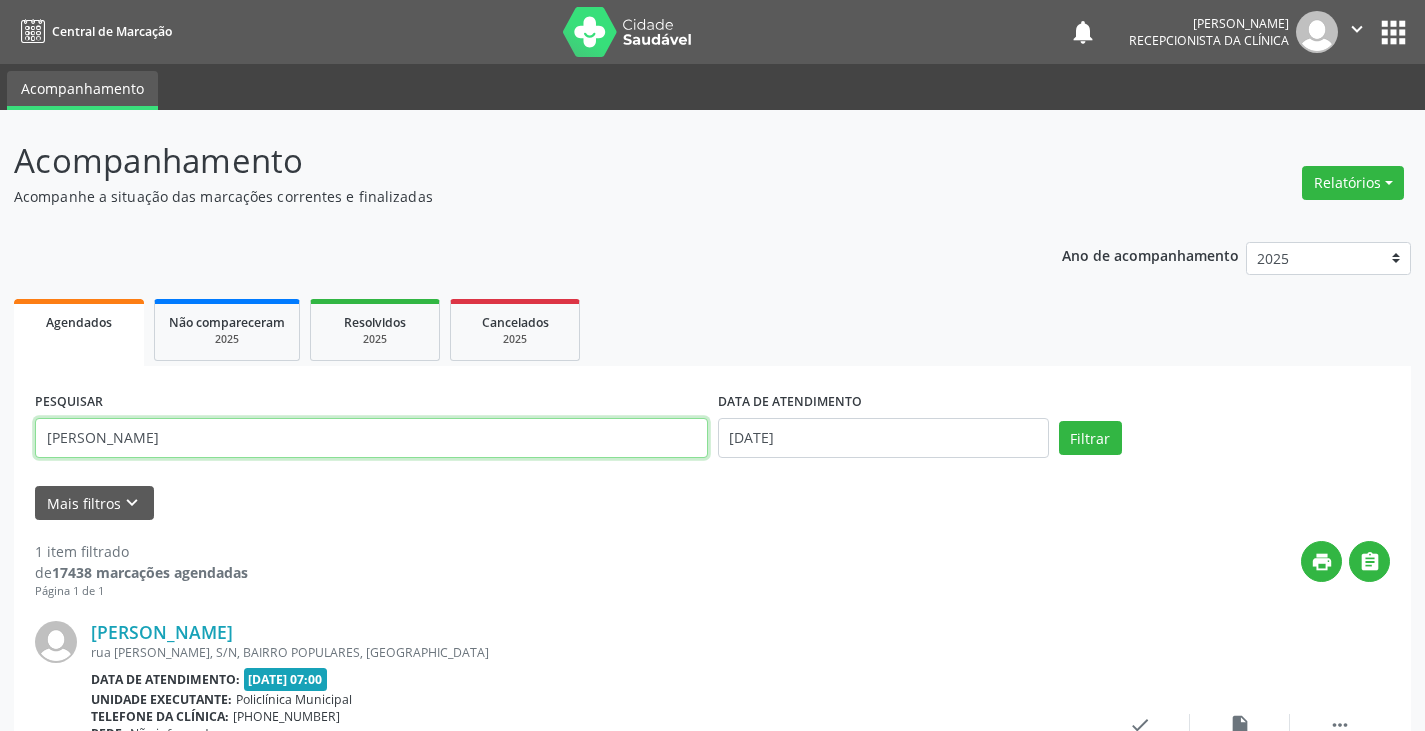 click on "josian" at bounding box center [371, 438] 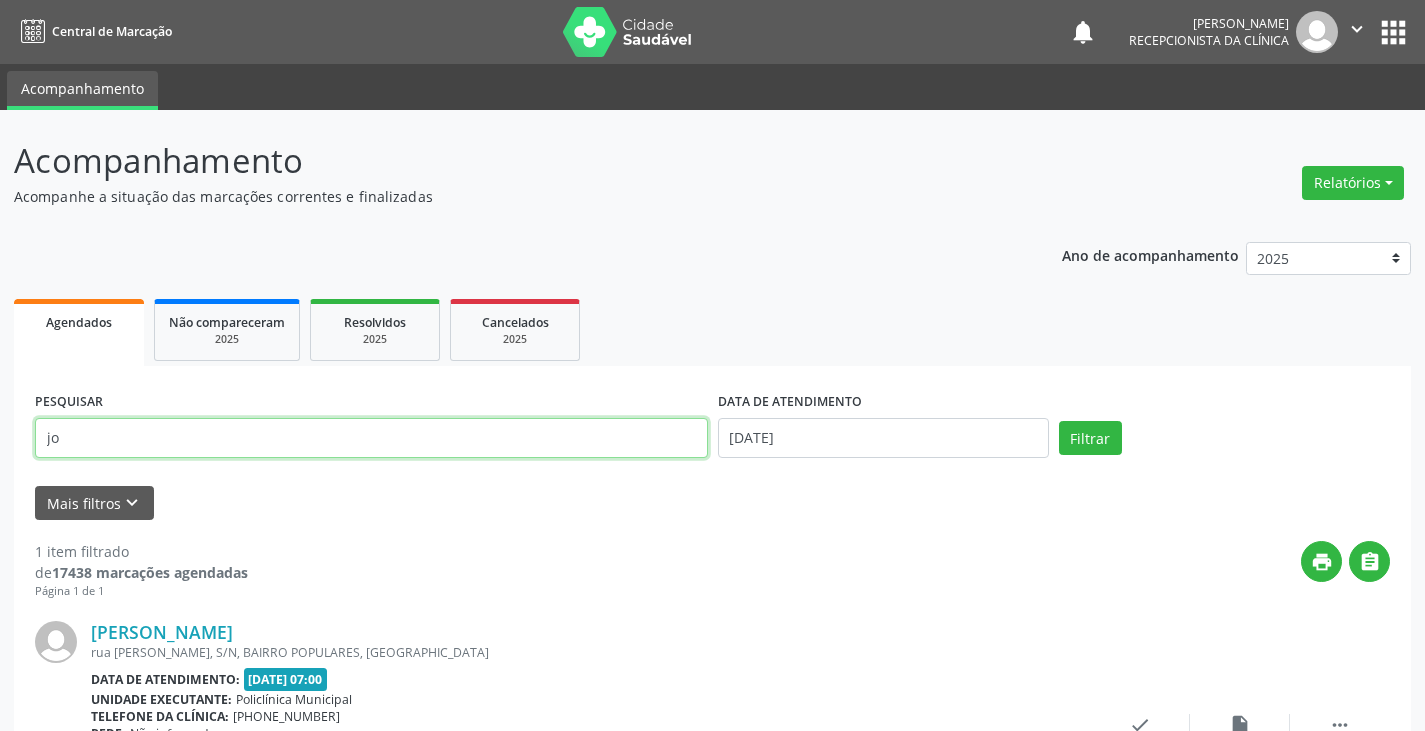 type on "j" 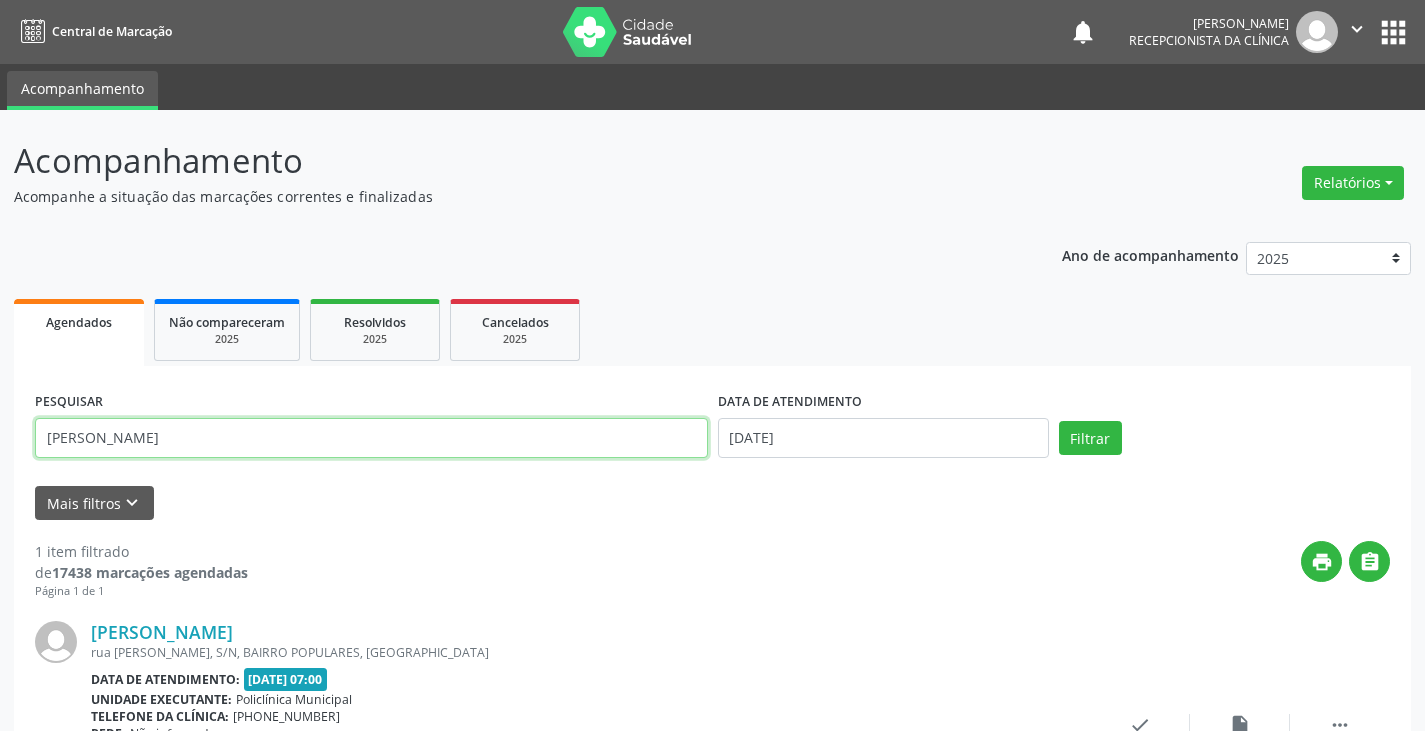 type on "maria de l" 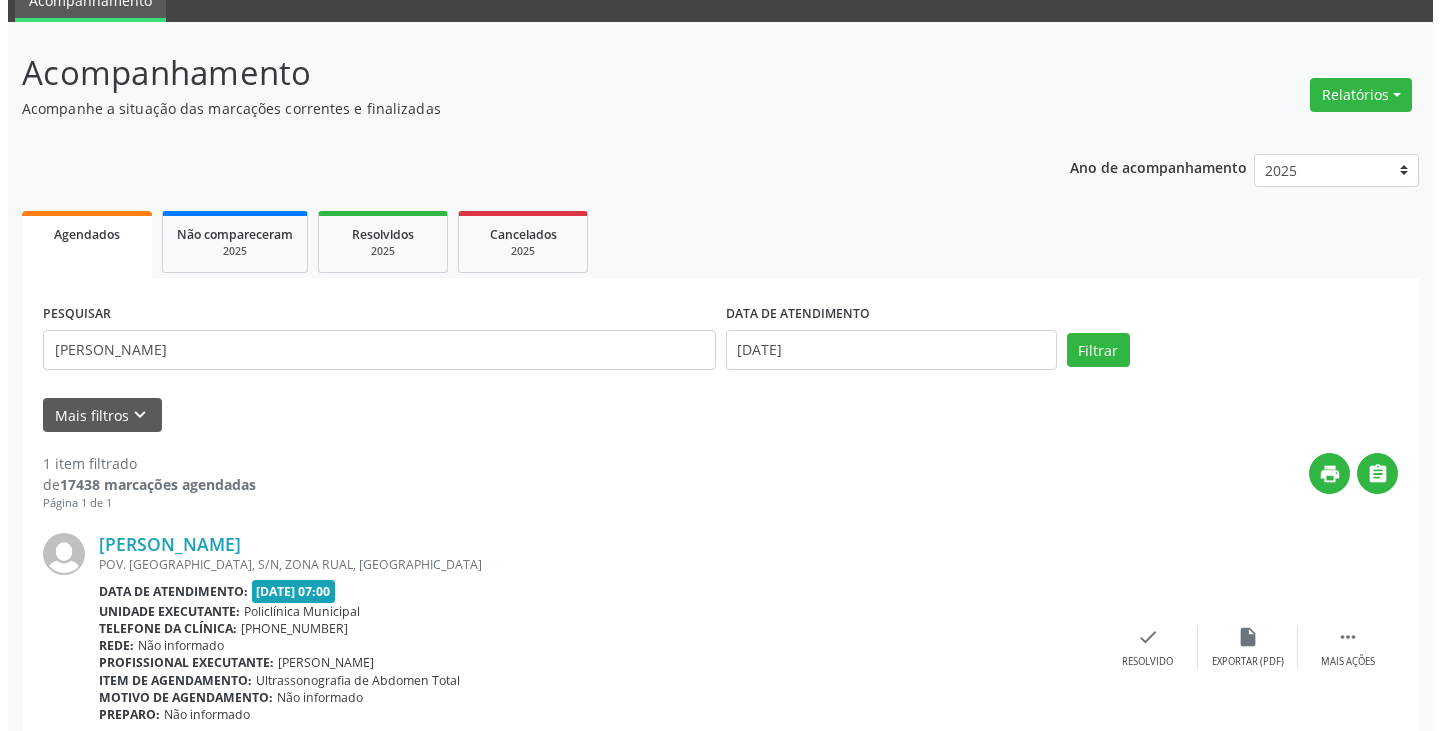 scroll, scrollTop: 174, scrollLeft: 0, axis: vertical 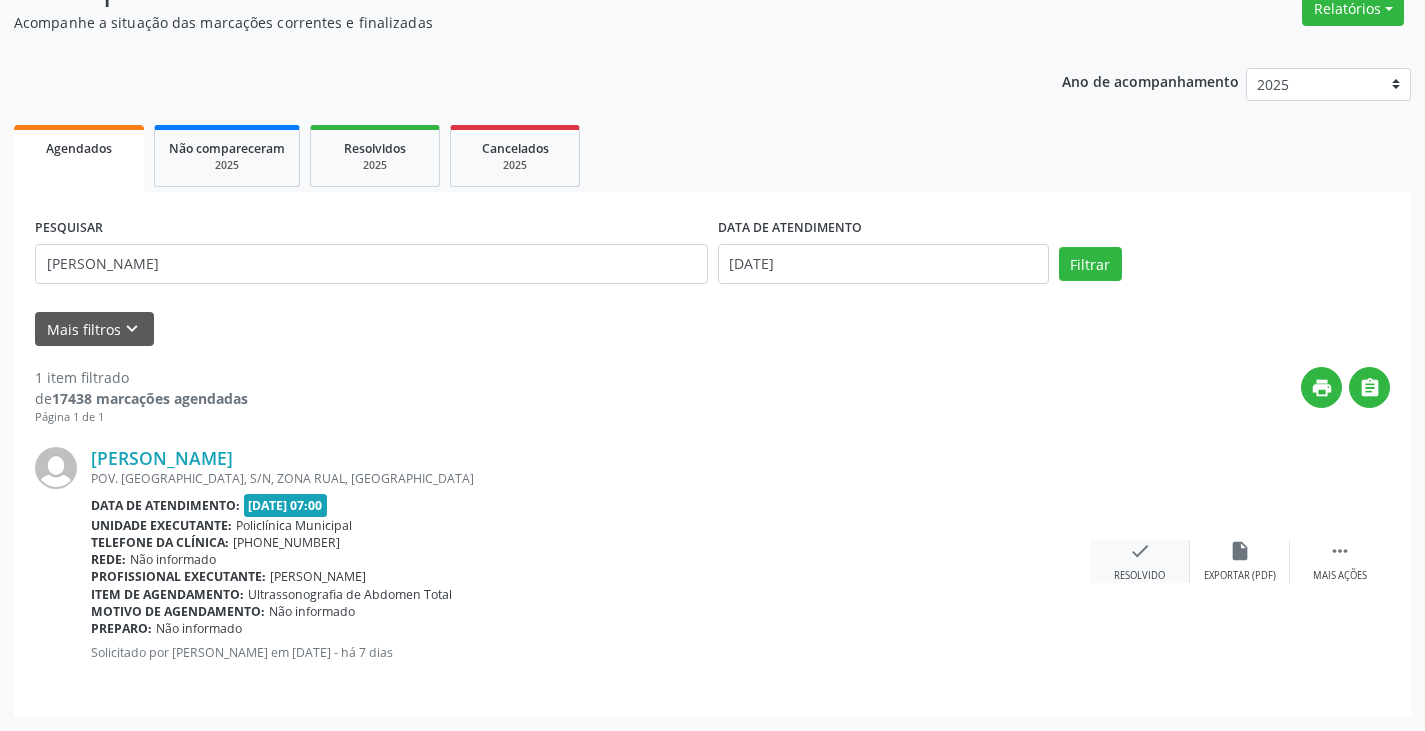 click on "check" at bounding box center [1140, 551] 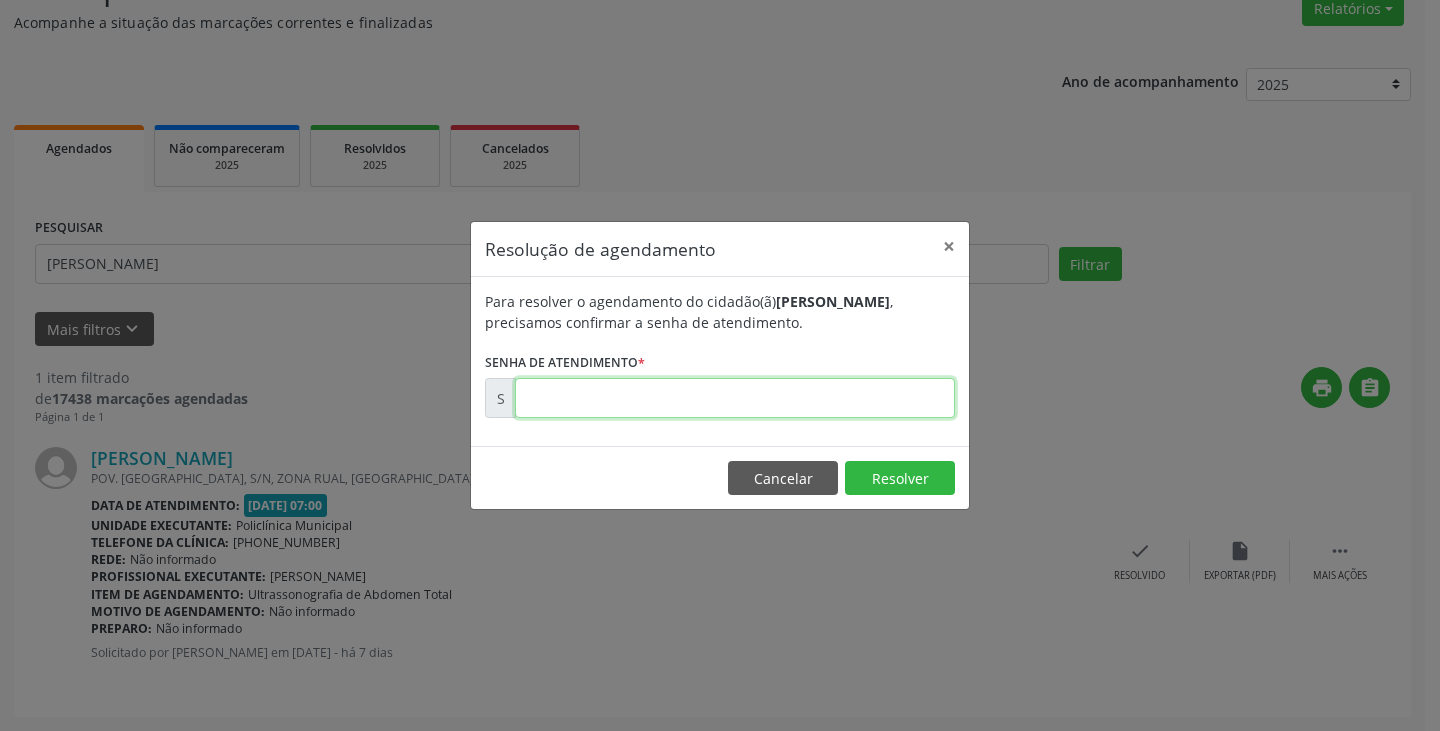 click at bounding box center [735, 398] 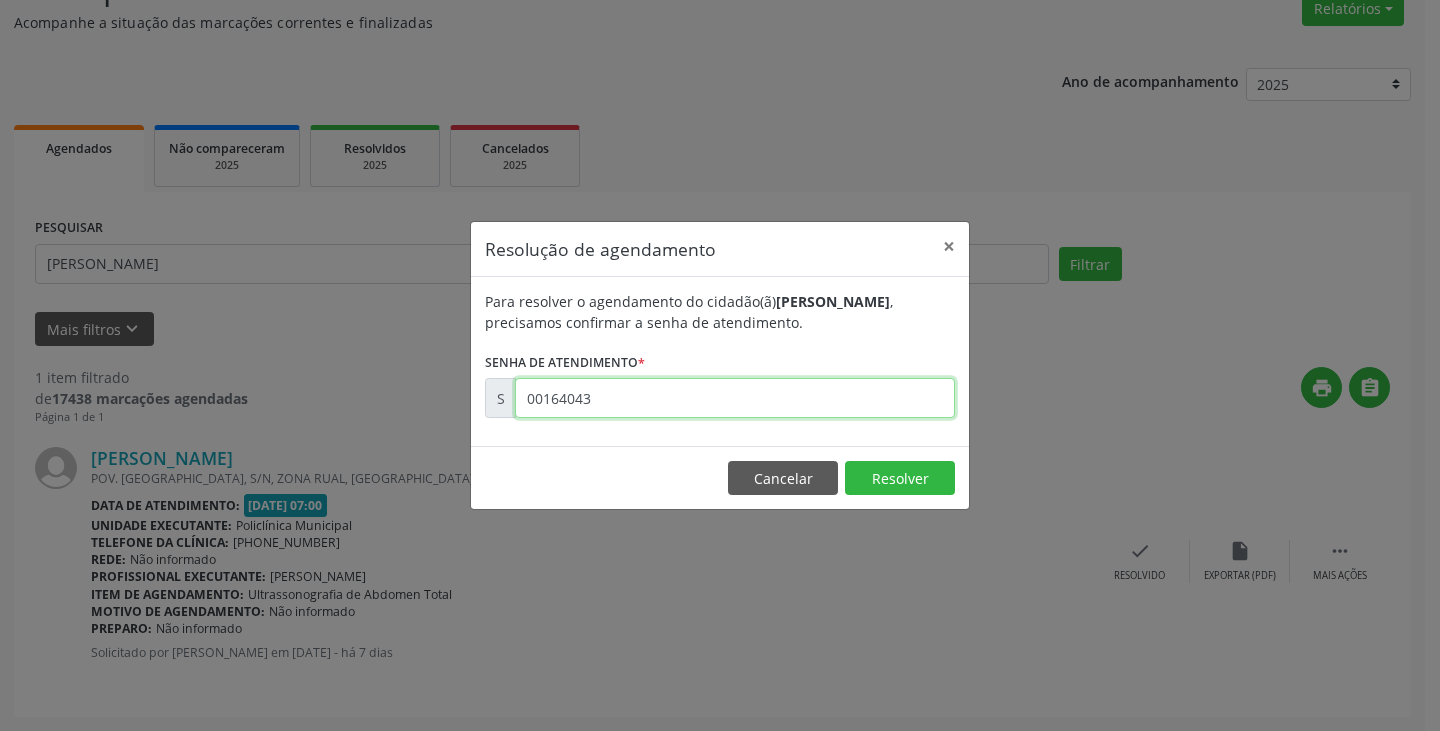 type on "00164043" 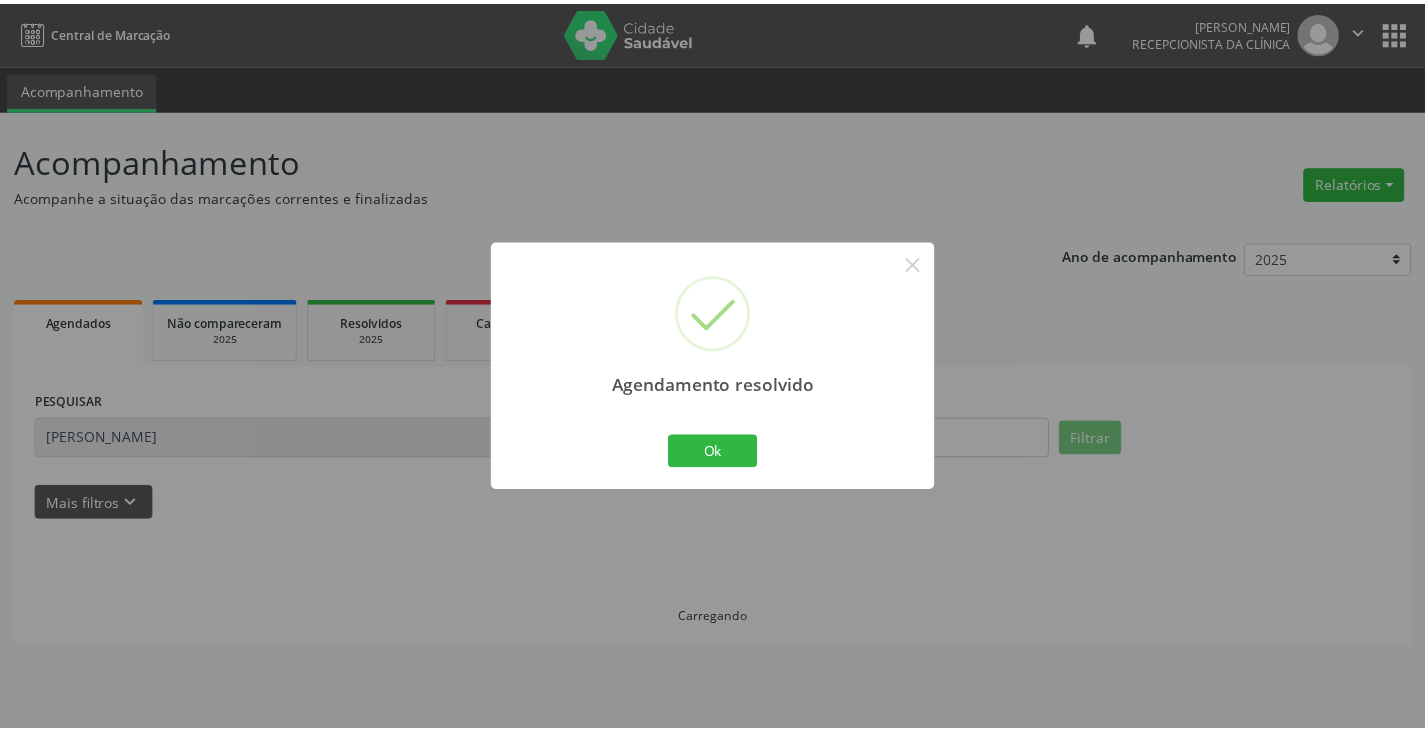 scroll, scrollTop: 0, scrollLeft: 0, axis: both 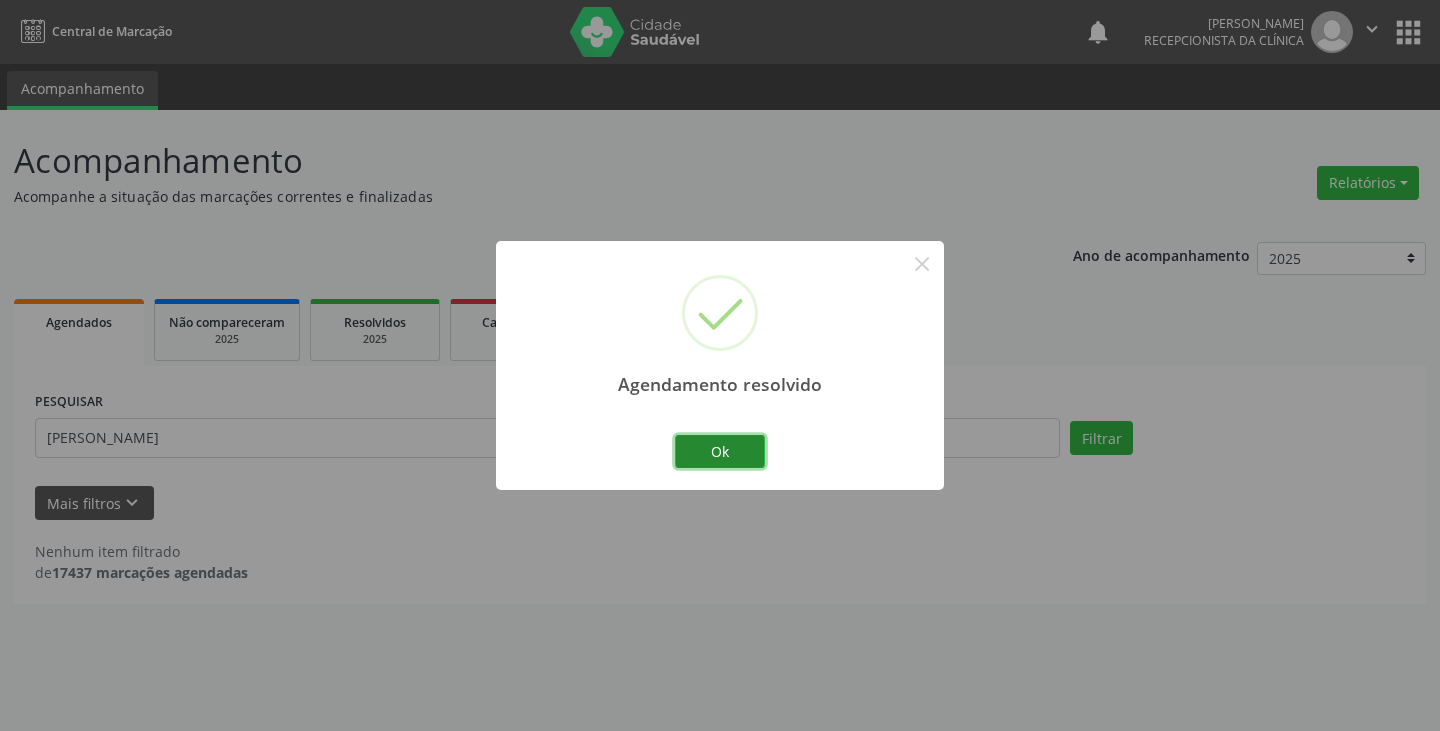 click on "Ok" at bounding box center (720, 452) 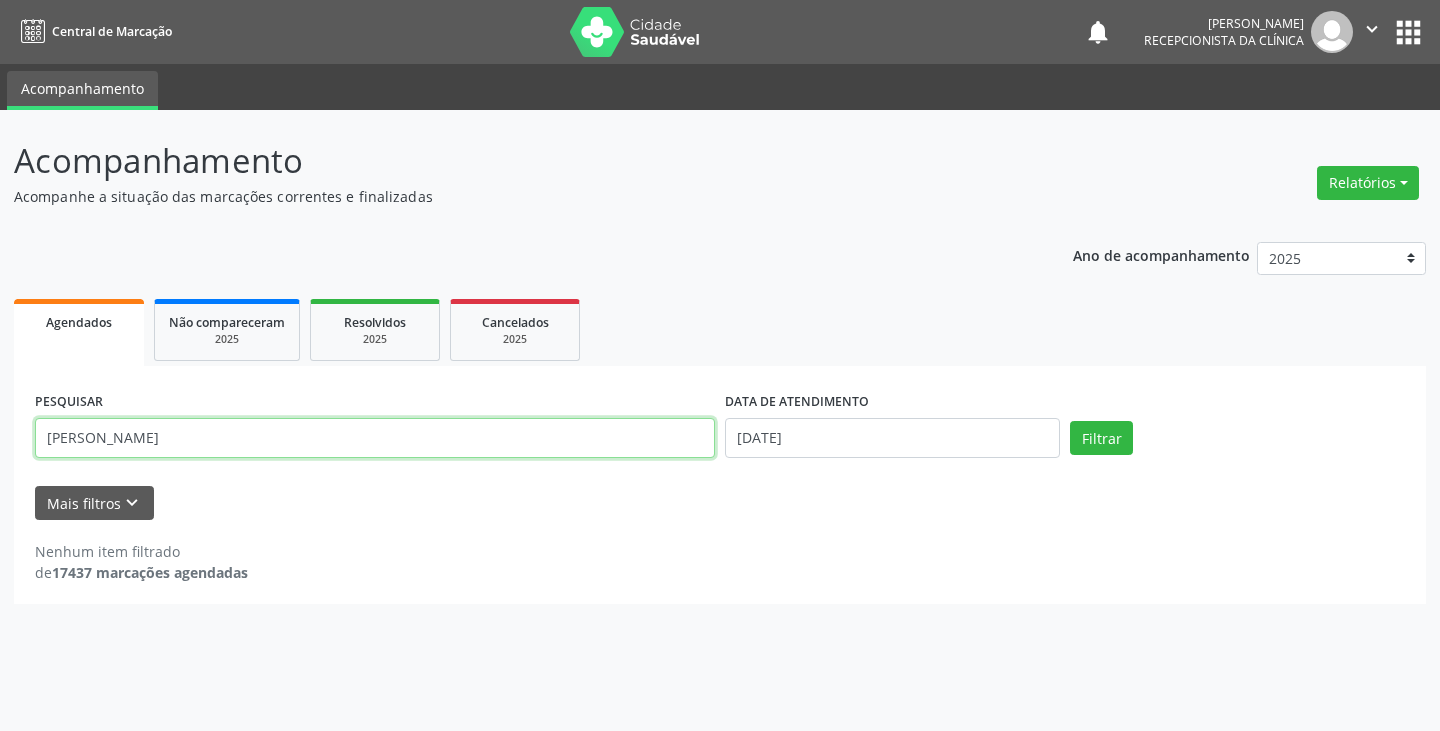 click on "maria de l" at bounding box center (375, 438) 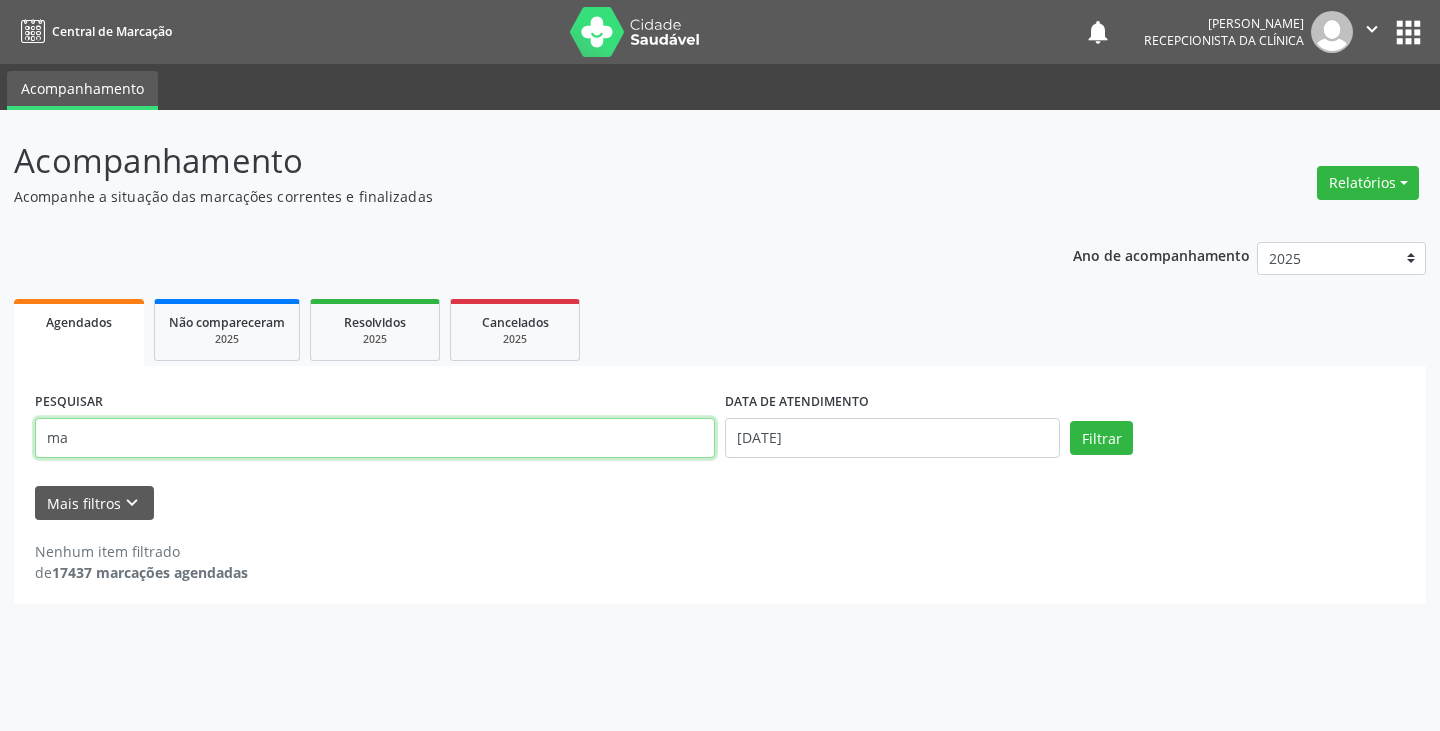 type on "m" 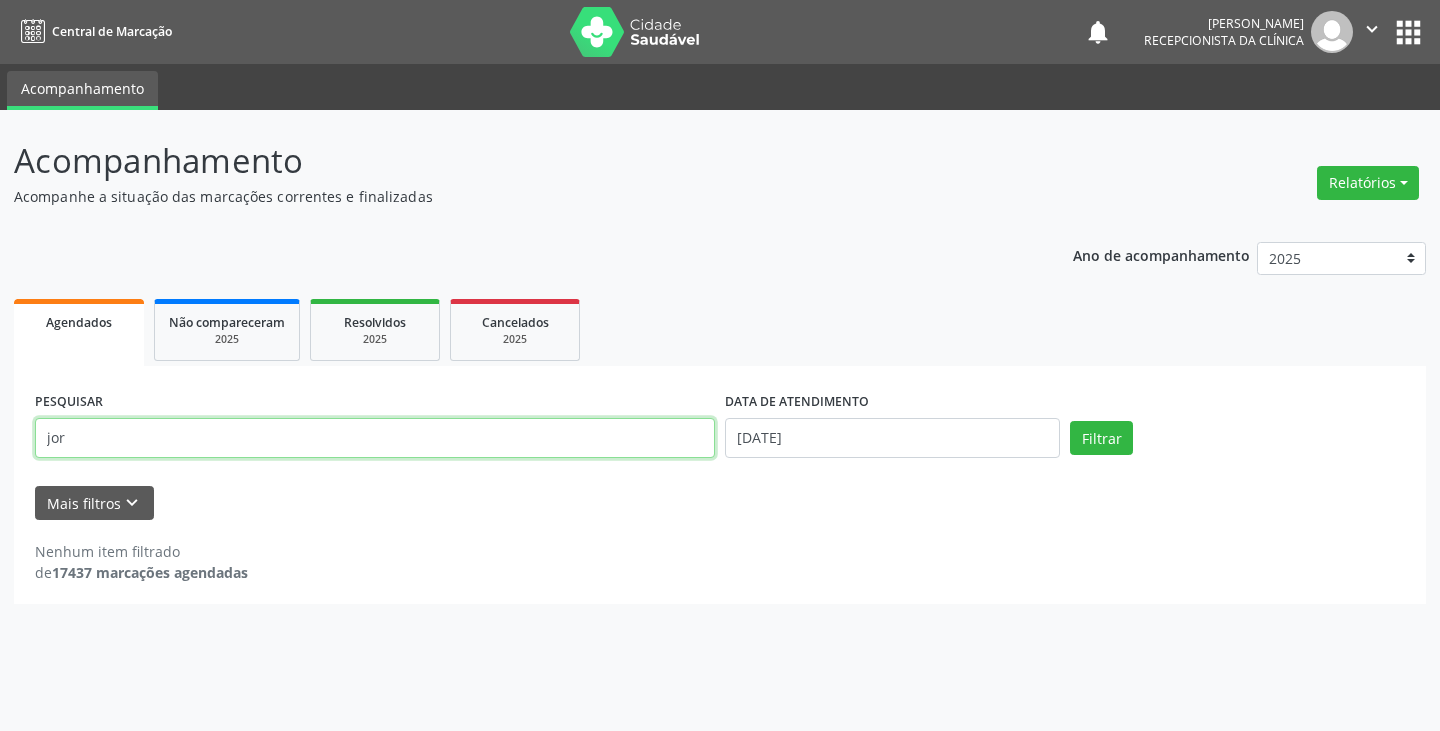 type on "jor" 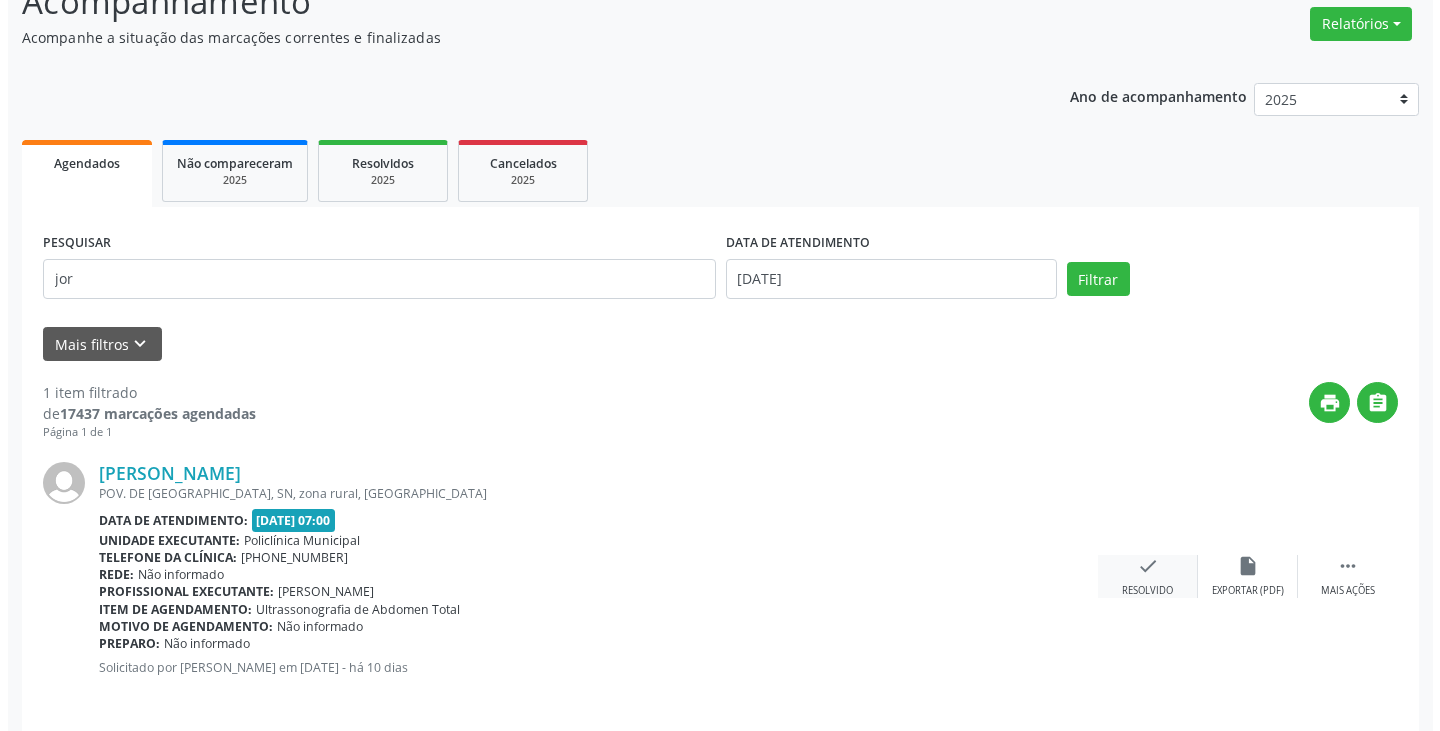 scroll, scrollTop: 174, scrollLeft: 0, axis: vertical 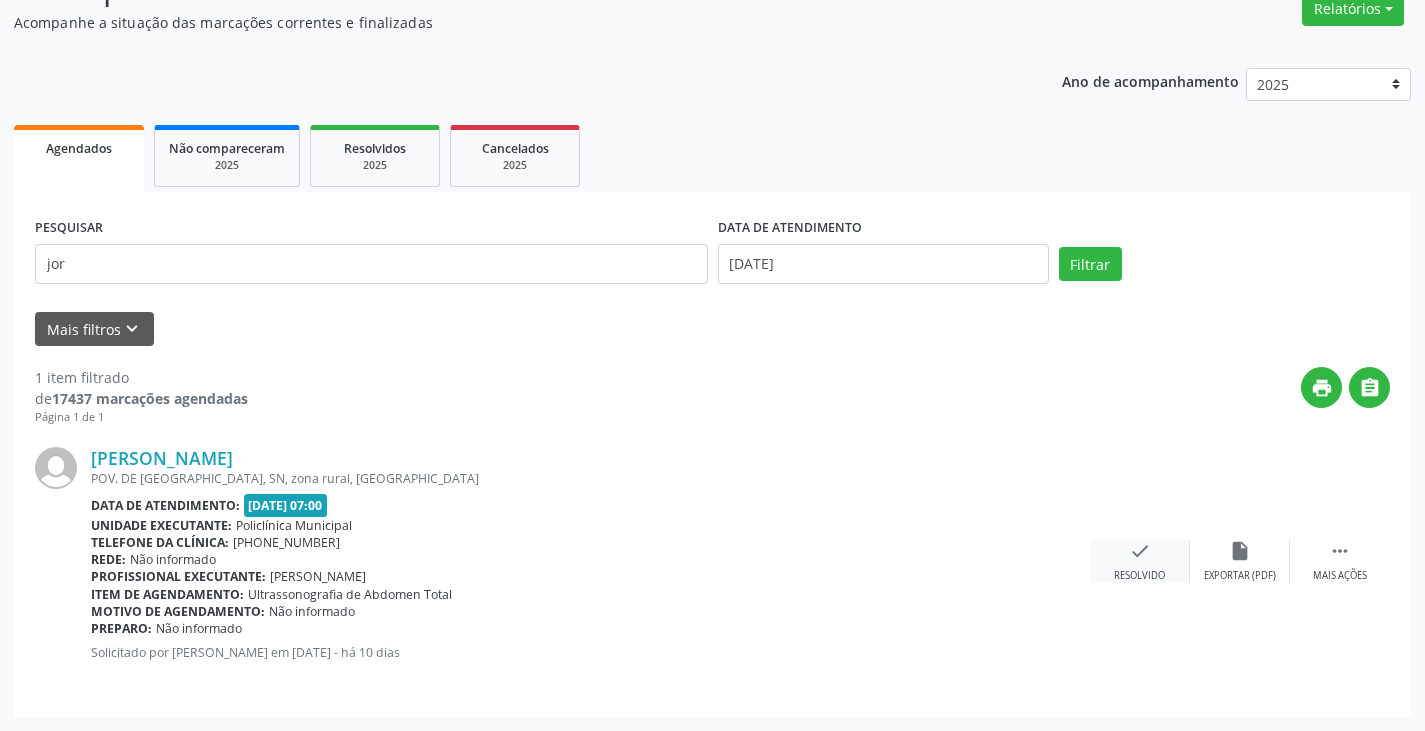 drag, startPoint x: 1153, startPoint y: 551, endPoint x: 1139, endPoint y: 552, distance: 14.035668 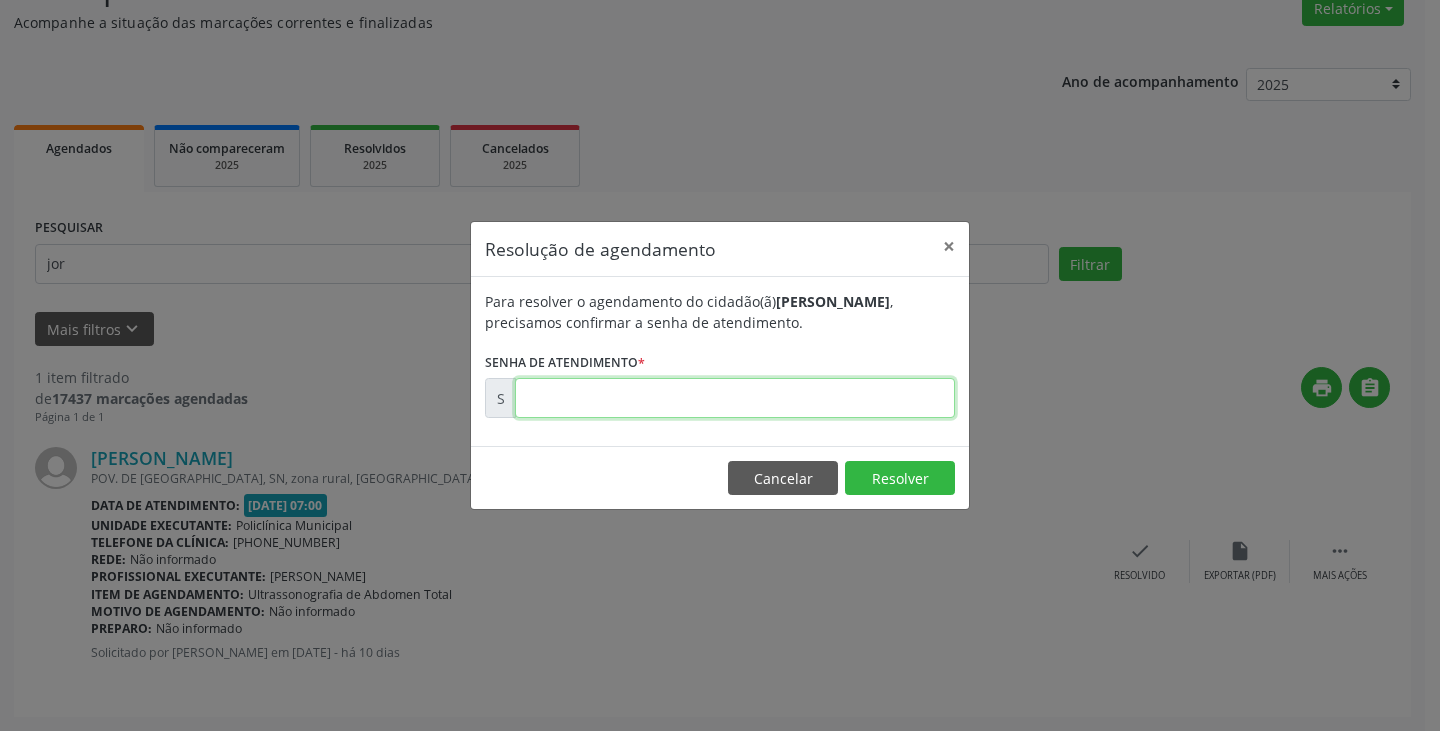 click at bounding box center (735, 398) 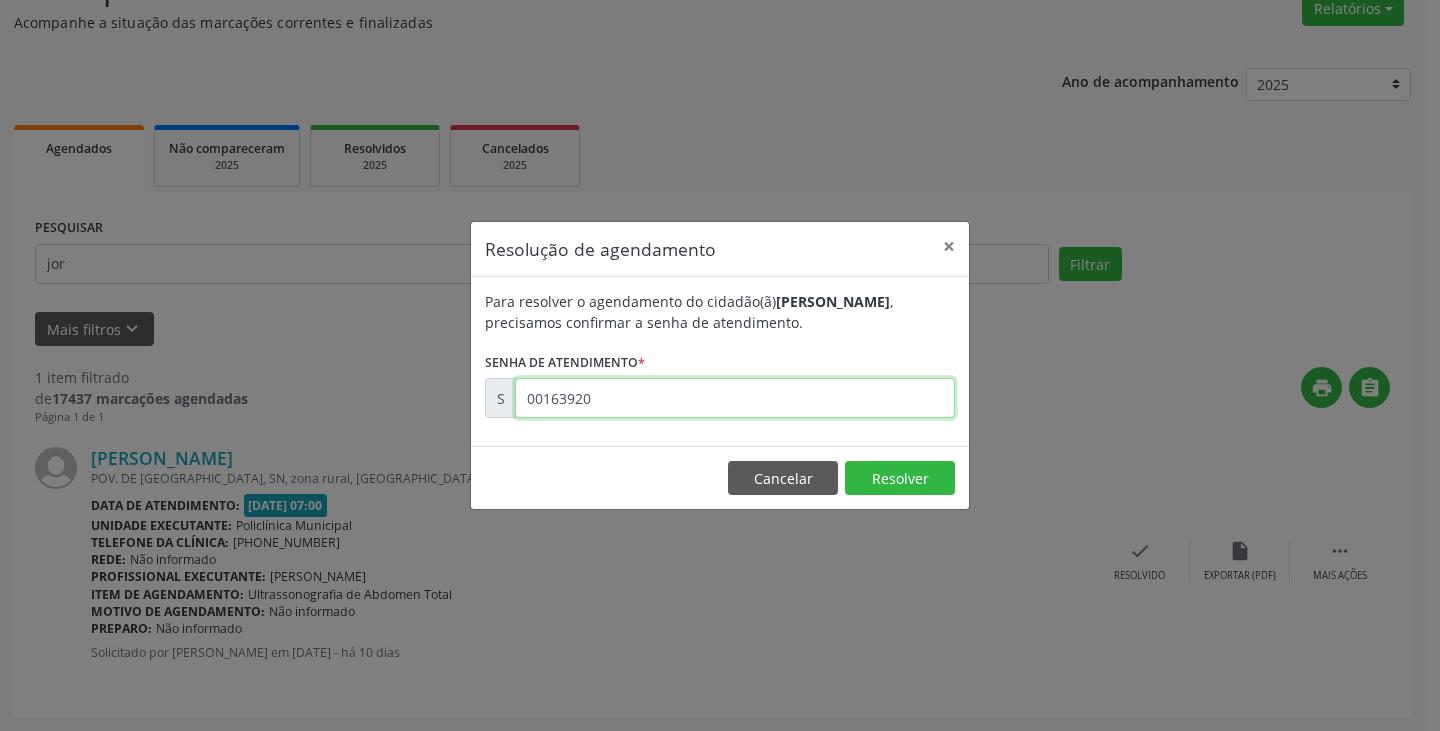type on "00163920" 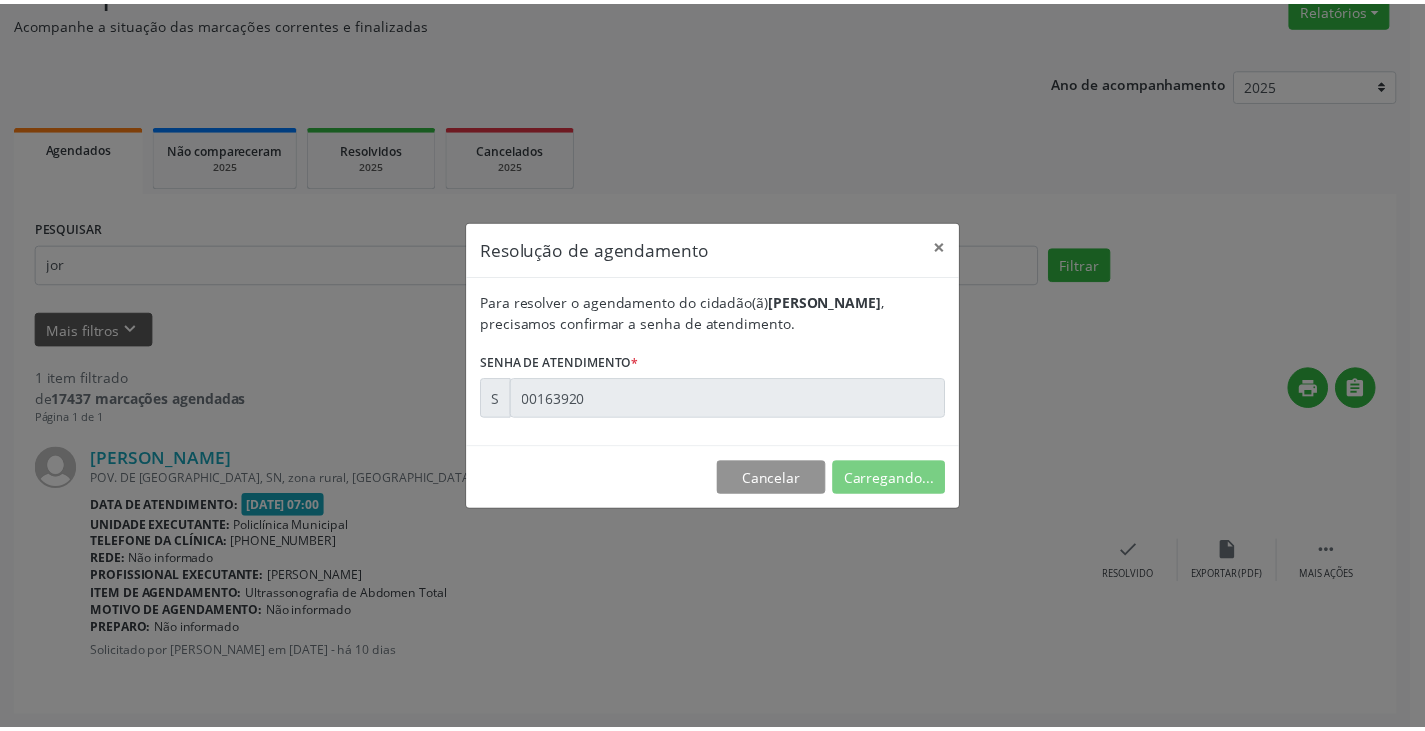 scroll, scrollTop: 0, scrollLeft: 0, axis: both 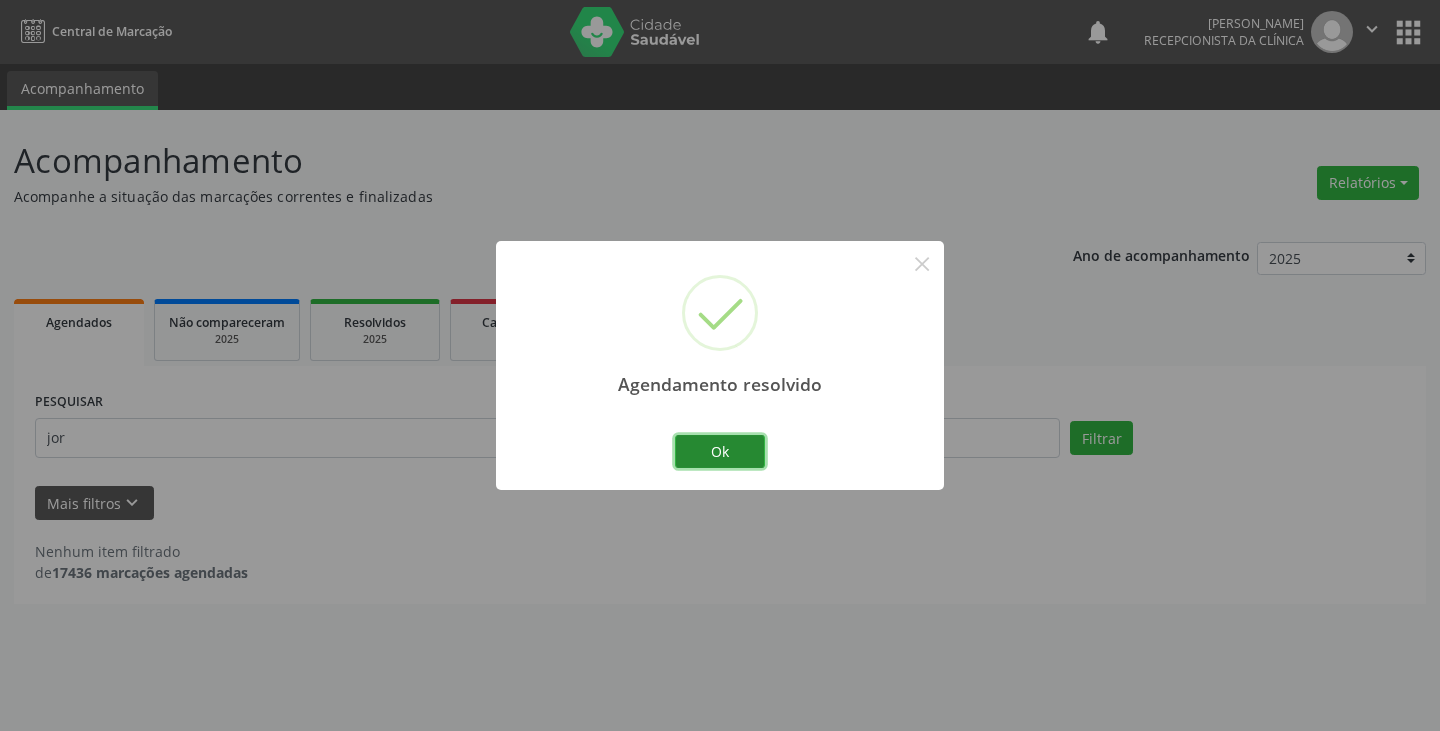click on "Ok" at bounding box center [720, 452] 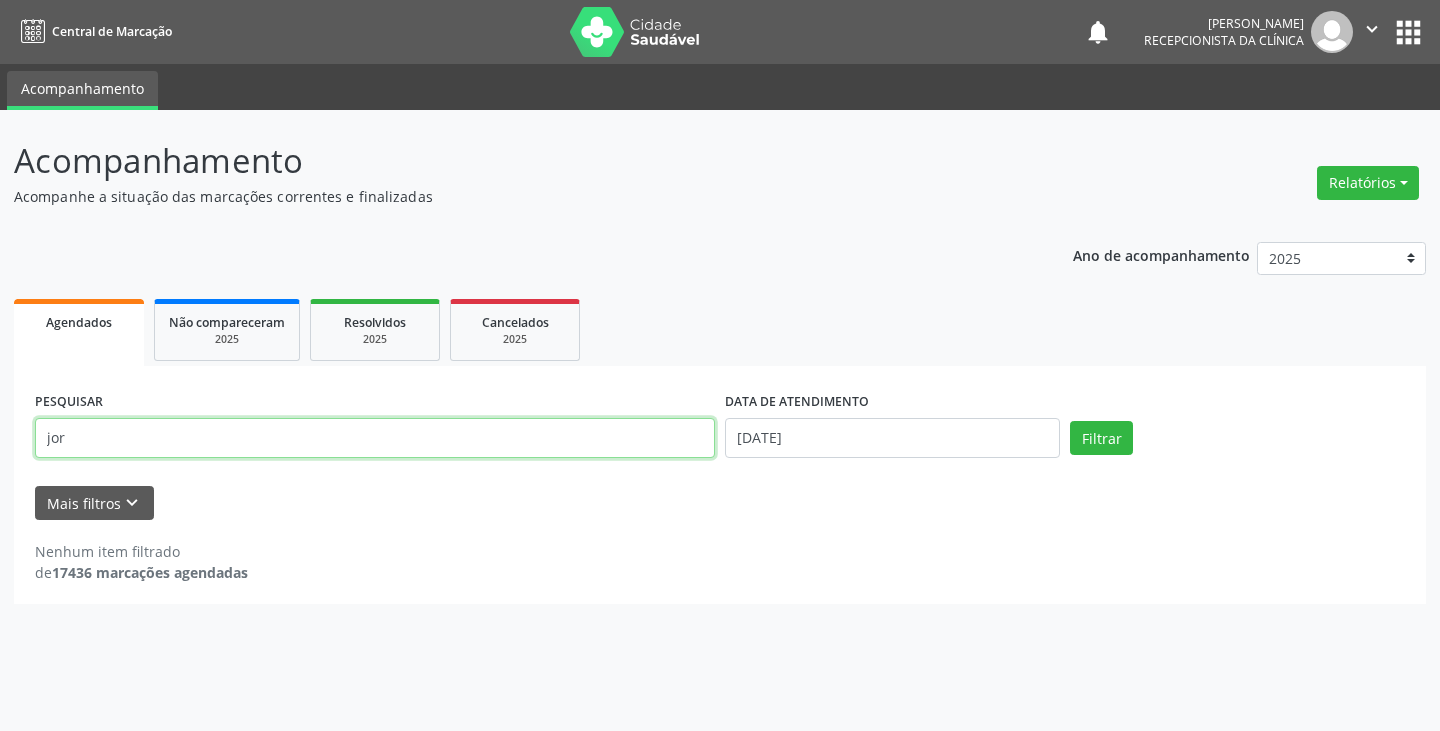 click on "jor" at bounding box center [375, 438] 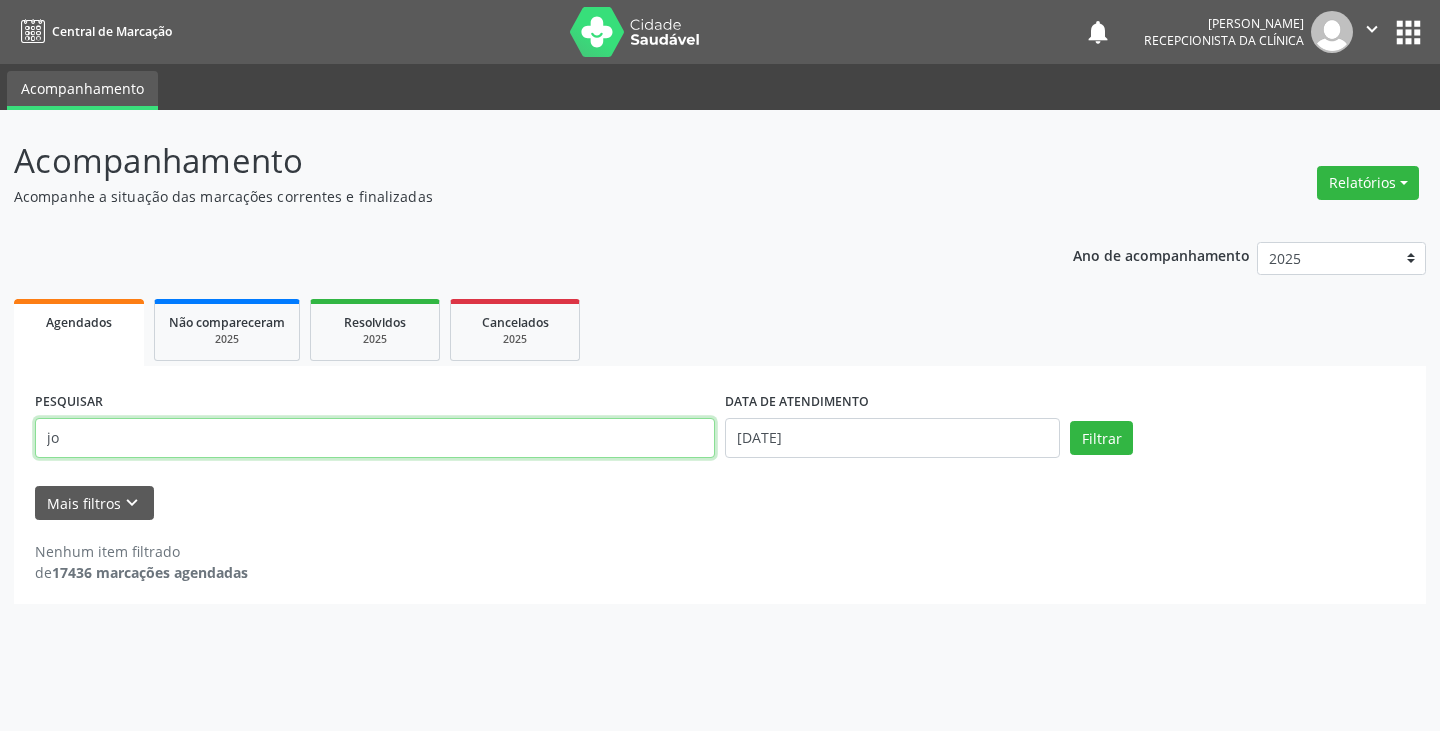 type on "j" 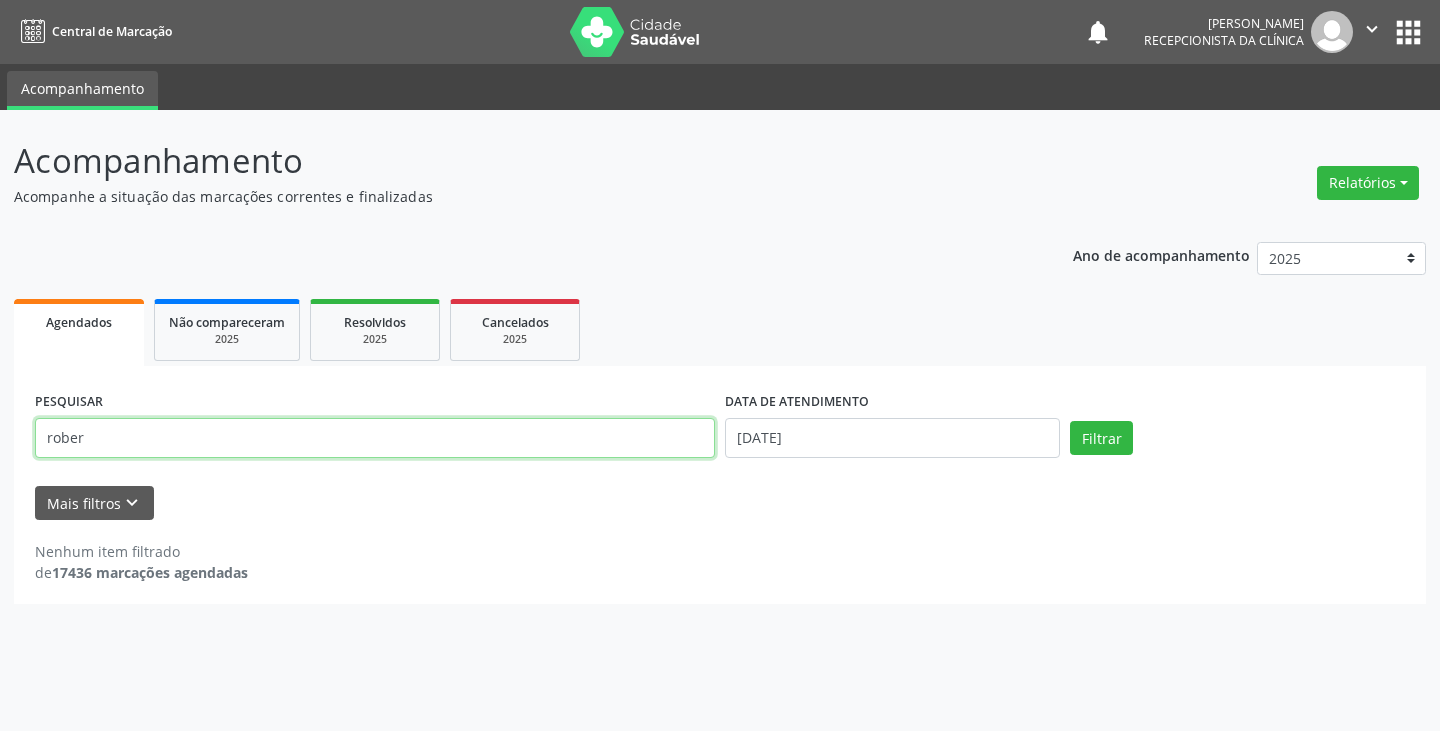 type on "rober" 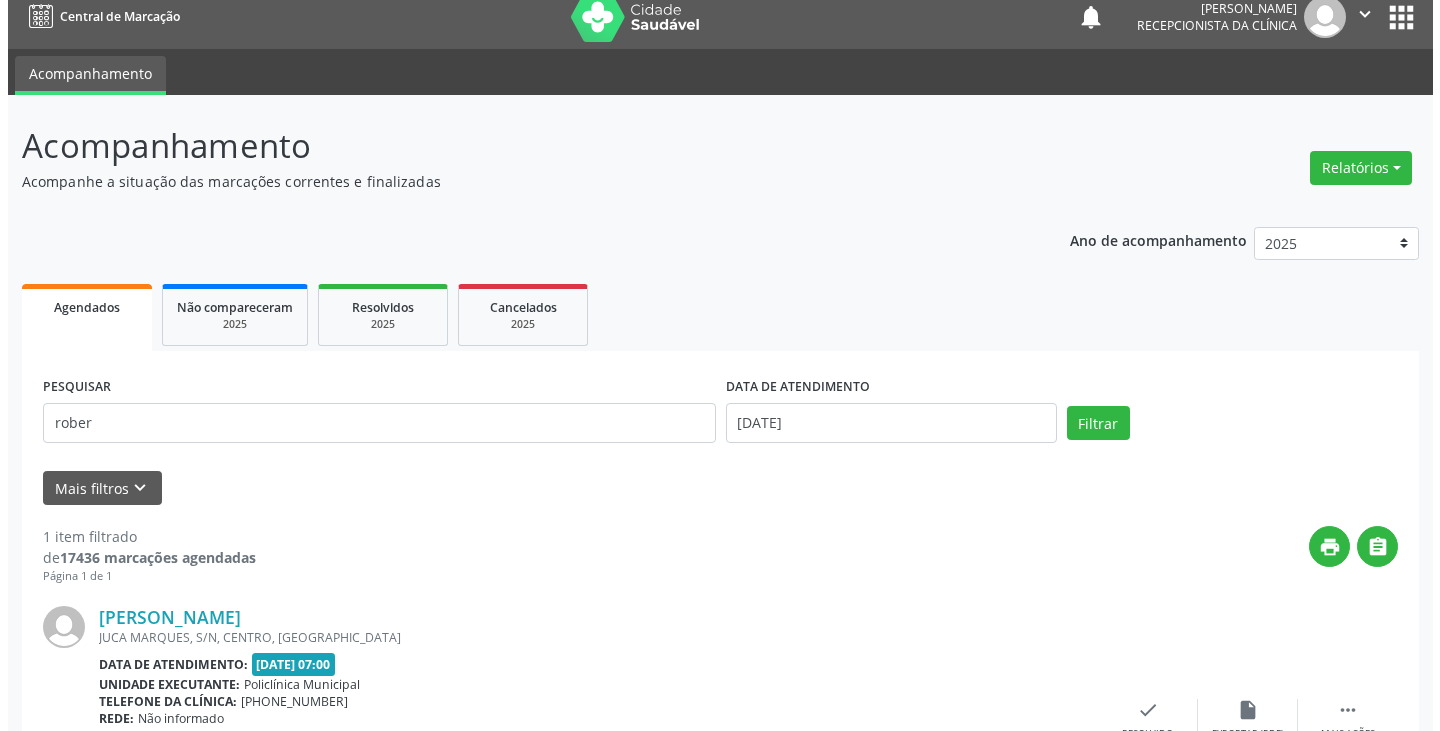 scroll, scrollTop: 174, scrollLeft: 0, axis: vertical 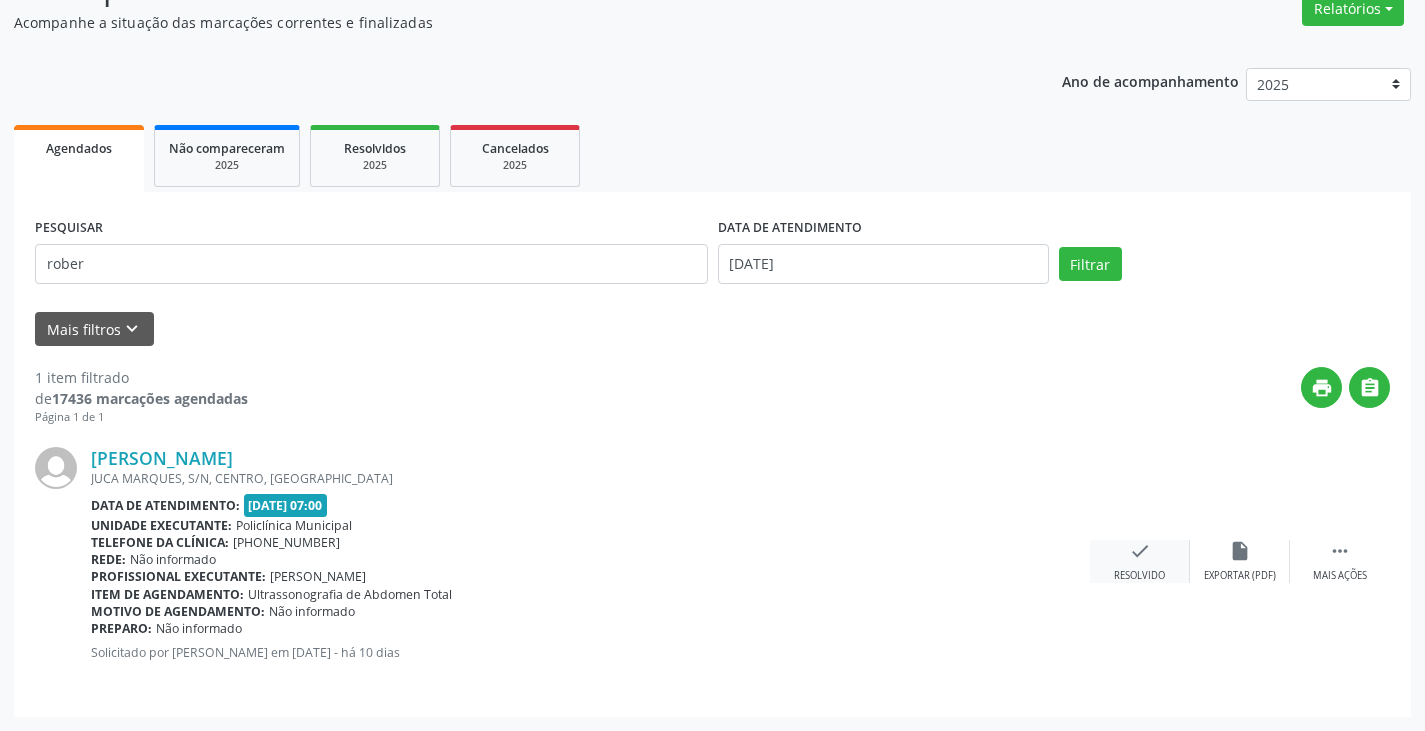 click on "check" at bounding box center [1140, 551] 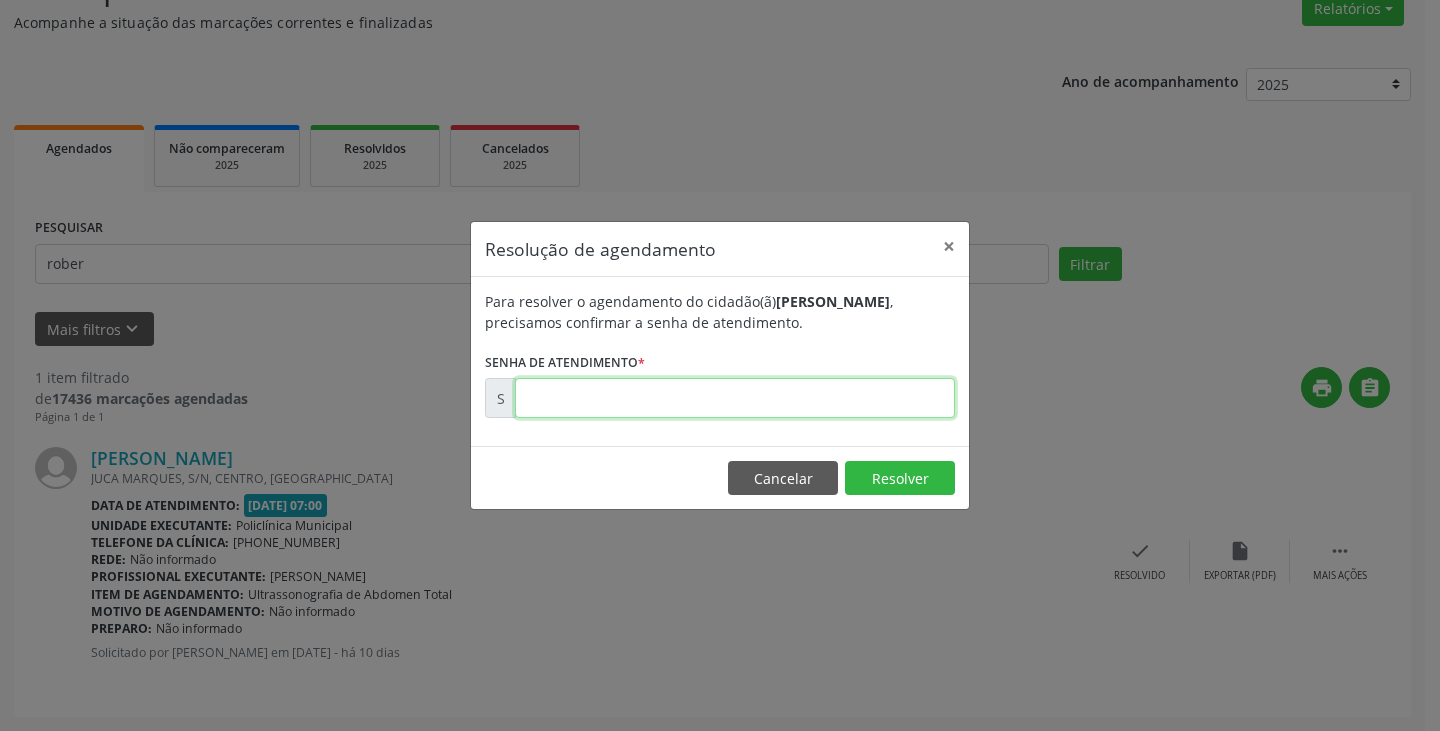 click at bounding box center [735, 398] 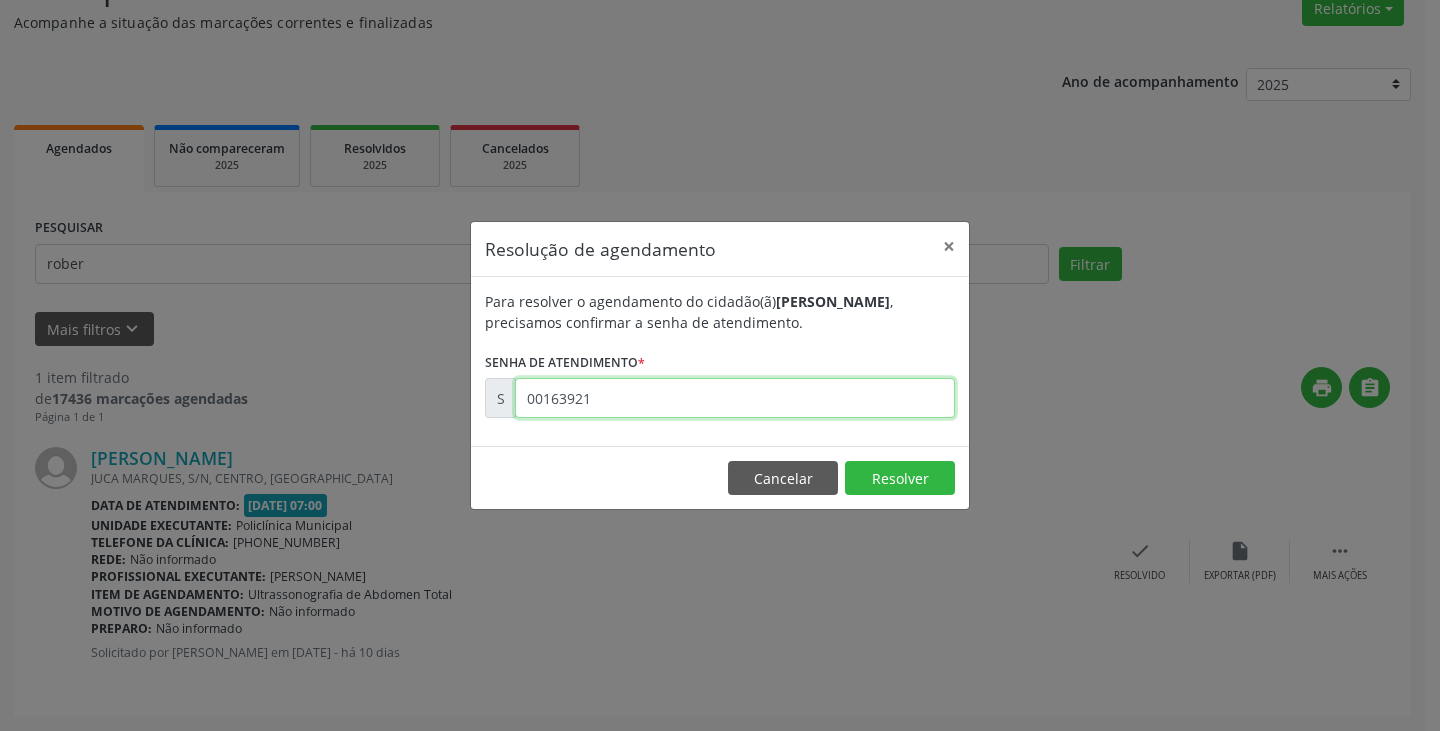 type on "00163921" 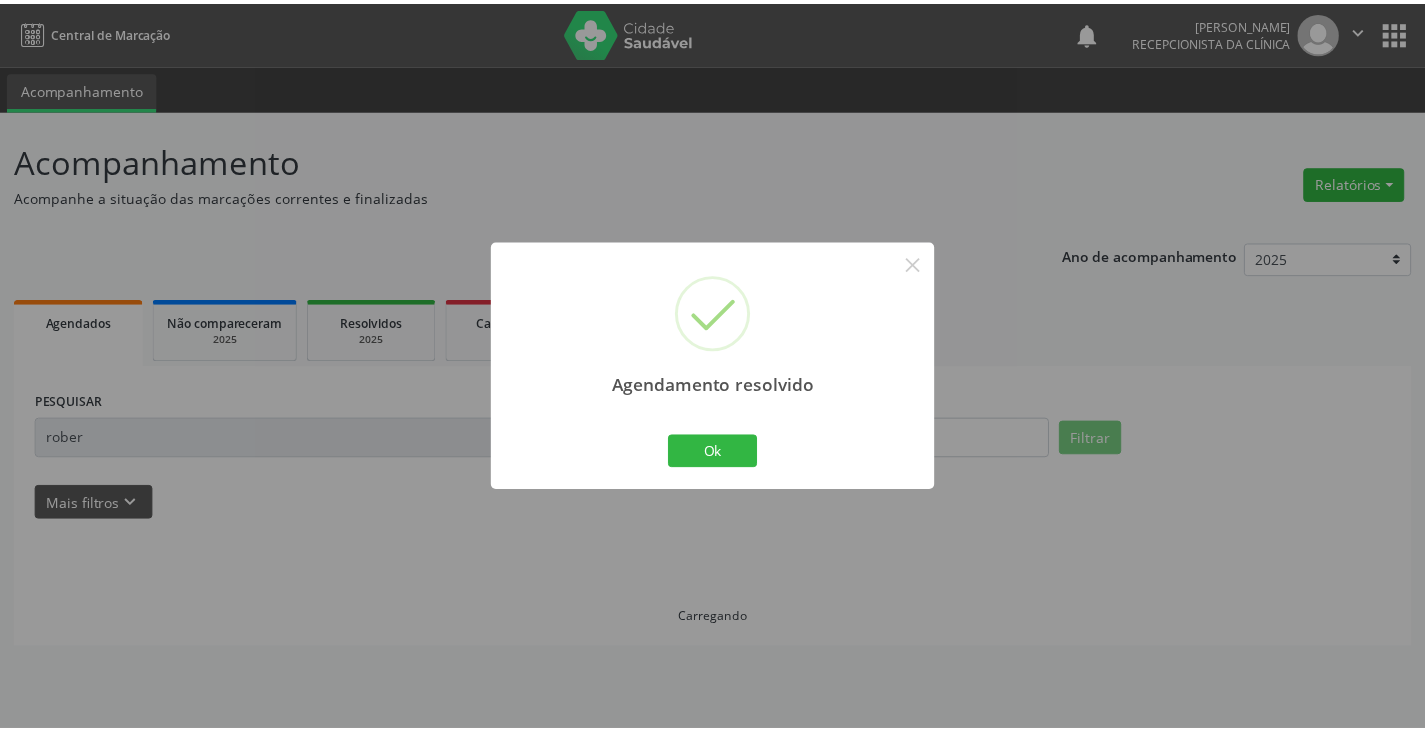 scroll, scrollTop: 0, scrollLeft: 0, axis: both 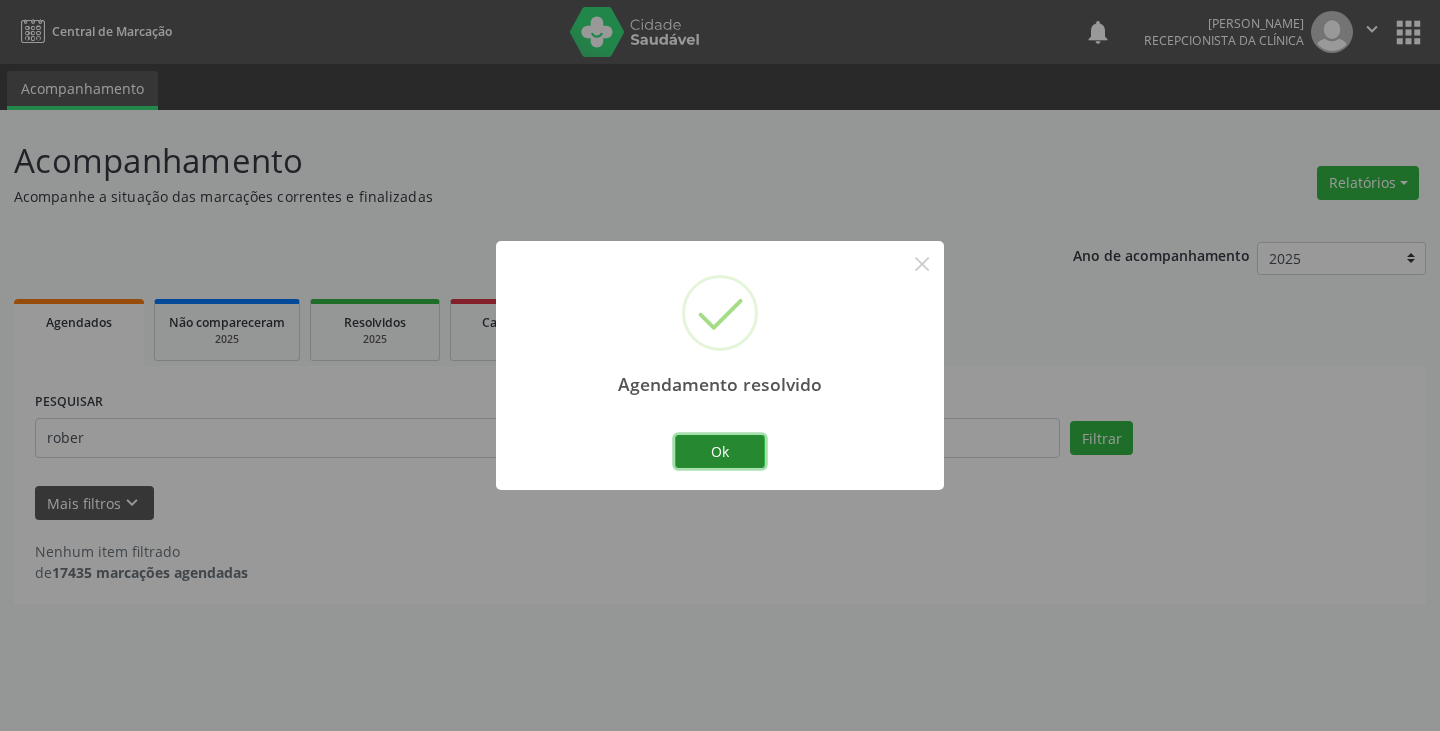 click on "Ok" at bounding box center [720, 452] 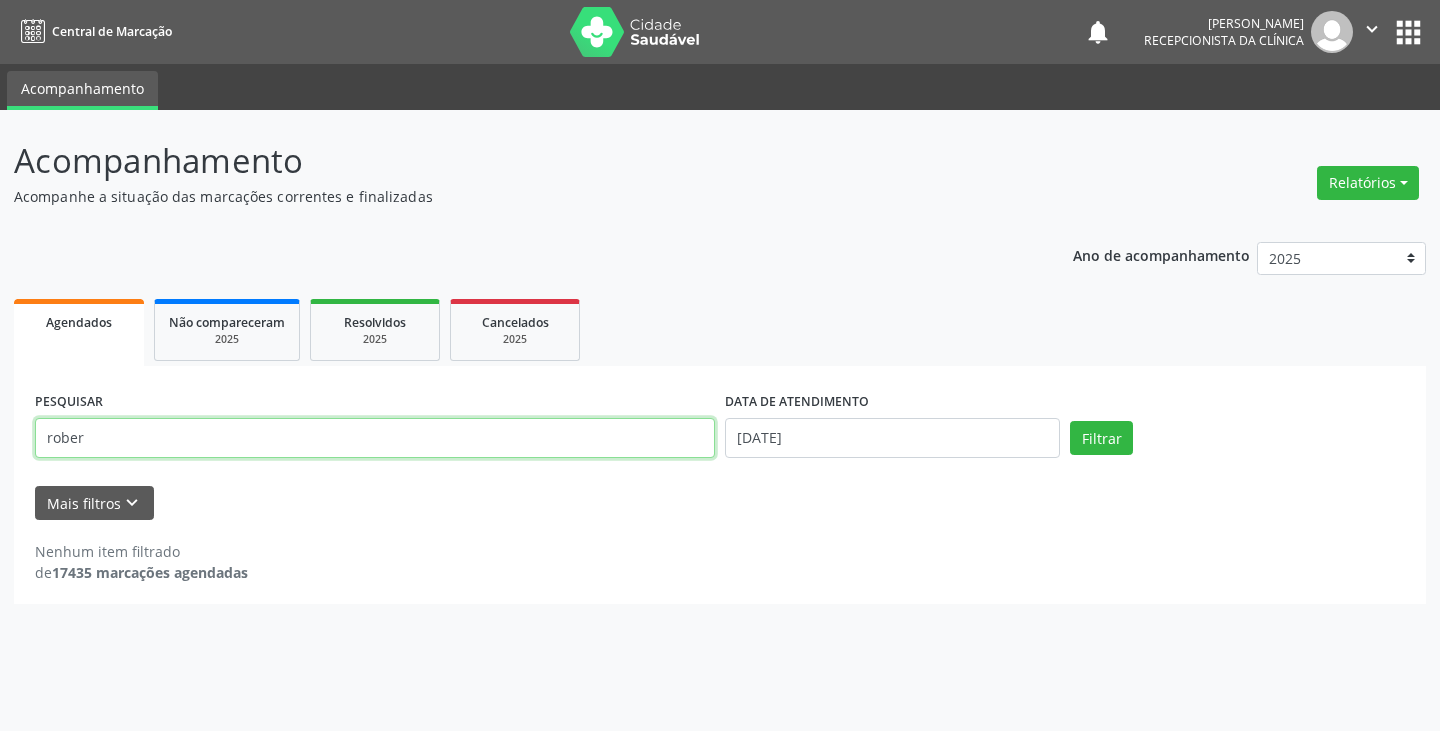 click on "rober" at bounding box center (375, 438) 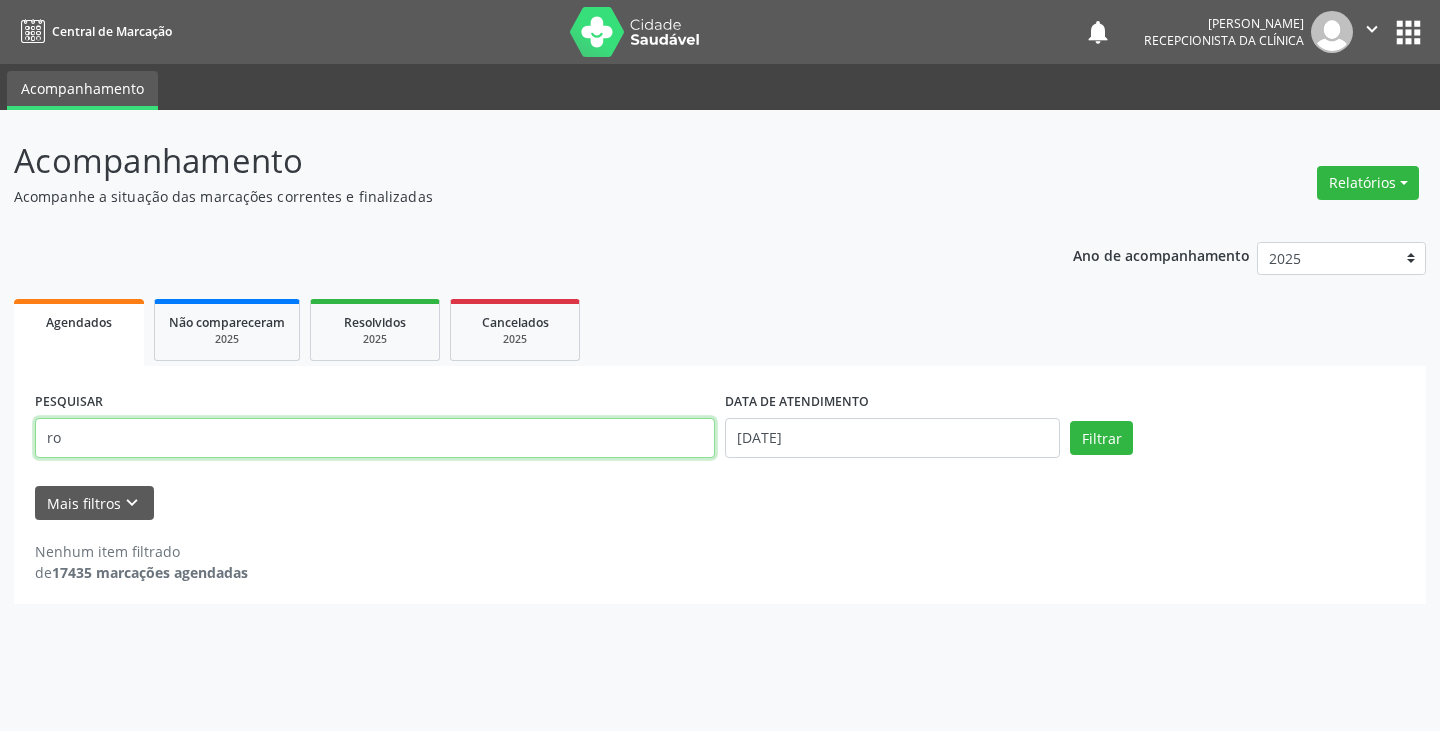 type on "r" 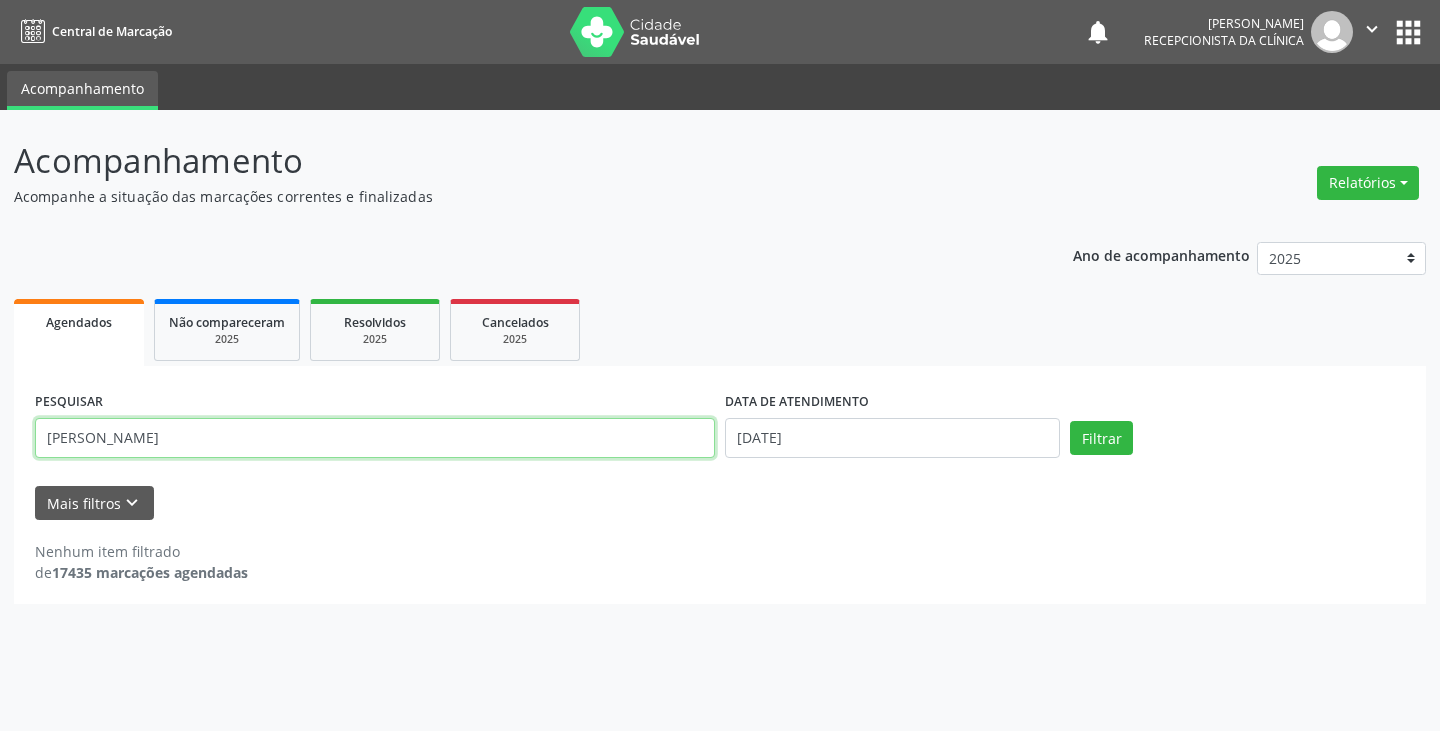 type on "jose a" 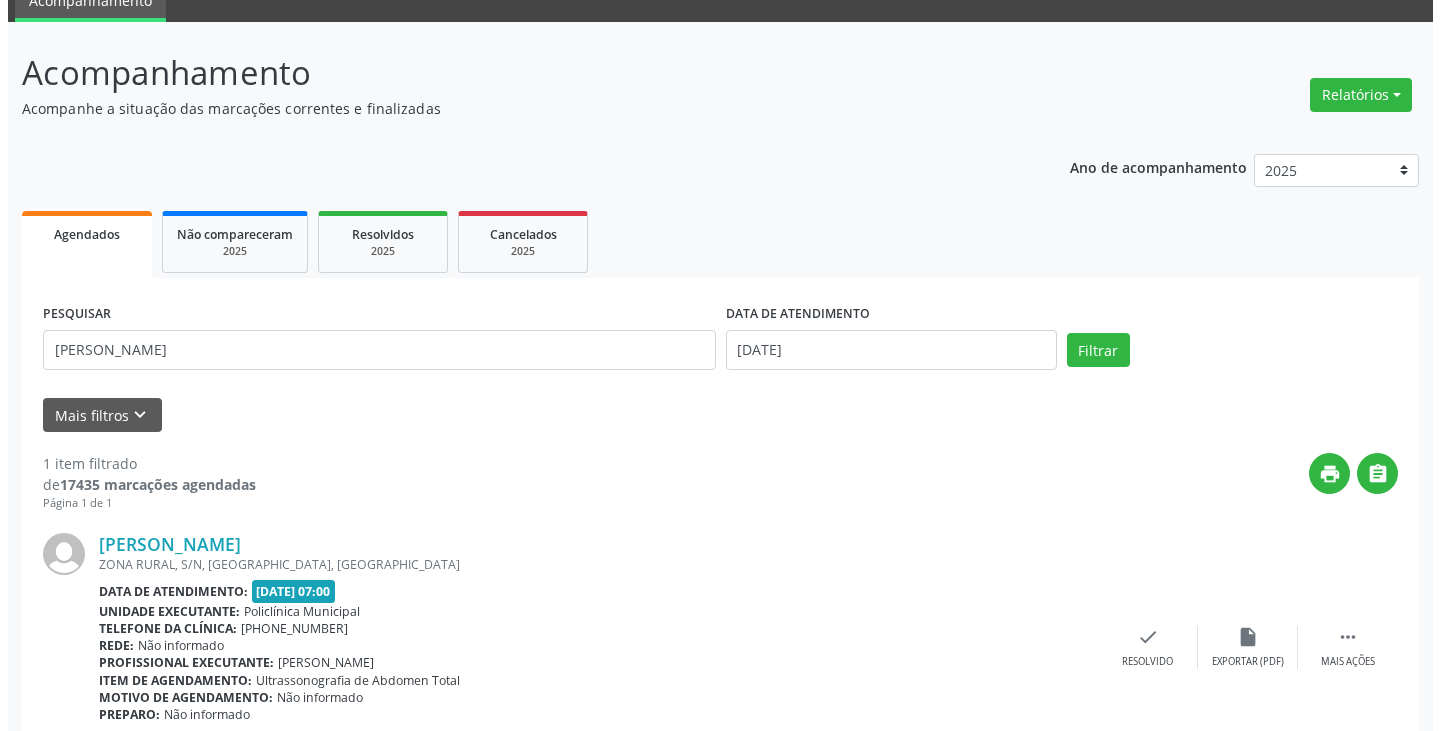 scroll, scrollTop: 174, scrollLeft: 0, axis: vertical 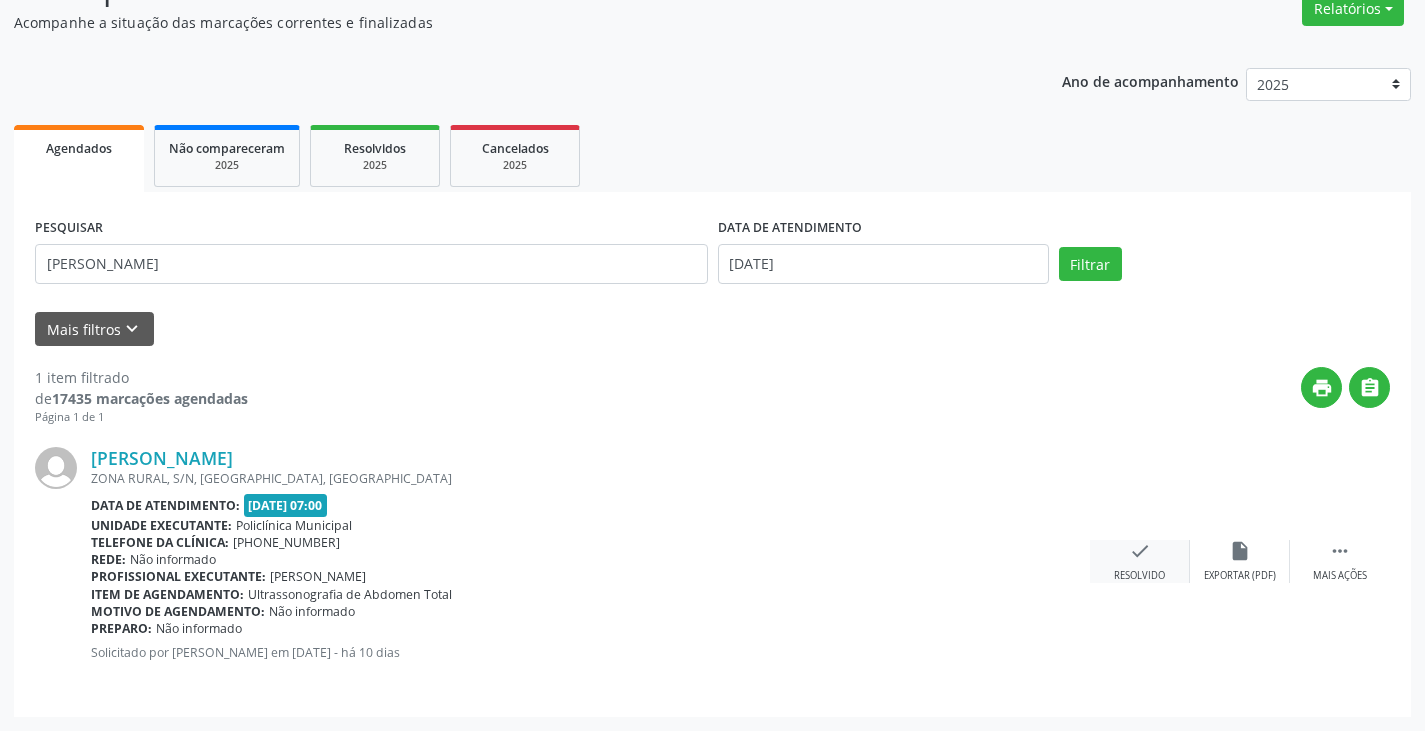 click on "check
Resolvido" at bounding box center (1140, 561) 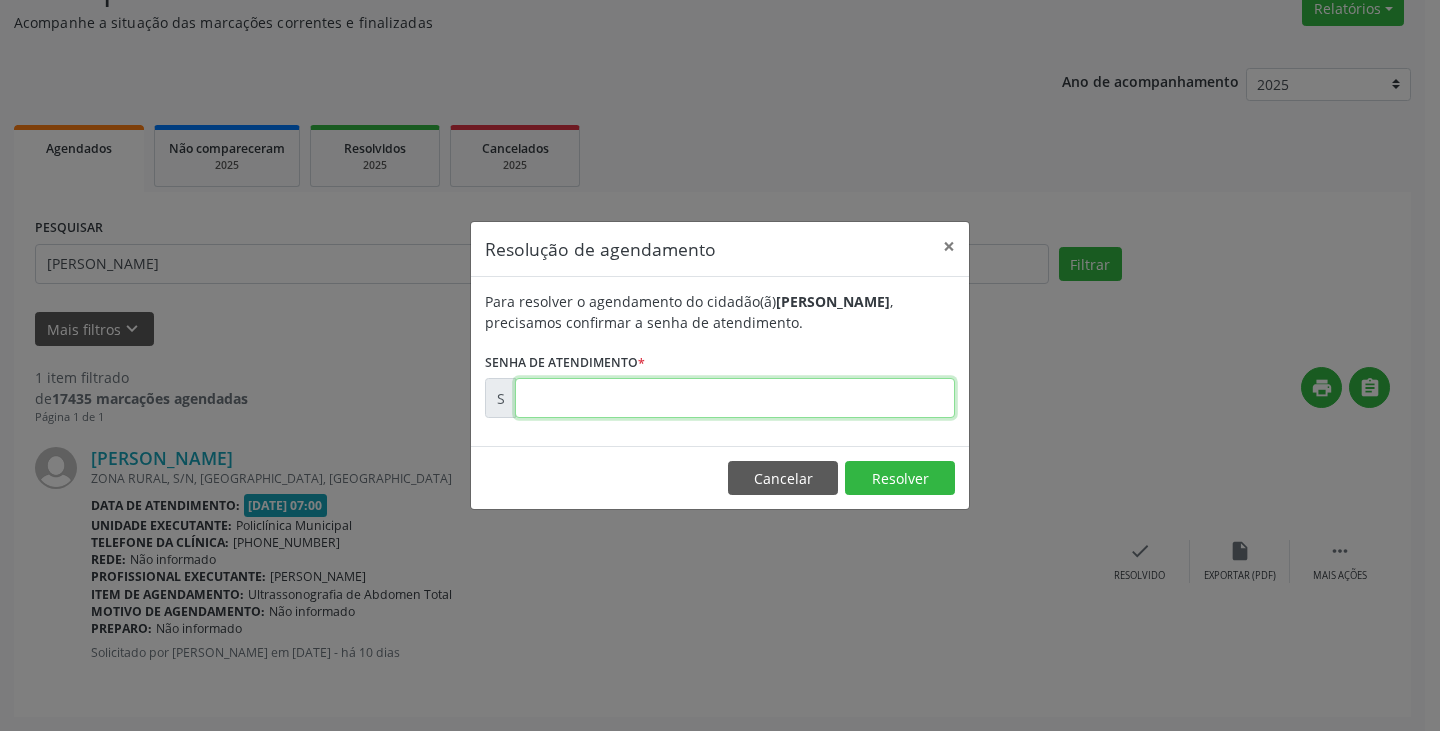 click at bounding box center (735, 398) 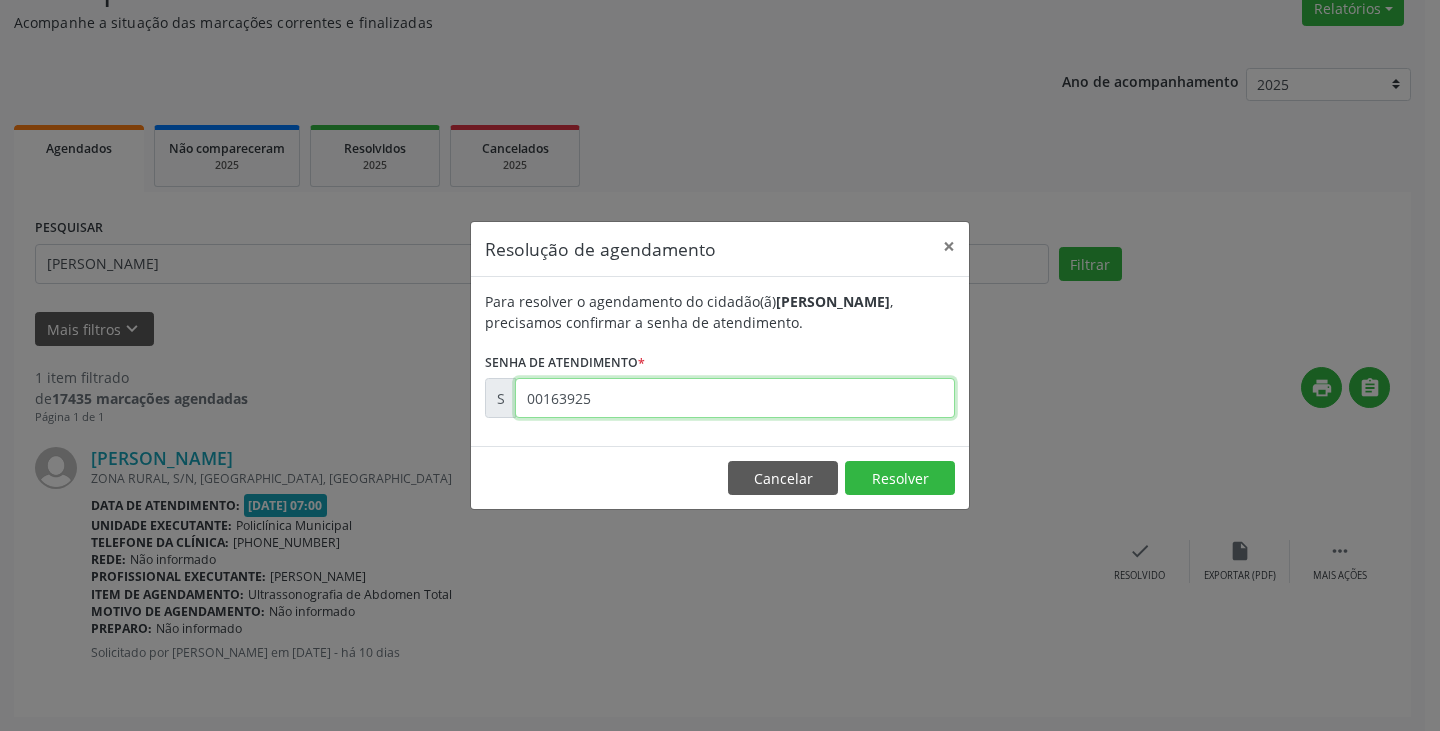 type on "00163925" 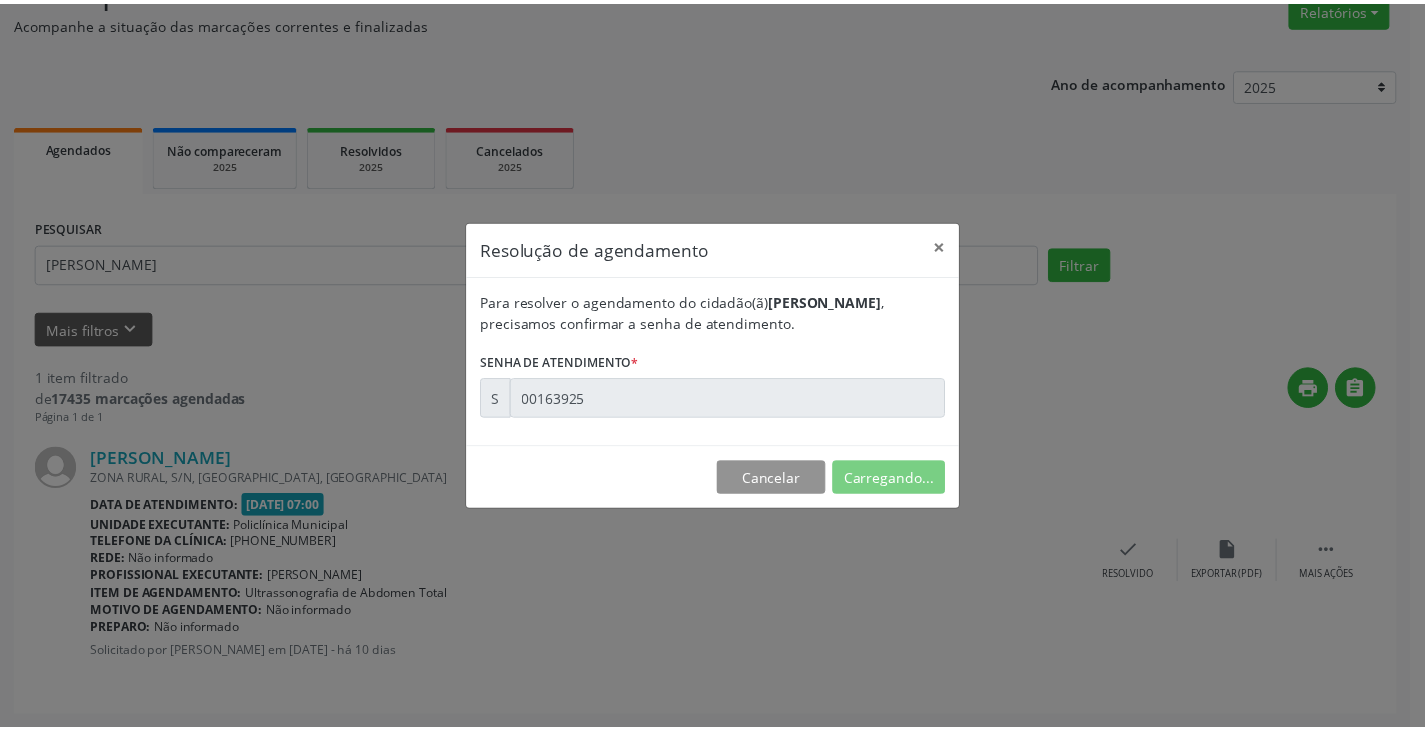 scroll, scrollTop: 0, scrollLeft: 0, axis: both 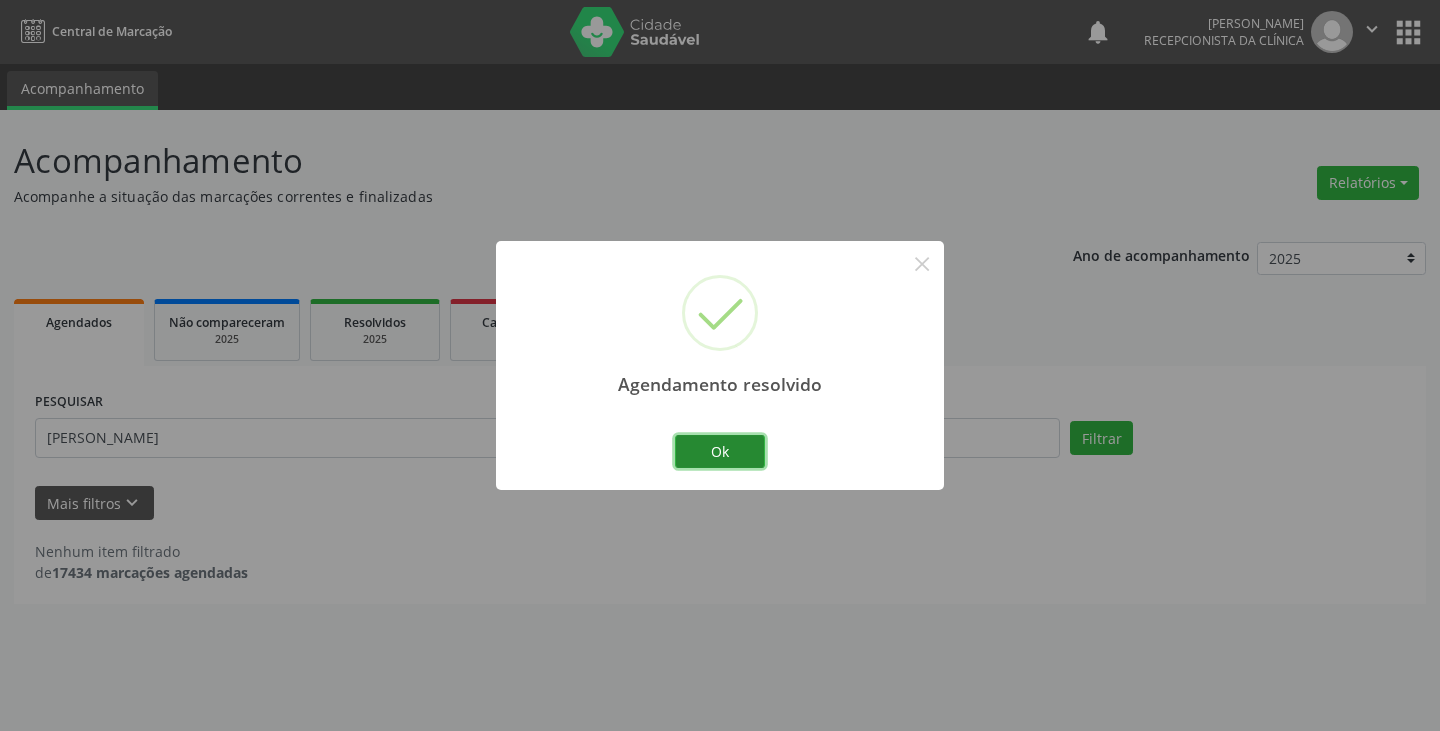 click on "Ok" at bounding box center [720, 452] 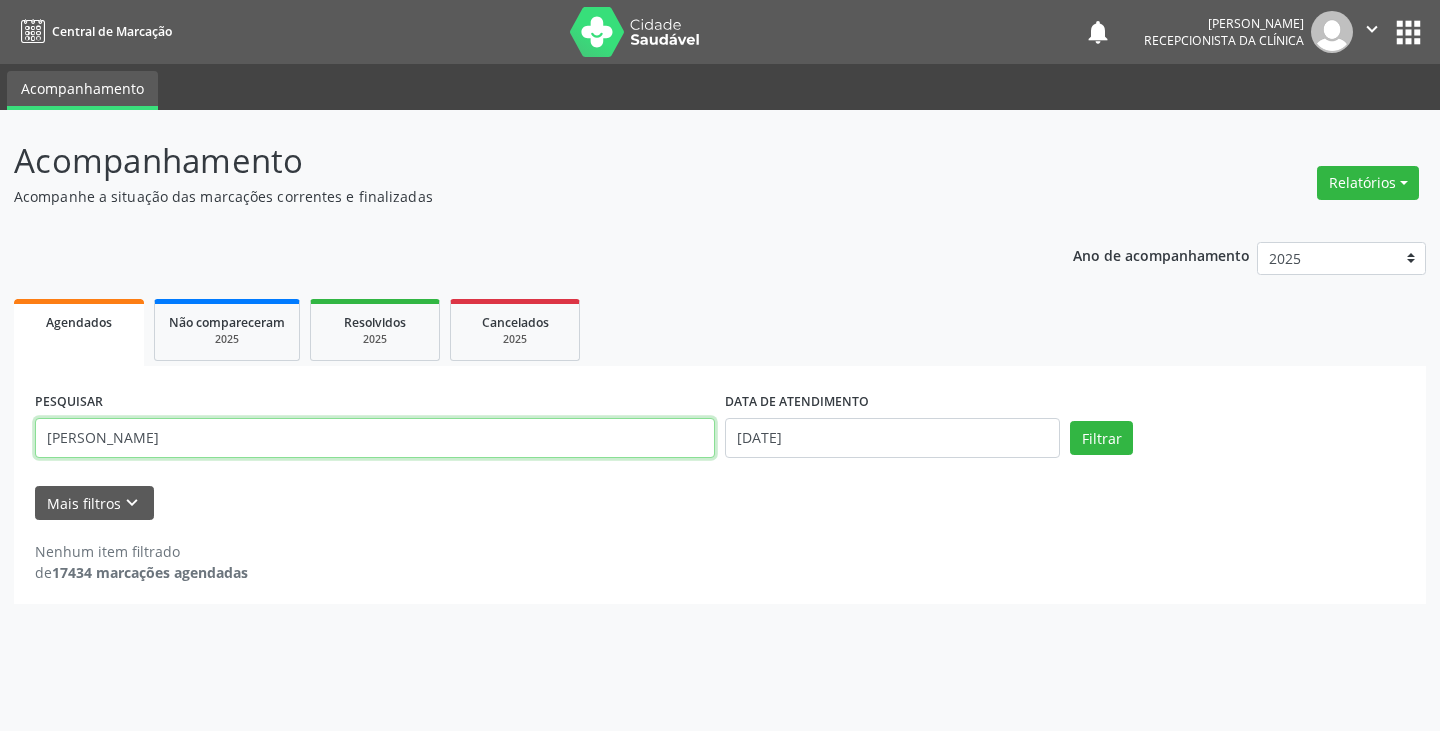 click on "jose a" at bounding box center [375, 438] 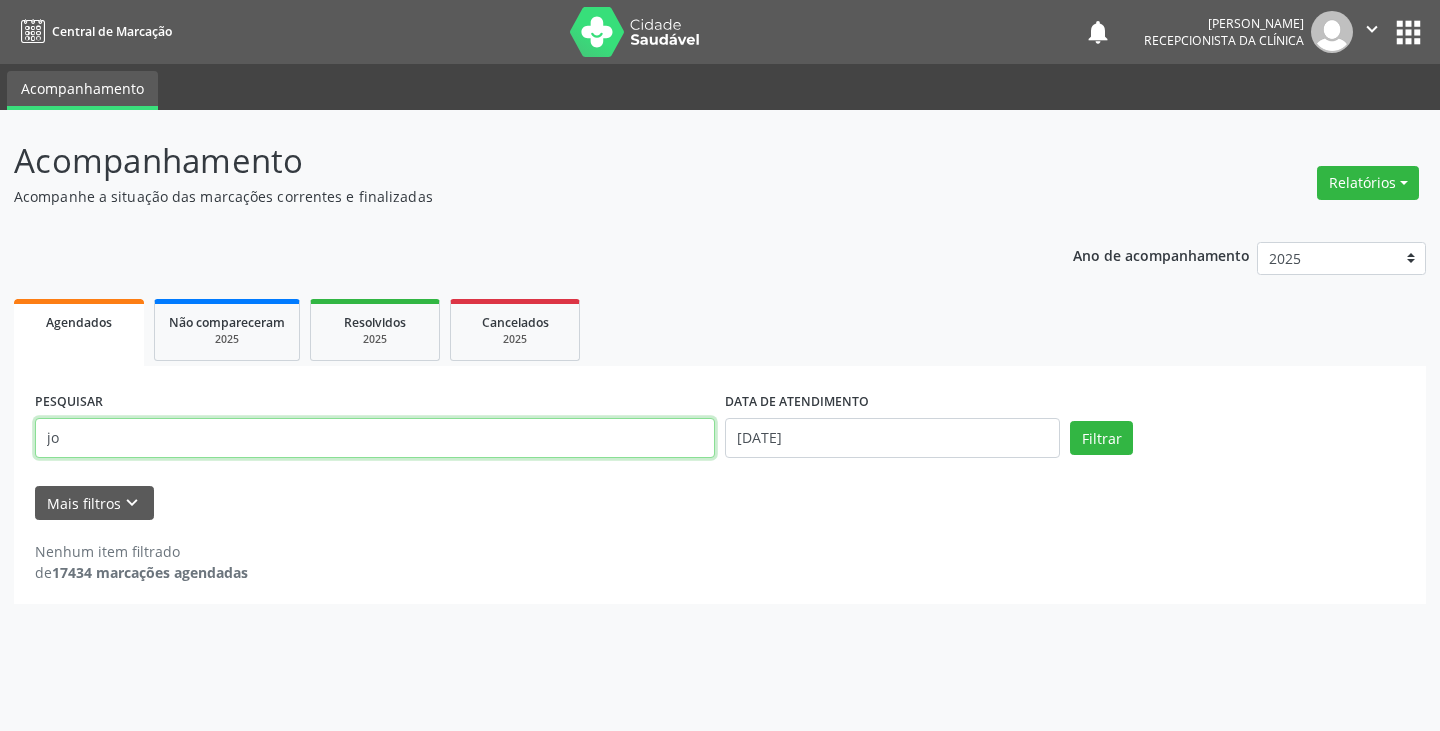 type on "j" 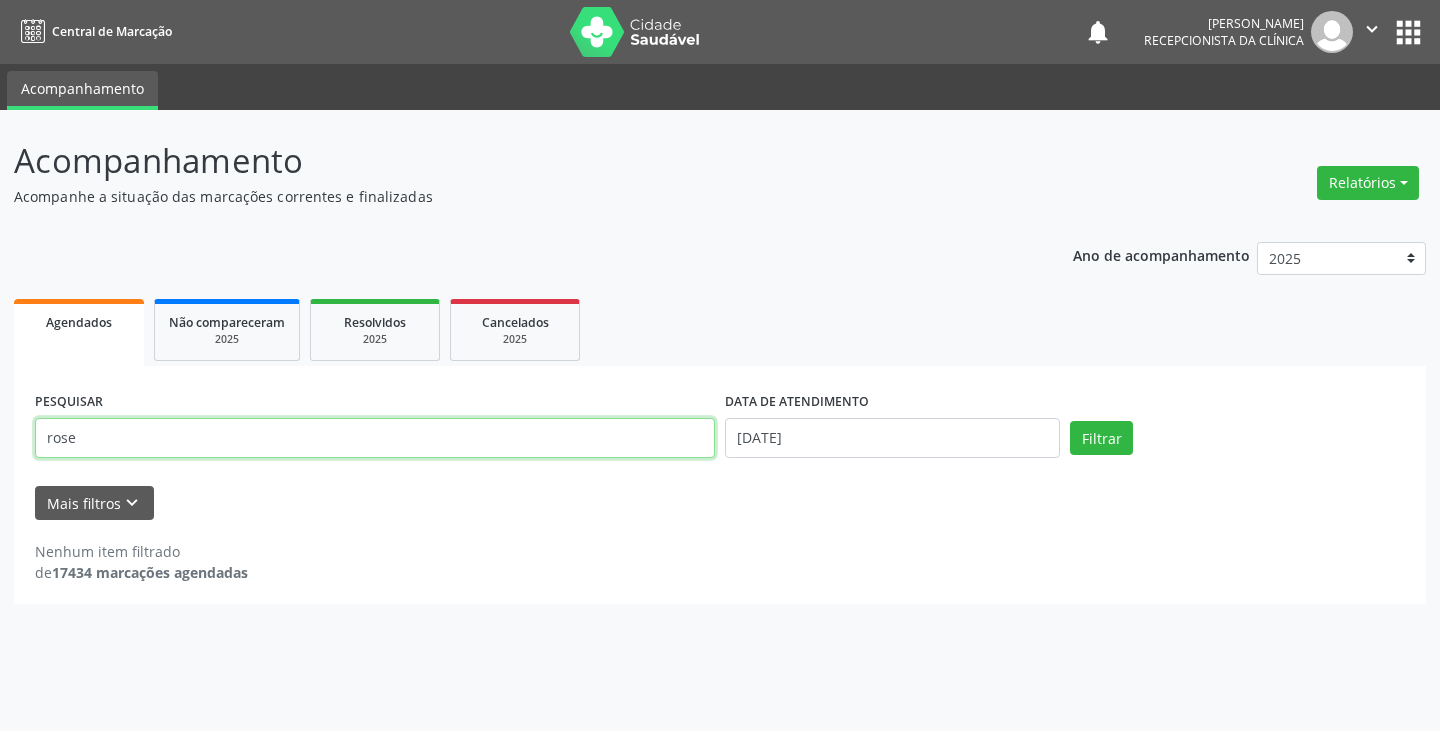 type on "rose" 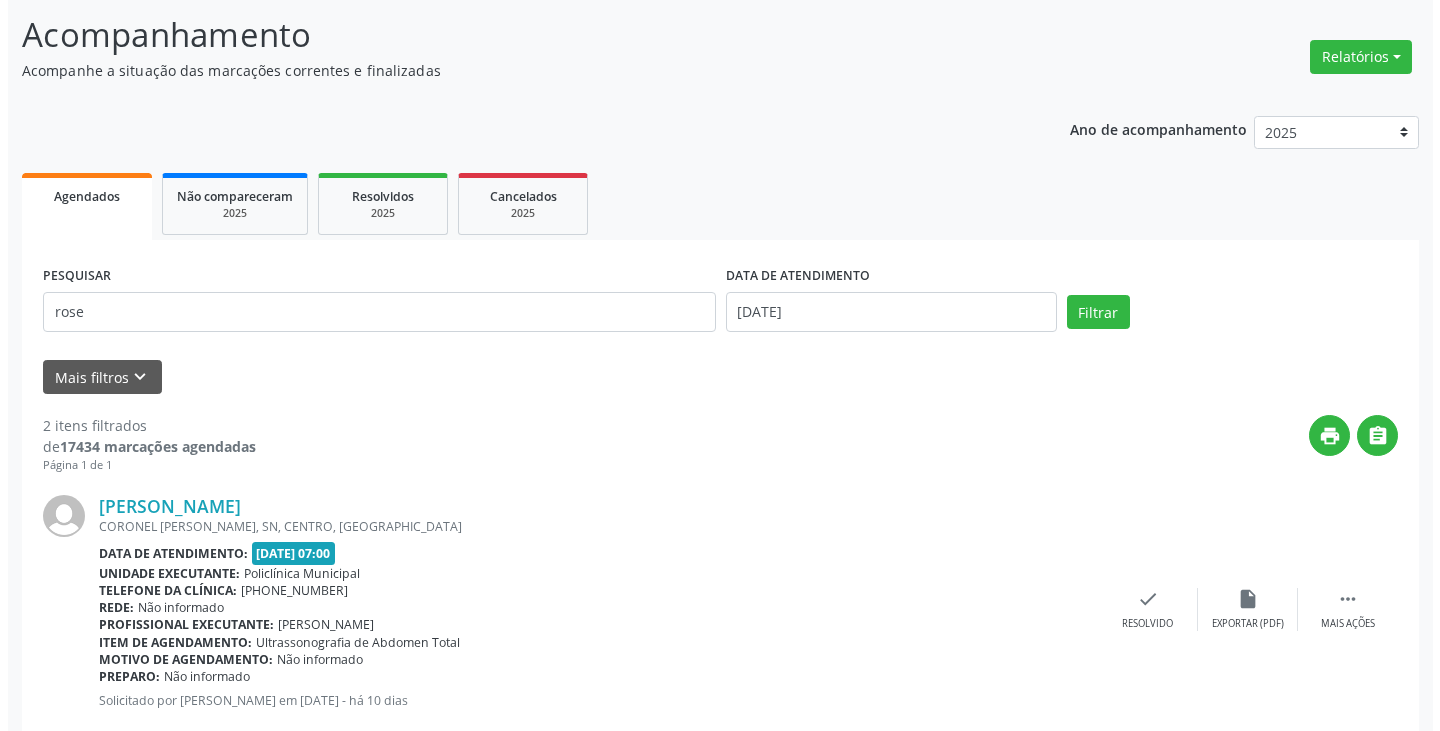 scroll, scrollTop: 300, scrollLeft: 0, axis: vertical 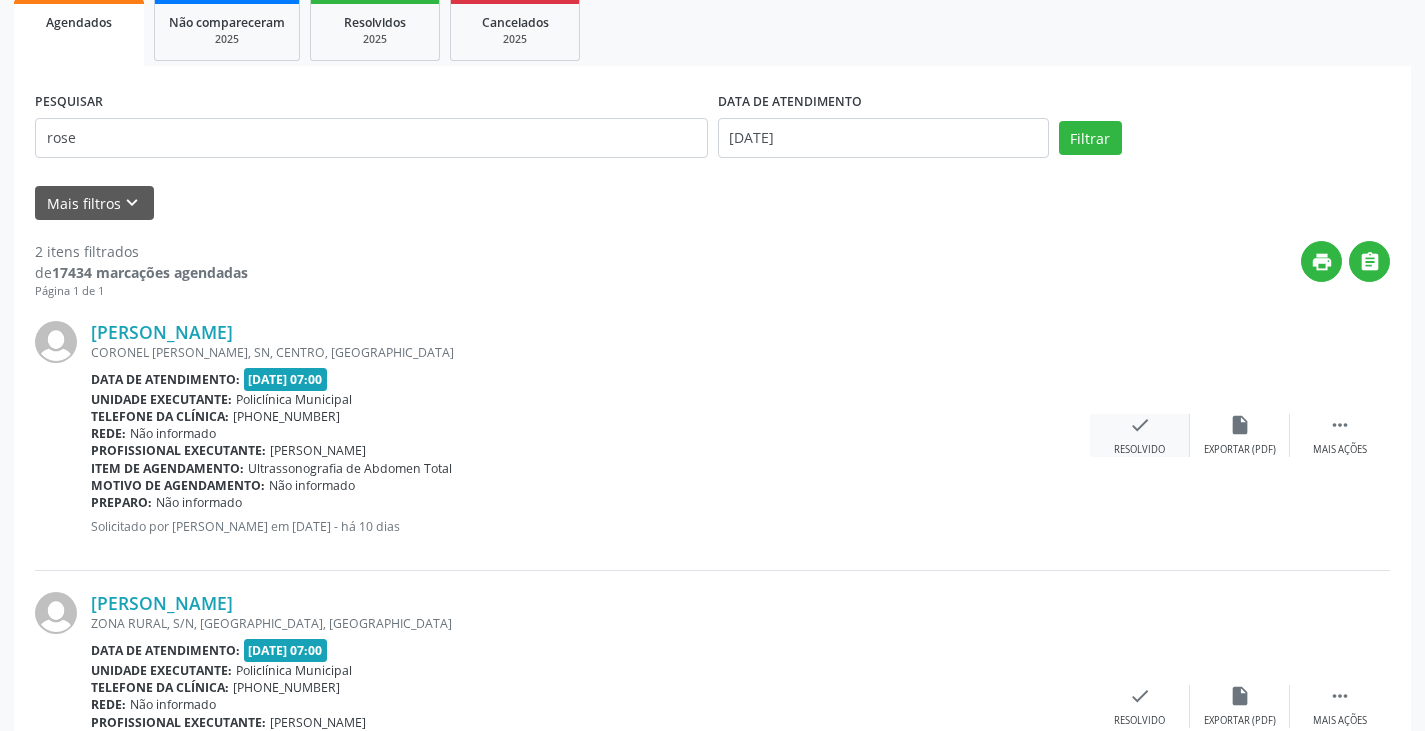 click on "check
Resolvido" at bounding box center (1140, 435) 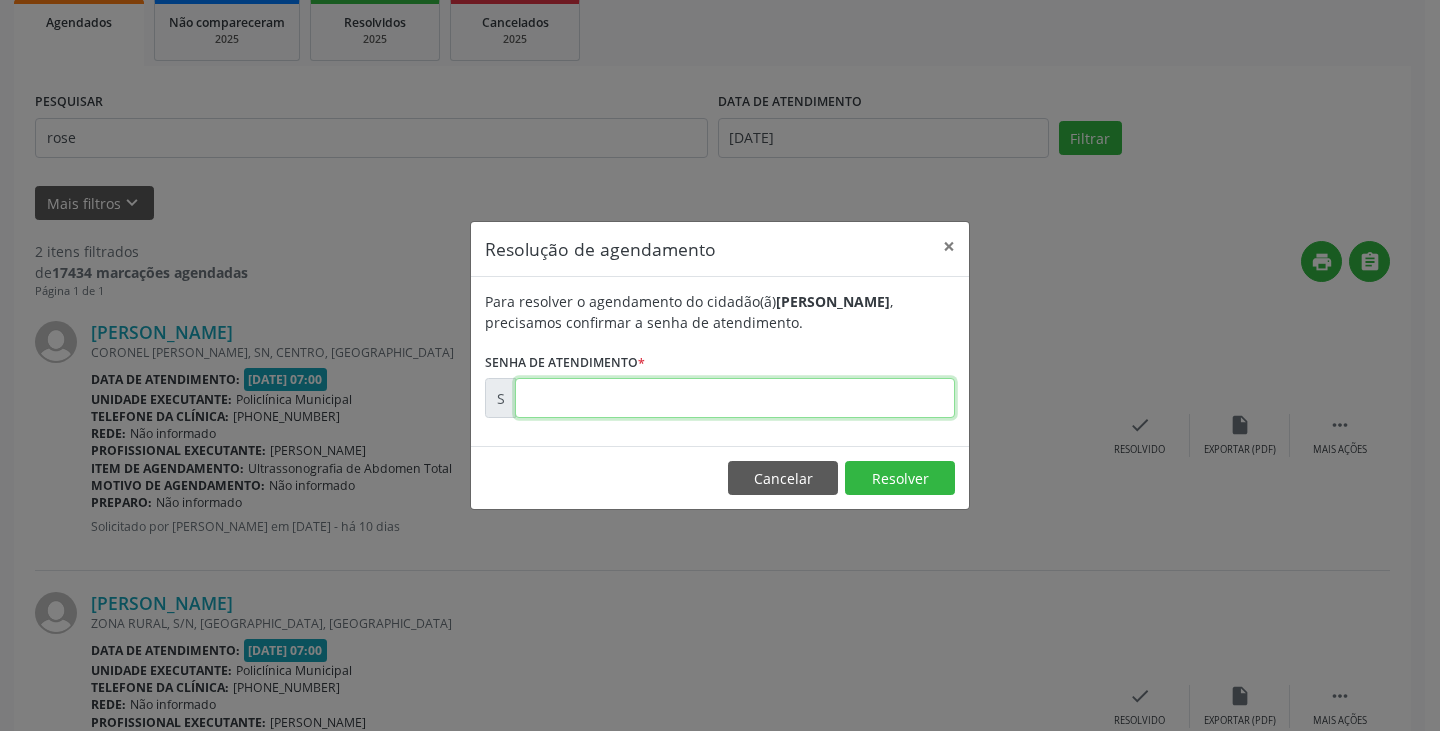 click at bounding box center [735, 398] 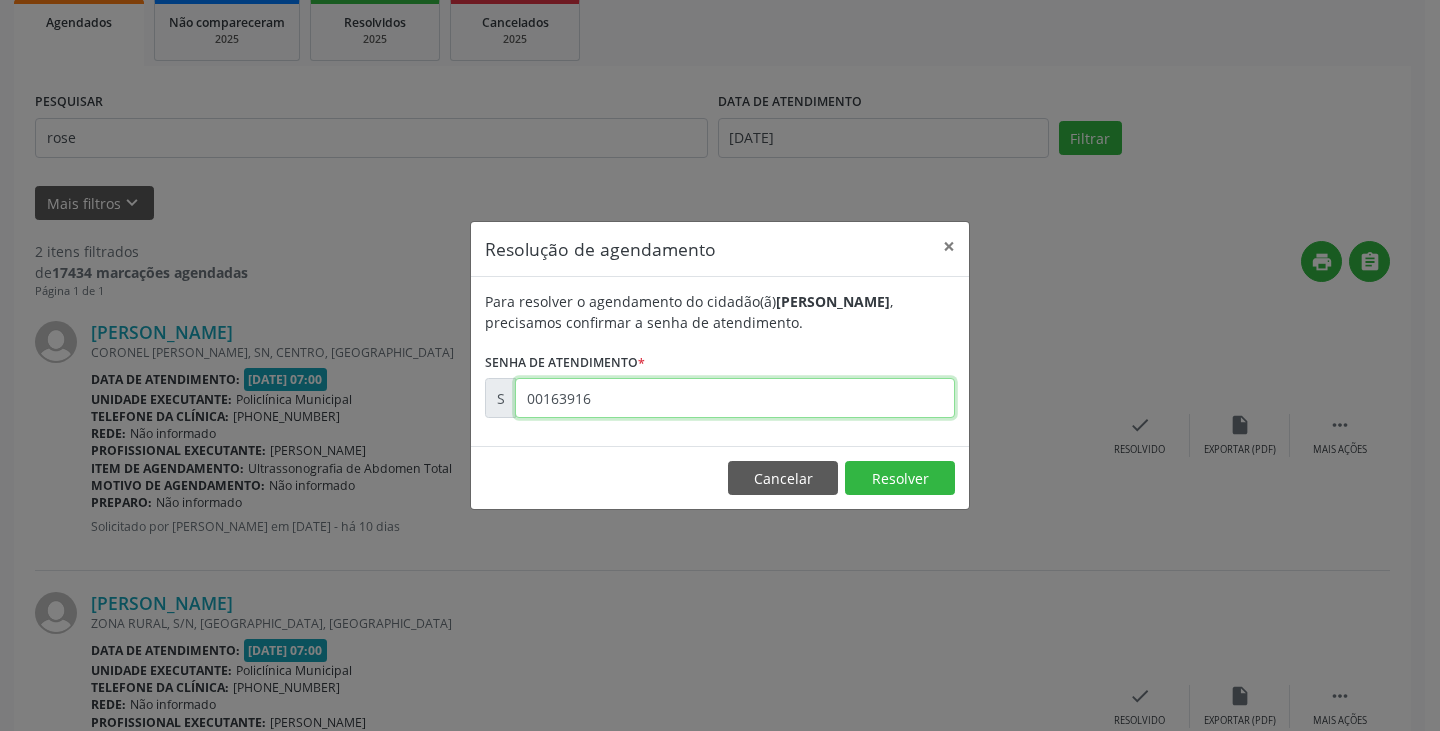 type on "00163916" 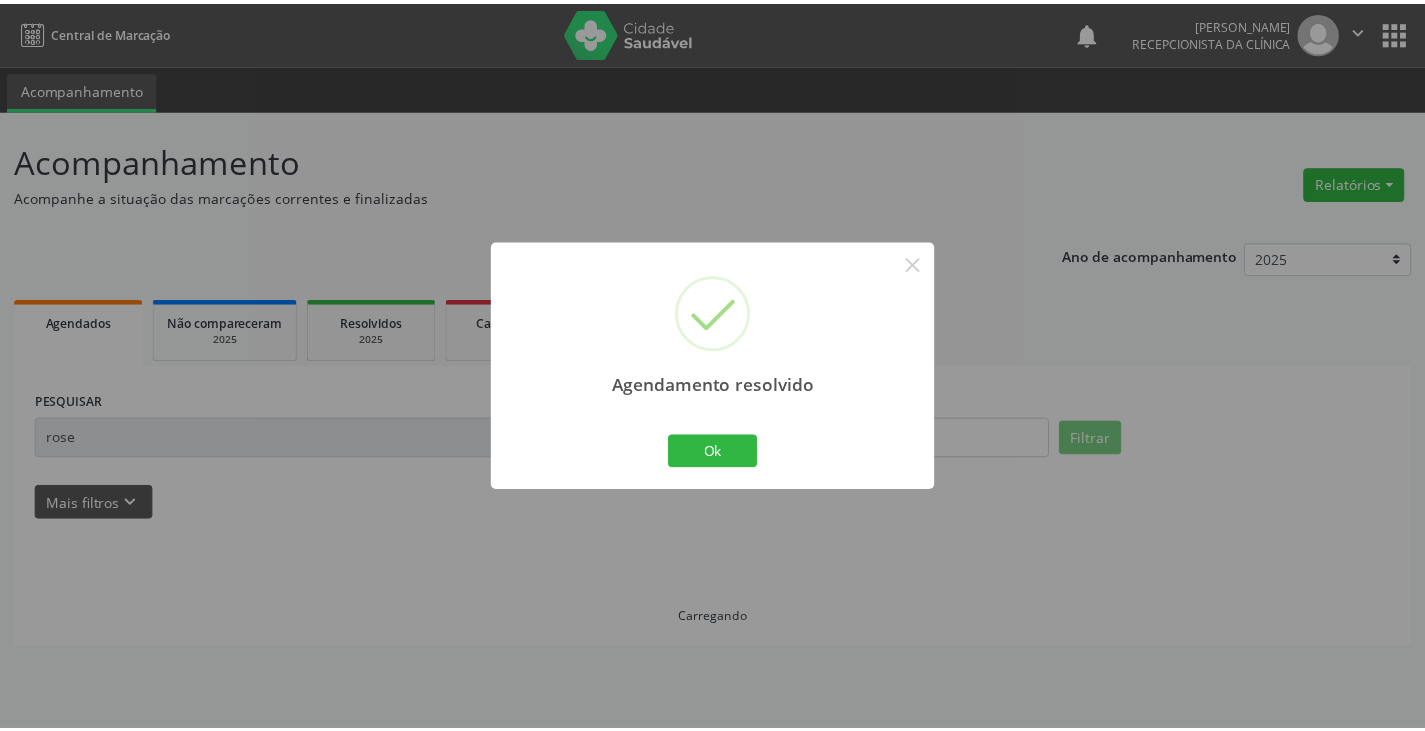 scroll, scrollTop: 0, scrollLeft: 0, axis: both 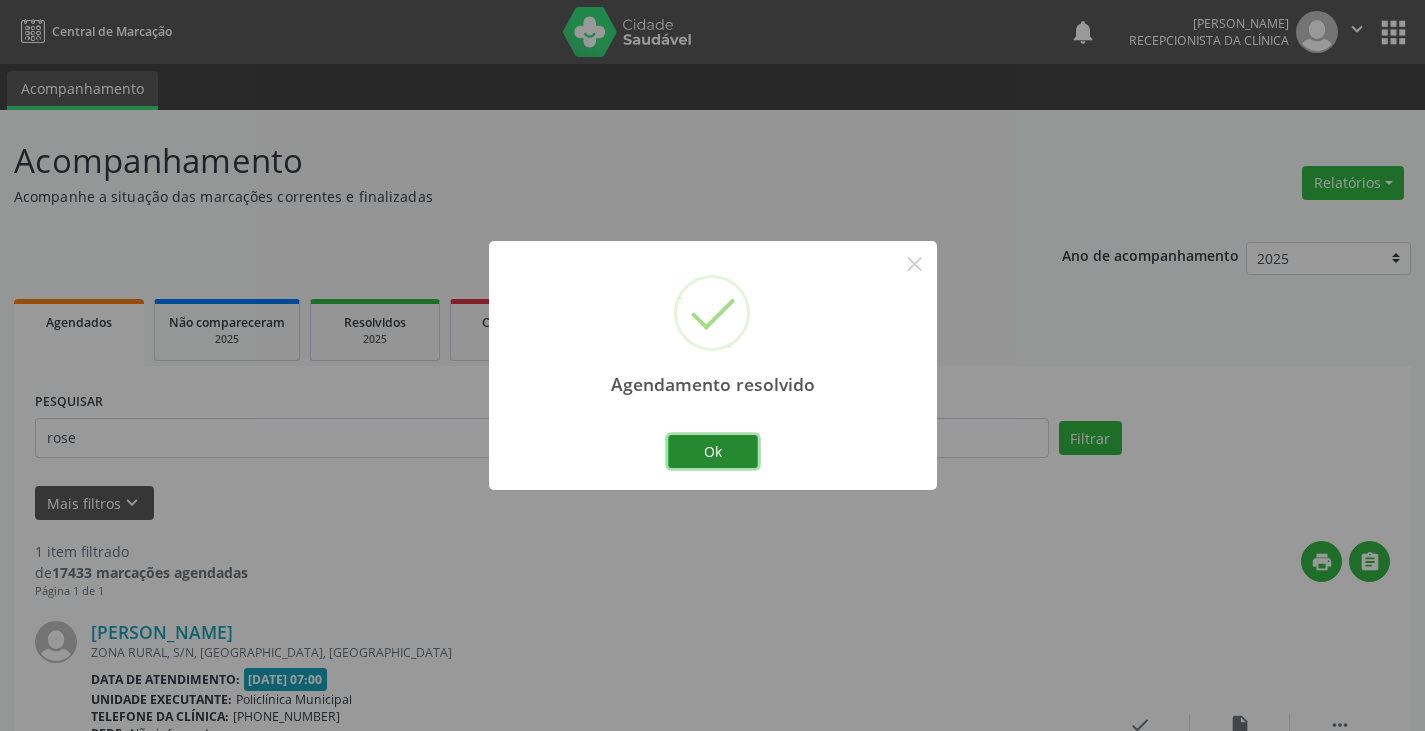click on "Ok" at bounding box center [713, 452] 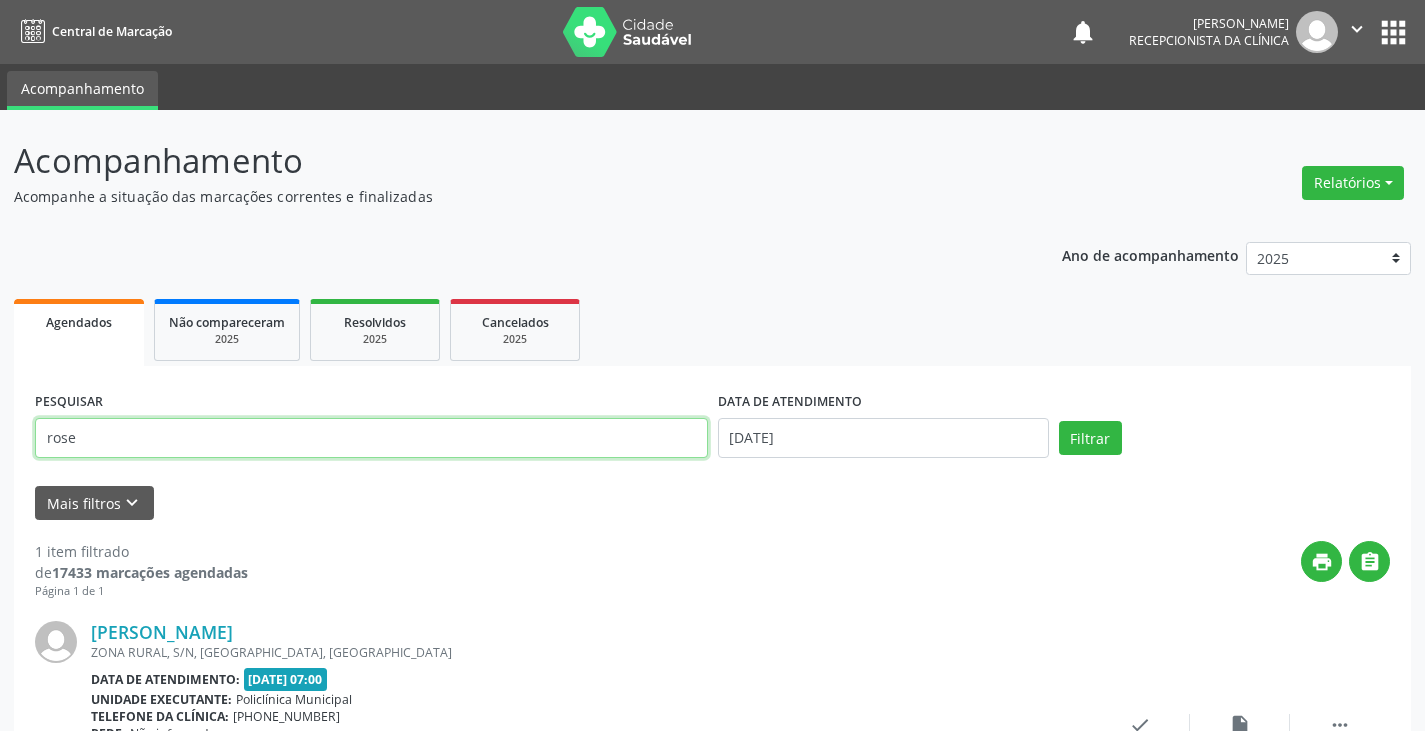 click on "rose" at bounding box center [371, 438] 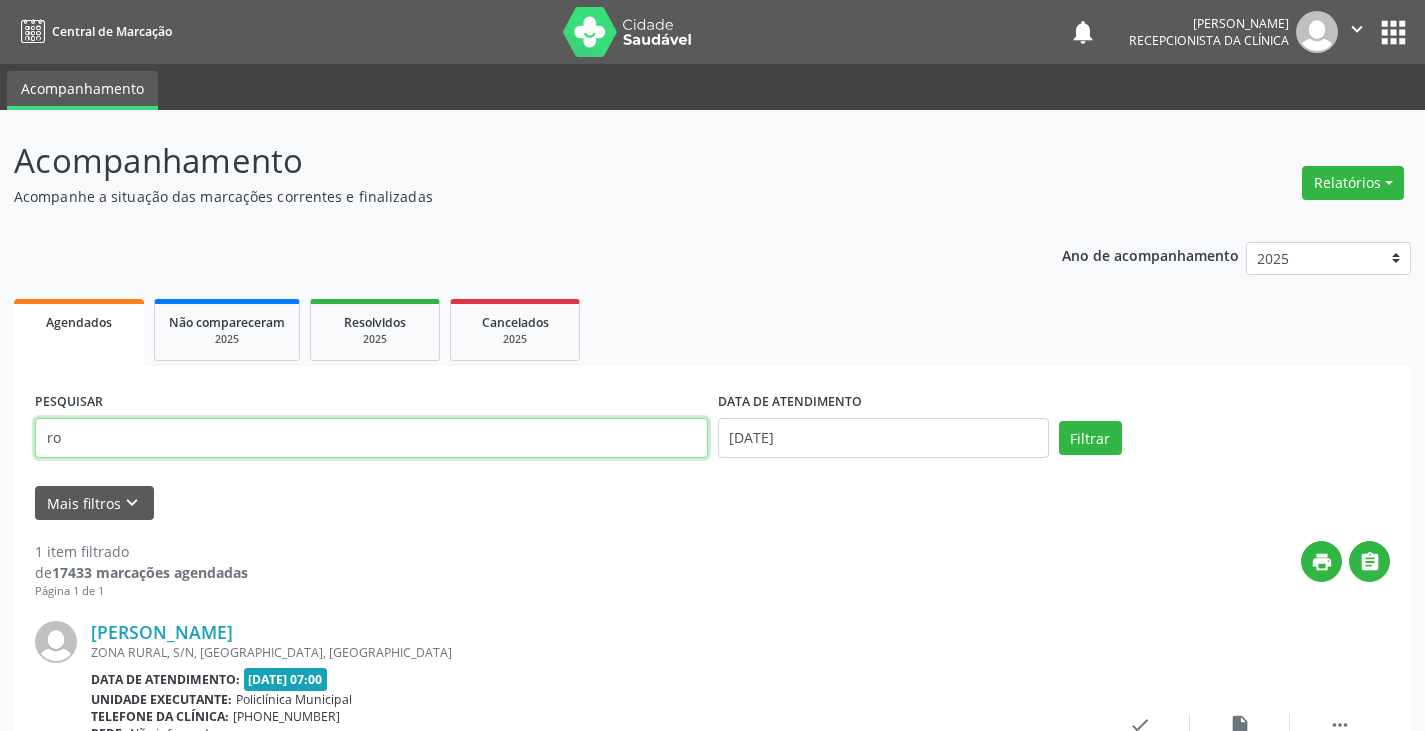type on "r" 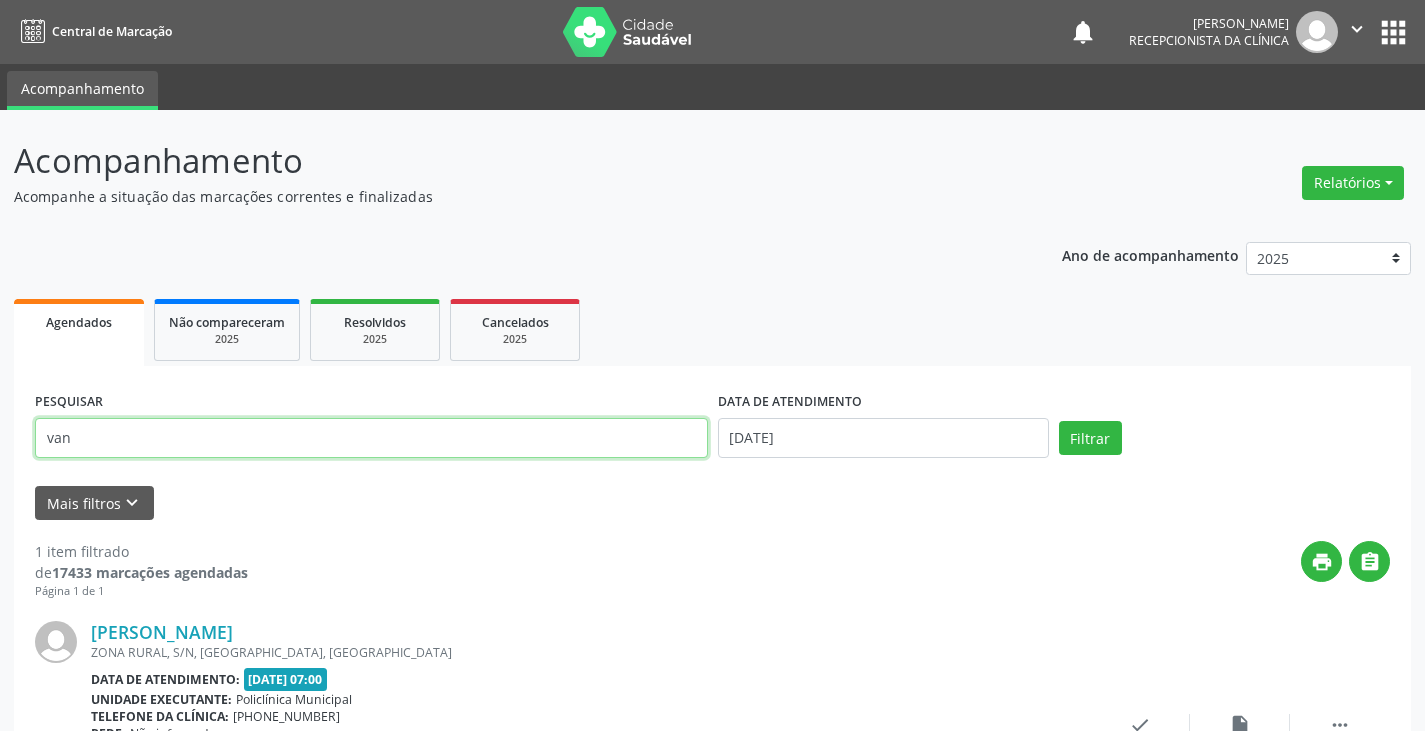 type on "van" 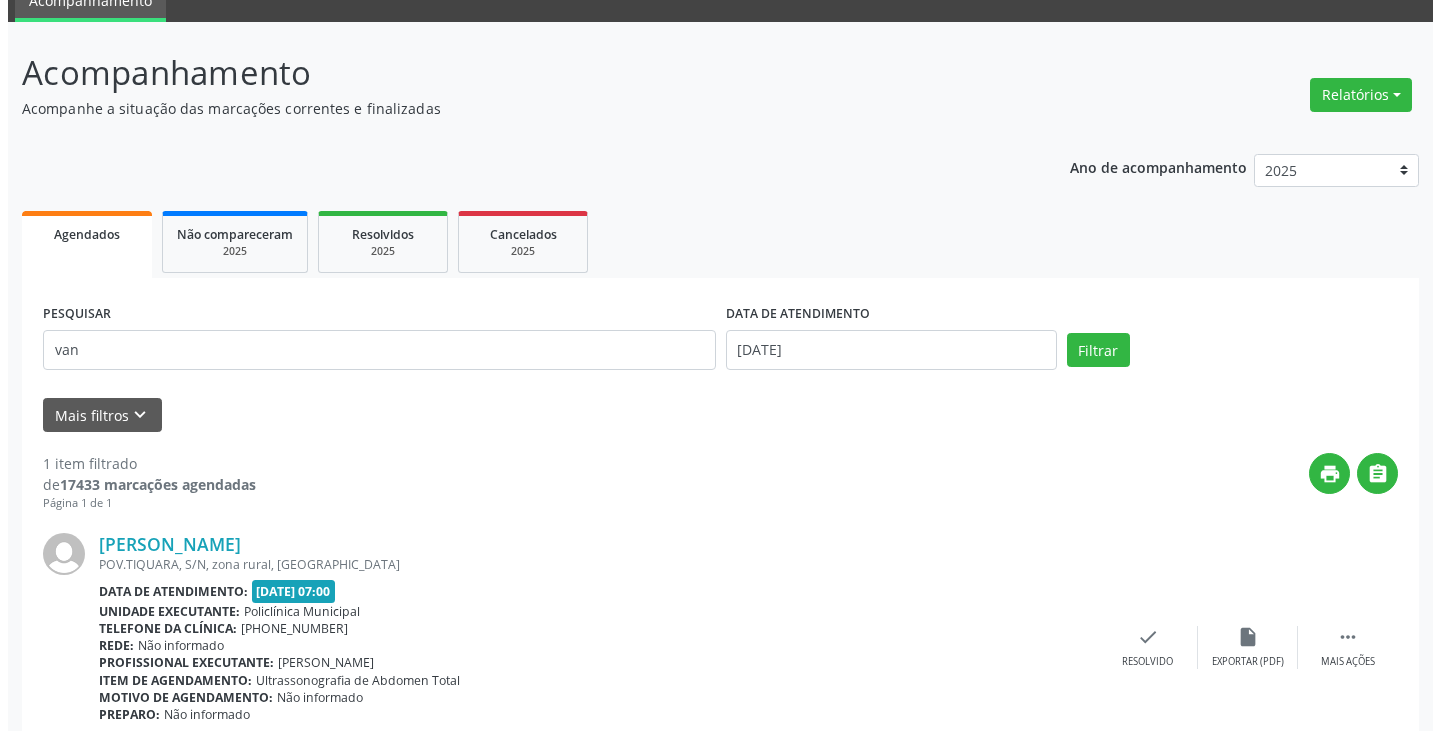scroll, scrollTop: 174, scrollLeft: 0, axis: vertical 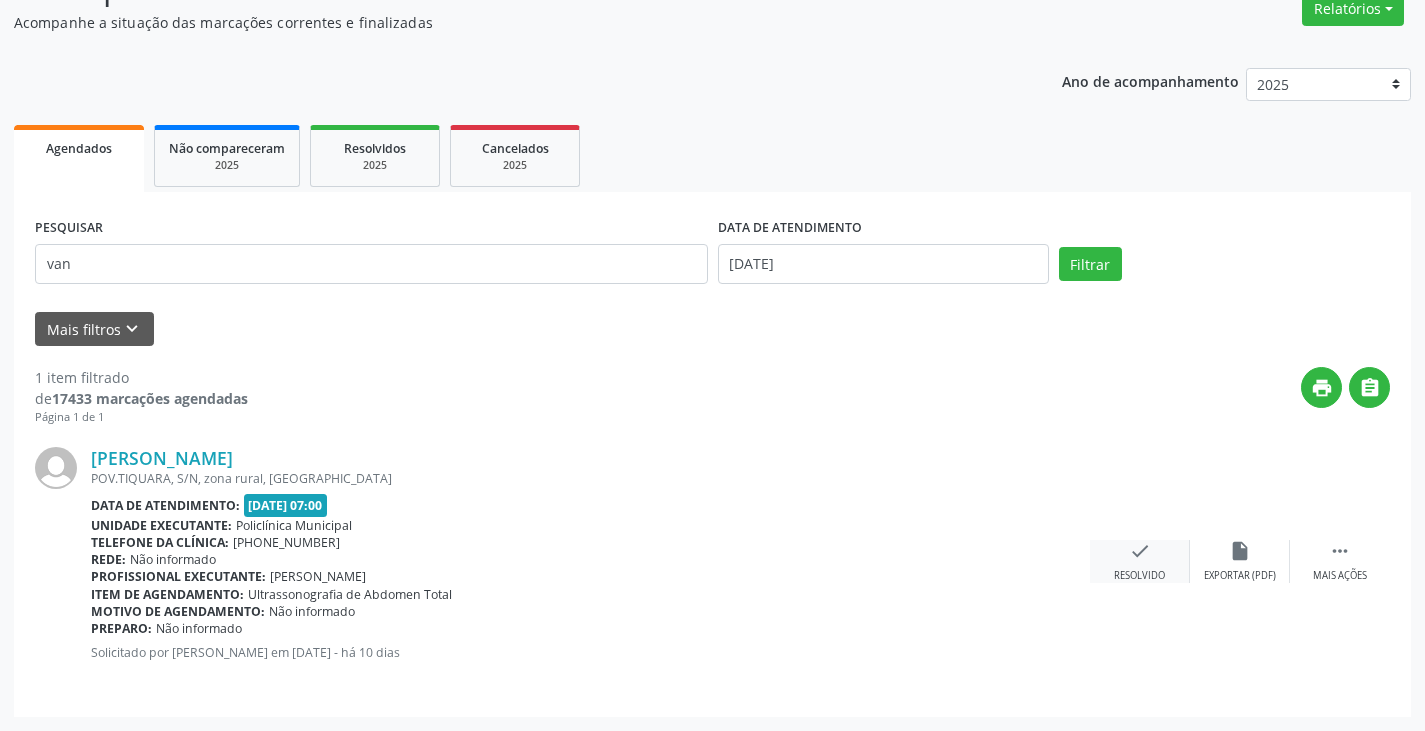 click on "check" at bounding box center [1140, 551] 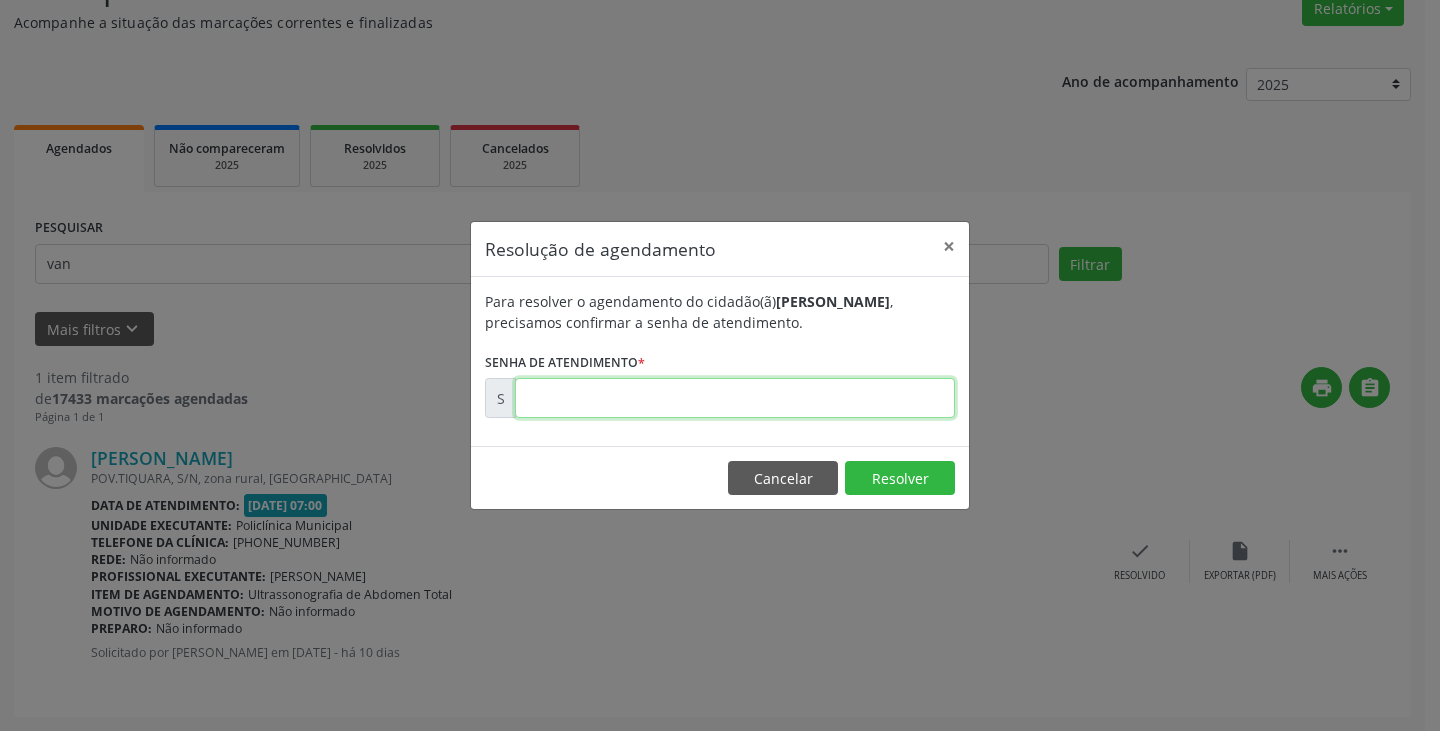 click at bounding box center (735, 398) 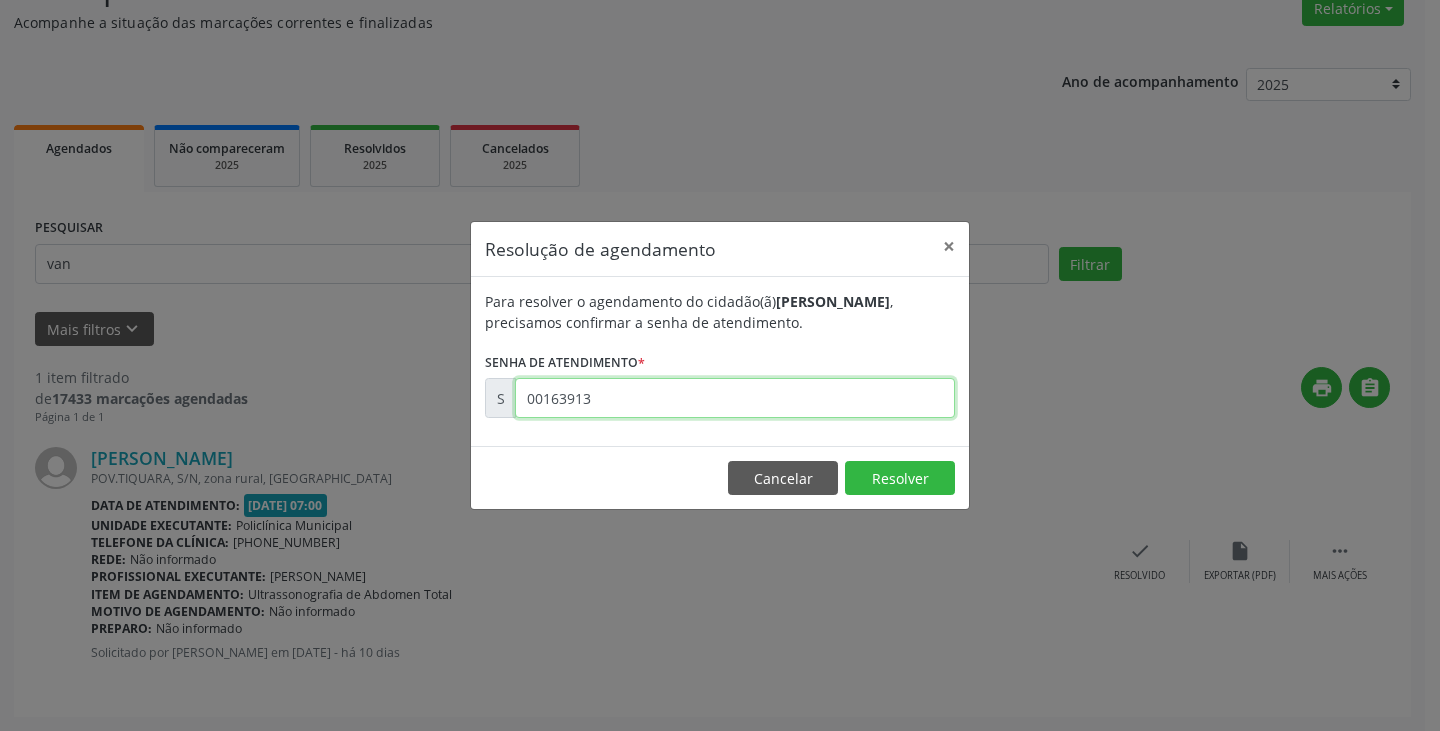 type on "00163913" 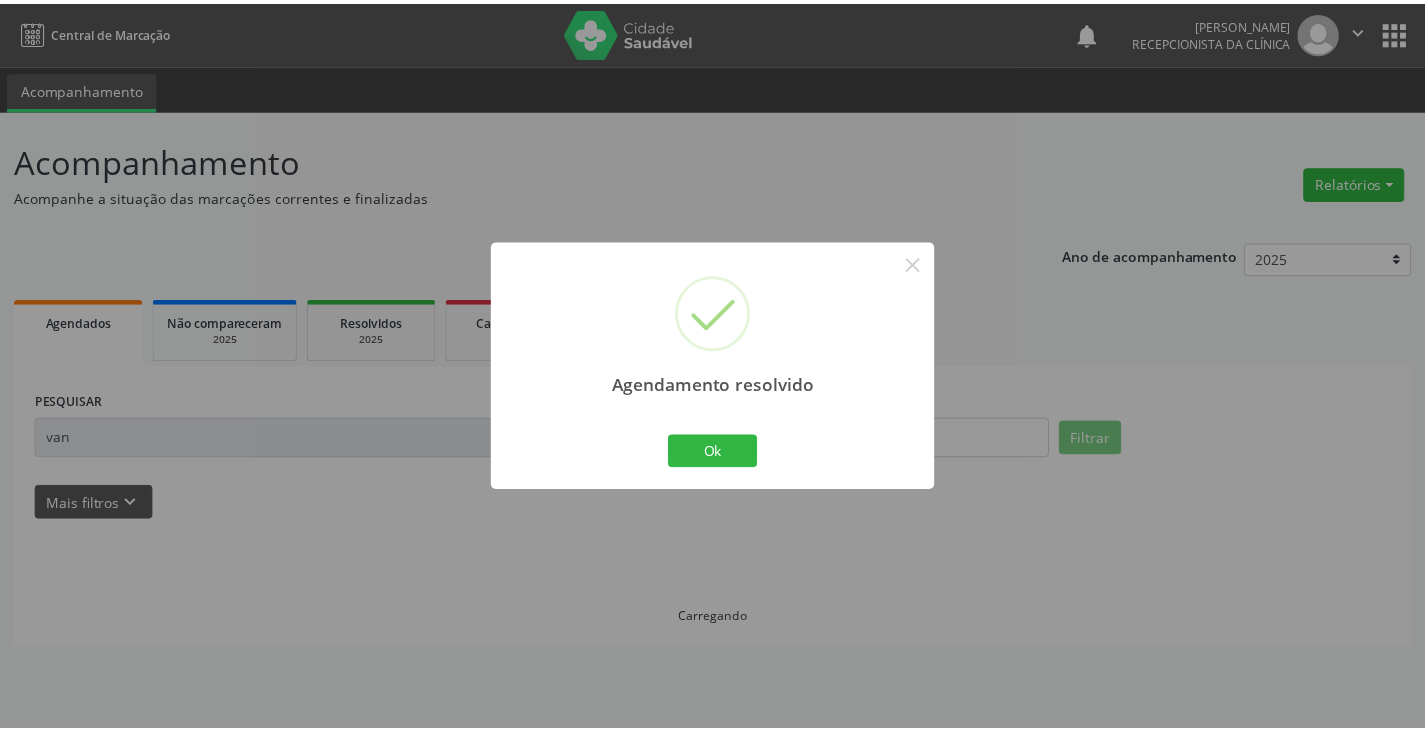 scroll, scrollTop: 0, scrollLeft: 0, axis: both 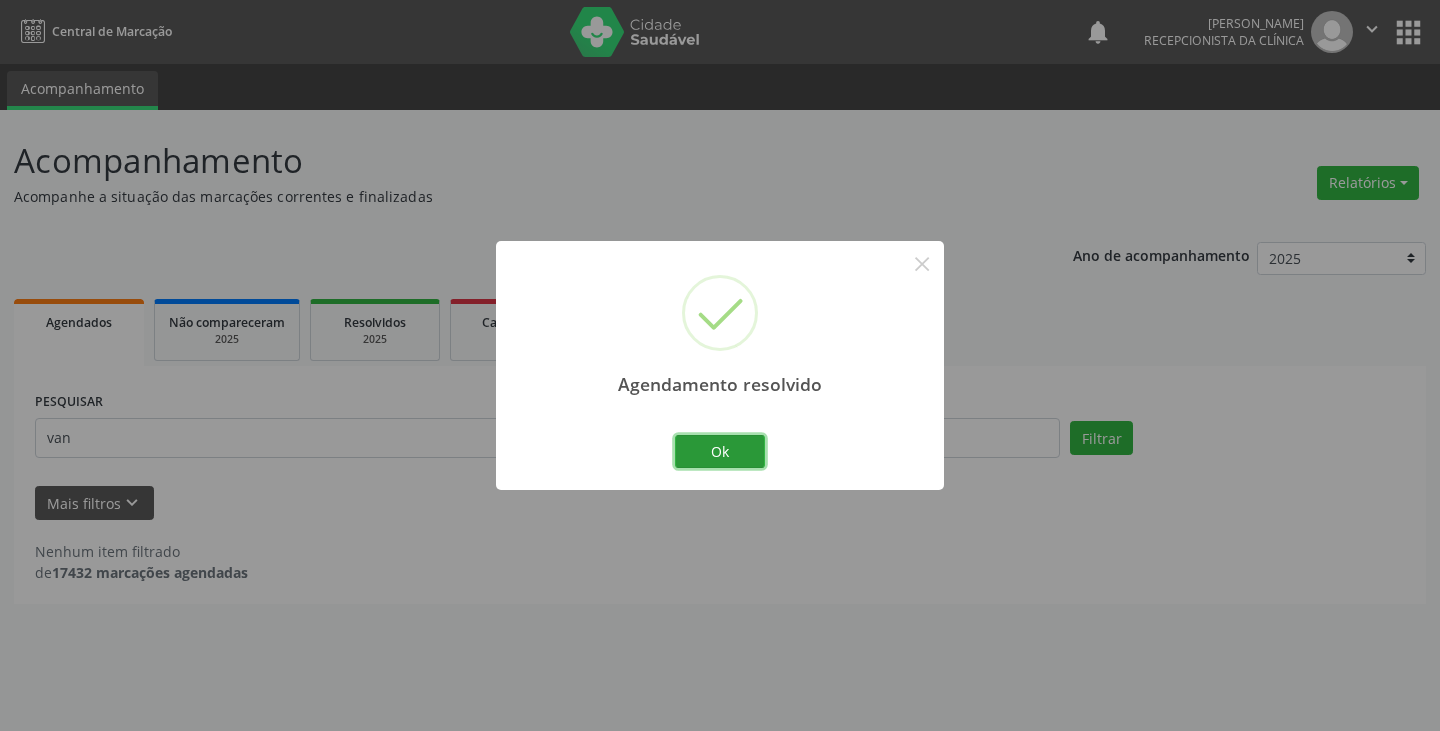 drag, startPoint x: 732, startPoint y: 462, endPoint x: 676, endPoint y: 435, distance: 62.169125 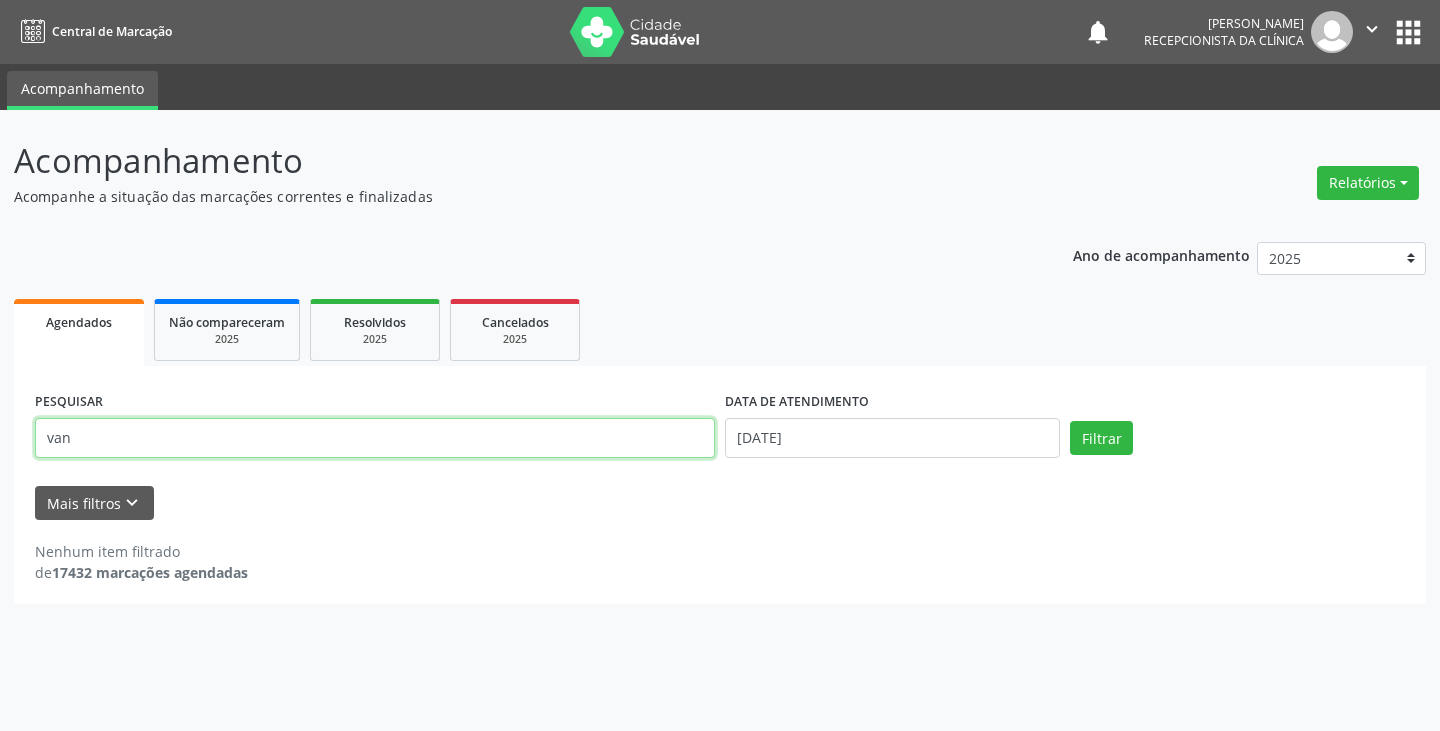 click on "van" at bounding box center [375, 438] 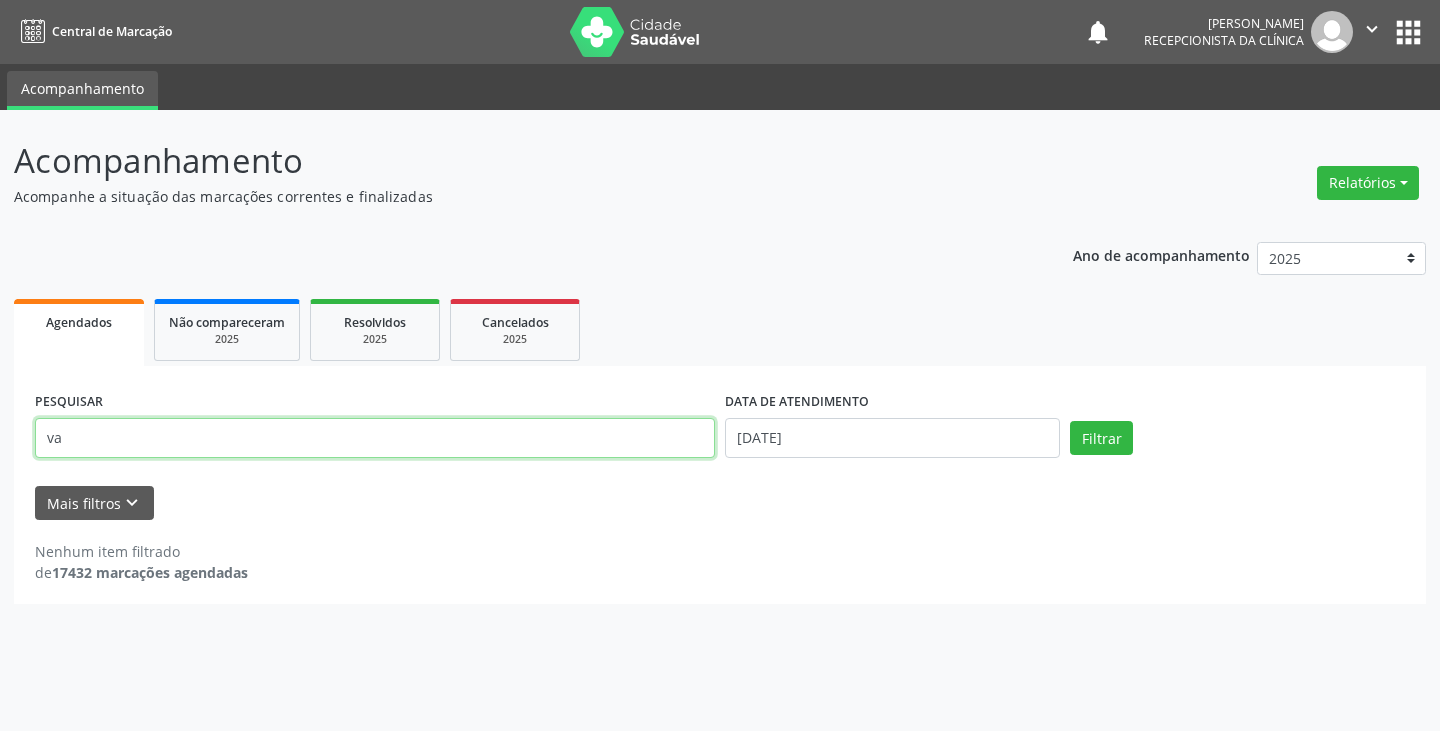 type on "v" 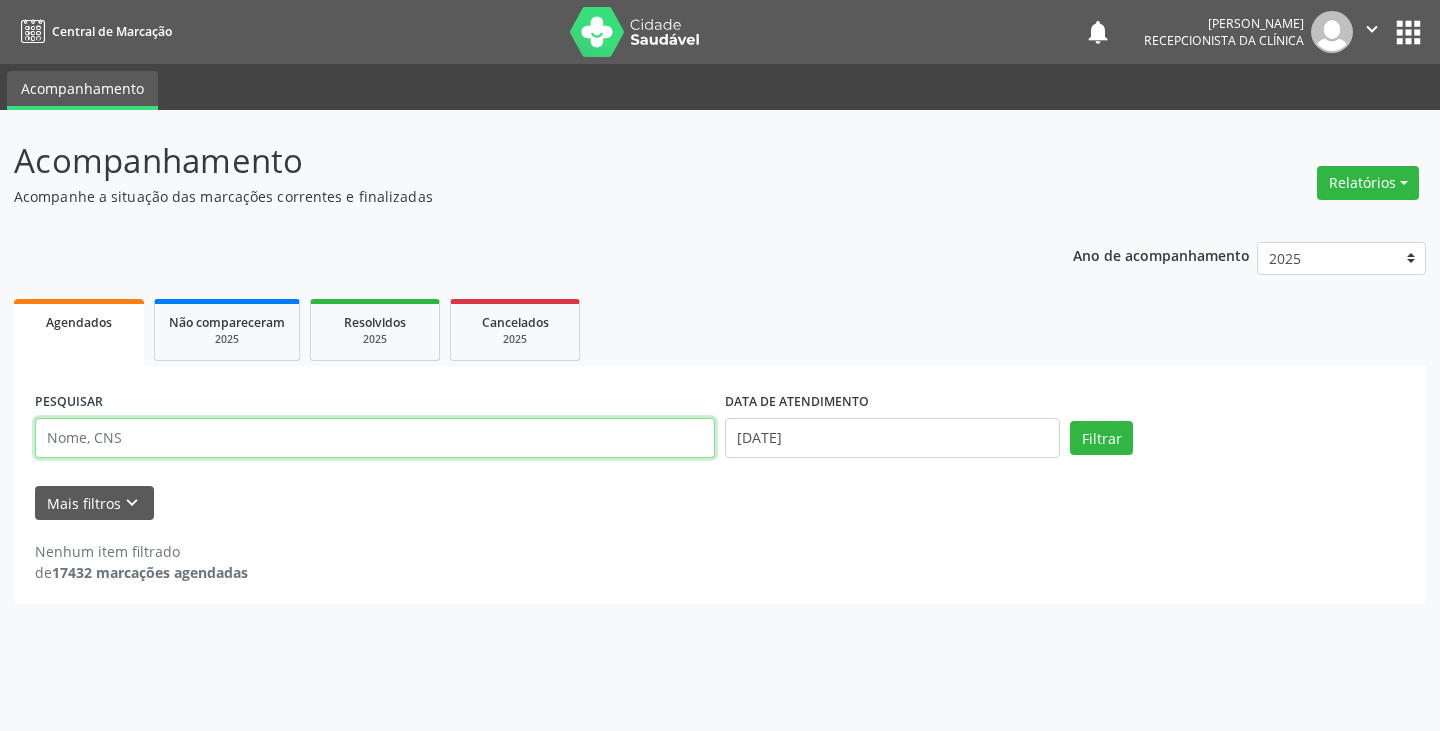 click at bounding box center [375, 438] 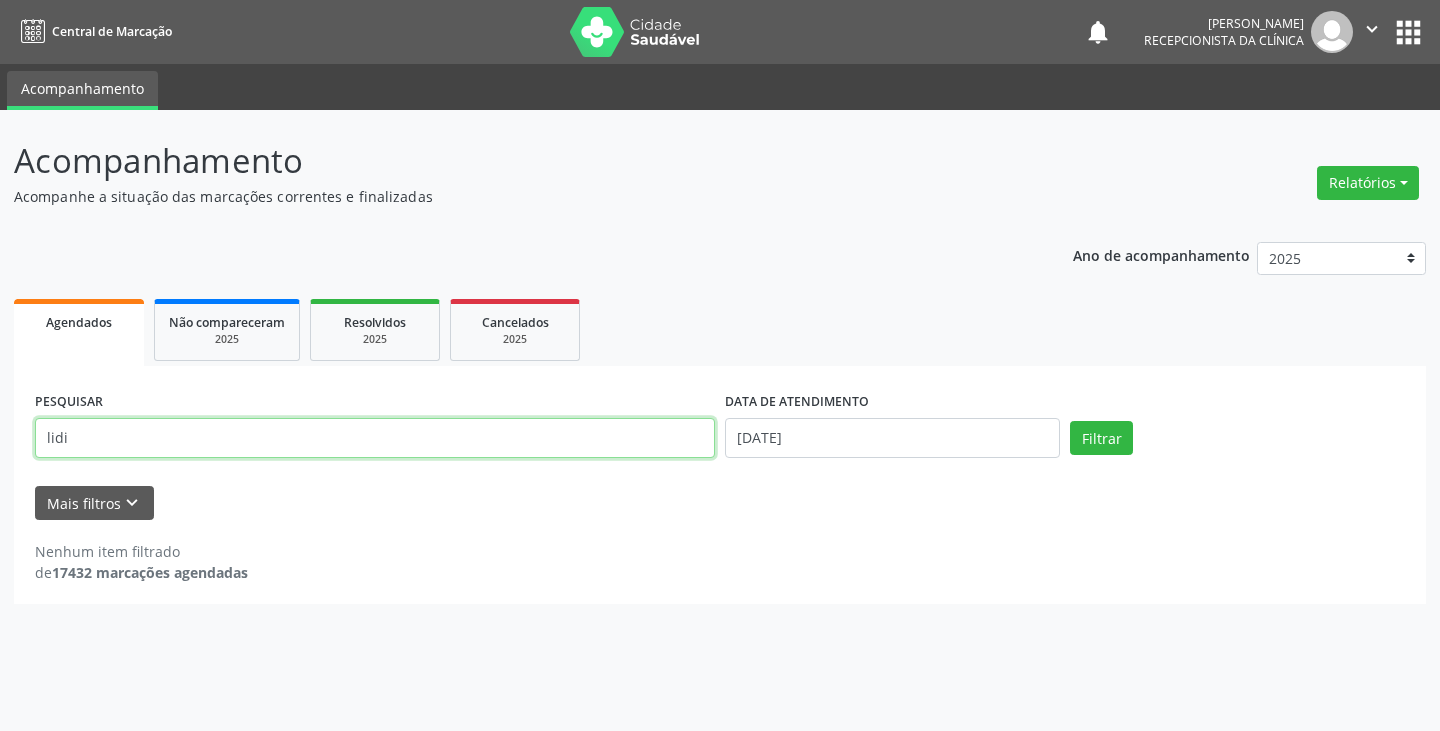 click on "Filtrar" at bounding box center [1101, 438] 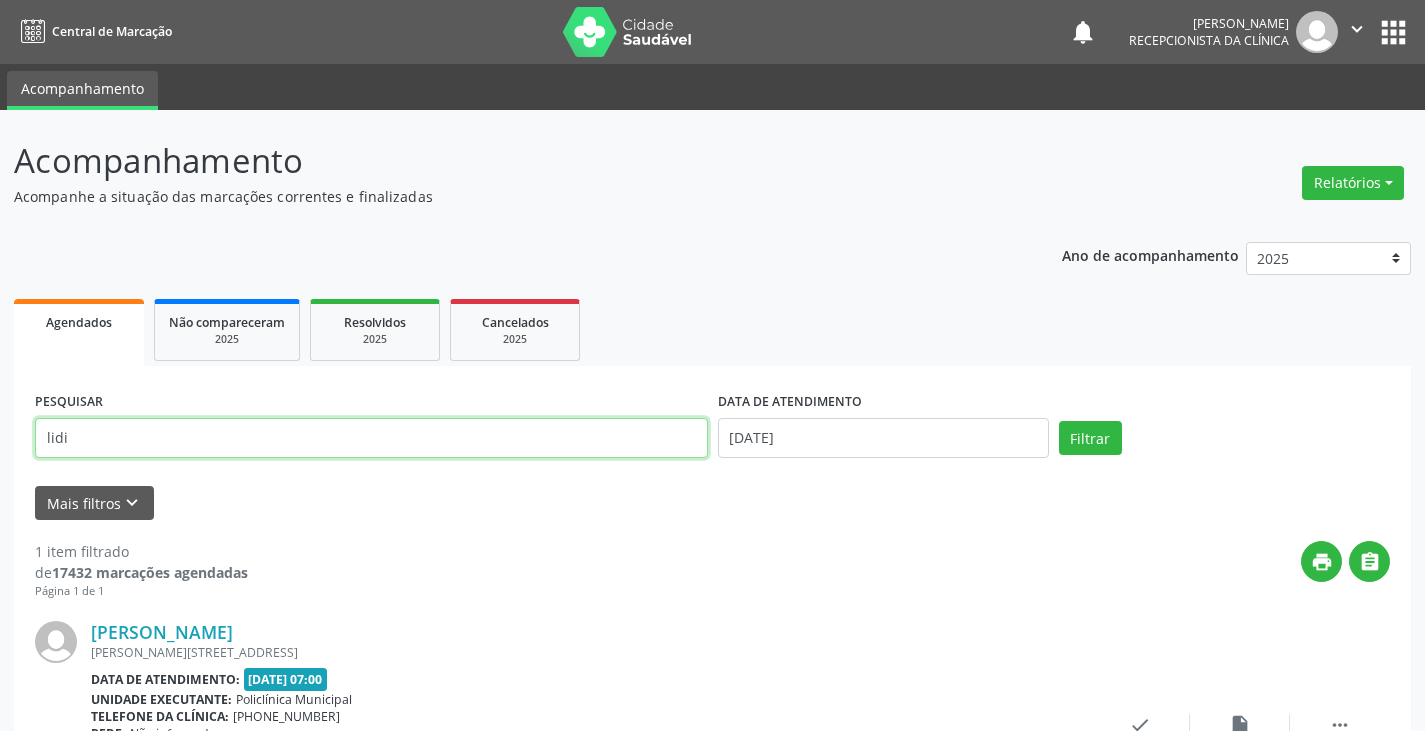 click on "lidi" at bounding box center (371, 438) 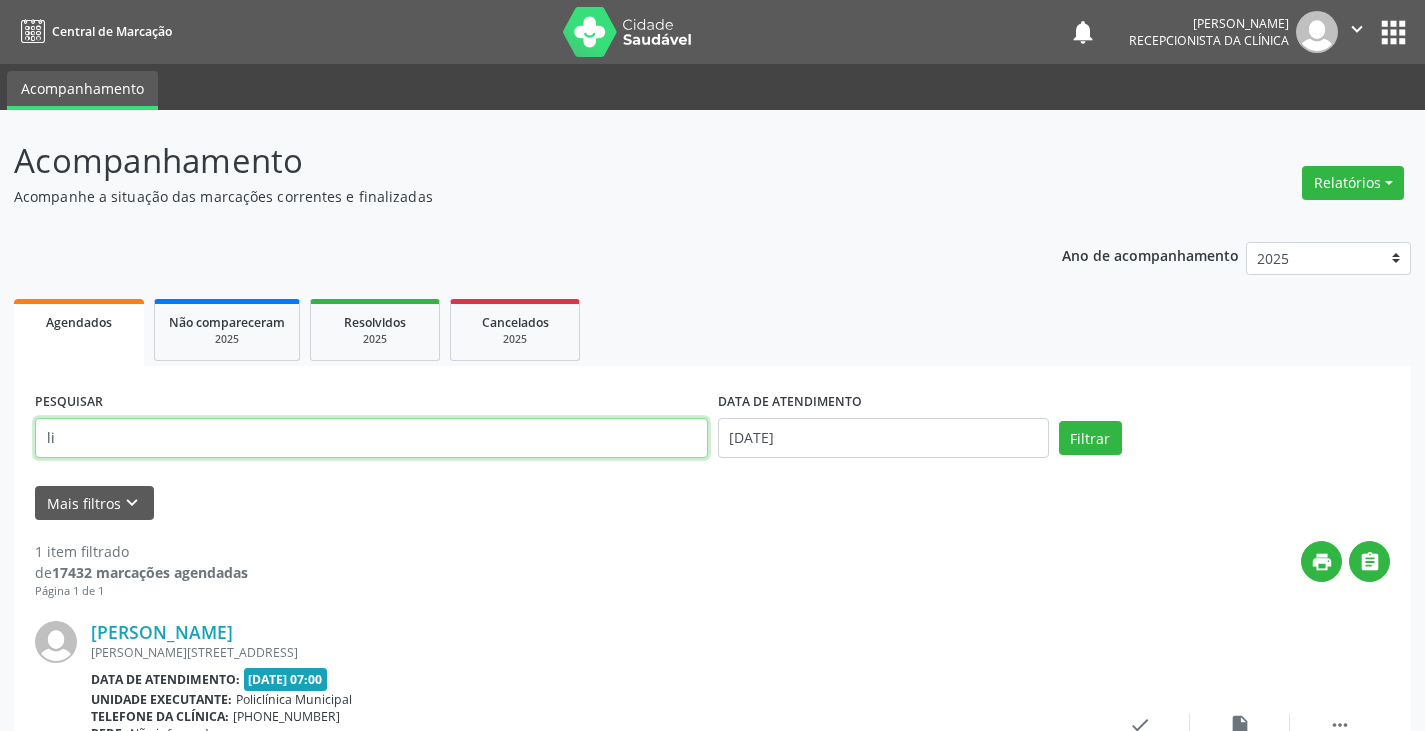 type on "l" 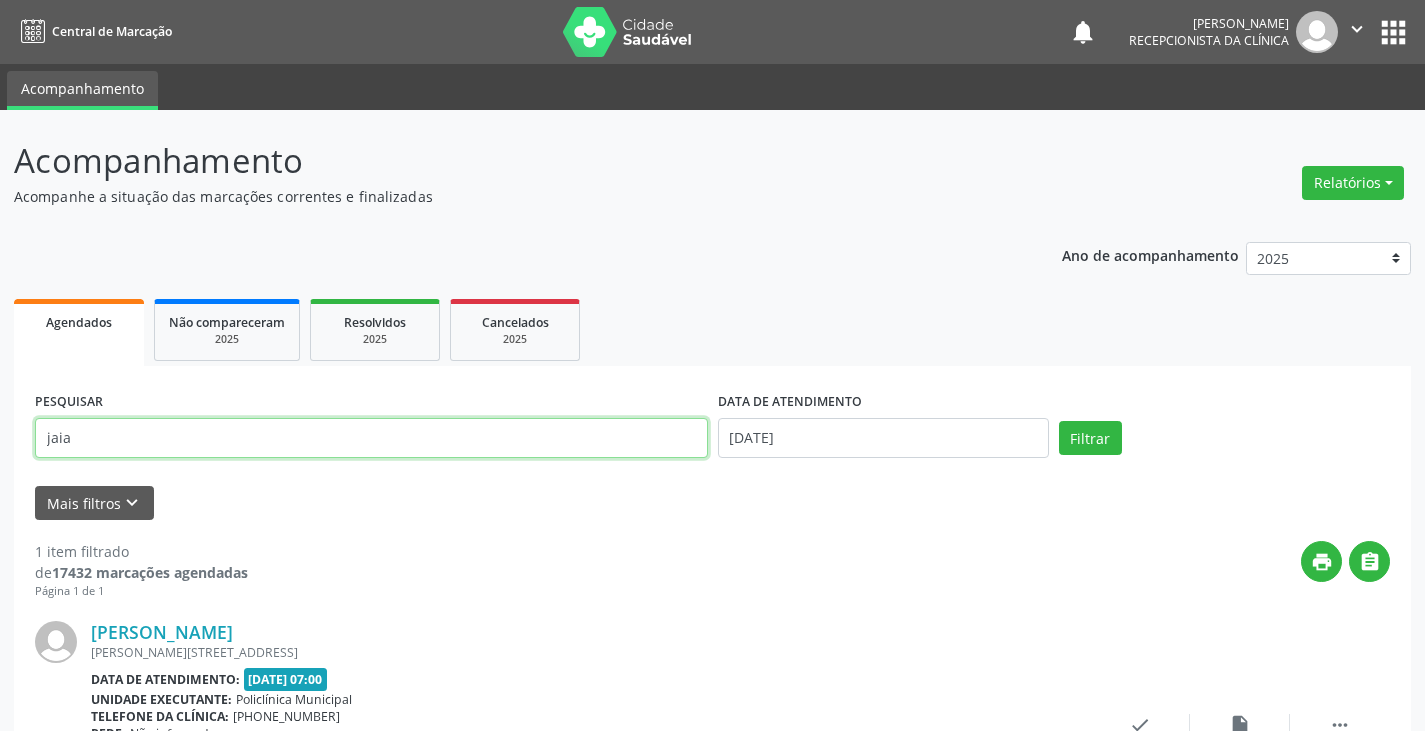 type on "jaia" 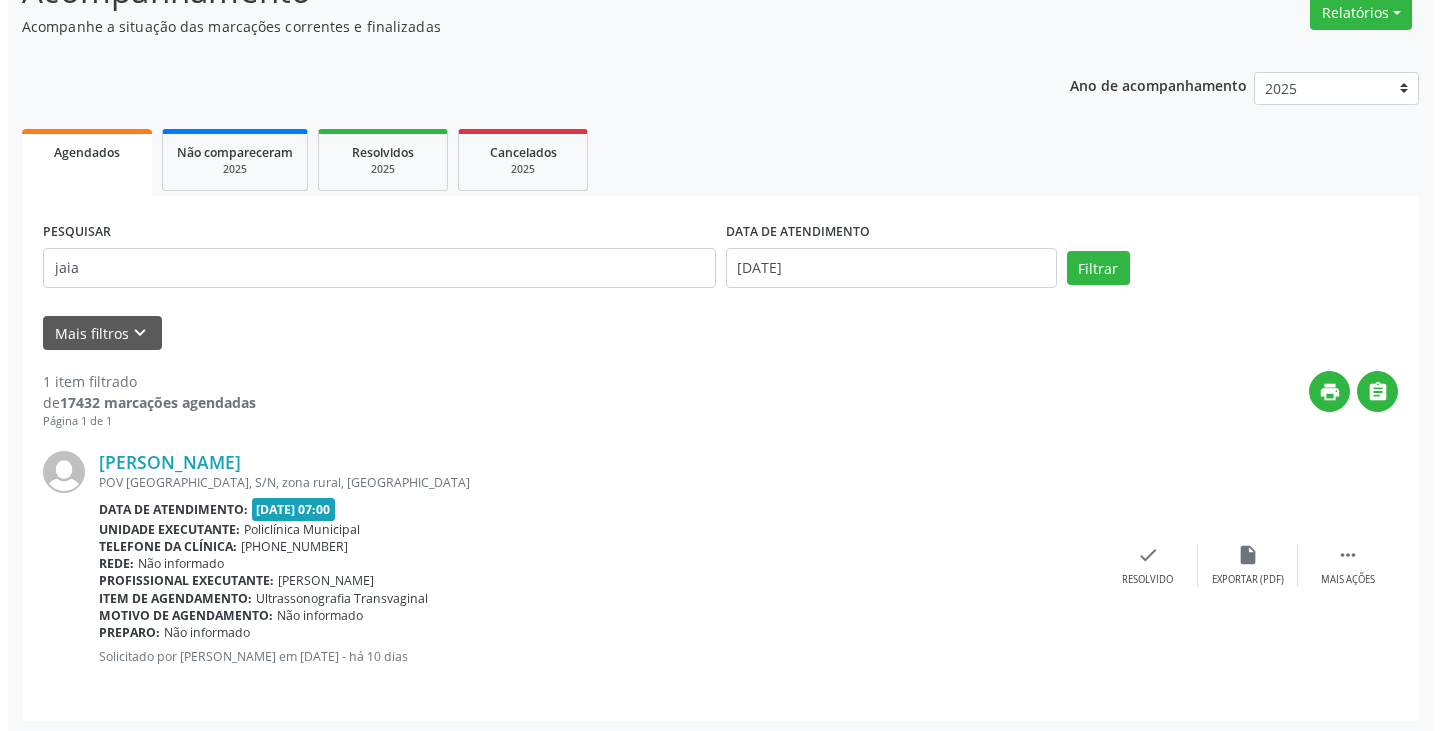 scroll, scrollTop: 174, scrollLeft: 0, axis: vertical 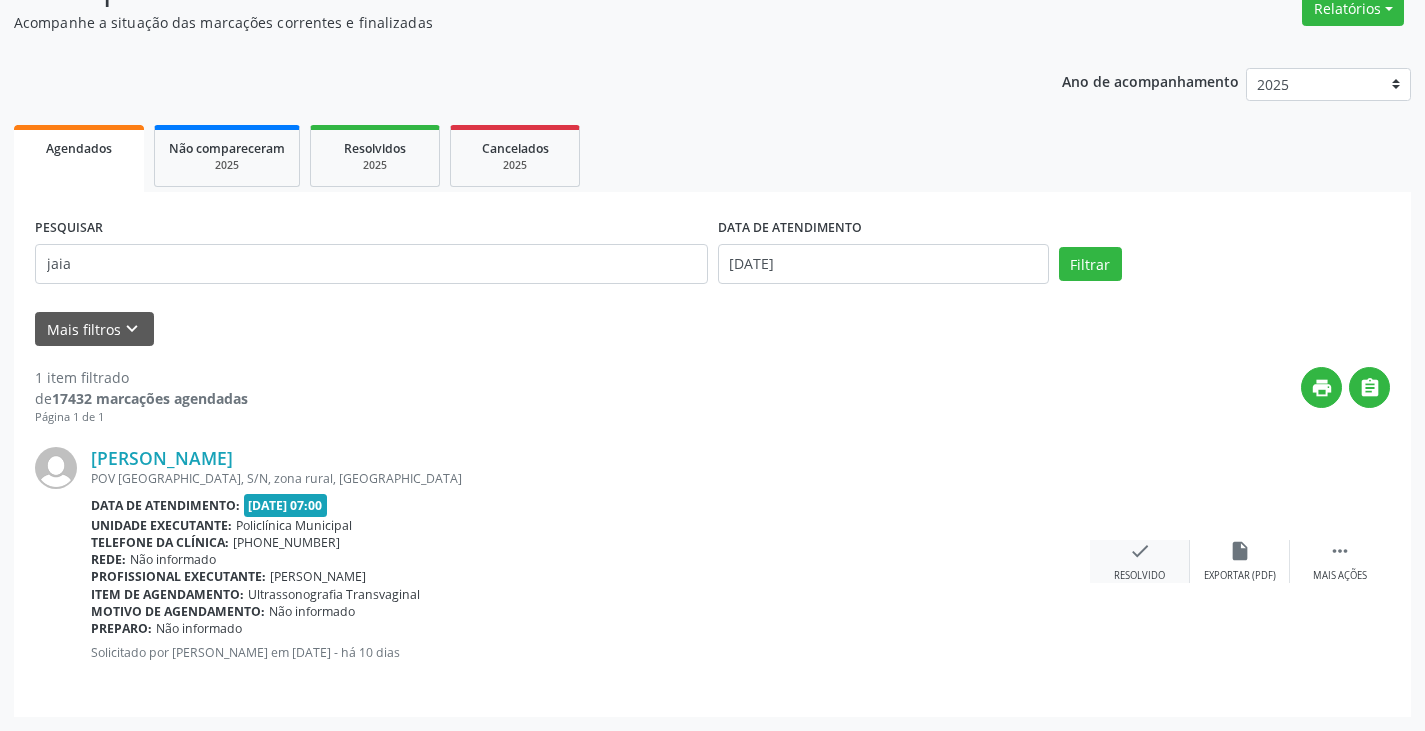 click on "check" at bounding box center (1140, 551) 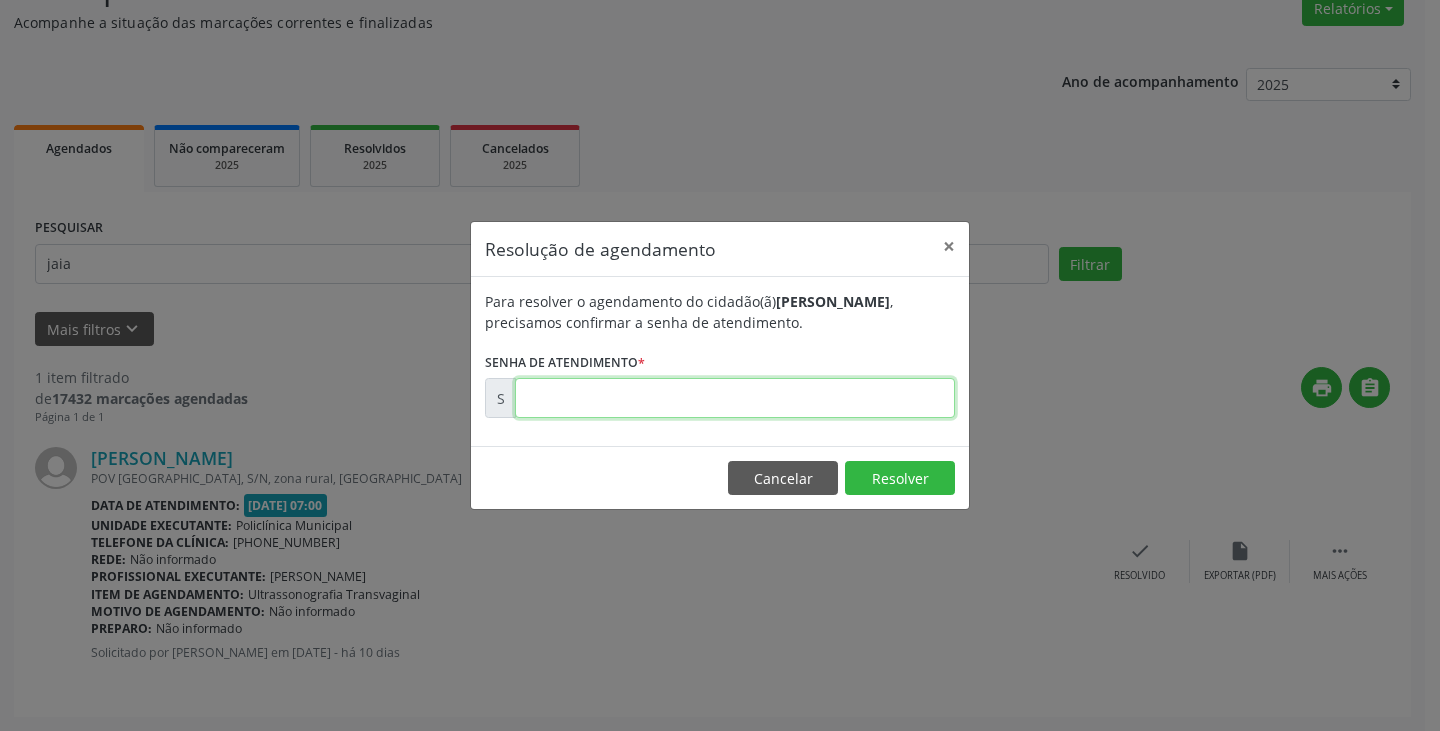 click at bounding box center [735, 398] 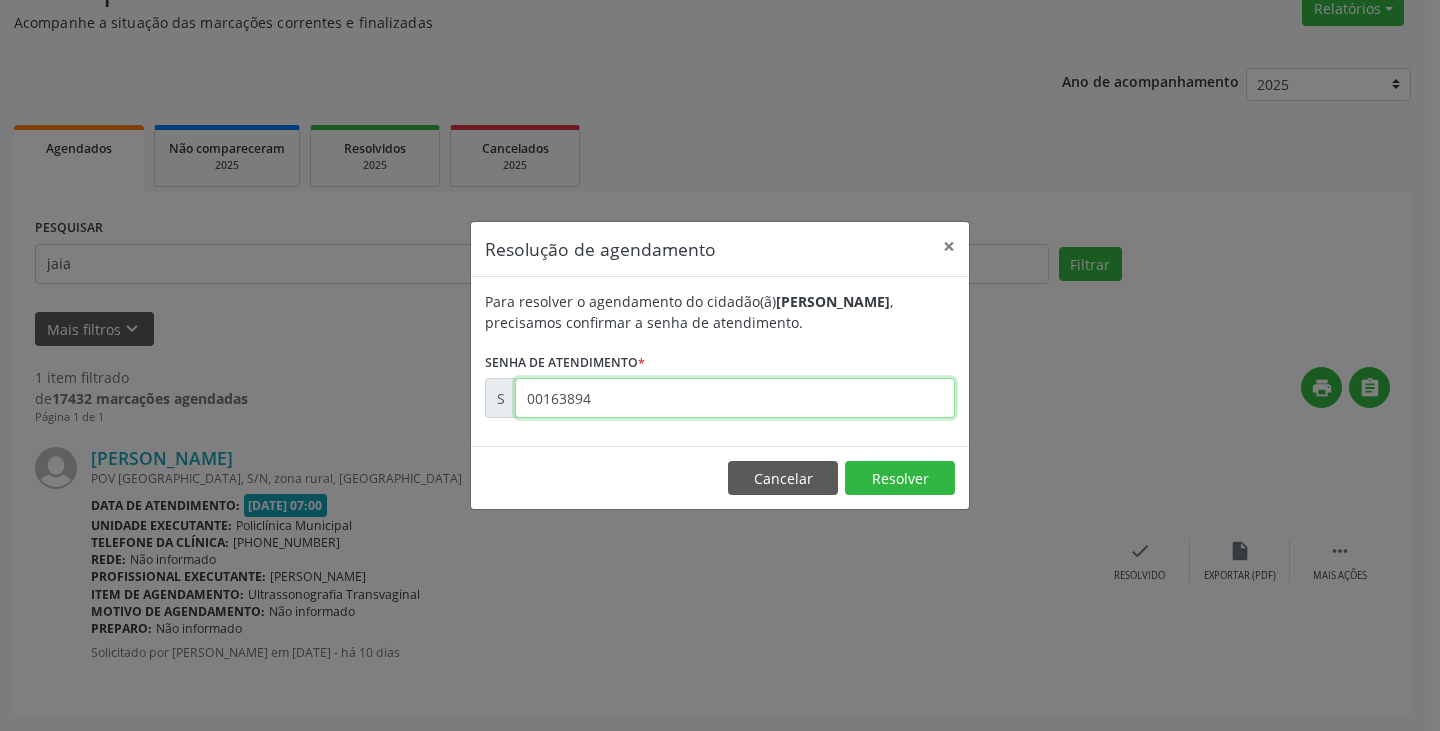 type on "00163894" 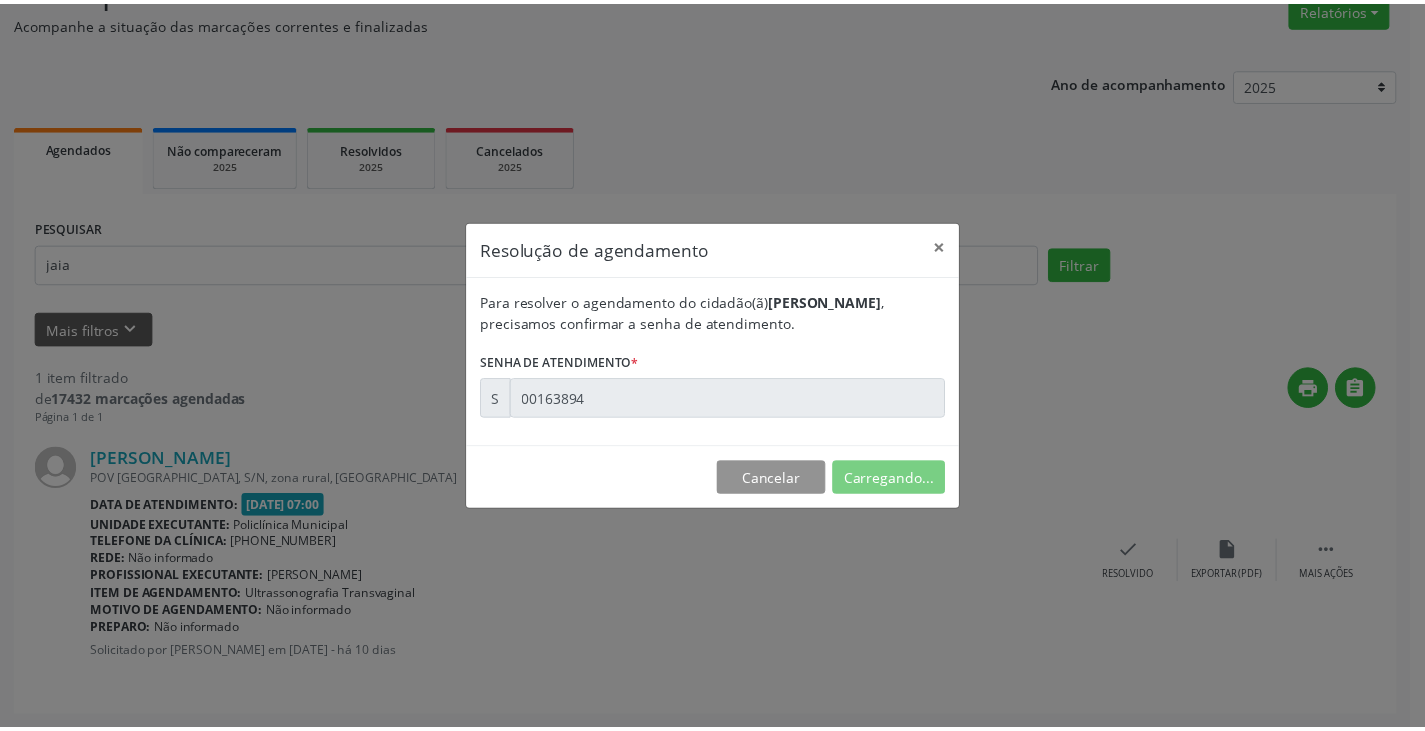 scroll, scrollTop: 0, scrollLeft: 0, axis: both 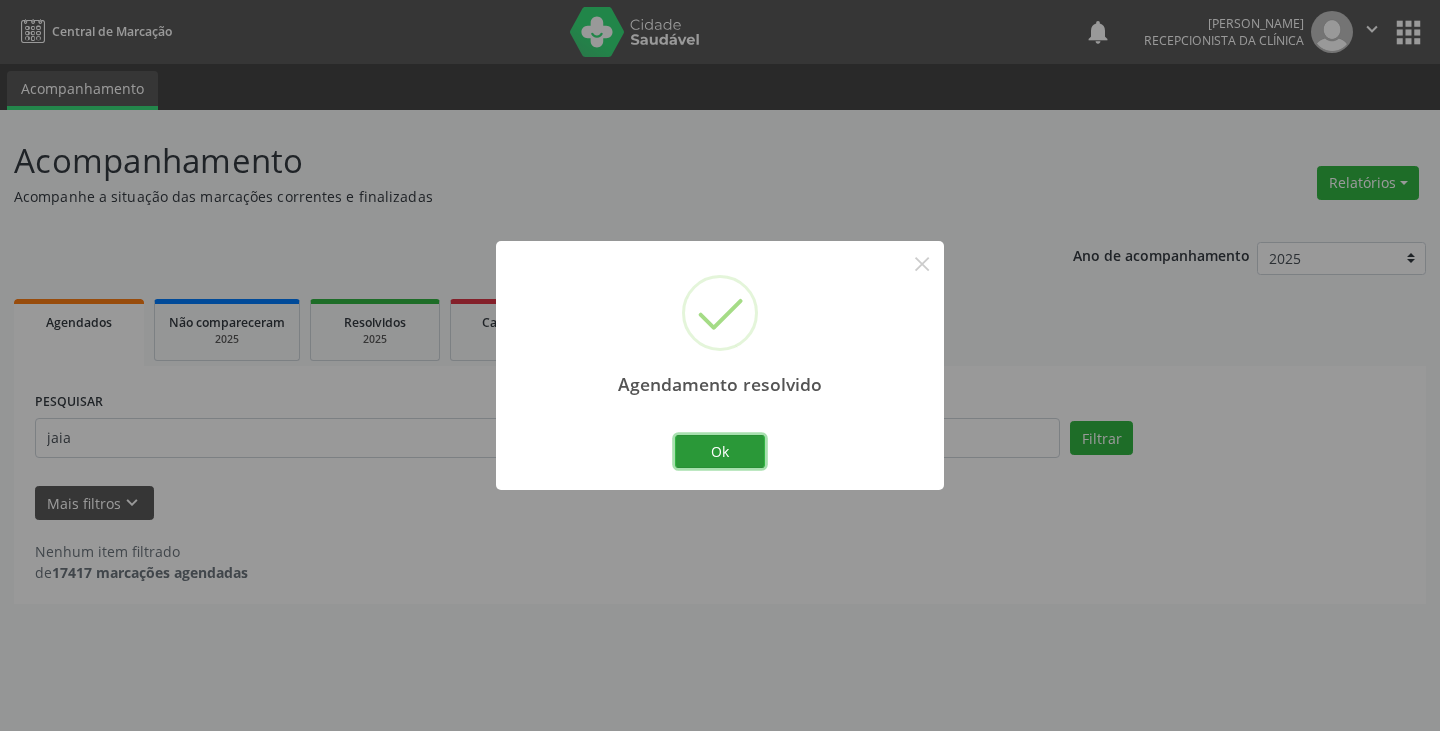 drag, startPoint x: 711, startPoint y: 452, endPoint x: 541, endPoint y: 440, distance: 170.423 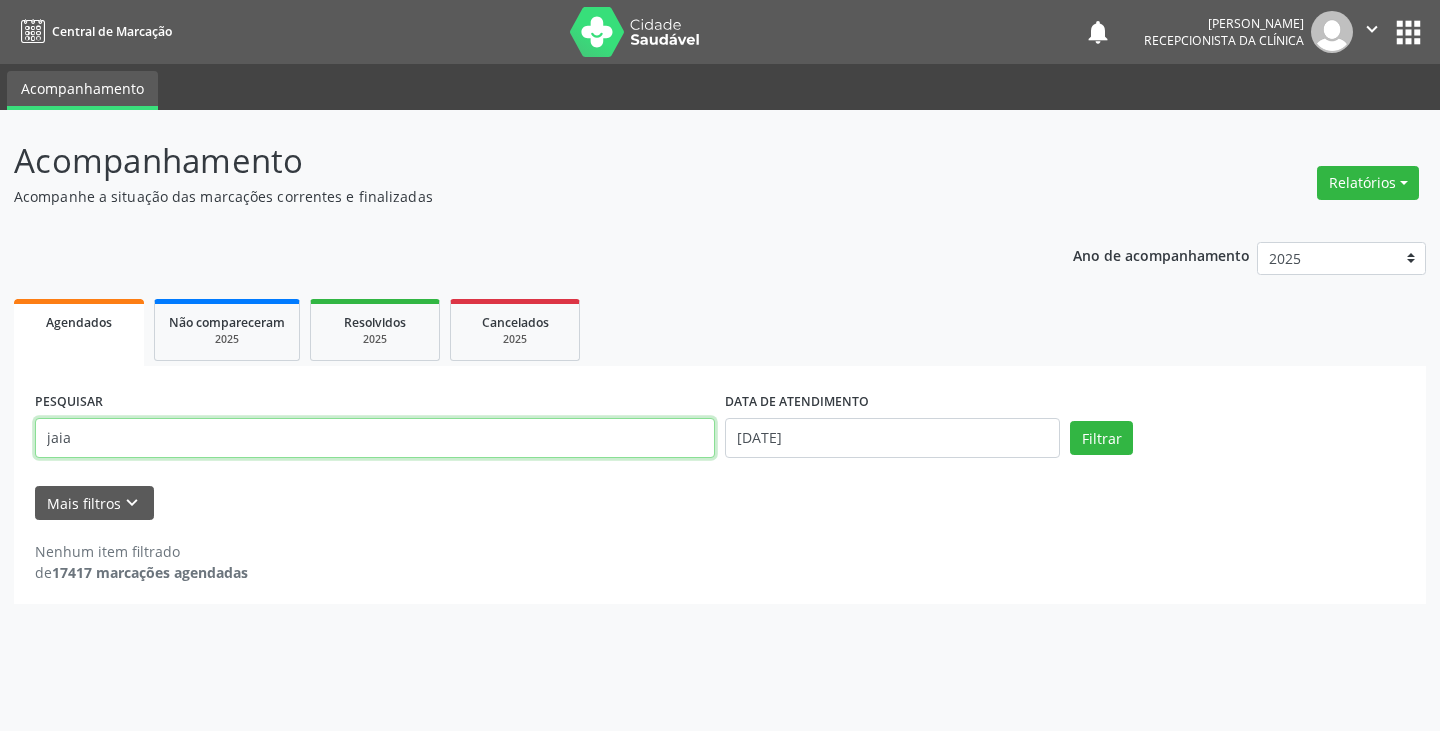 click on "jaia" at bounding box center [375, 438] 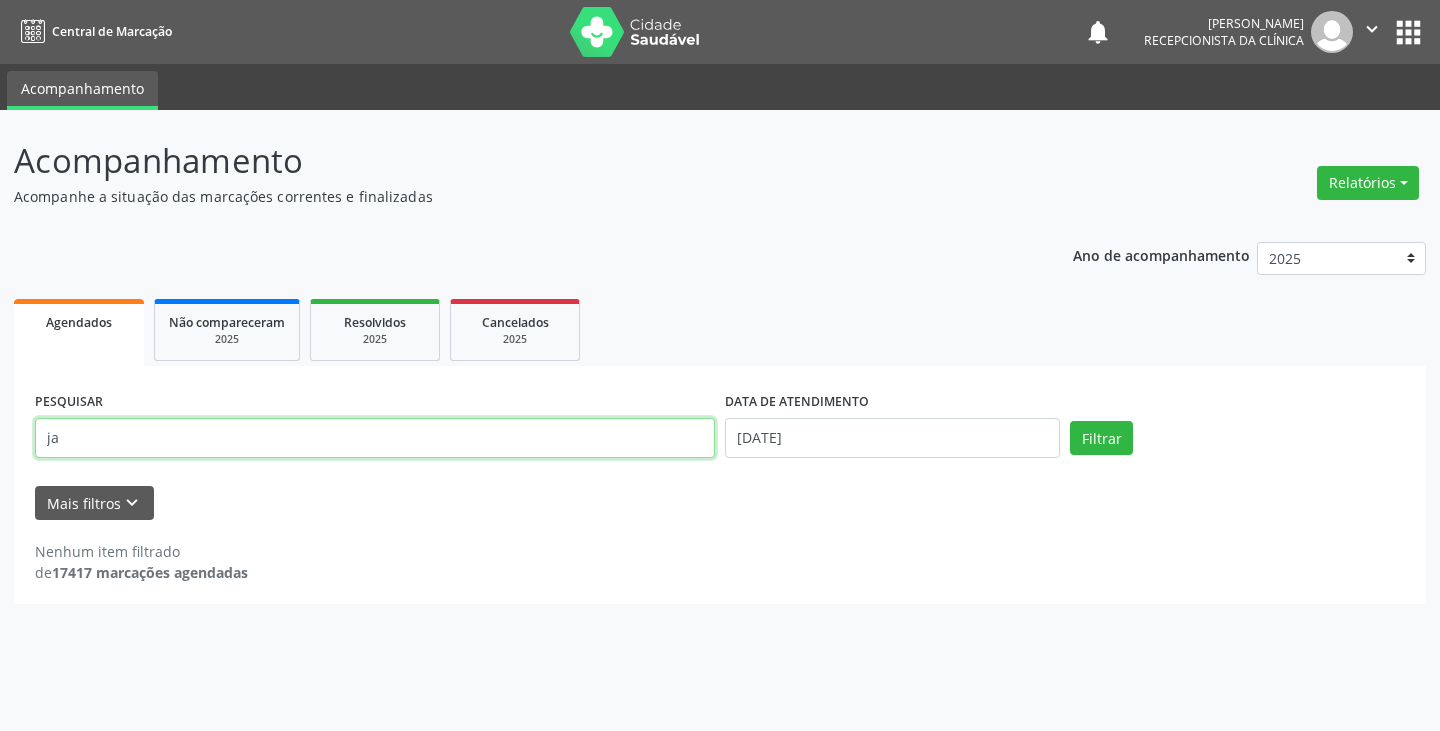 type on "j" 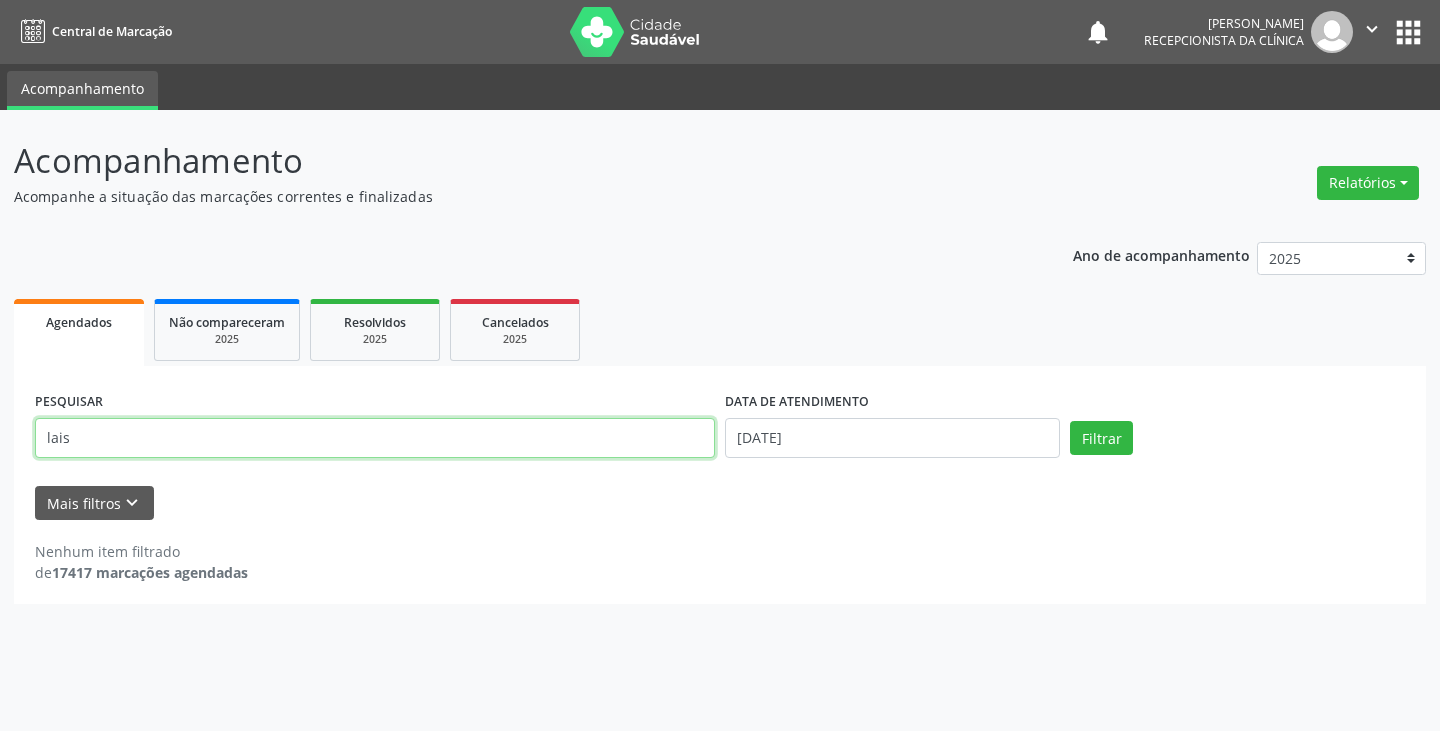 type on "lais" 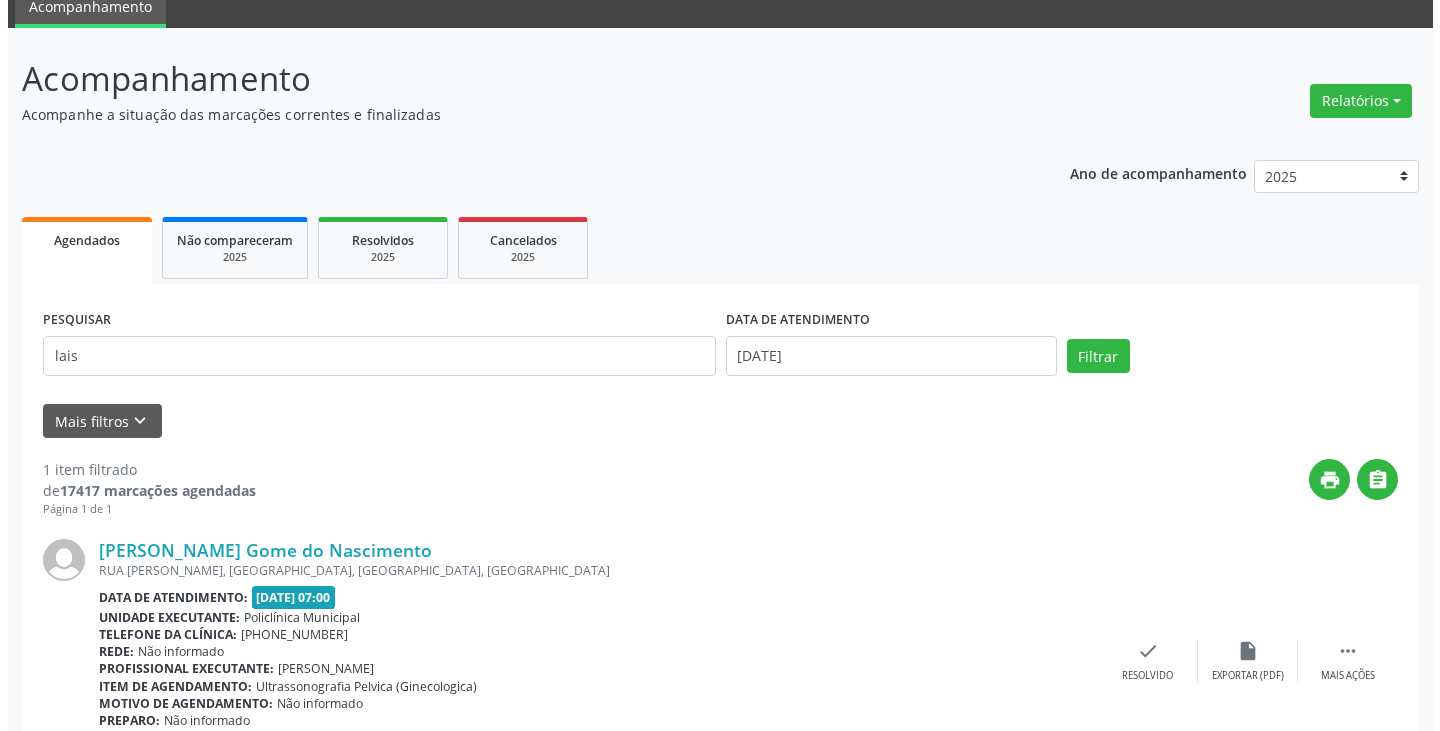 scroll, scrollTop: 191, scrollLeft: 0, axis: vertical 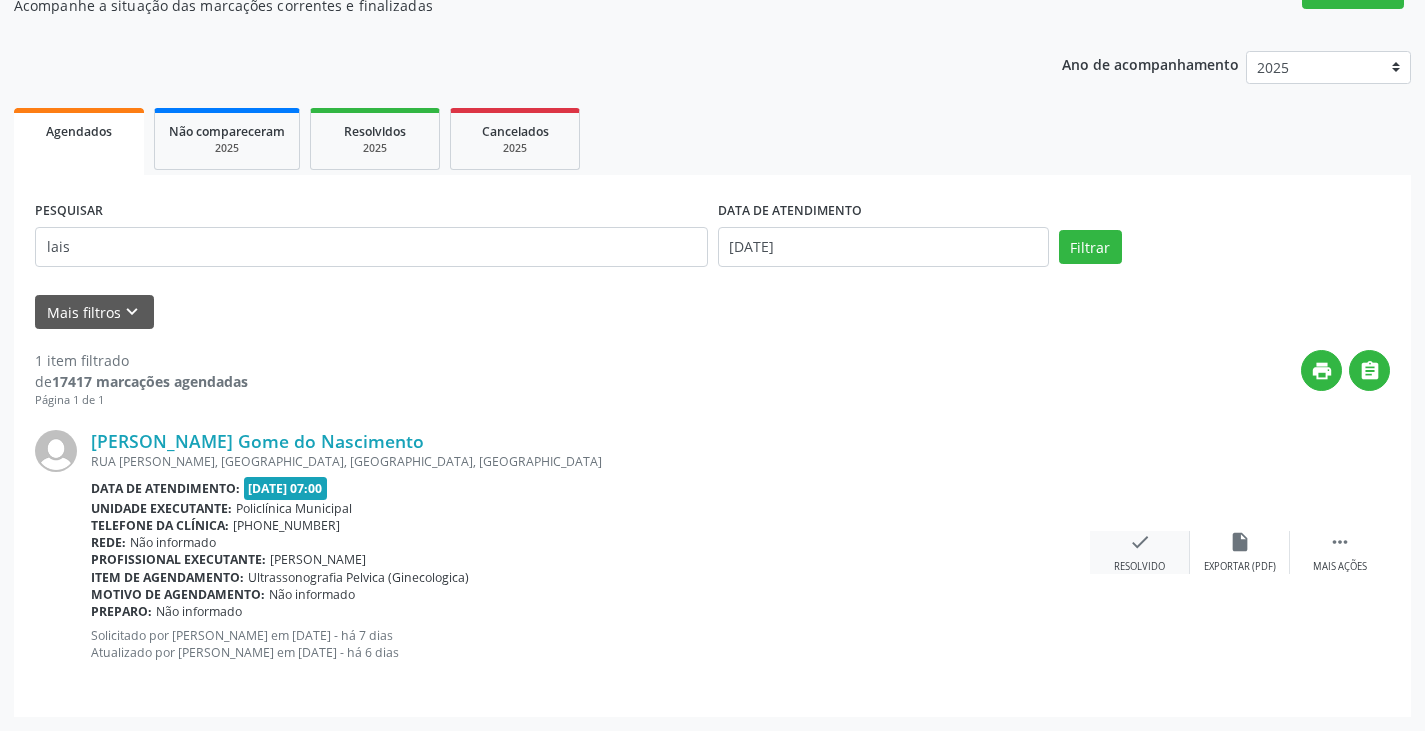 click on "check
Resolvido" at bounding box center (1140, 552) 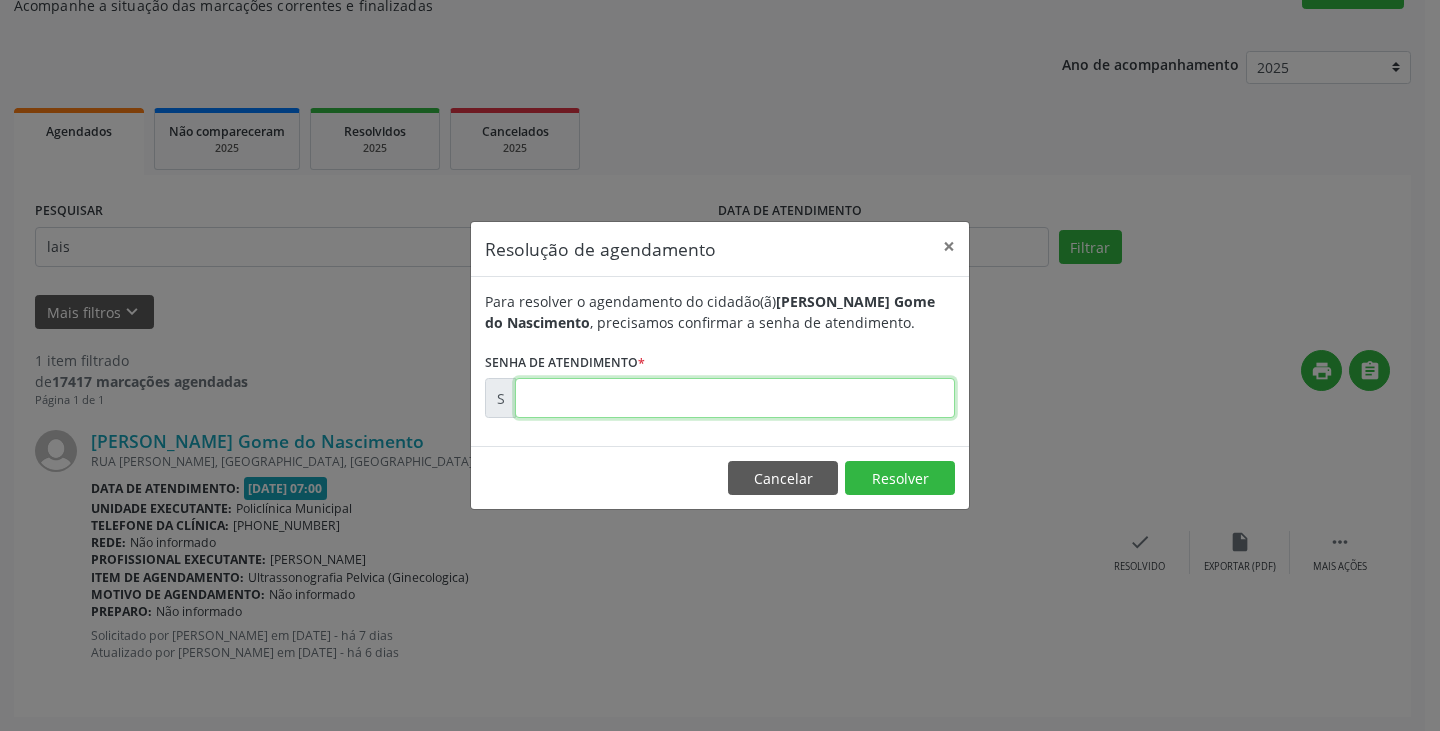 click at bounding box center (735, 398) 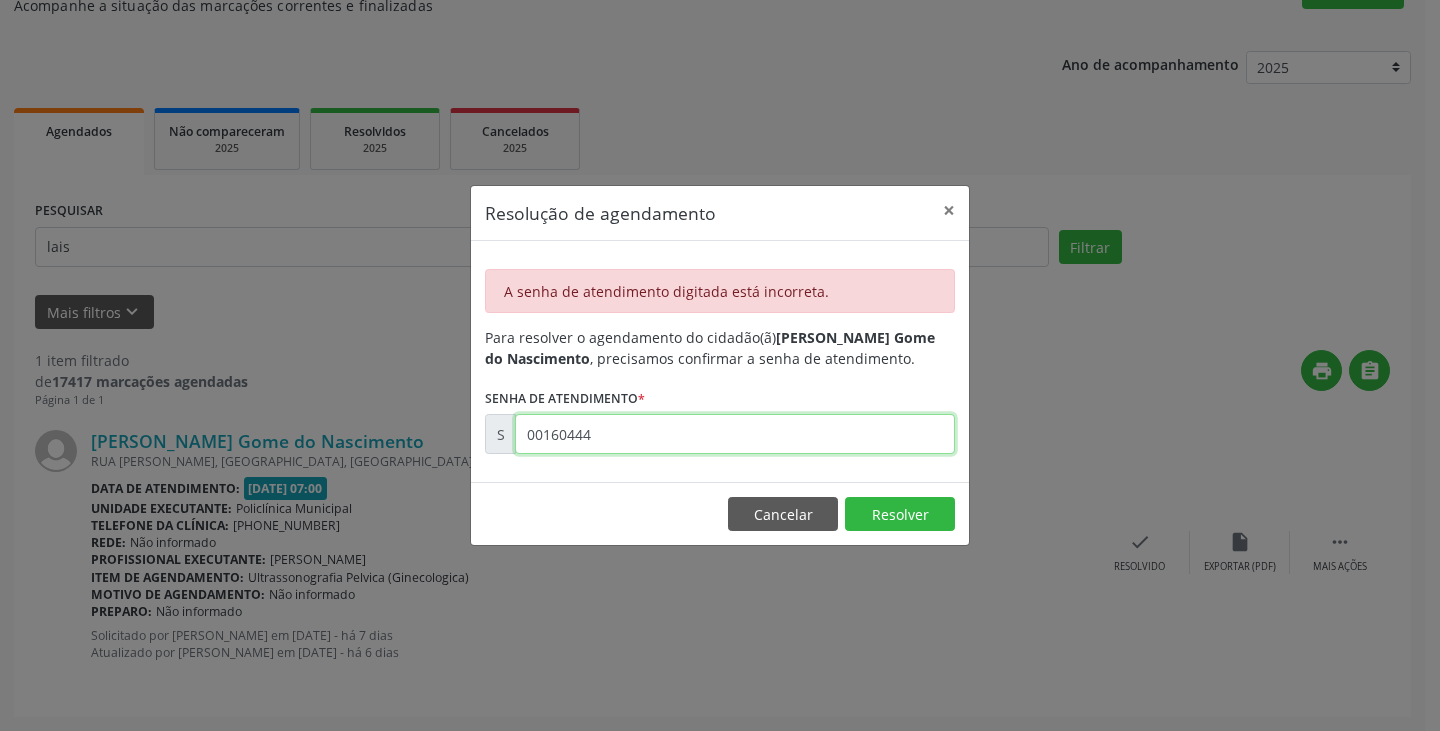 click on "00160444" at bounding box center [735, 434] 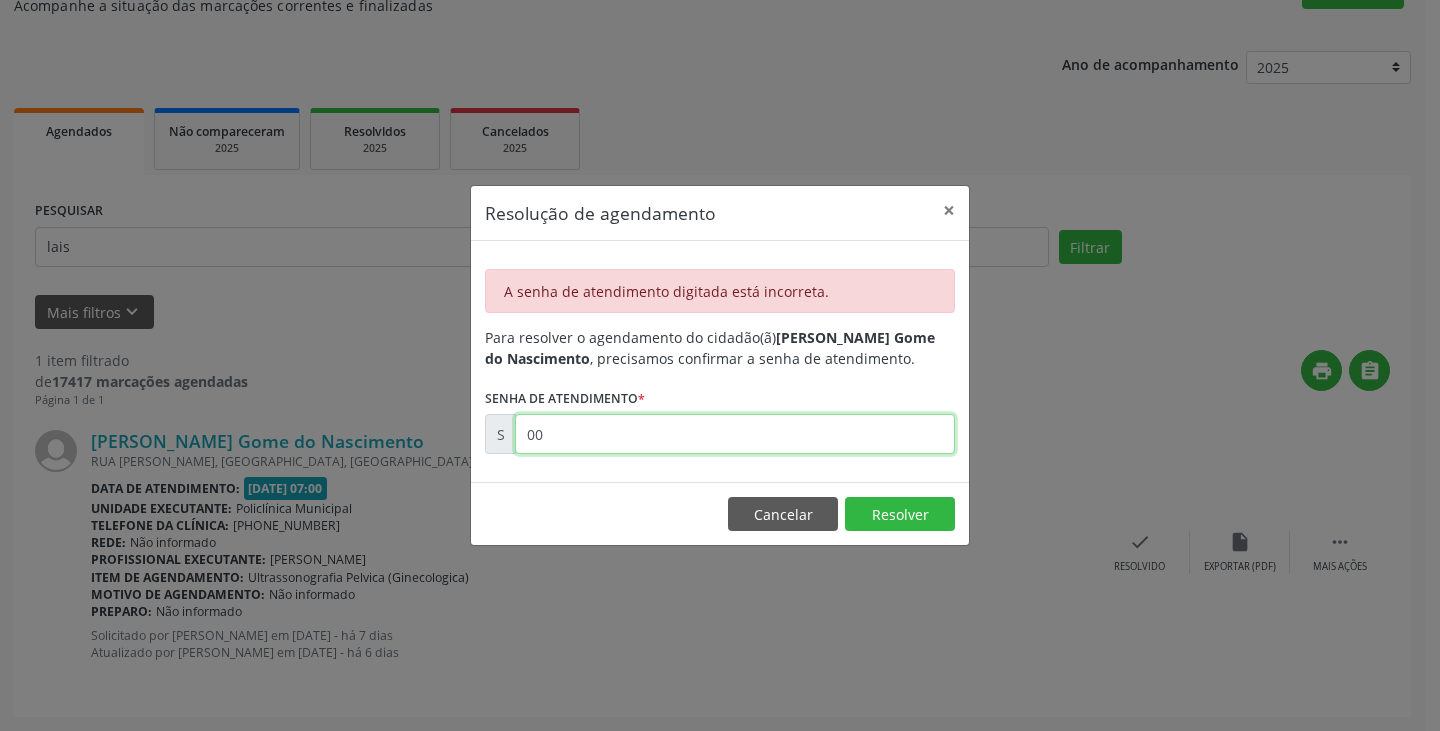 type on "0" 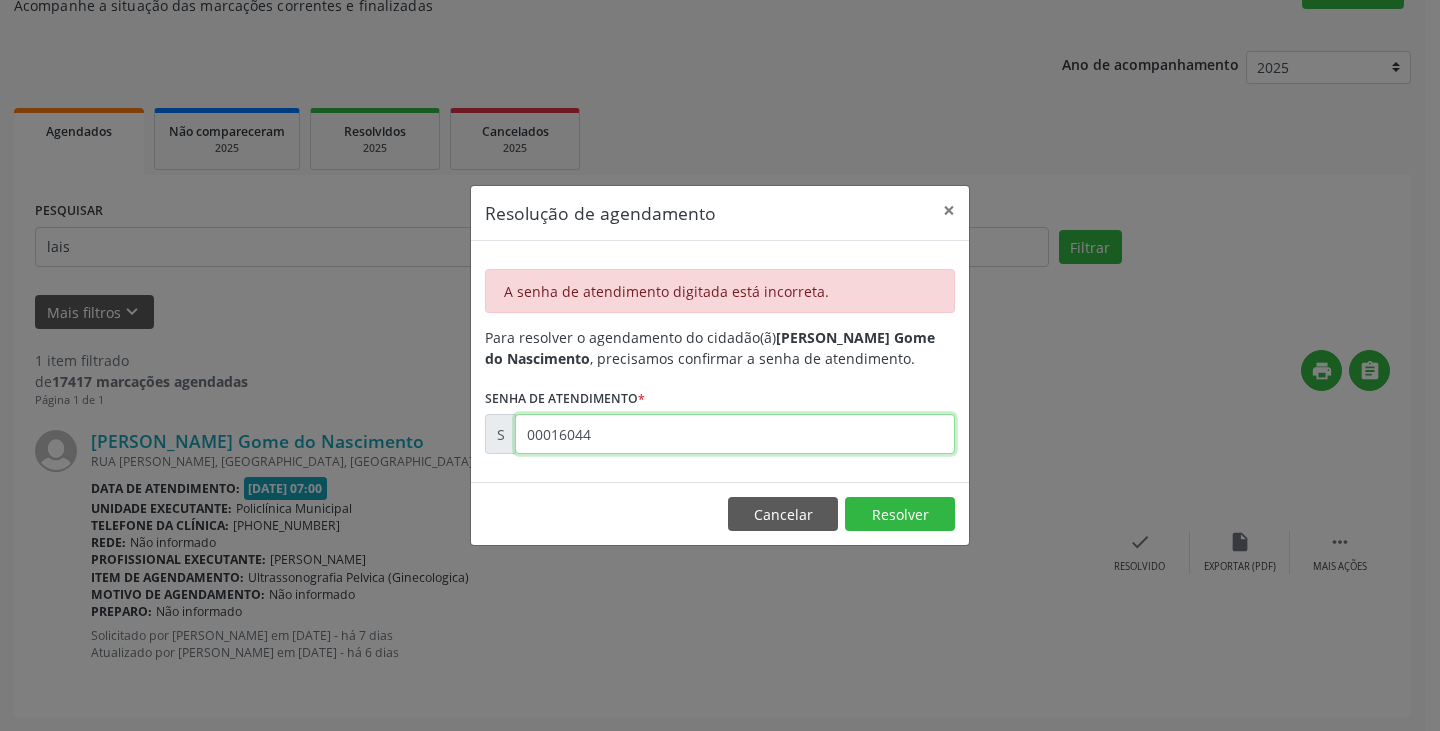 type on "00160444" 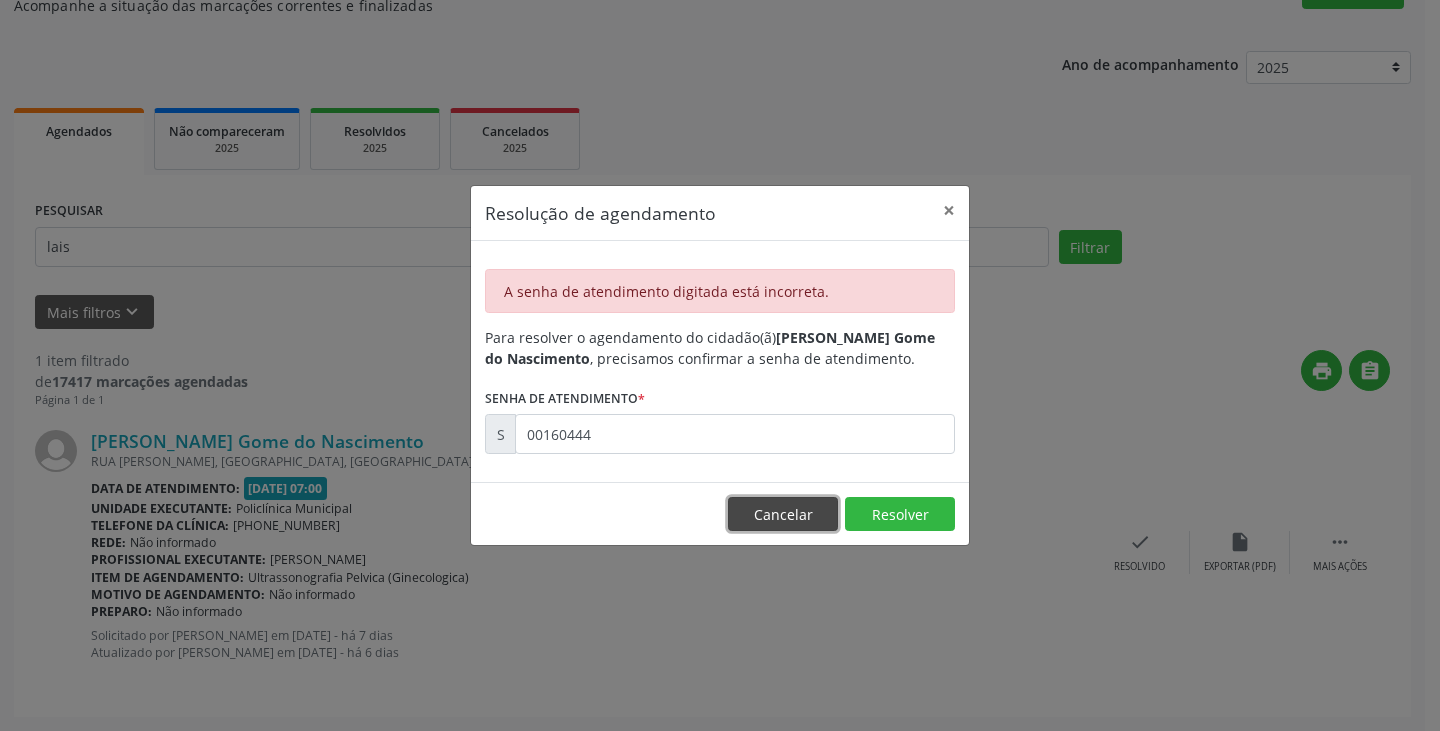 drag, startPoint x: 807, startPoint y: 519, endPoint x: 795, endPoint y: 538, distance: 22.472204 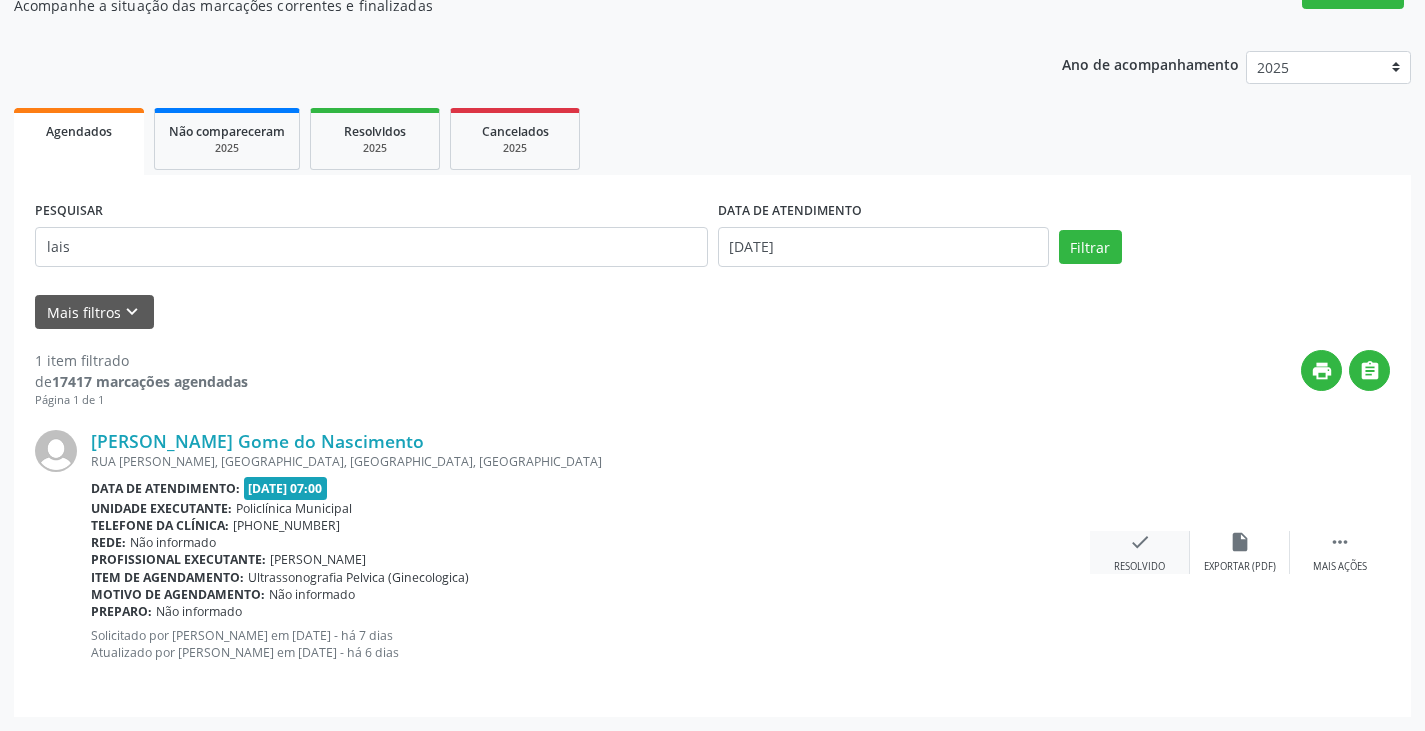click on "check
Resolvido" at bounding box center (1140, 552) 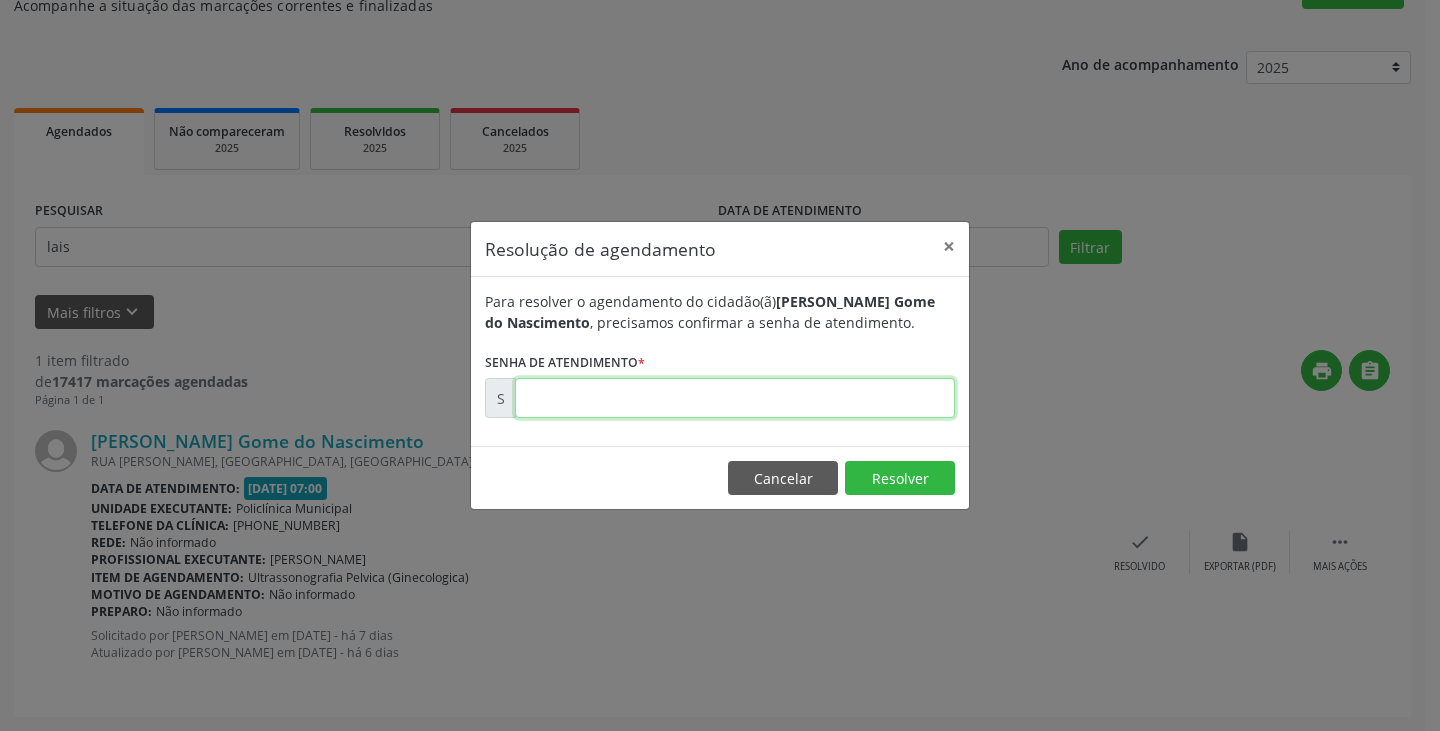 click at bounding box center (735, 398) 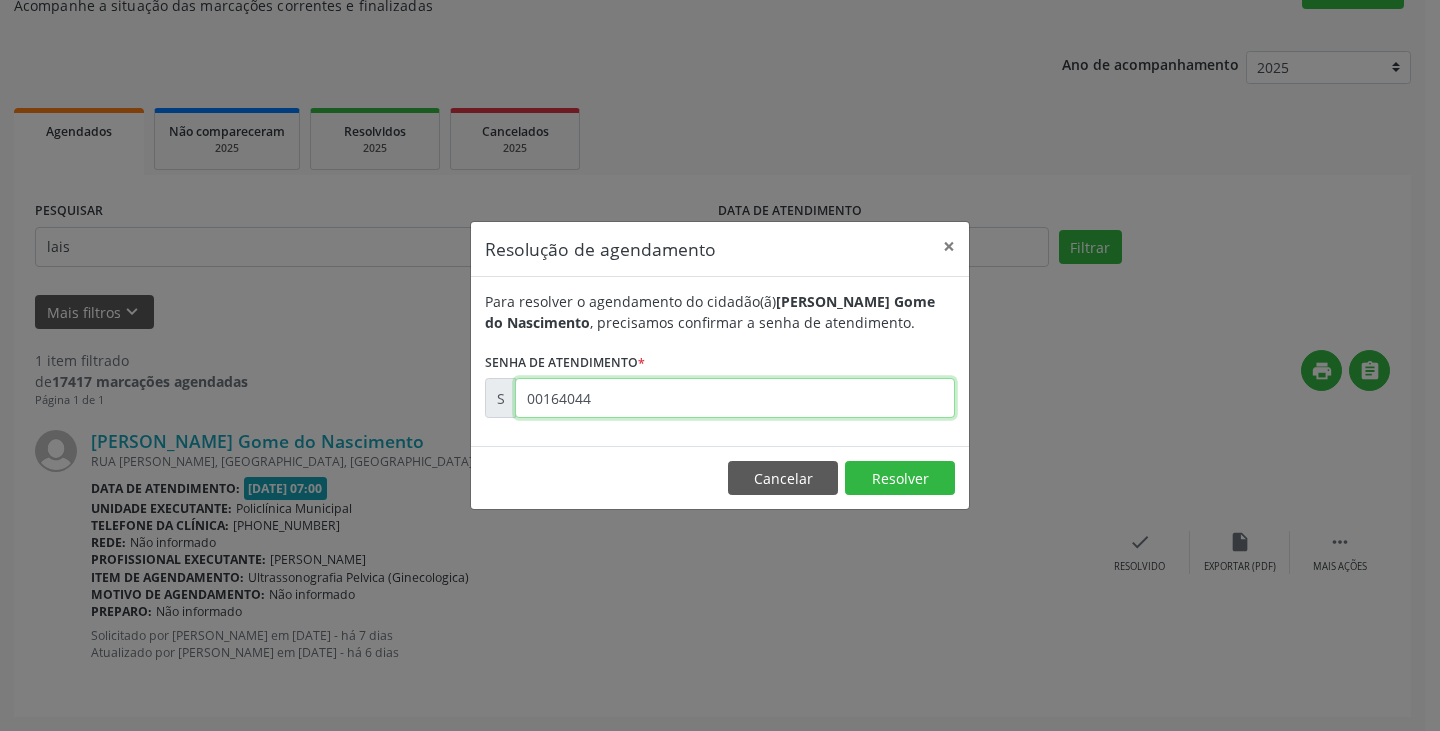 type on "00164044" 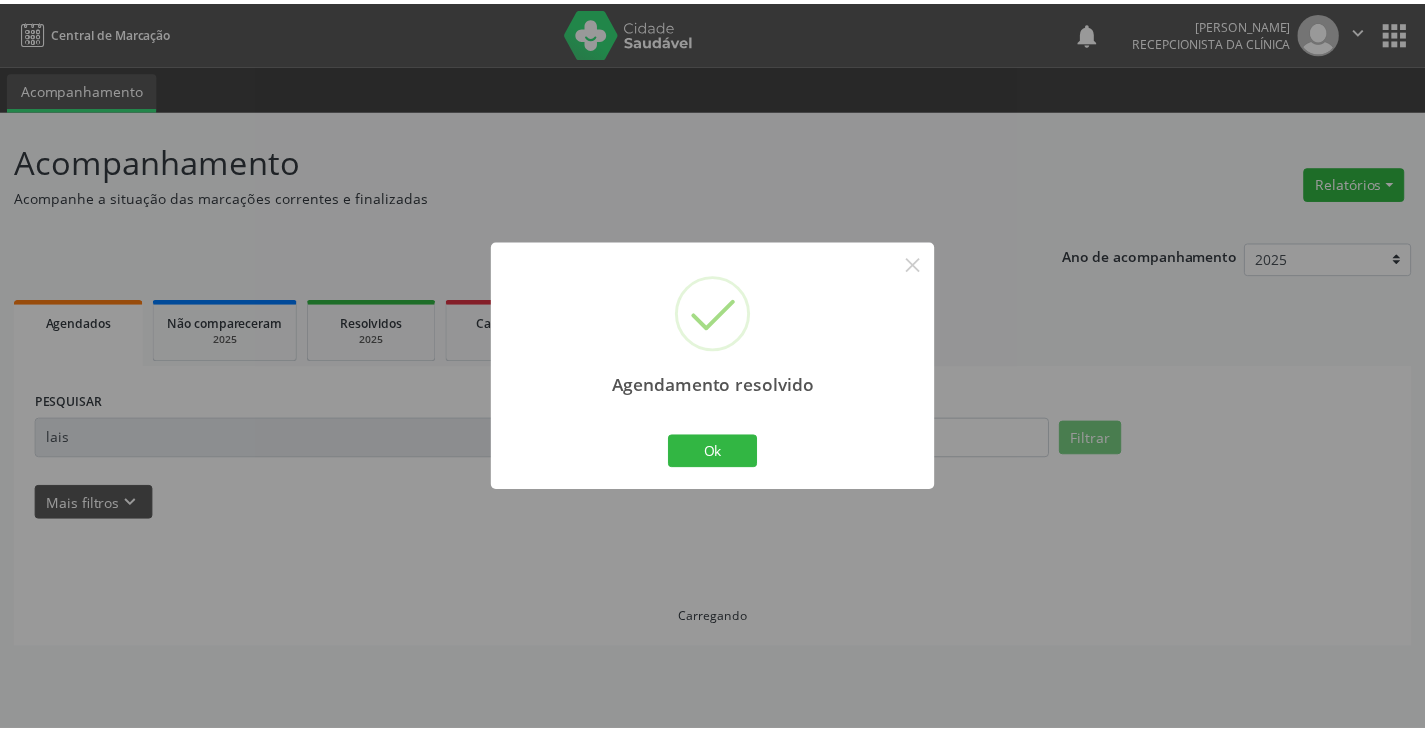 scroll, scrollTop: 0, scrollLeft: 0, axis: both 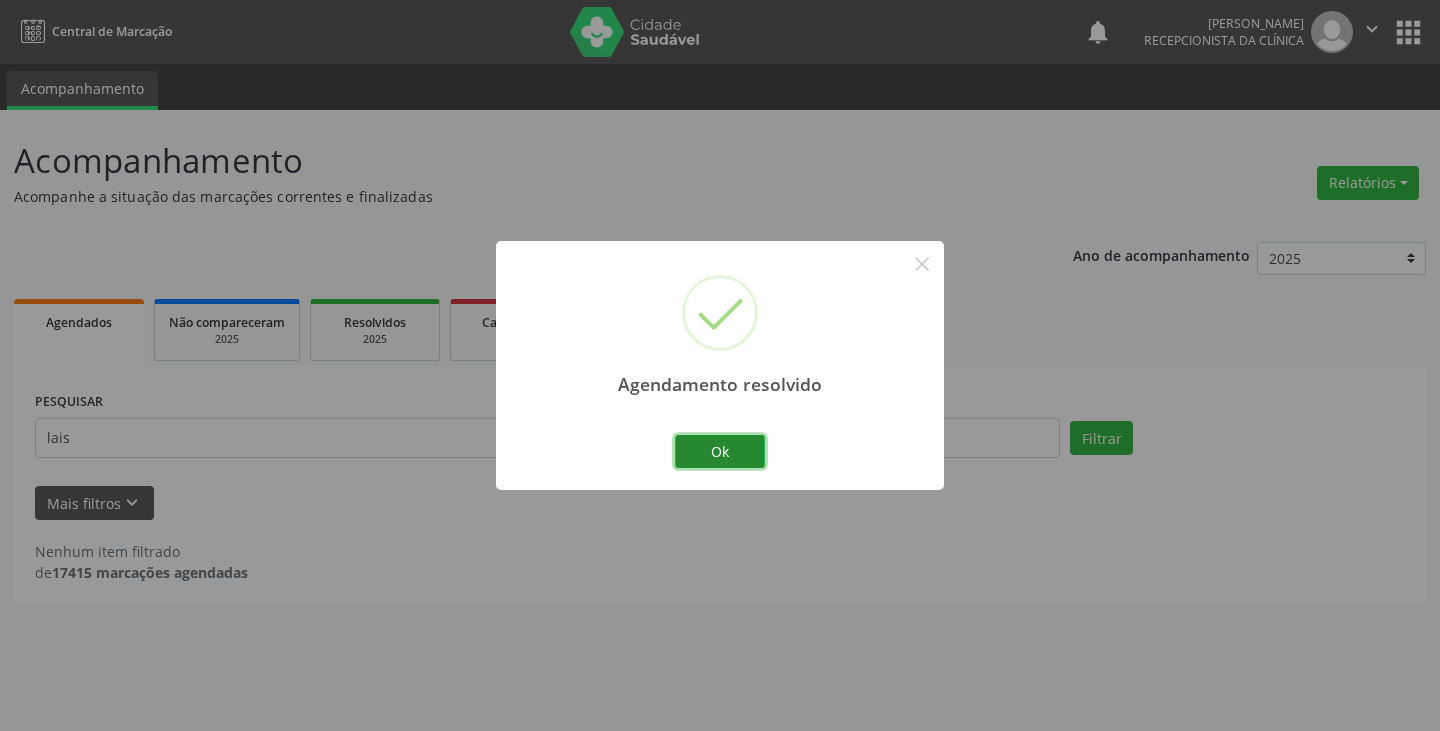 click on "Ok" at bounding box center (720, 452) 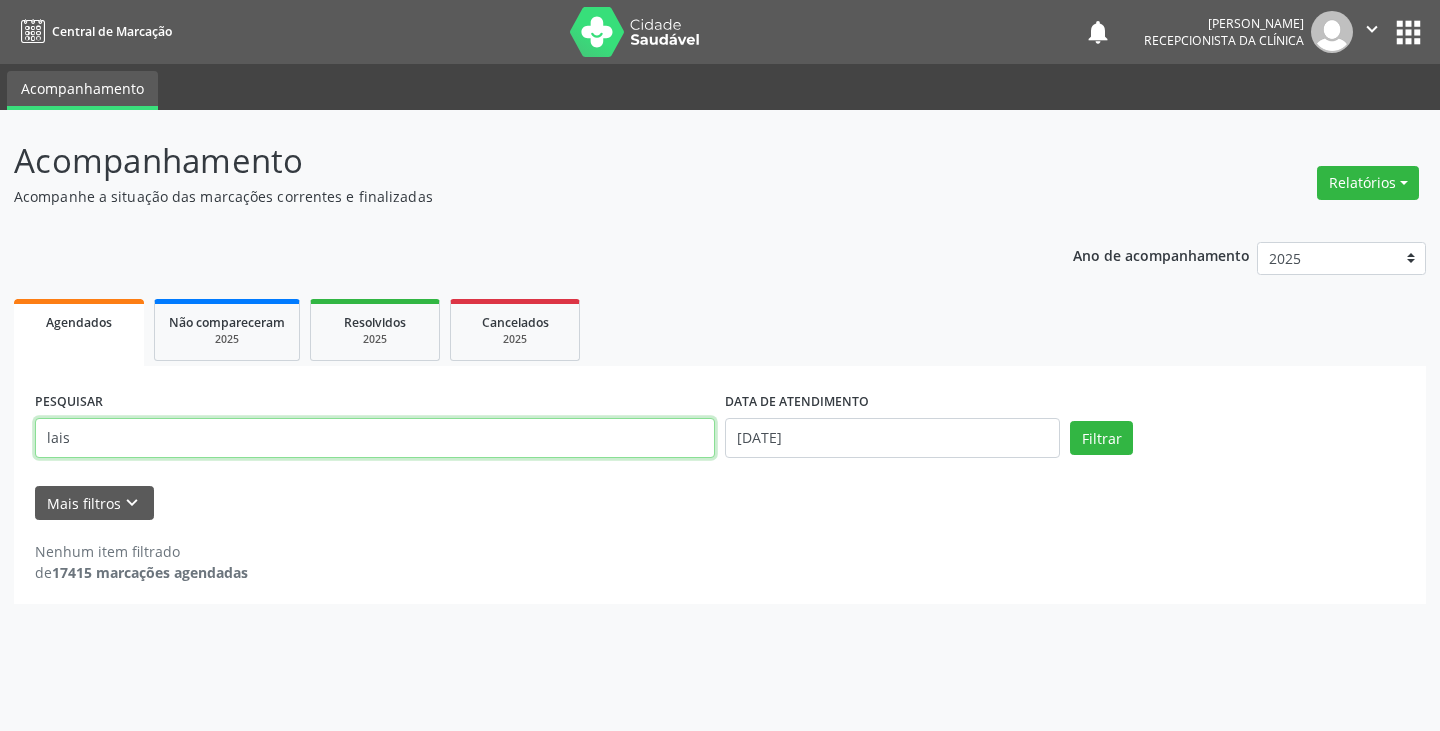 click on "lais" at bounding box center (375, 438) 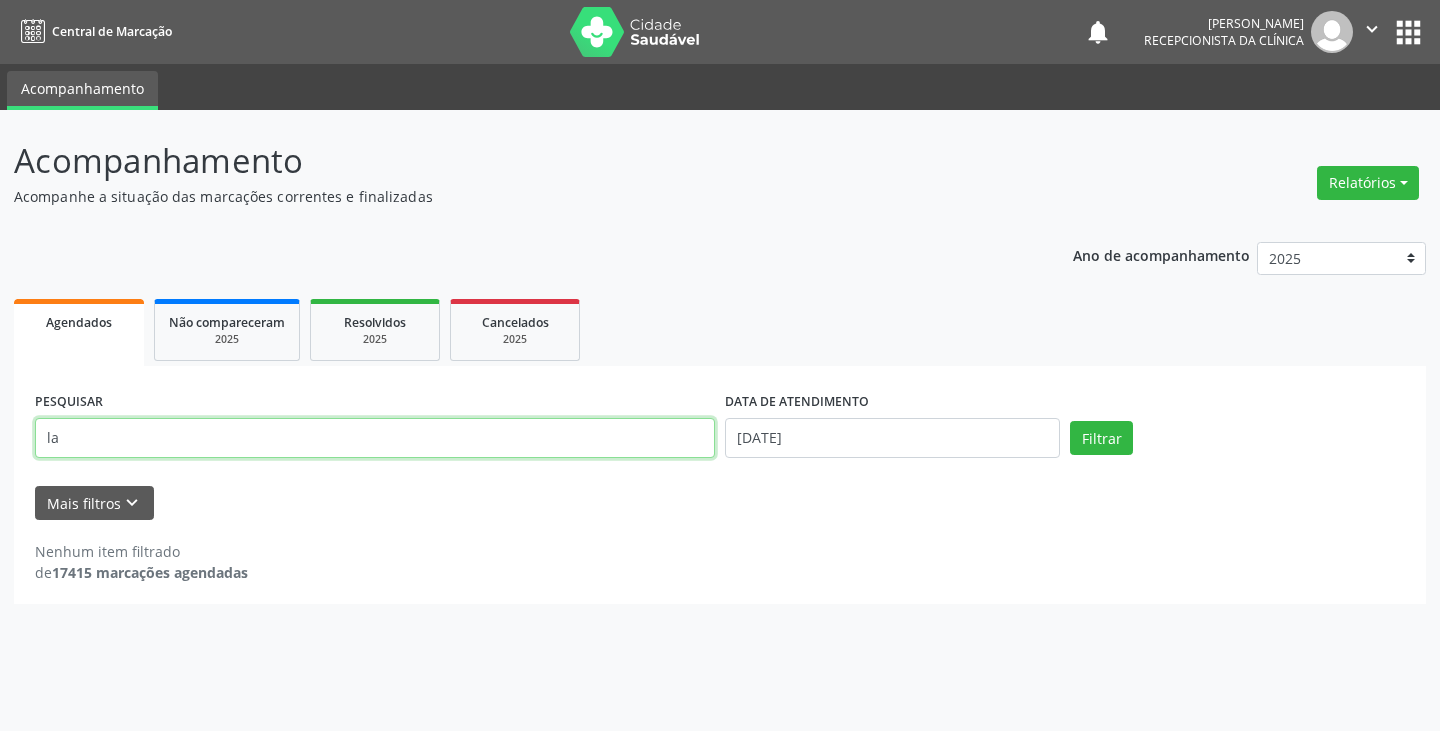 type on "l" 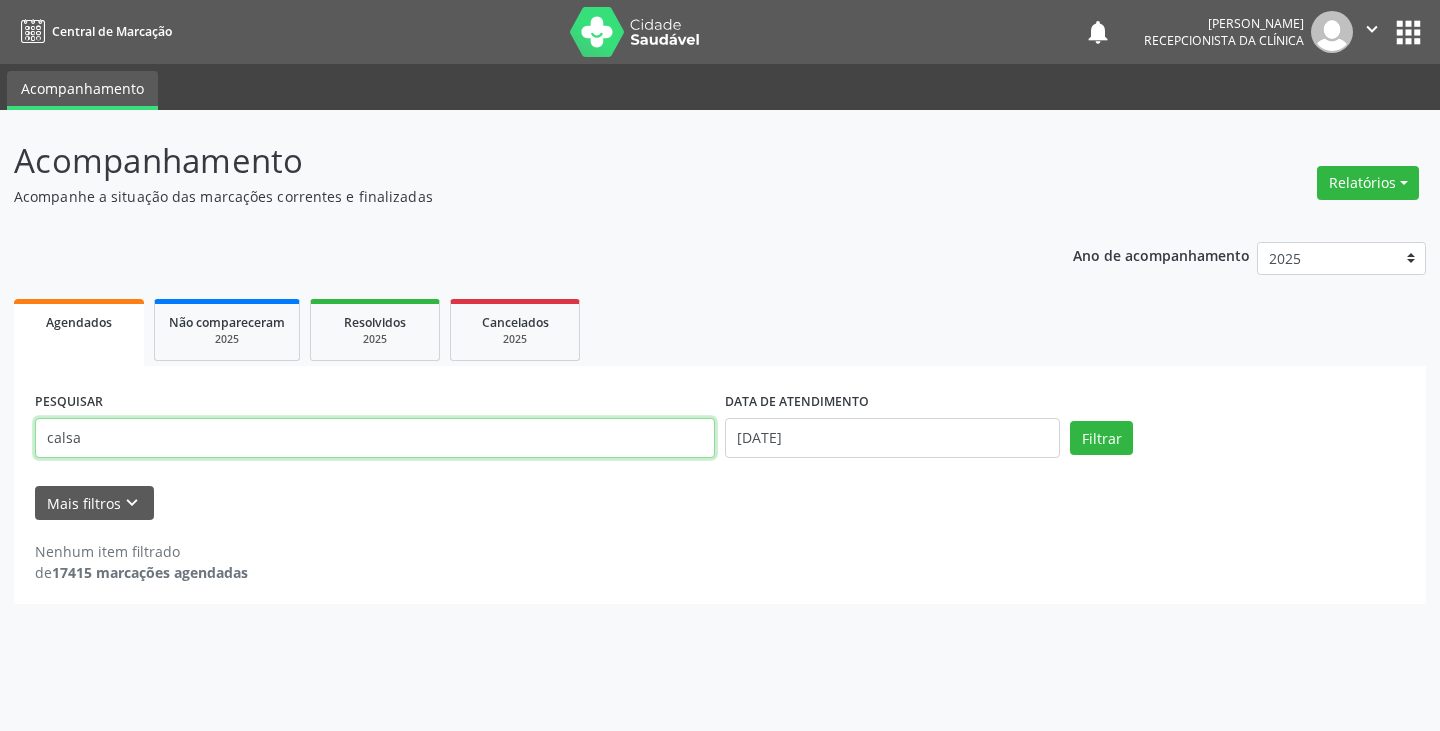 click on "Filtrar" at bounding box center [1101, 438] 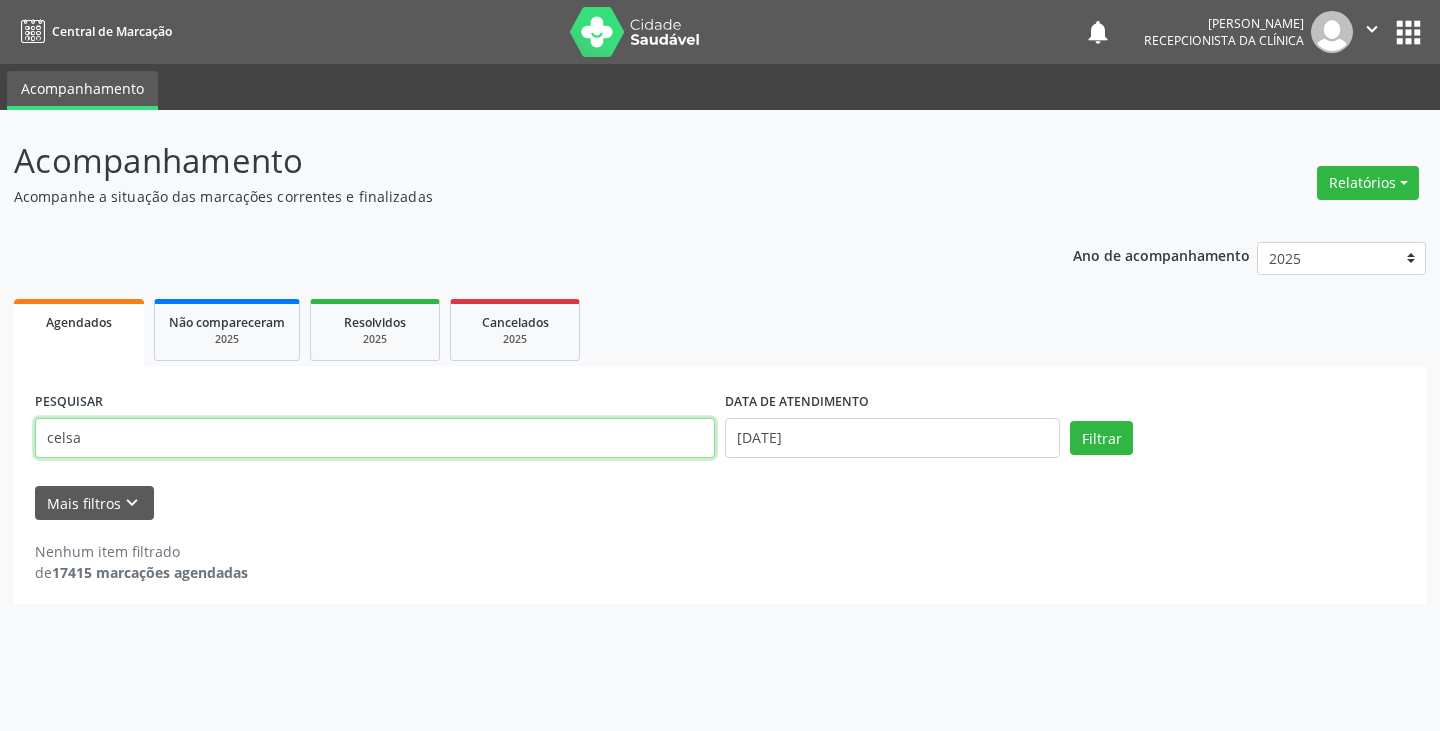 type on "celsa" 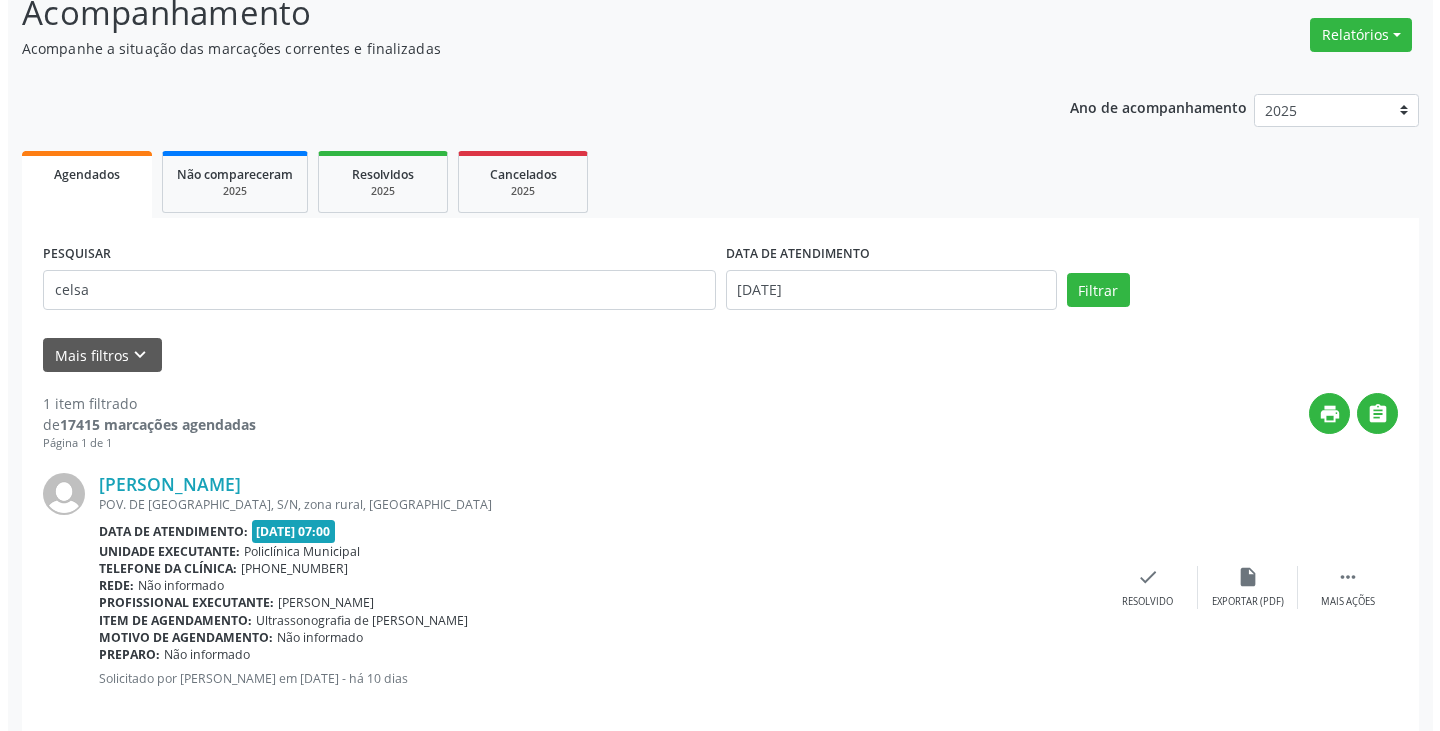 scroll, scrollTop: 174, scrollLeft: 0, axis: vertical 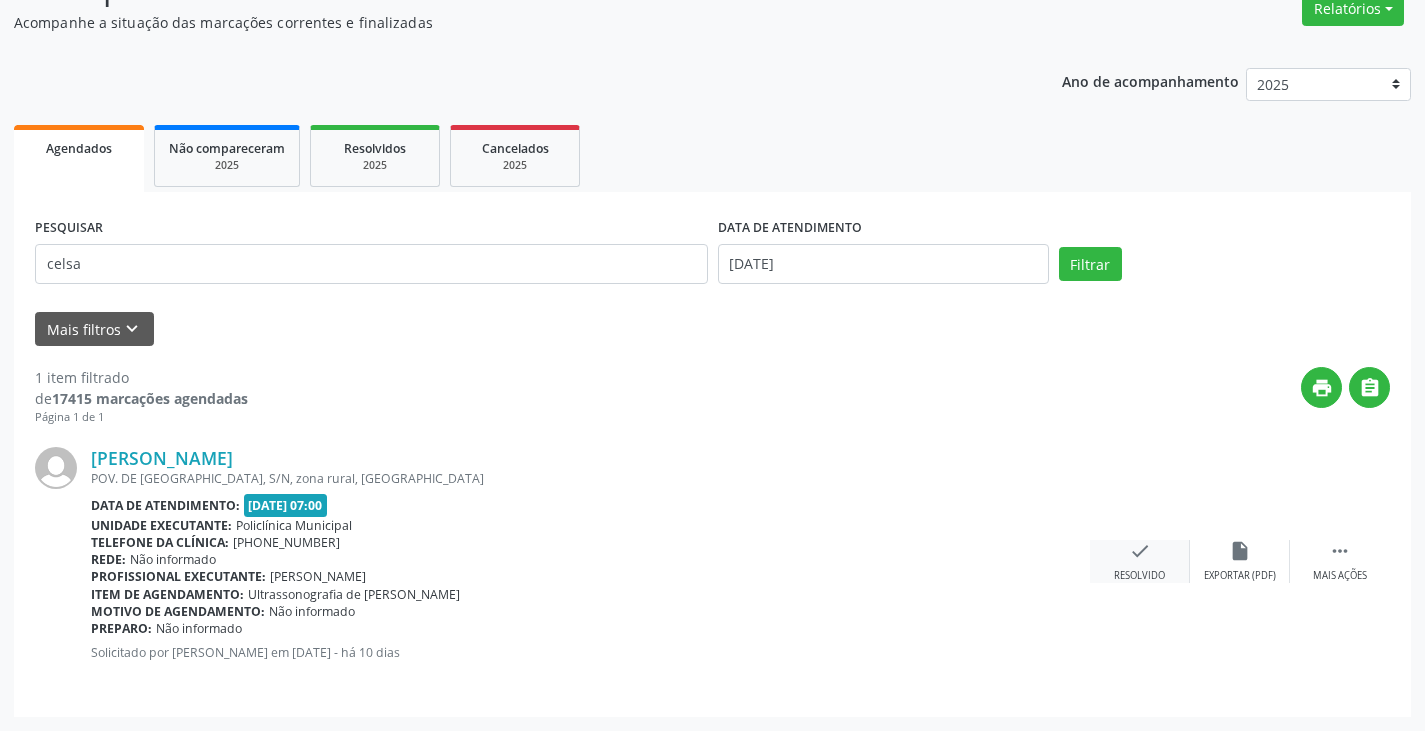 click on "check" at bounding box center (1140, 551) 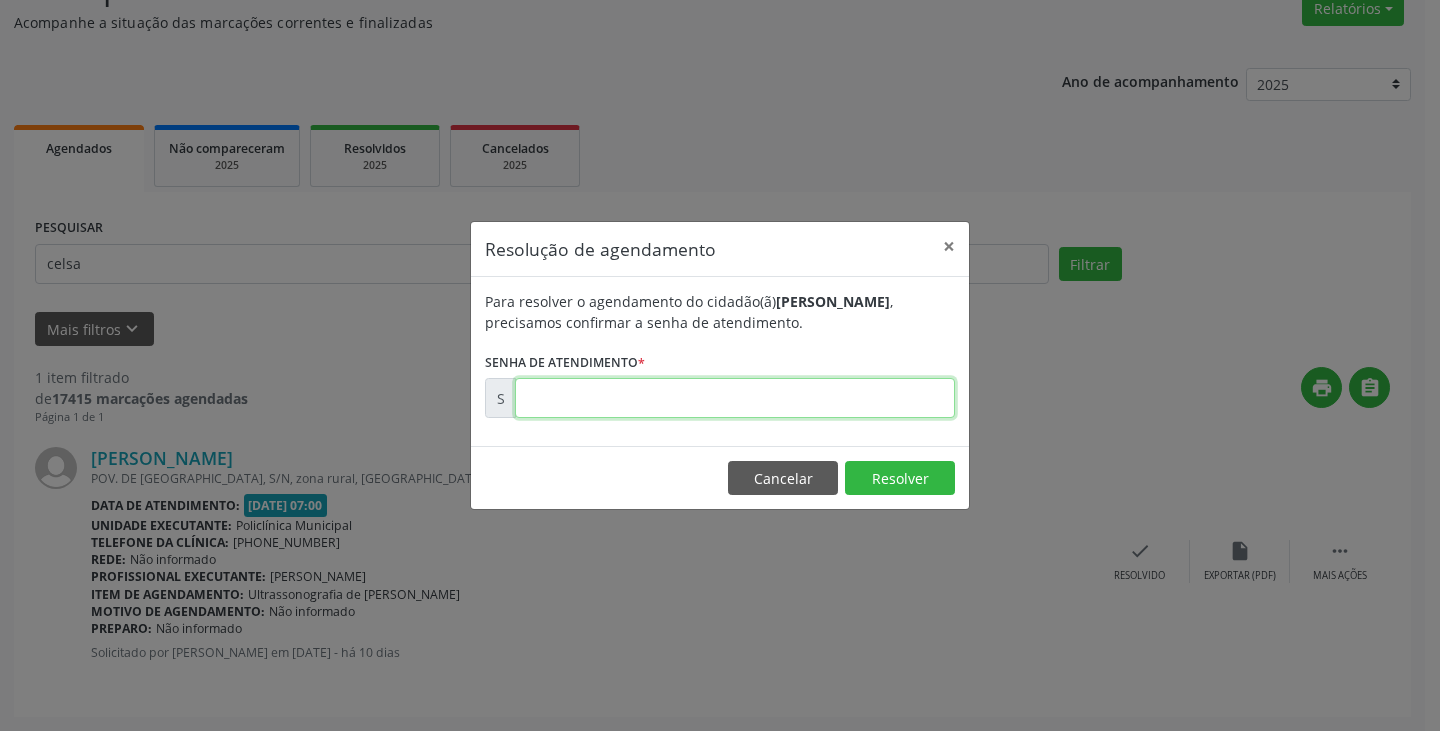 click at bounding box center (735, 398) 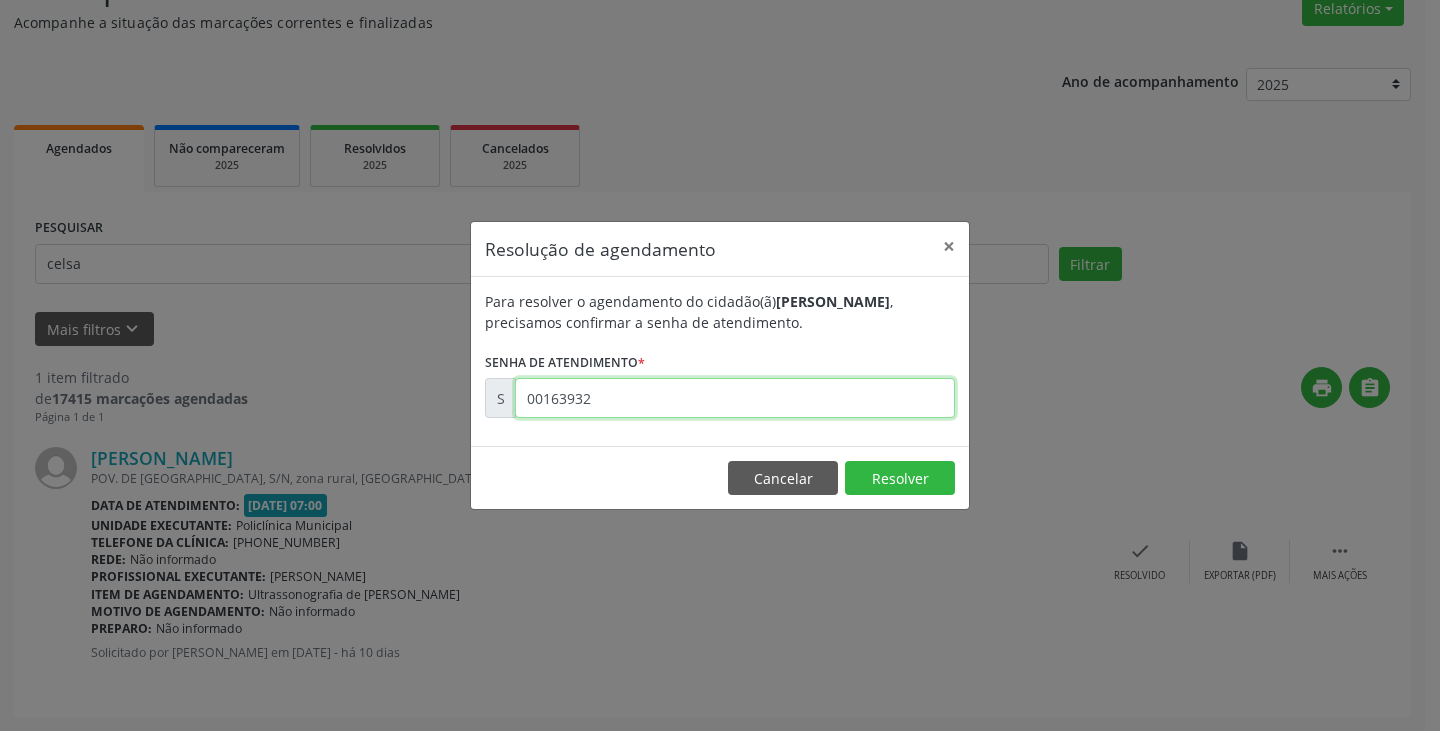 type on "00163932" 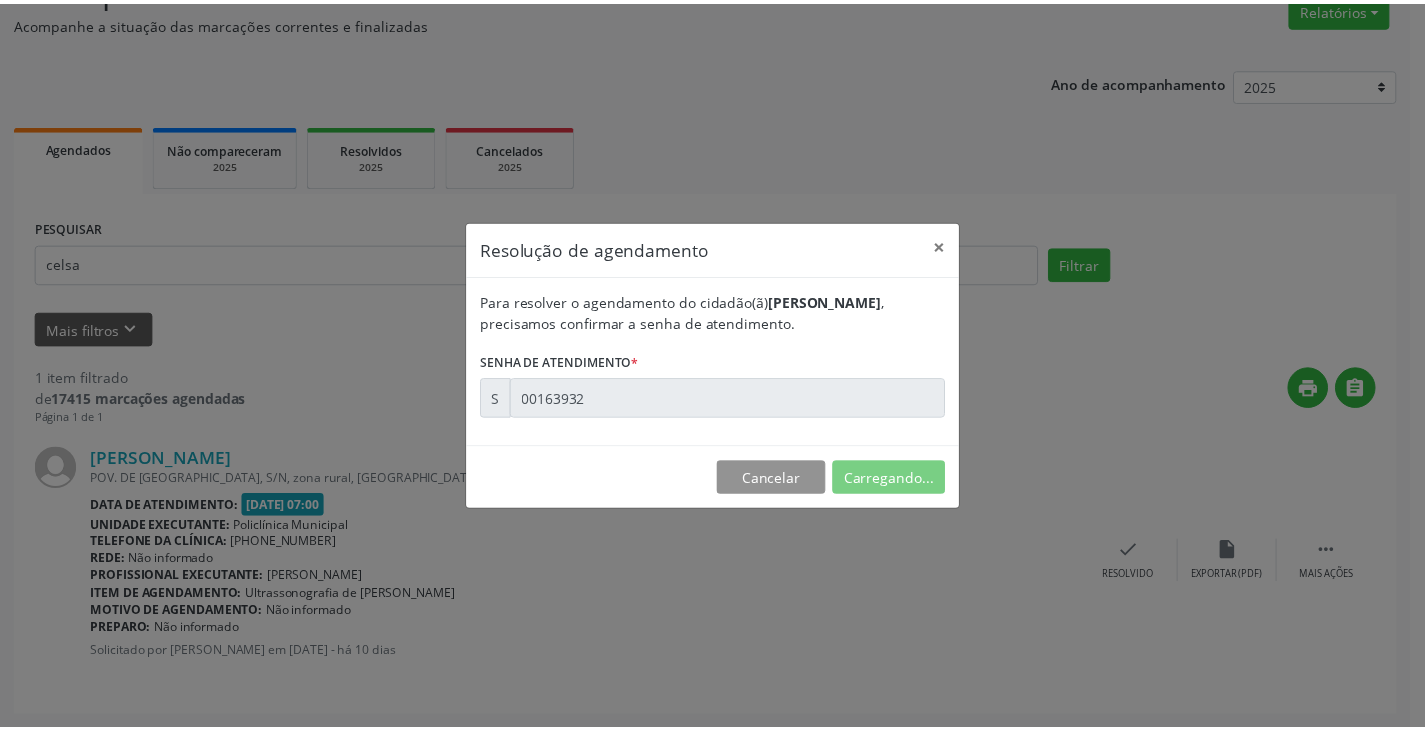 scroll, scrollTop: 0, scrollLeft: 0, axis: both 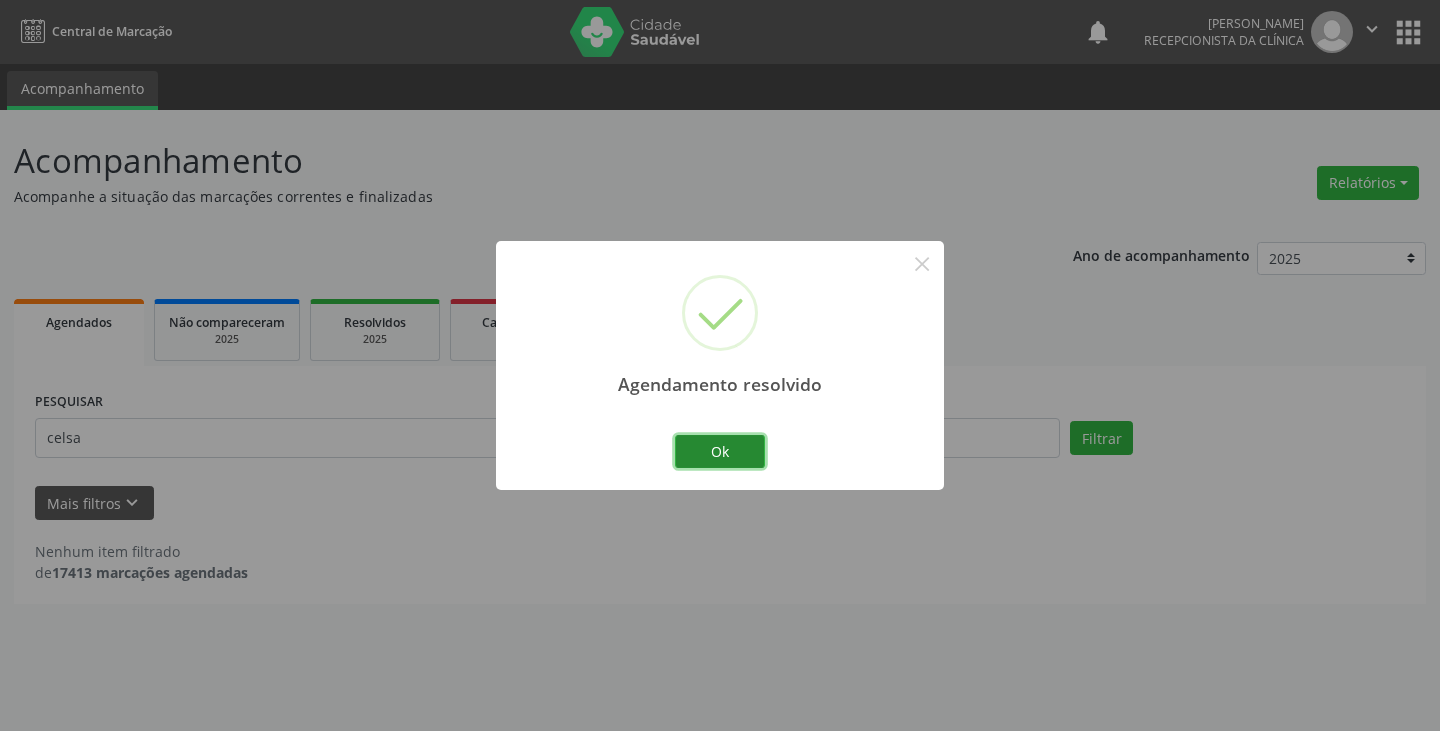 click on "Ok" at bounding box center (720, 452) 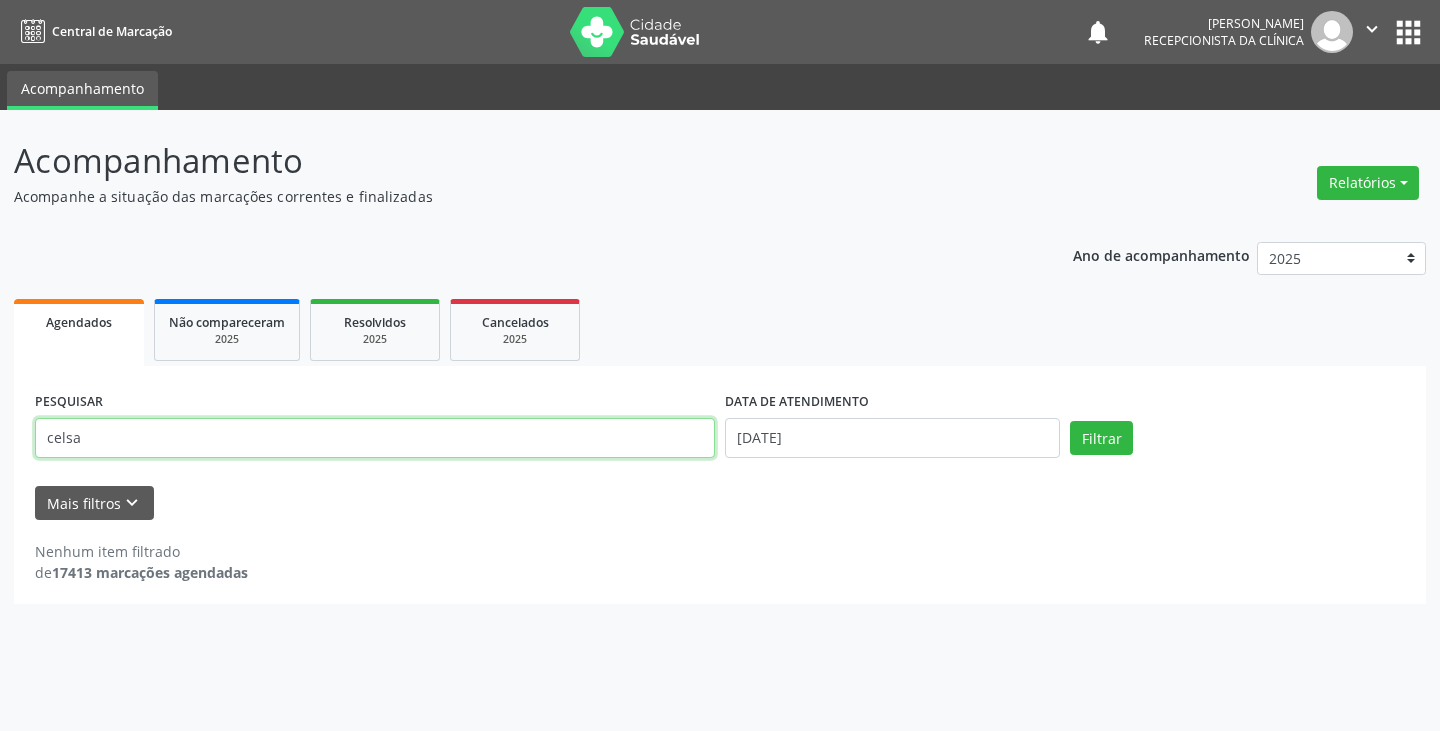 click on "celsa" at bounding box center [375, 438] 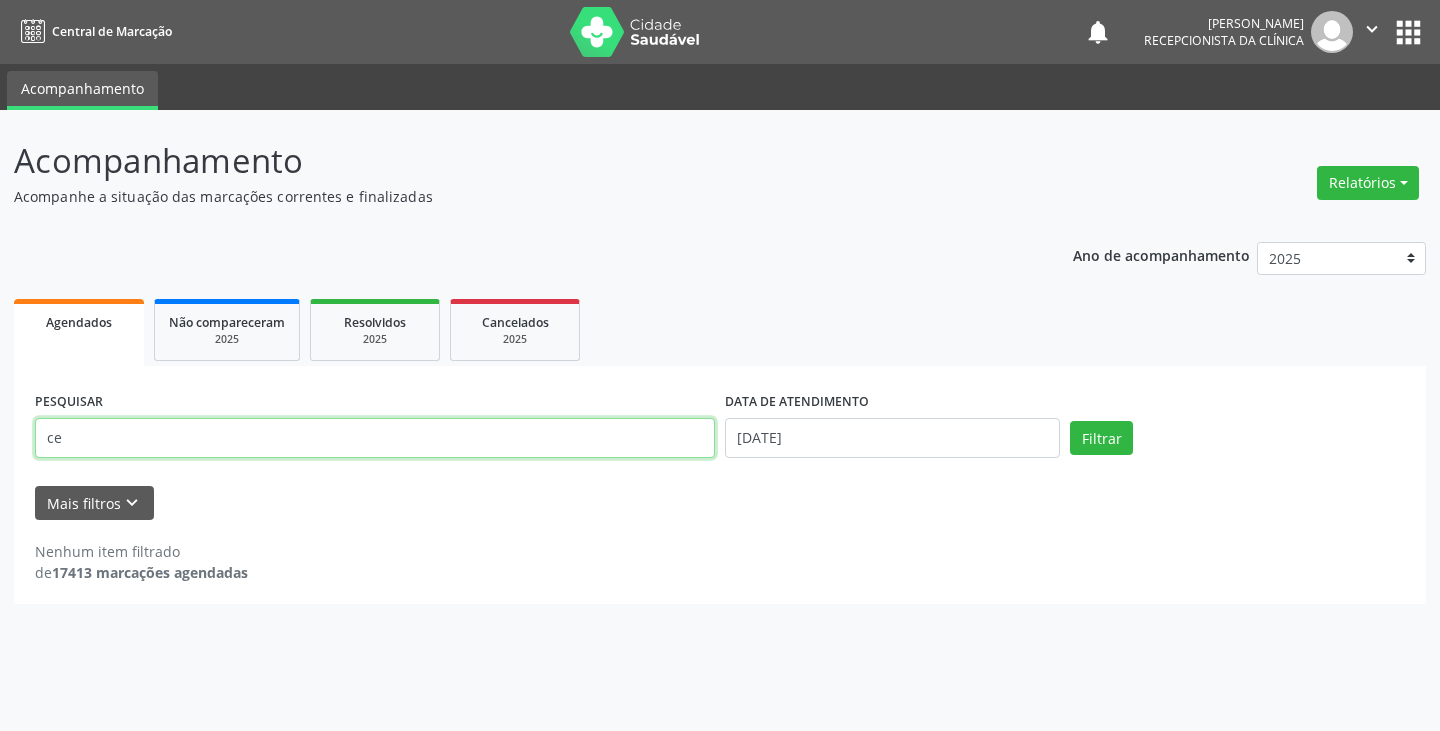 type on "c" 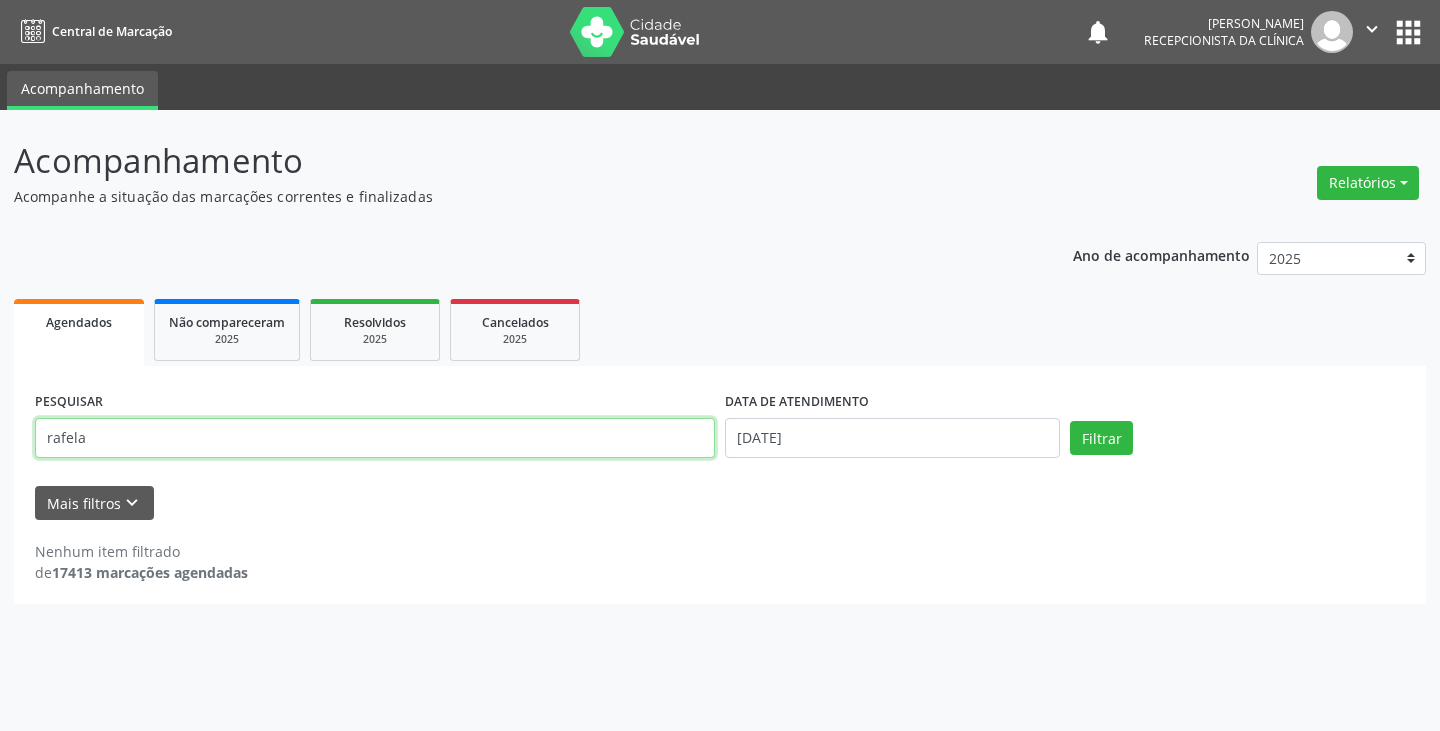 click on "Filtrar" at bounding box center (1101, 438) 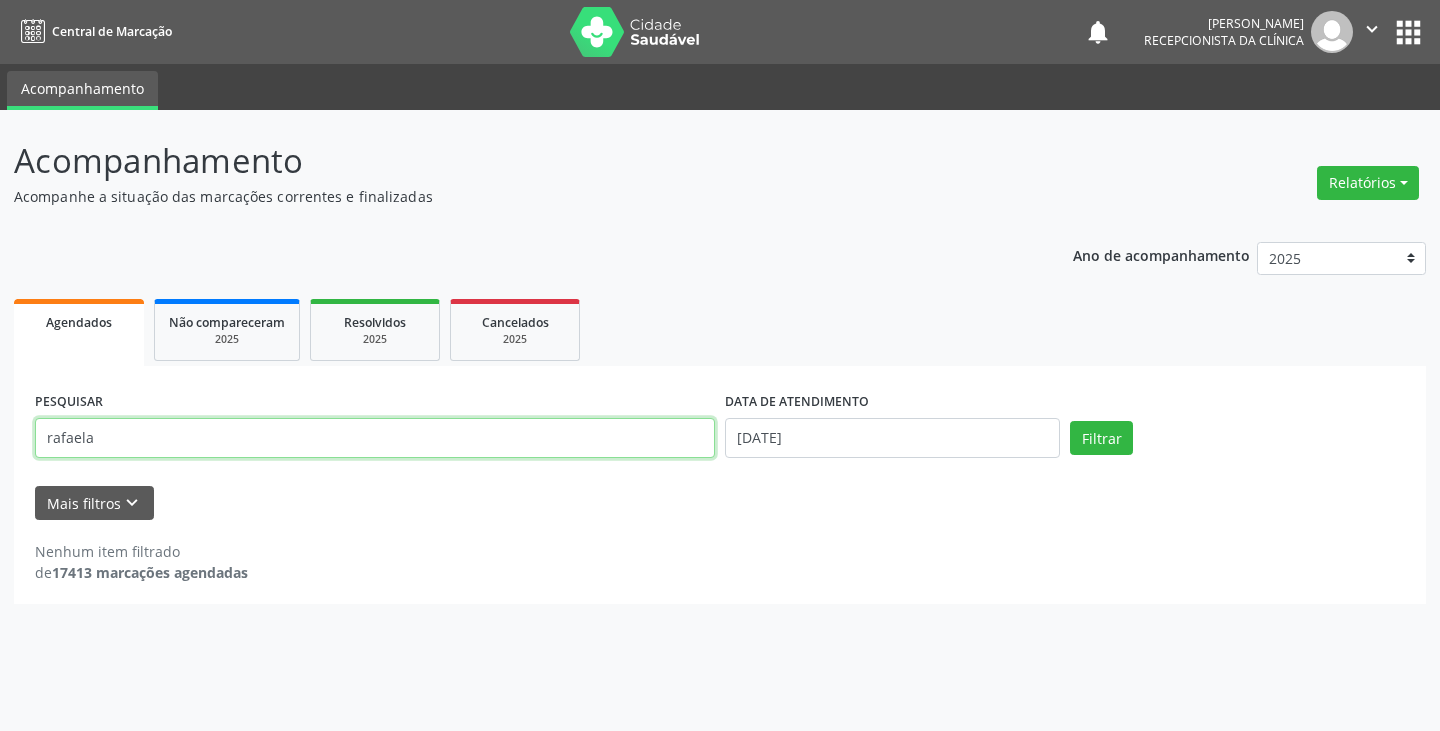 type on "rafaela" 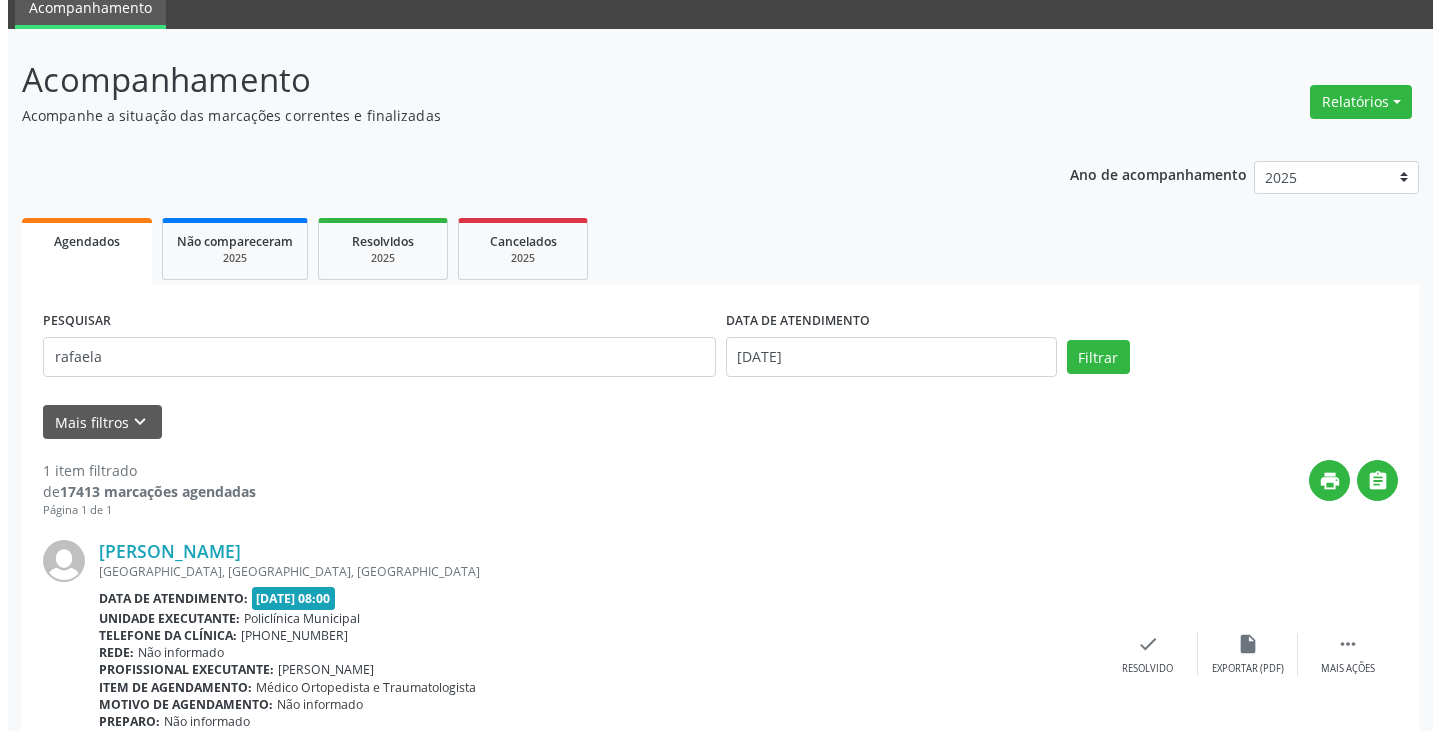 scroll, scrollTop: 174, scrollLeft: 0, axis: vertical 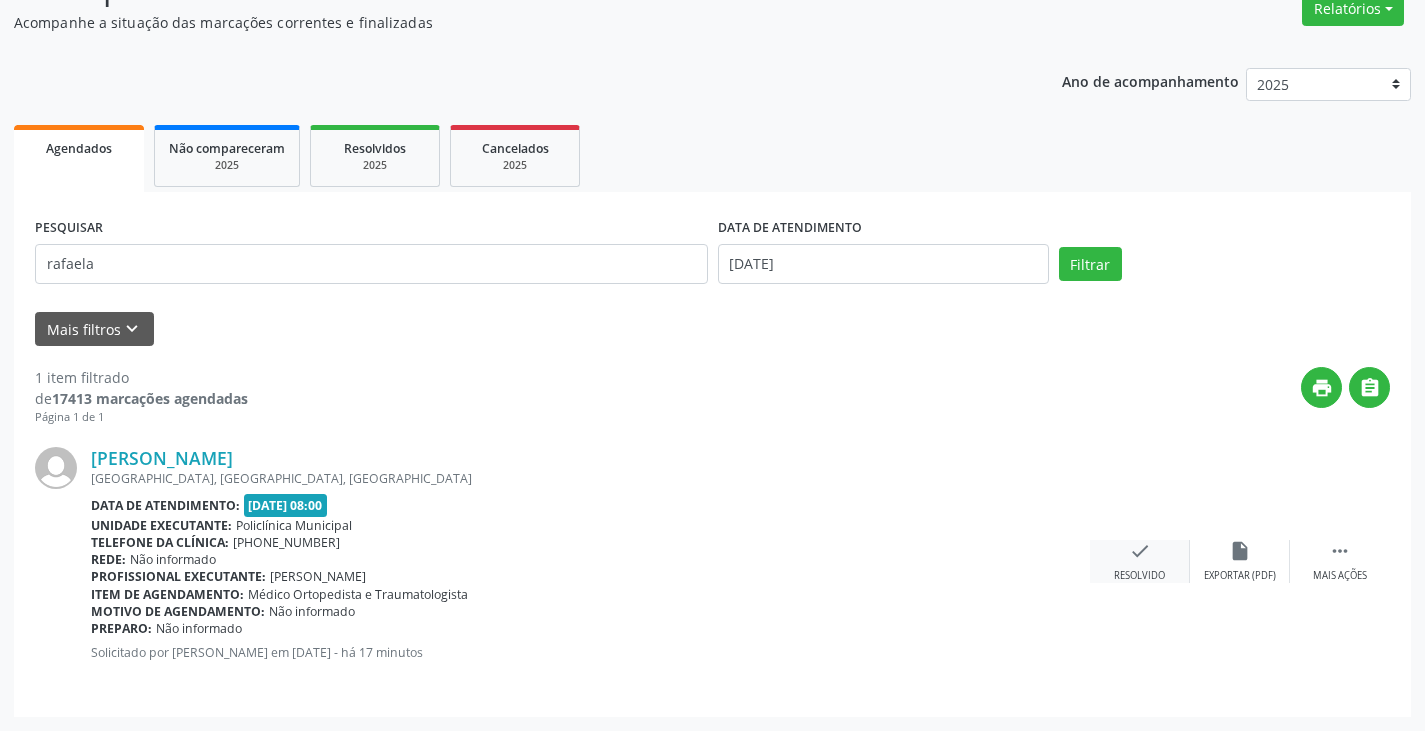 click on "check
Resolvido" at bounding box center (1140, 561) 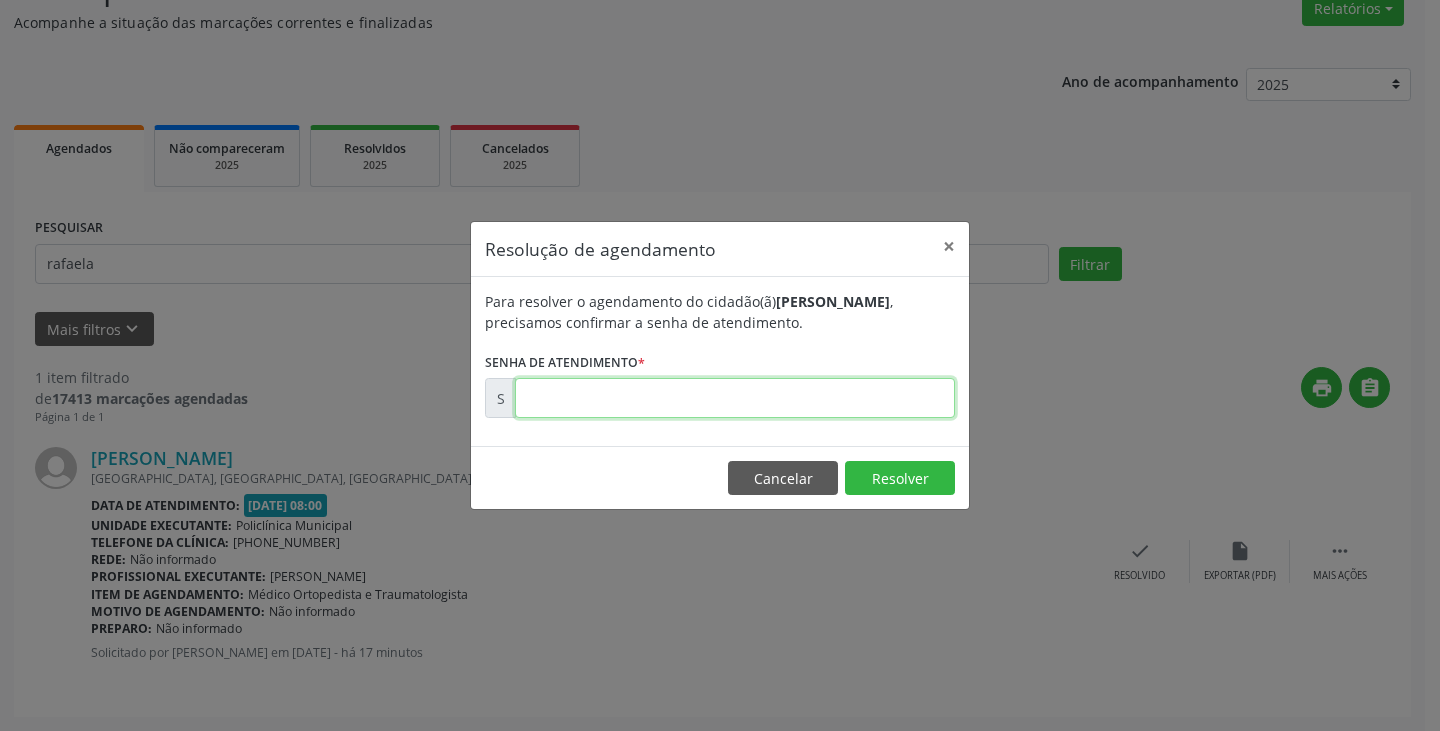 click at bounding box center [735, 398] 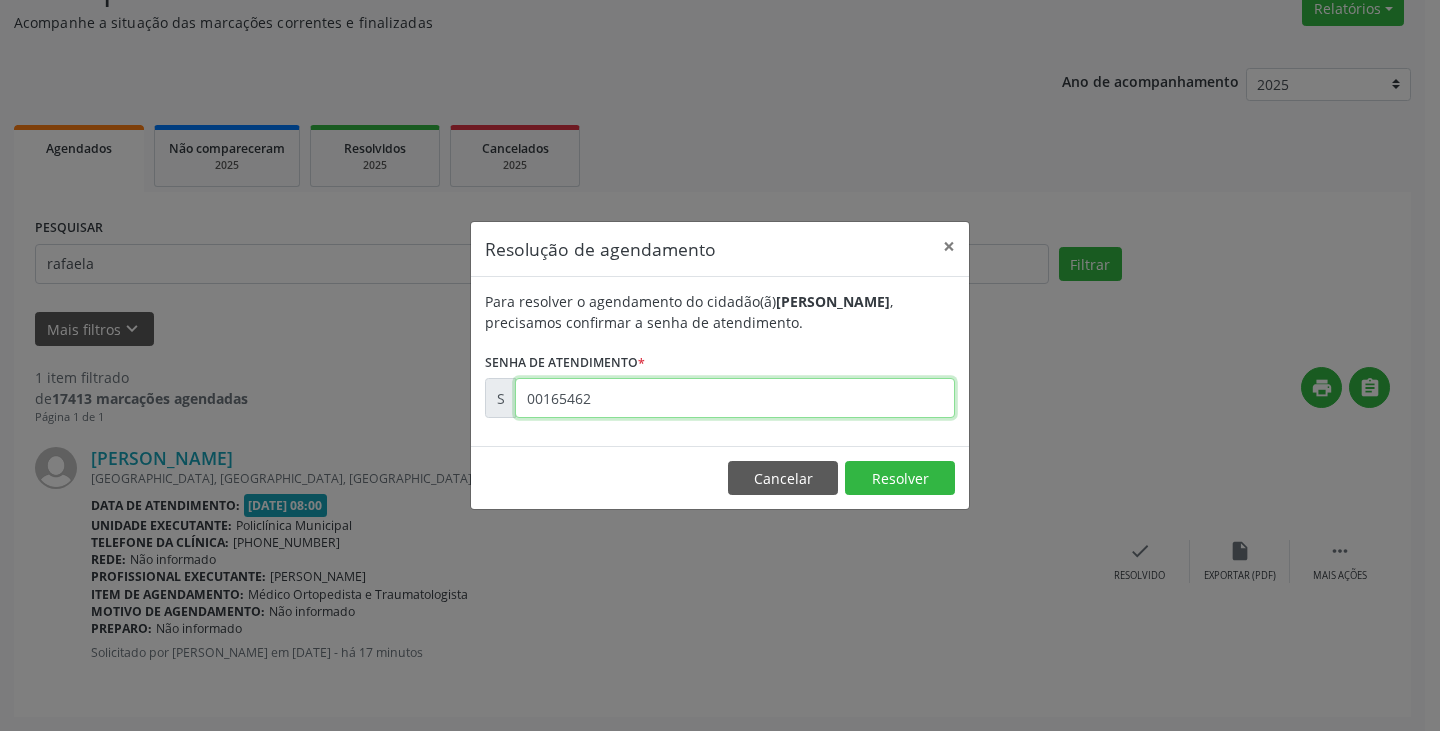 type on "00165462" 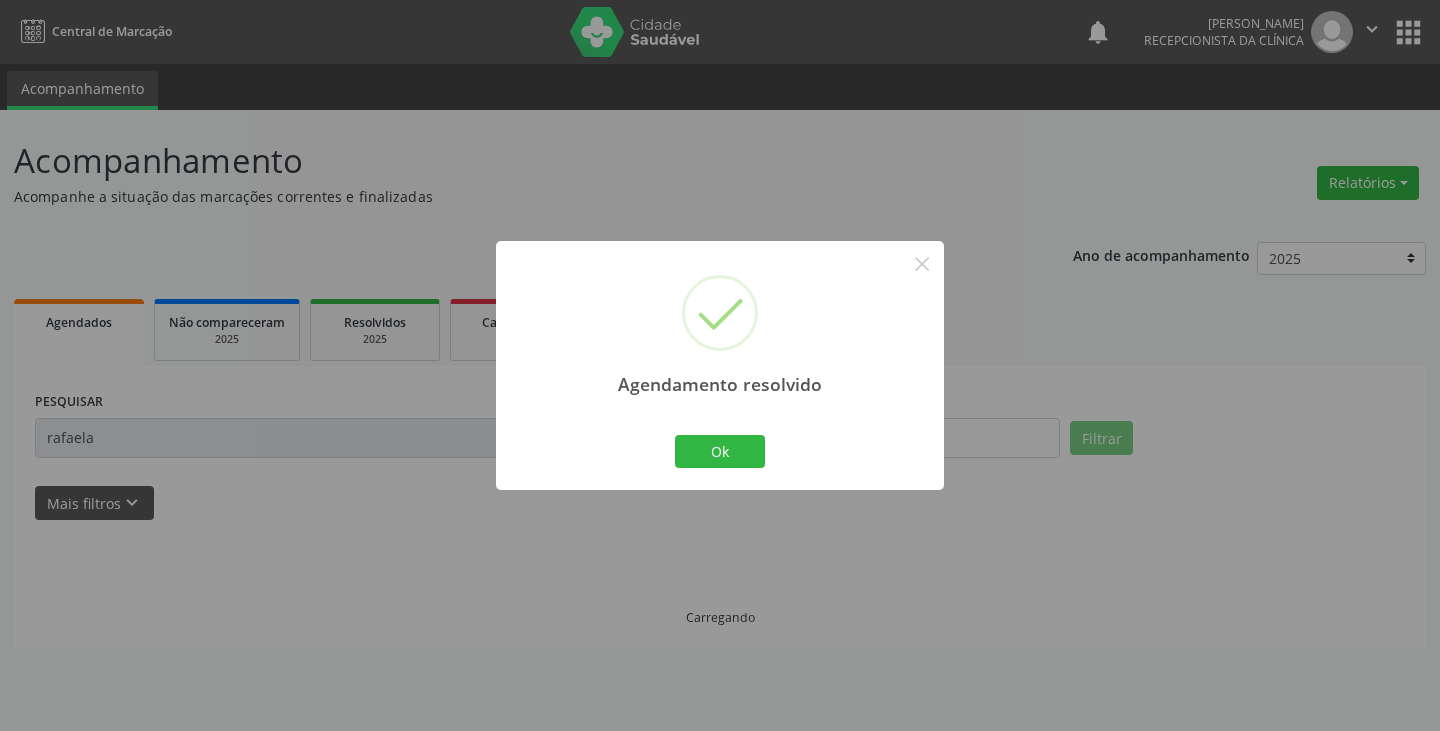 scroll, scrollTop: 0, scrollLeft: 0, axis: both 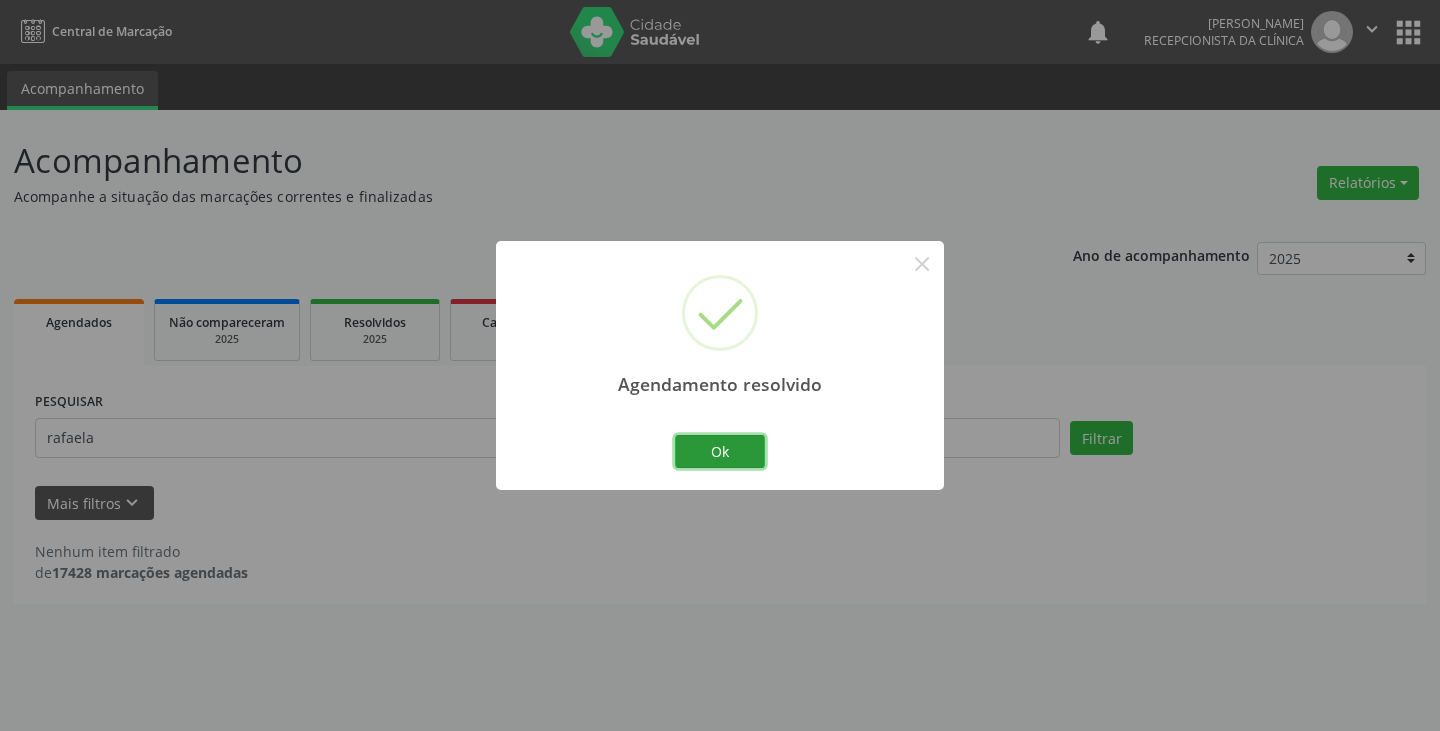 drag, startPoint x: 744, startPoint y: 449, endPoint x: 741, endPoint y: 413, distance: 36.124783 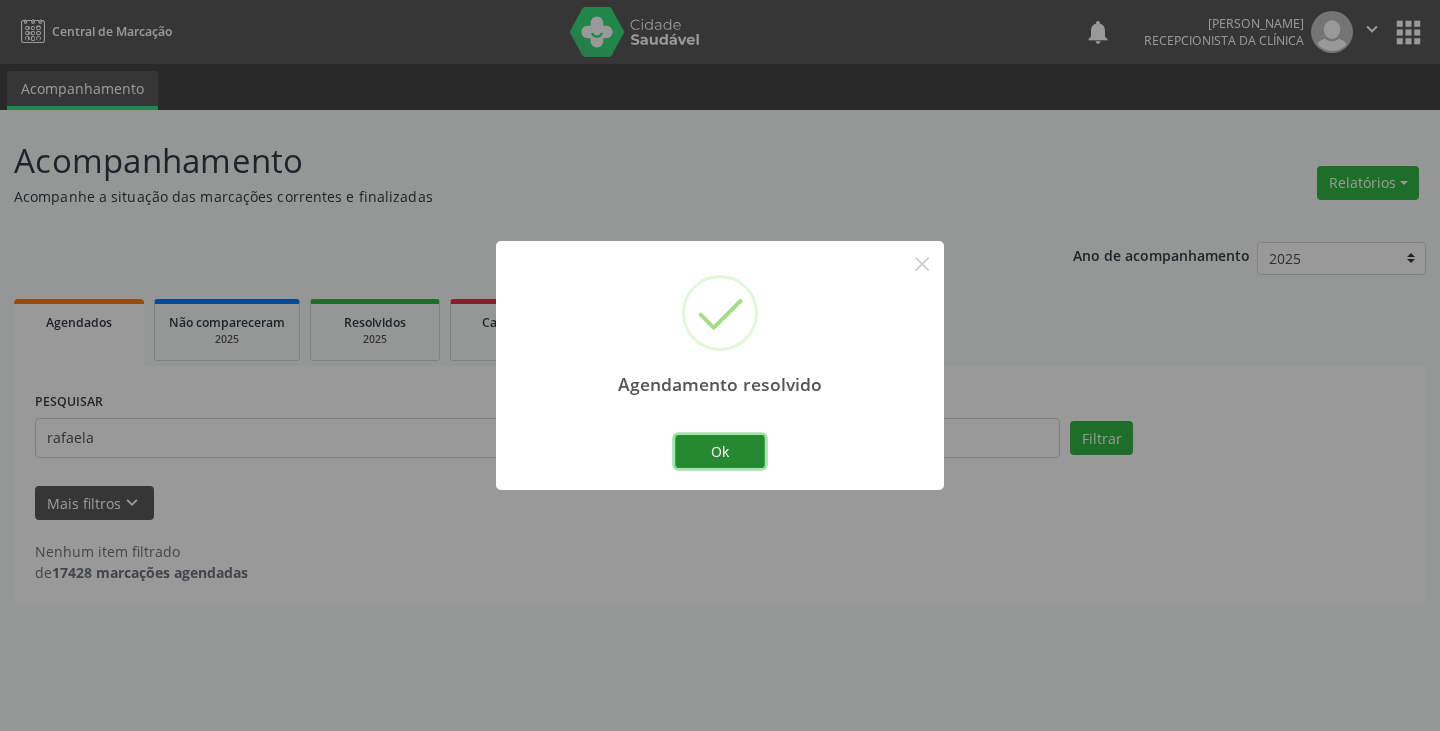 click on "Ok" at bounding box center (720, 452) 